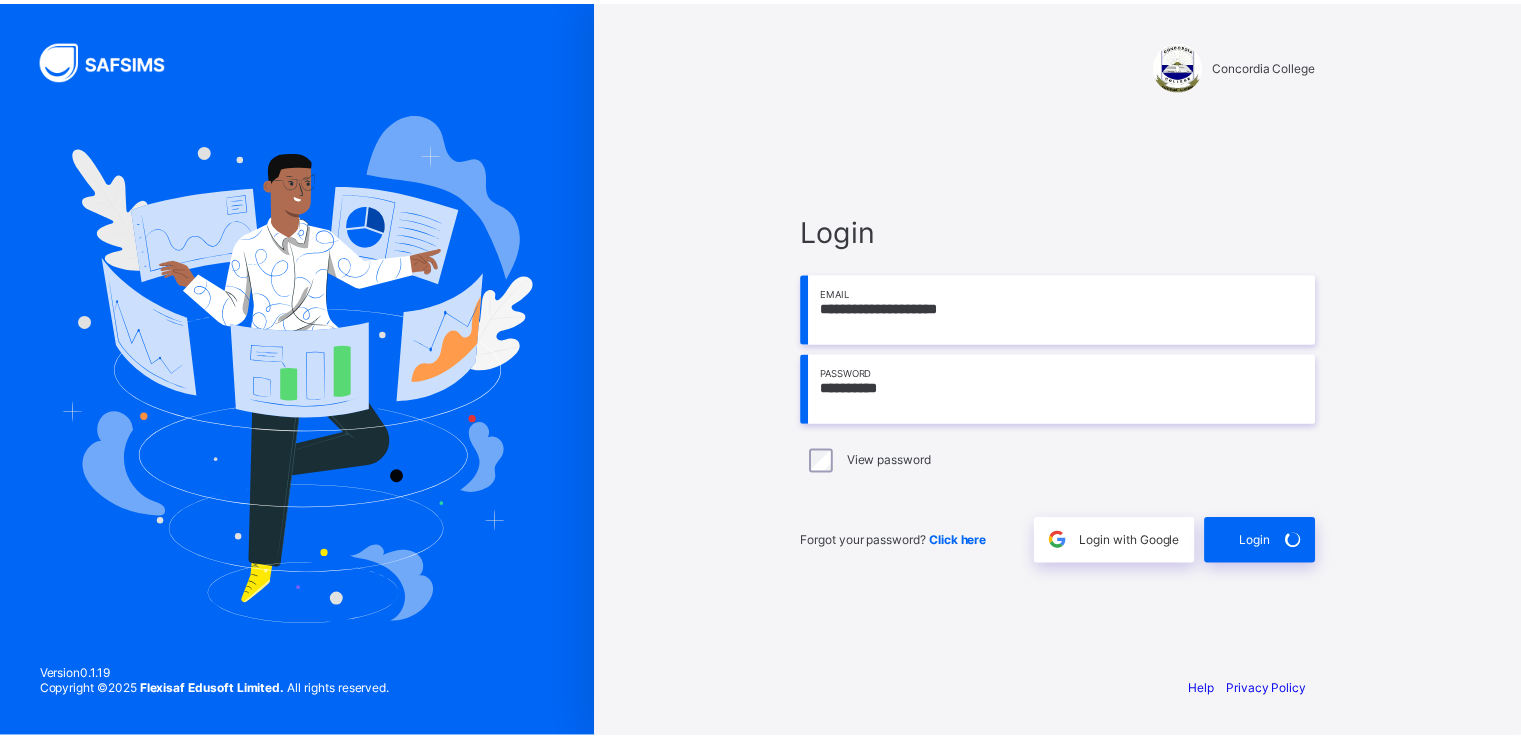 scroll, scrollTop: 0, scrollLeft: 0, axis: both 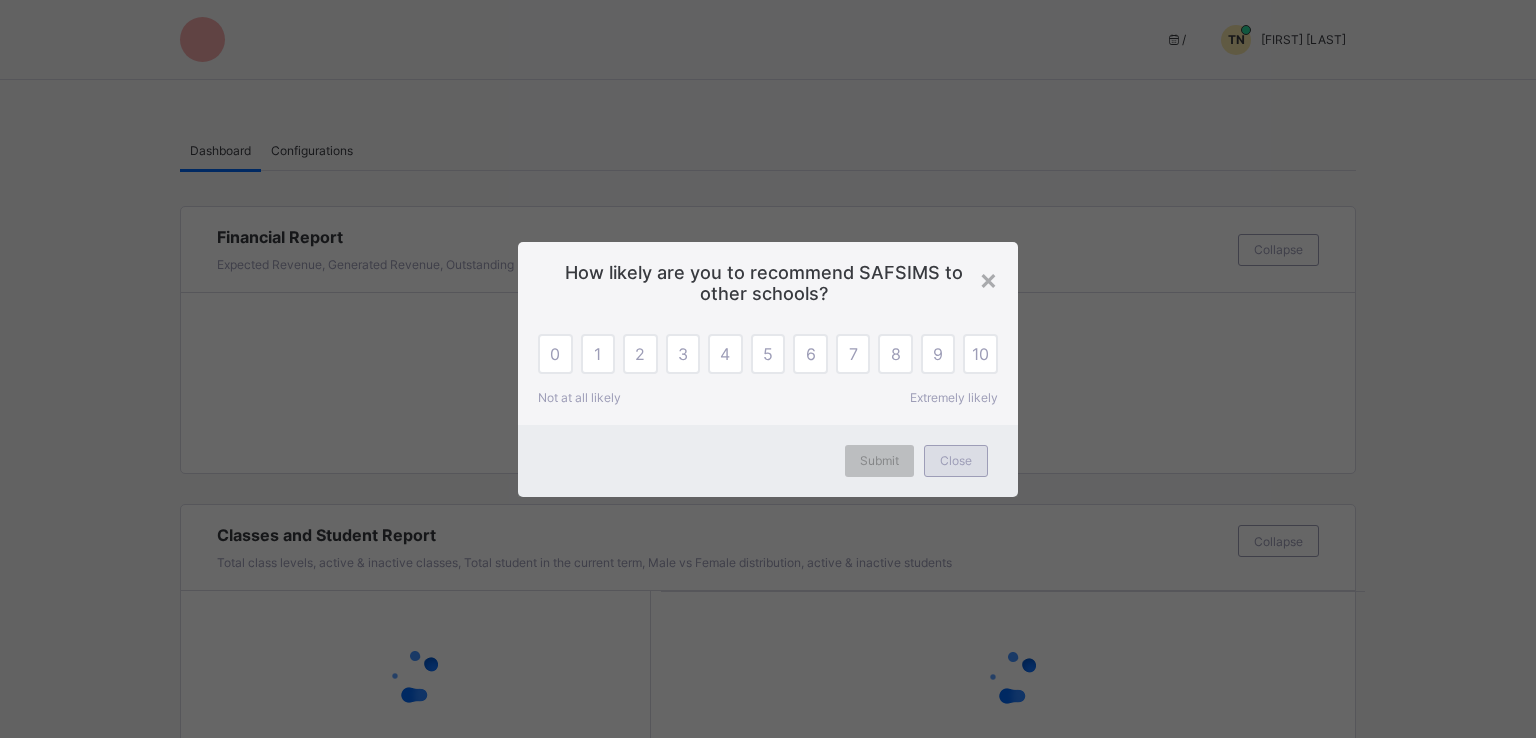 click on "Close" at bounding box center [956, 460] 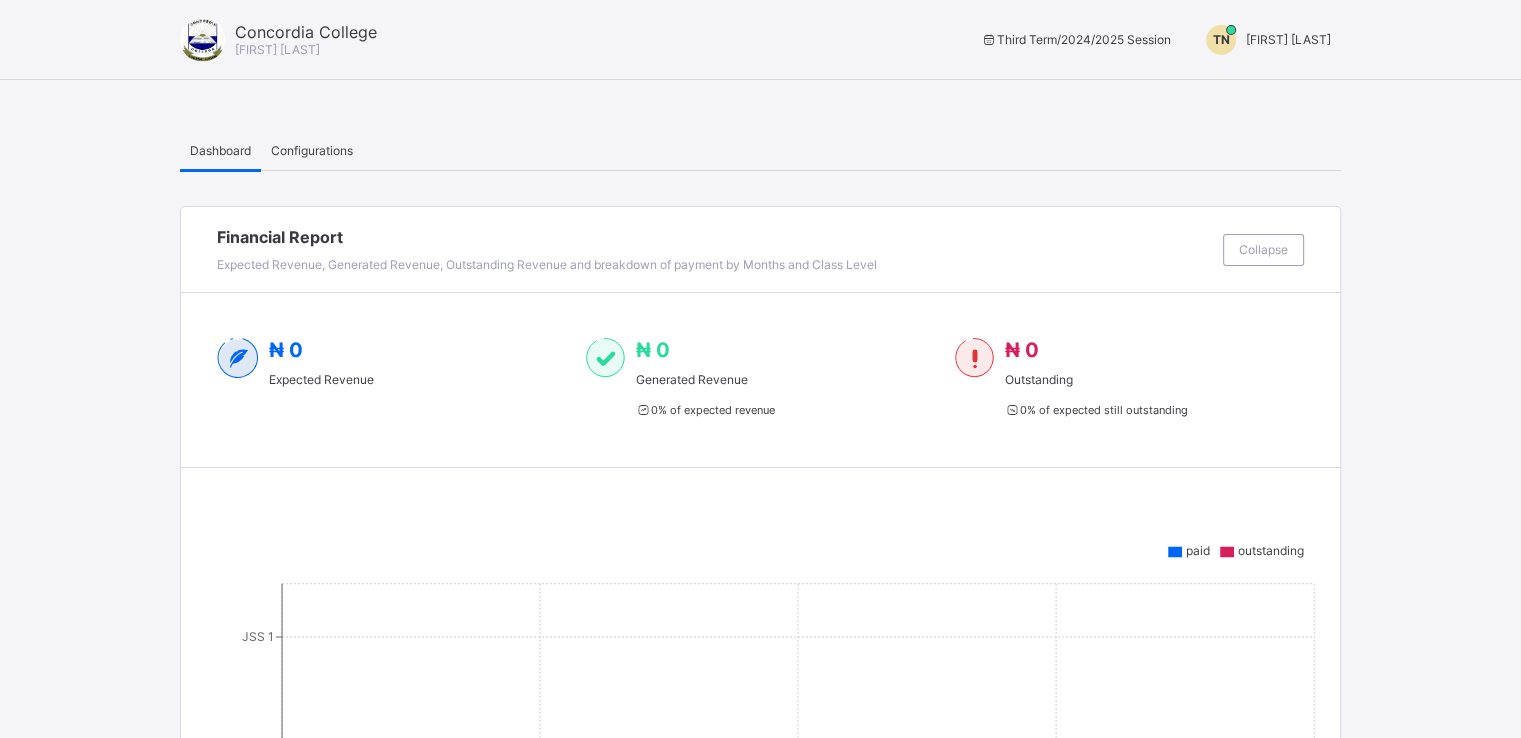 click on "[FIRST] [LAST]" at bounding box center [1288, 39] 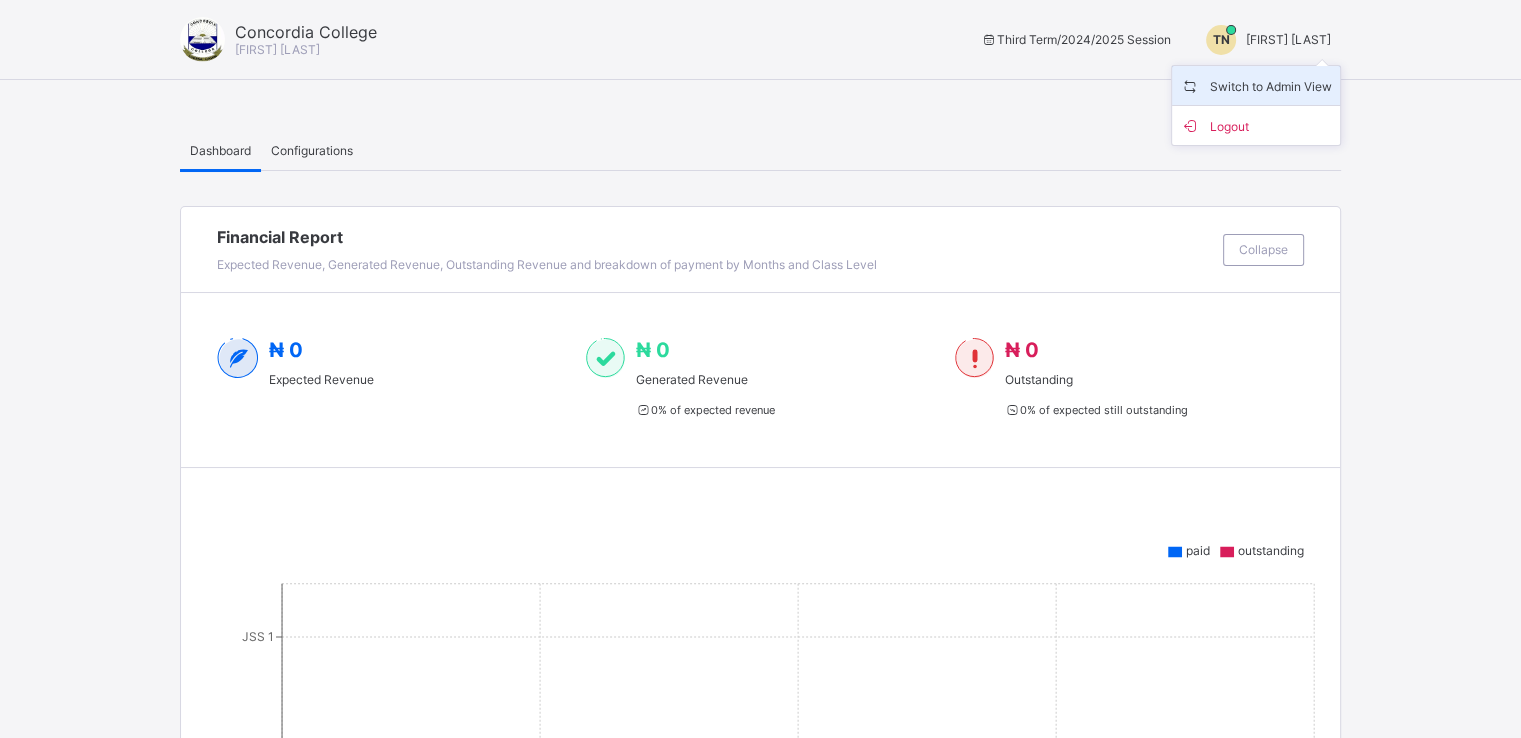 click on "Switch to Admin View" at bounding box center (1256, 85) 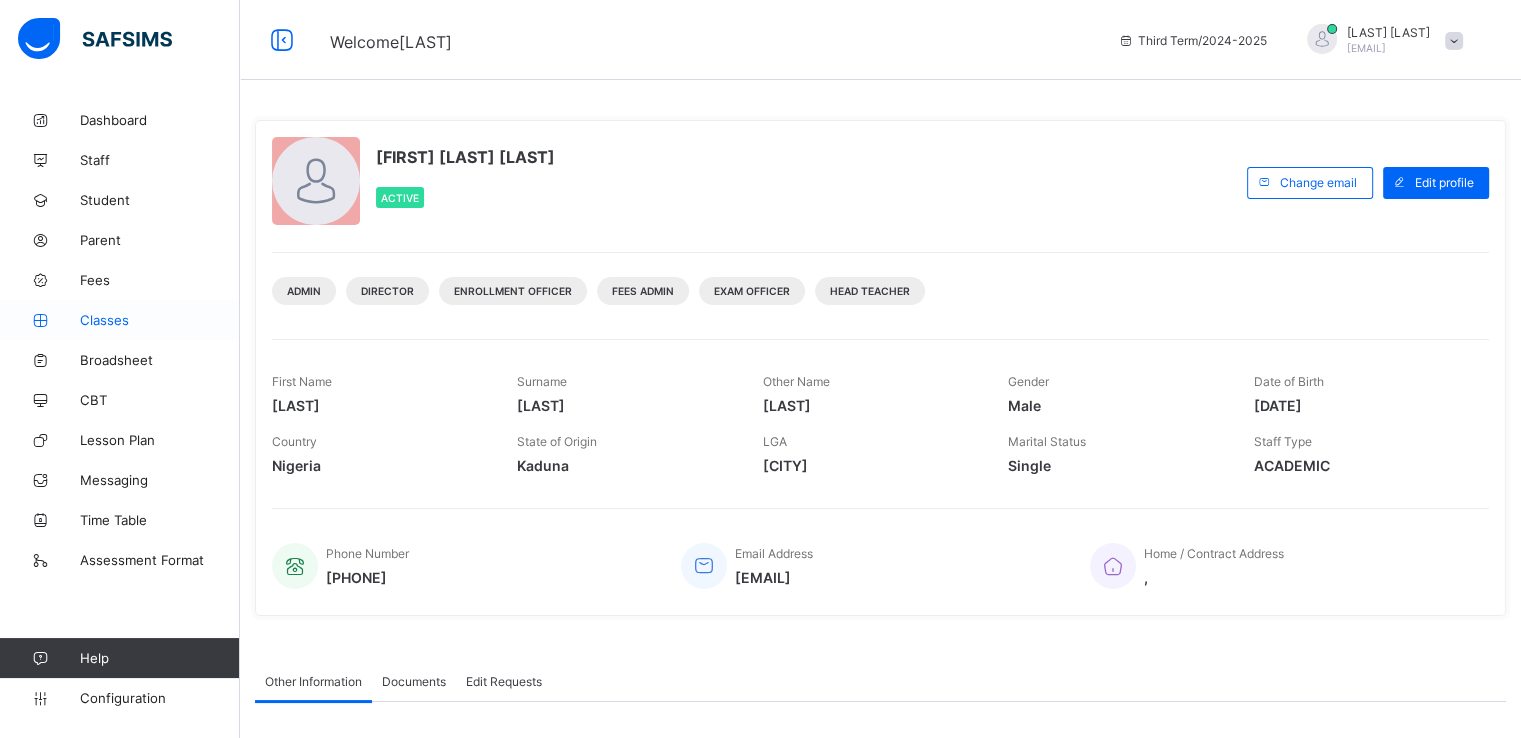 click on "Classes" at bounding box center [160, 320] 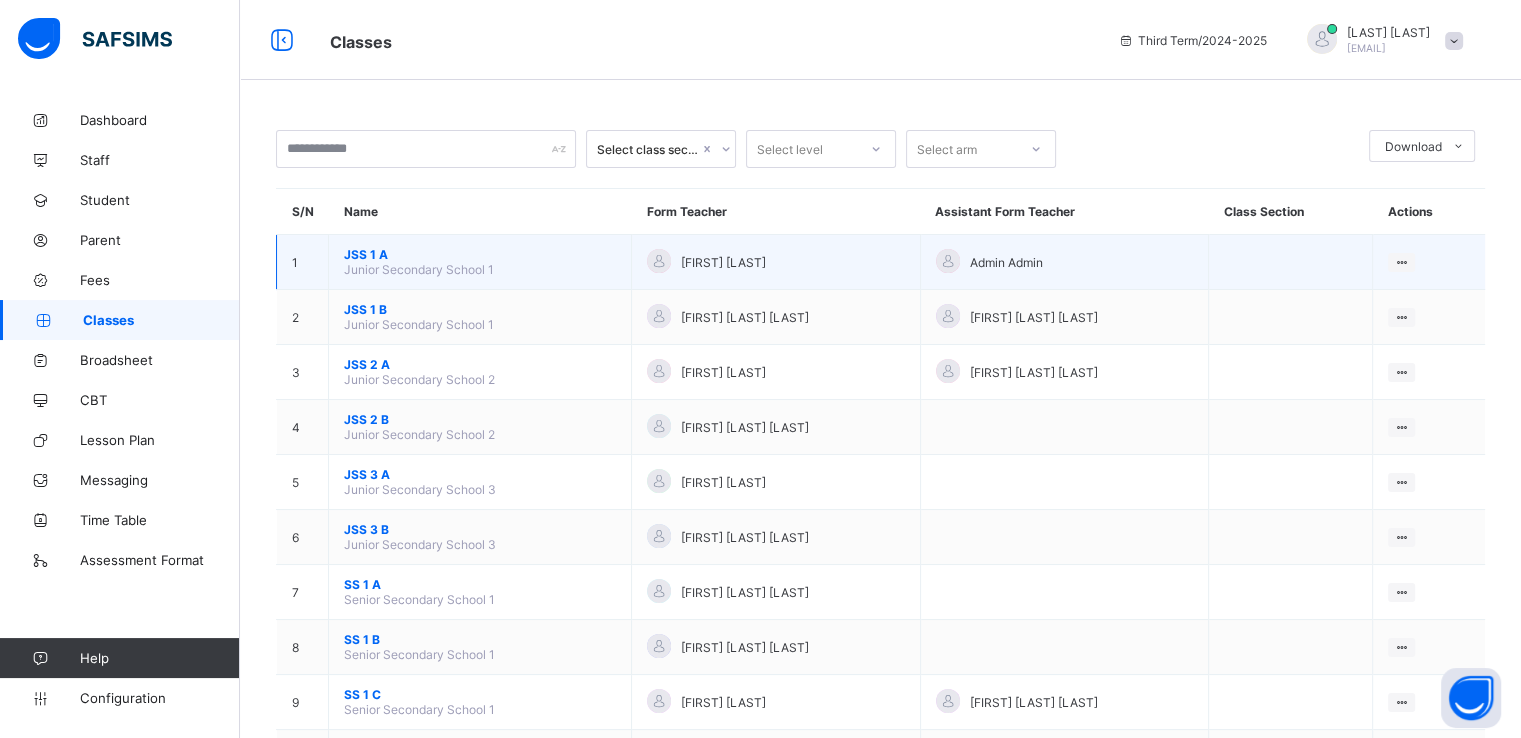 click on "JSS 1   A" at bounding box center [480, 254] 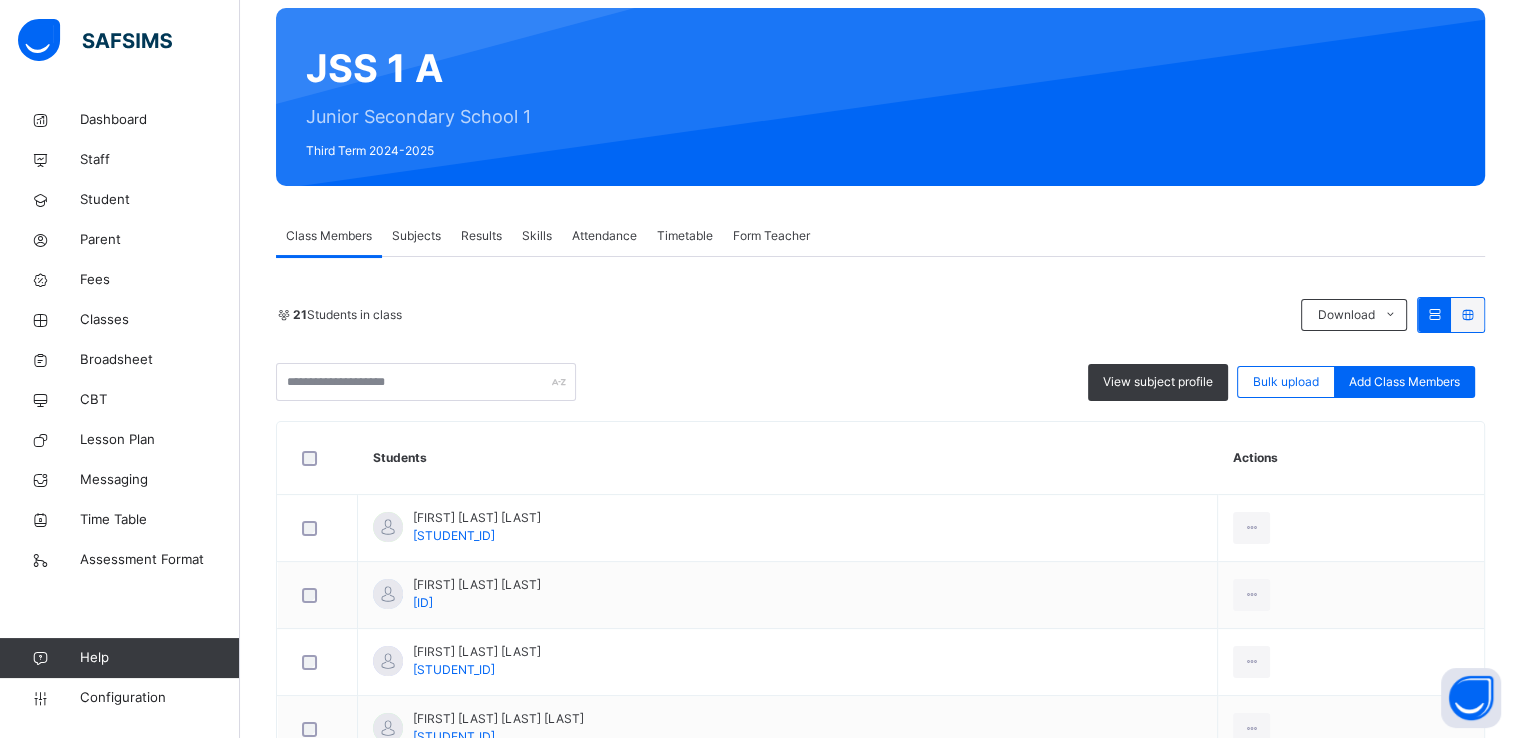 scroll, scrollTop: 28, scrollLeft: 0, axis: vertical 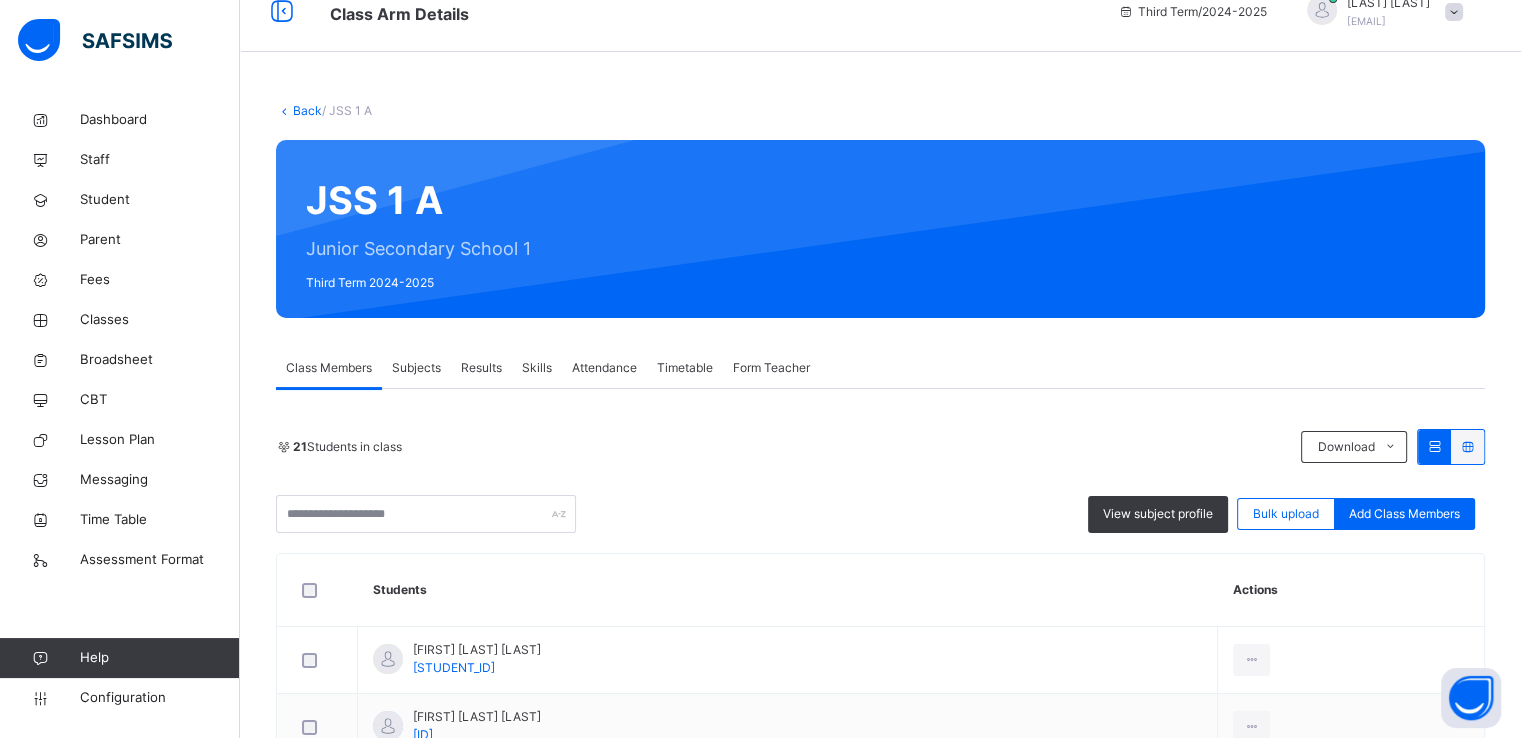 click on "Form Teacher" at bounding box center (771, 368) 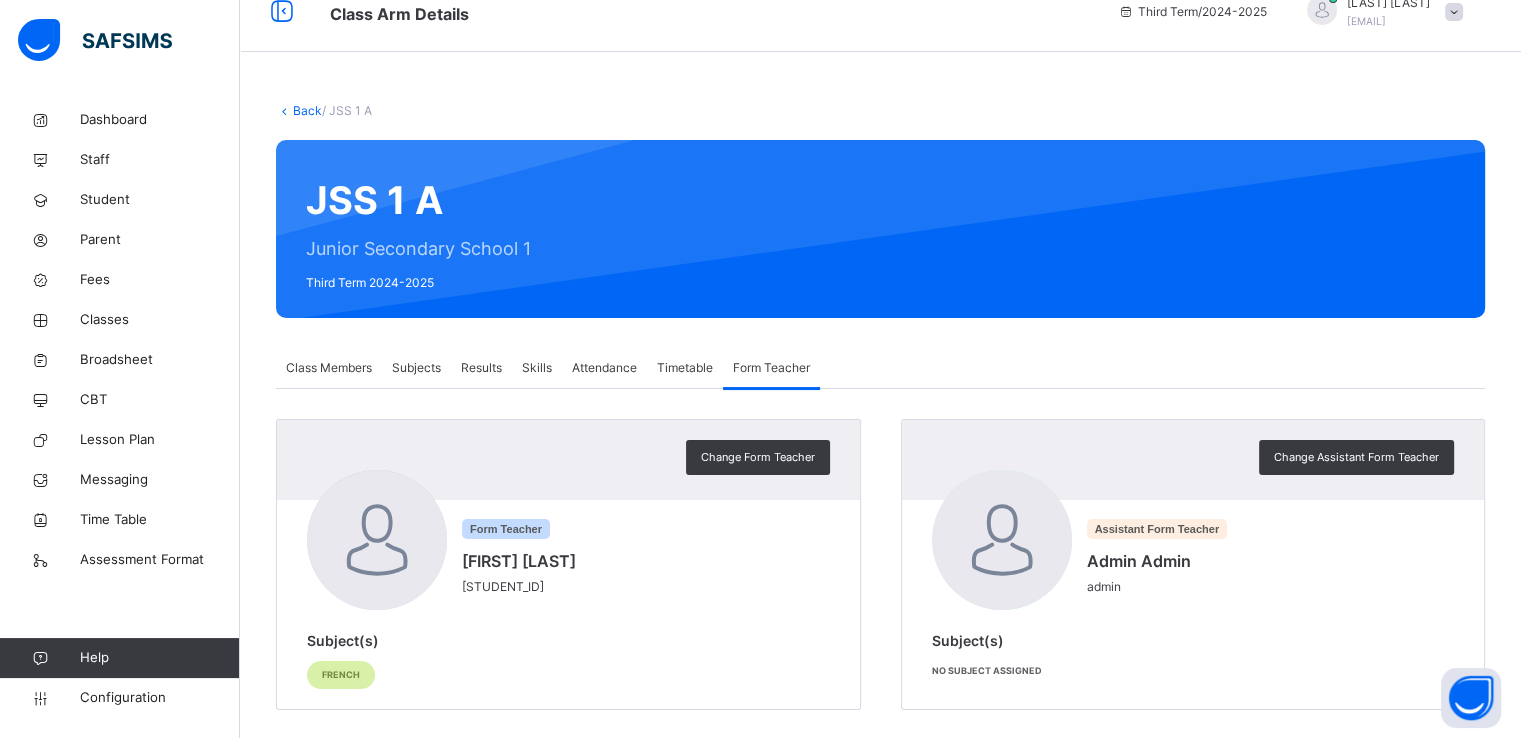 click on "Timetable" at bounding box center [685, 368] 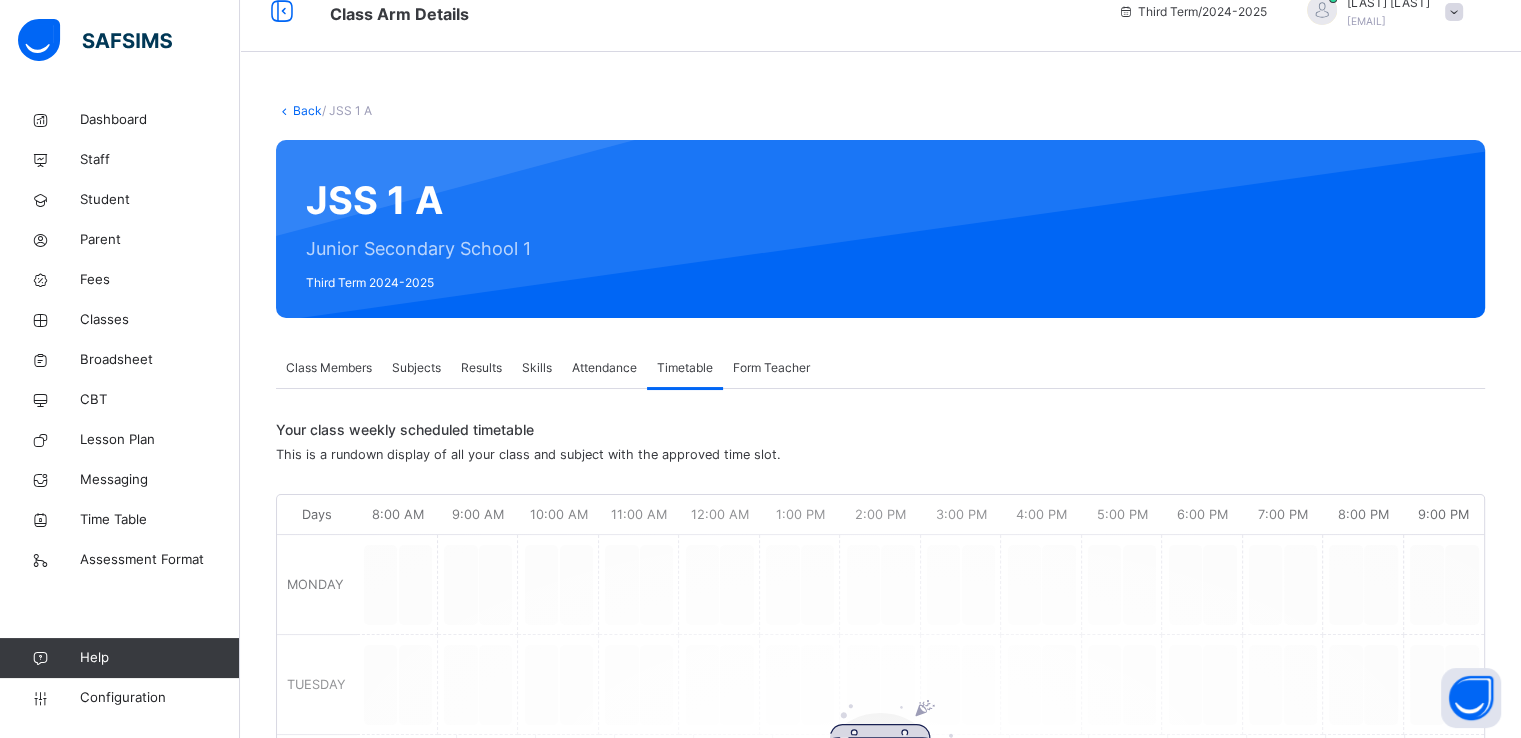 click on "Attendance" at bounding box center (604, 368) 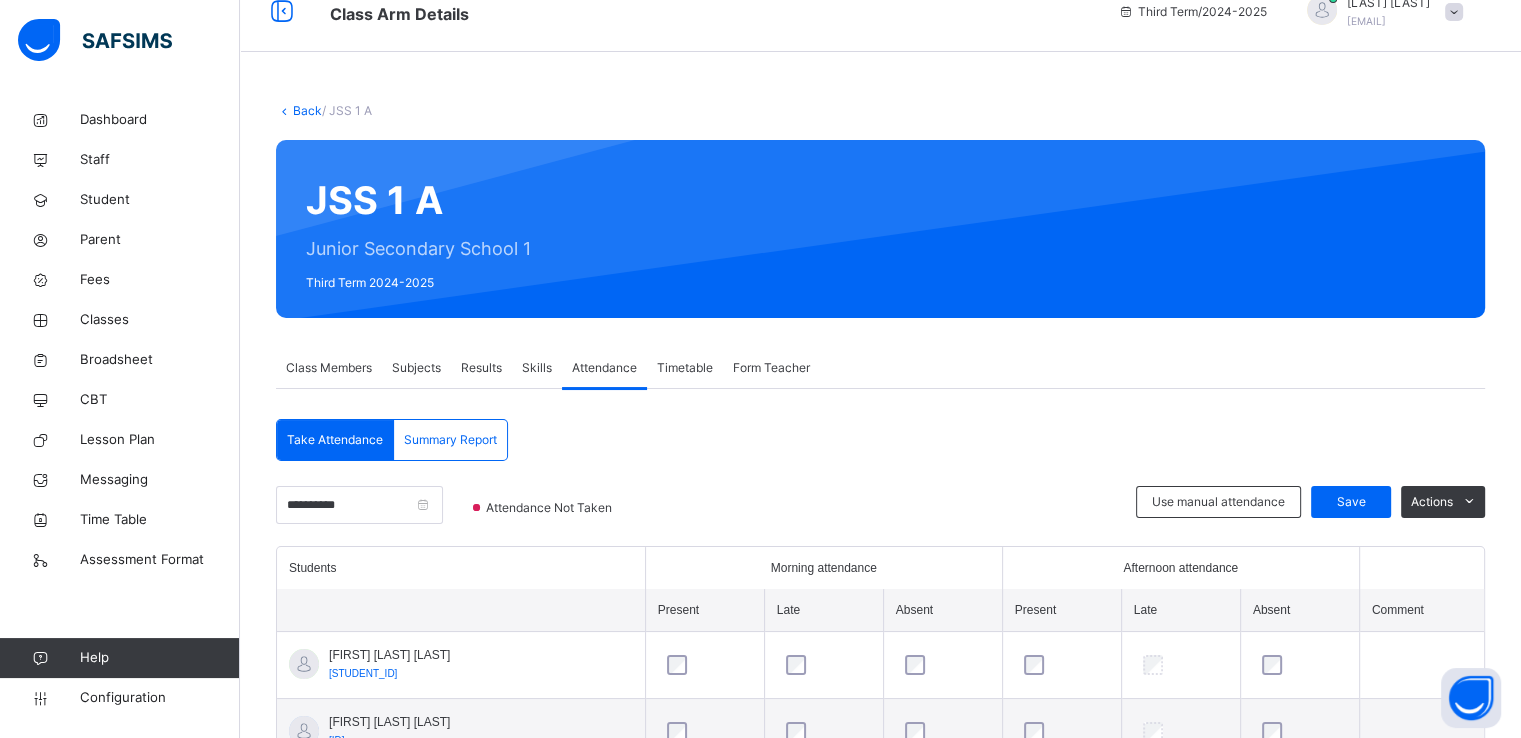 click on "Results" at bounding box center (481, 368) 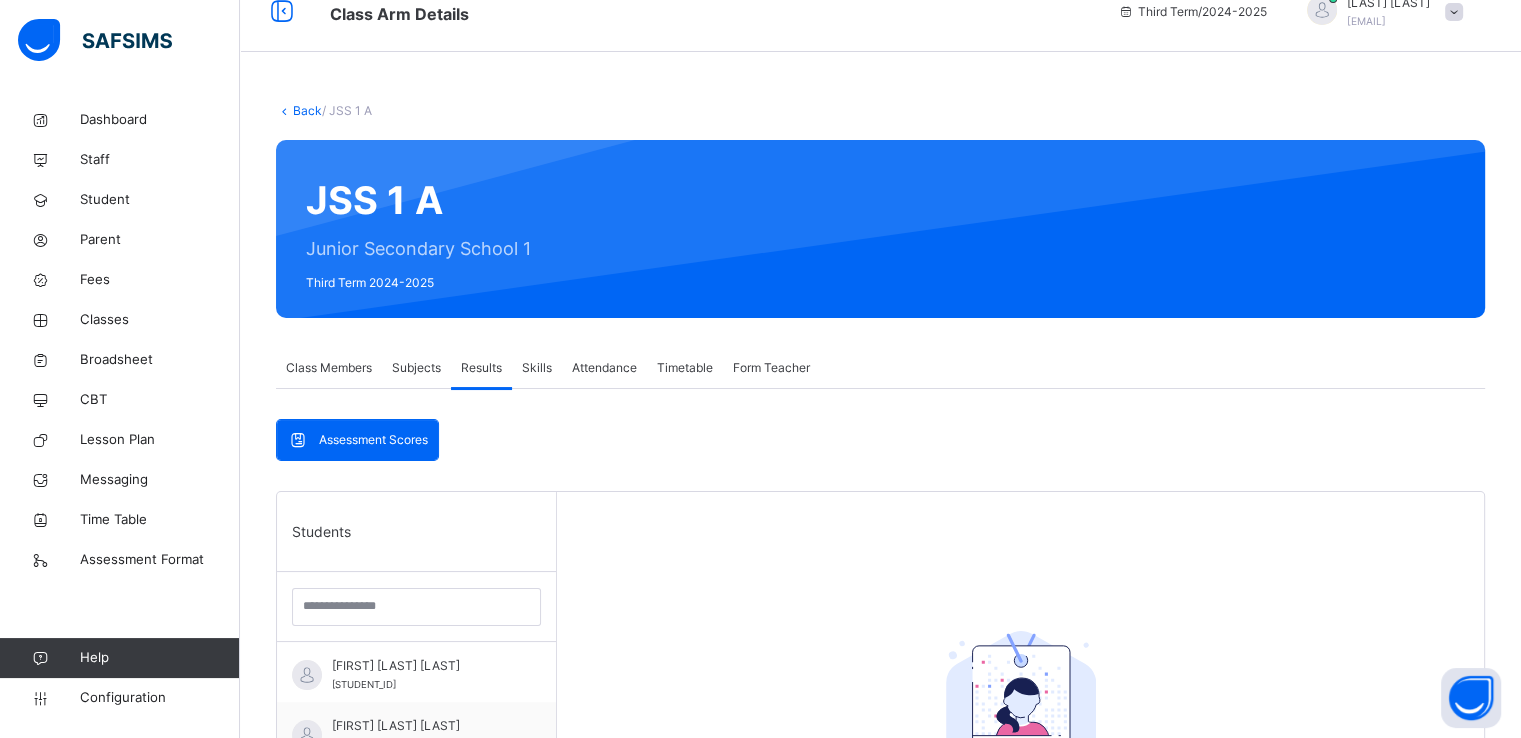 click on "Subjects" at bounding box center [416, 368] 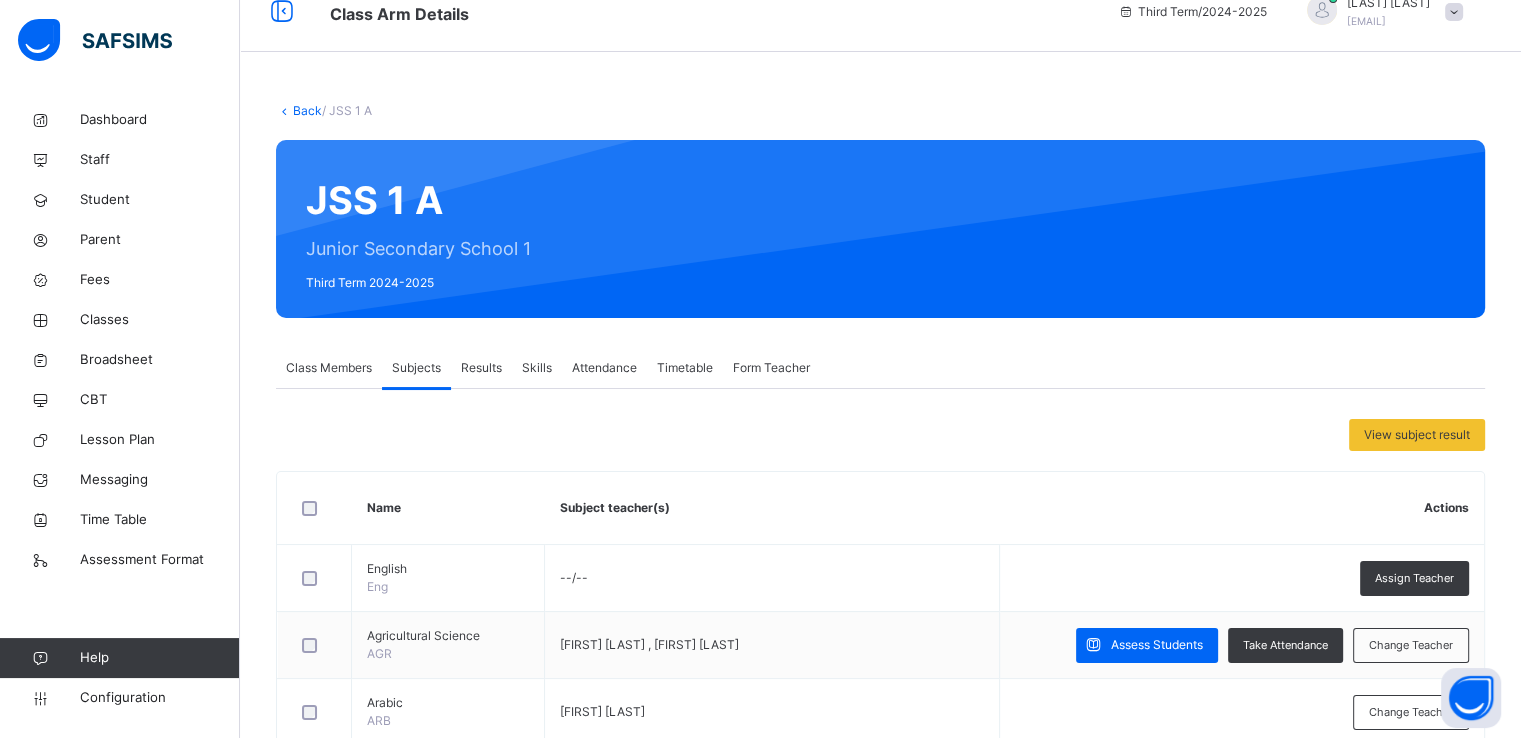 click on "Class Members" at bounding box center [329, 368] 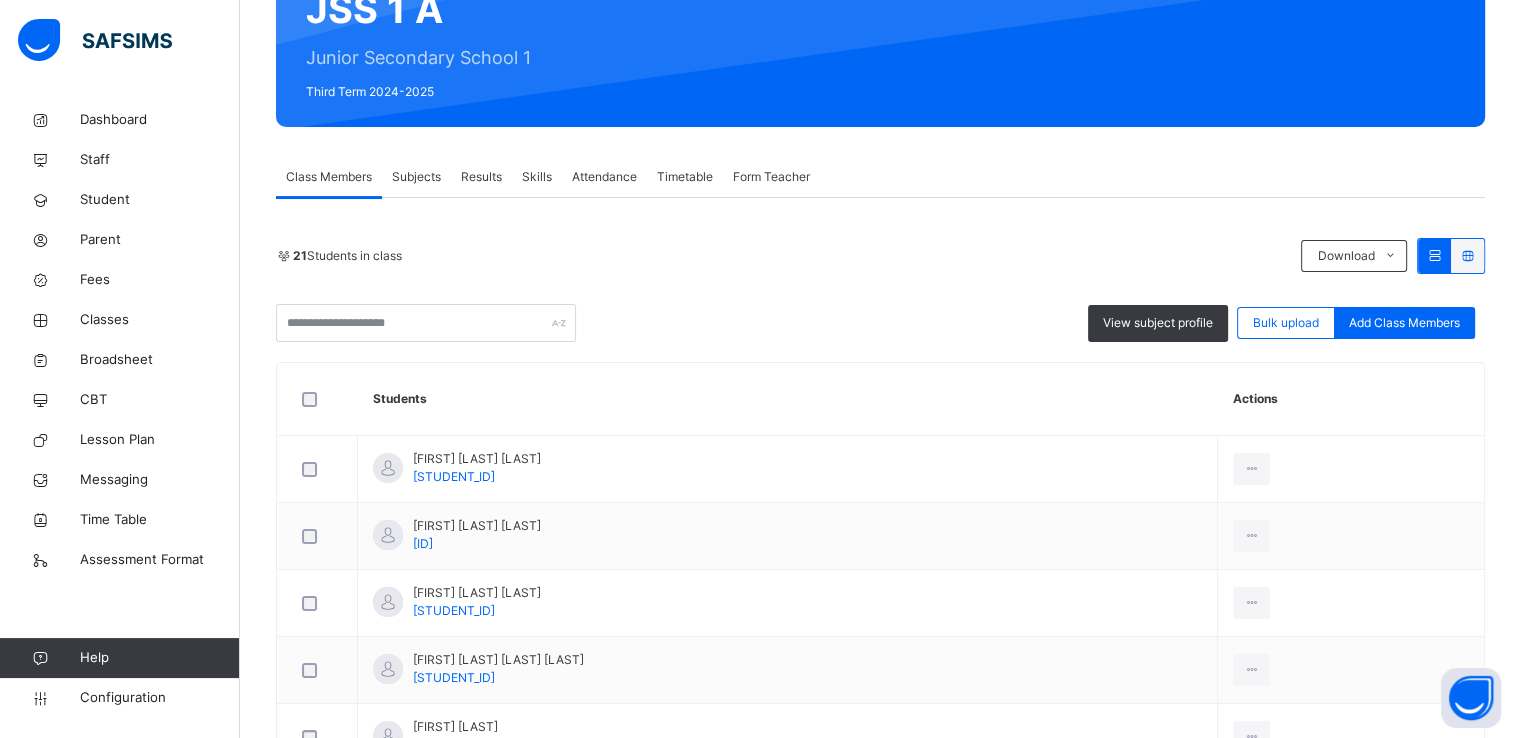 scroll, scrollTop: 90, scrollLeft: 0, axis: vertical 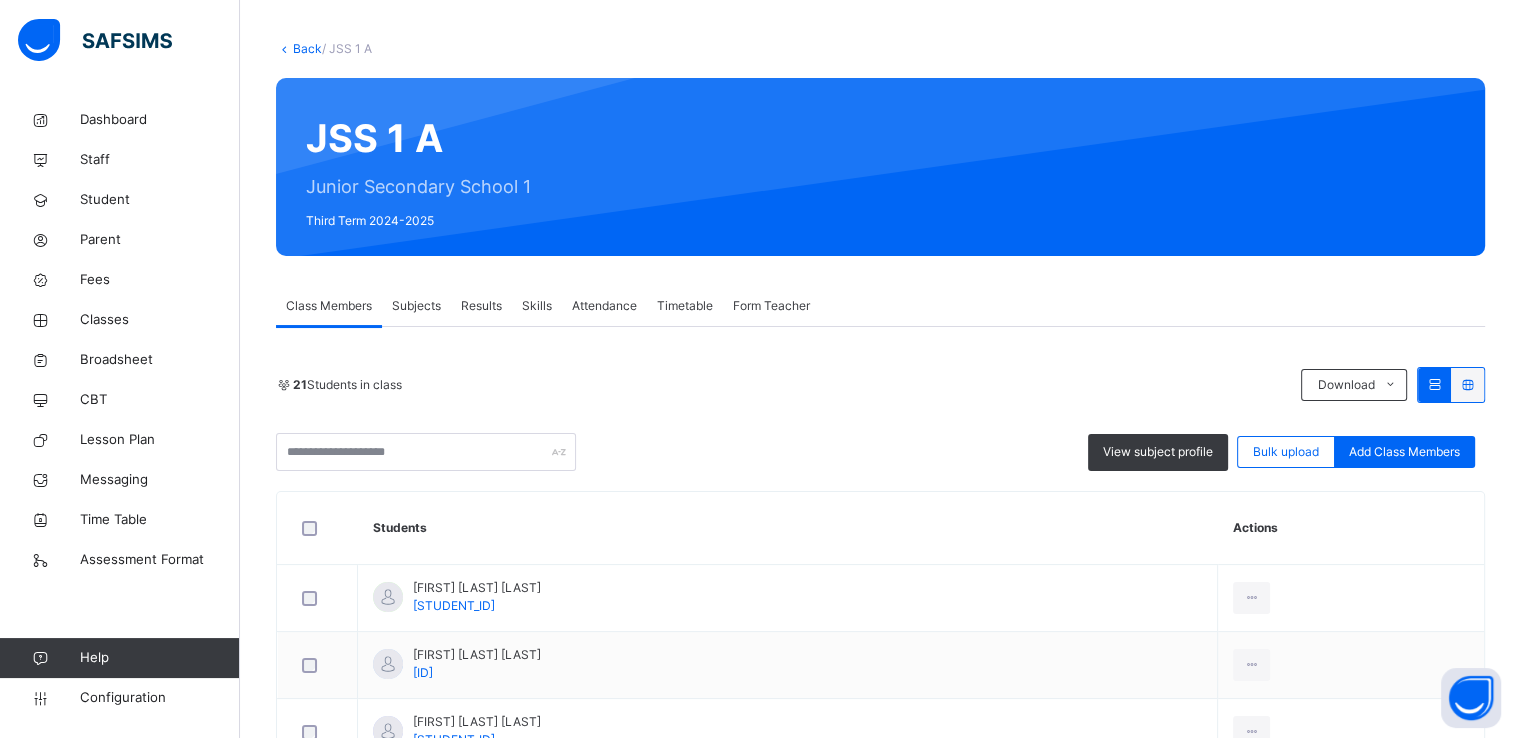 click on "Subjects" at bounding box center (416, 306) 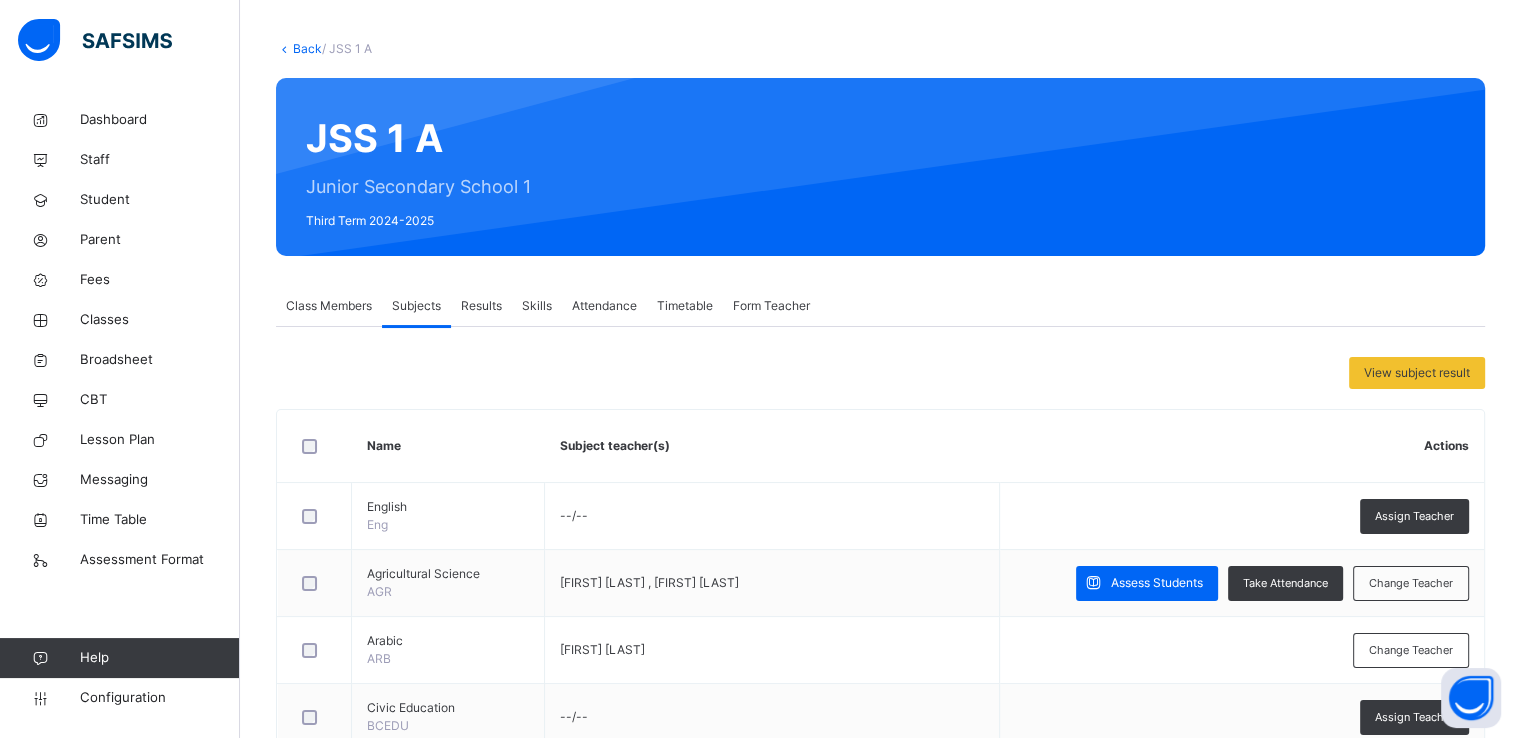 click on "Results" at bounding box center [481, 306] 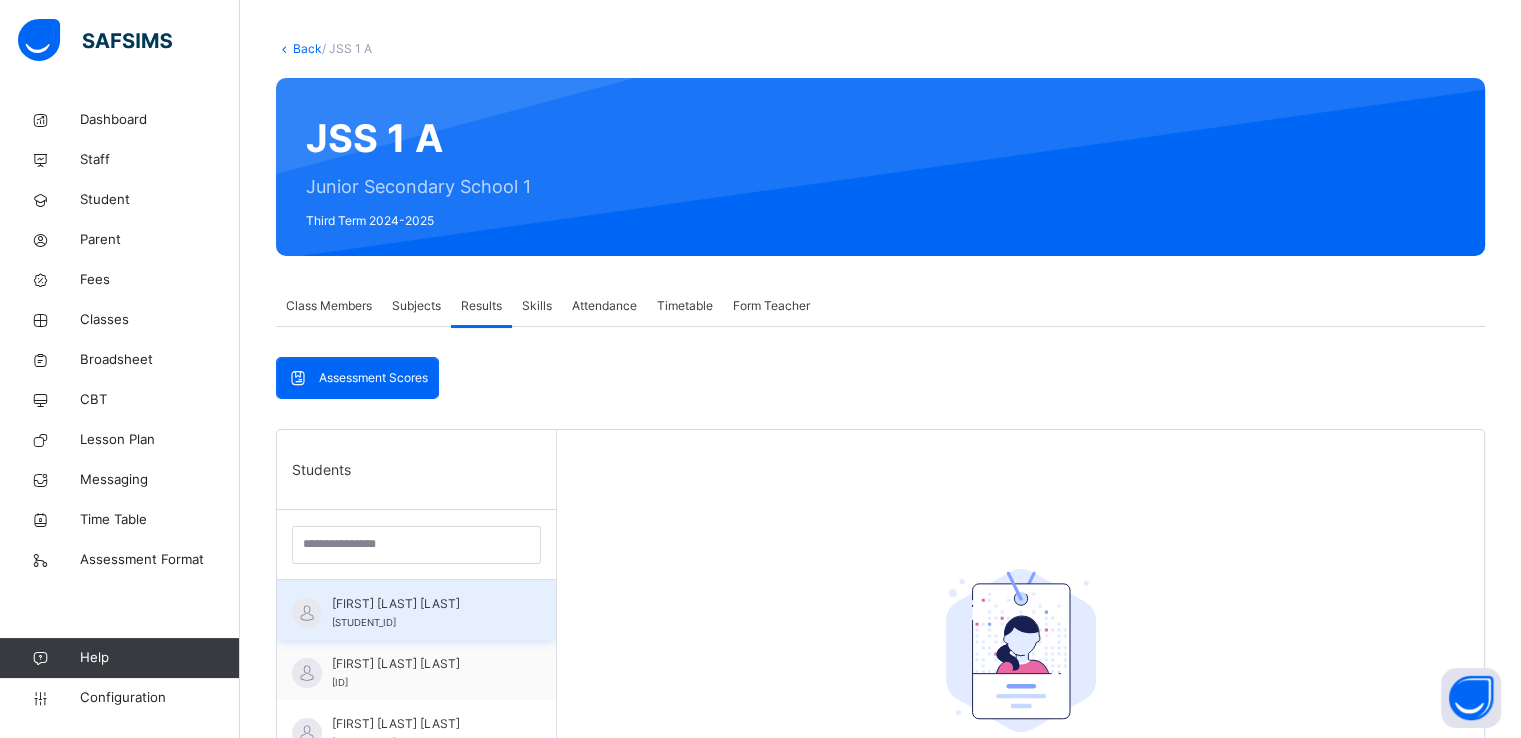 click on "ABUBAKAR   JA'AFARU" at bounding box center (421, 604) 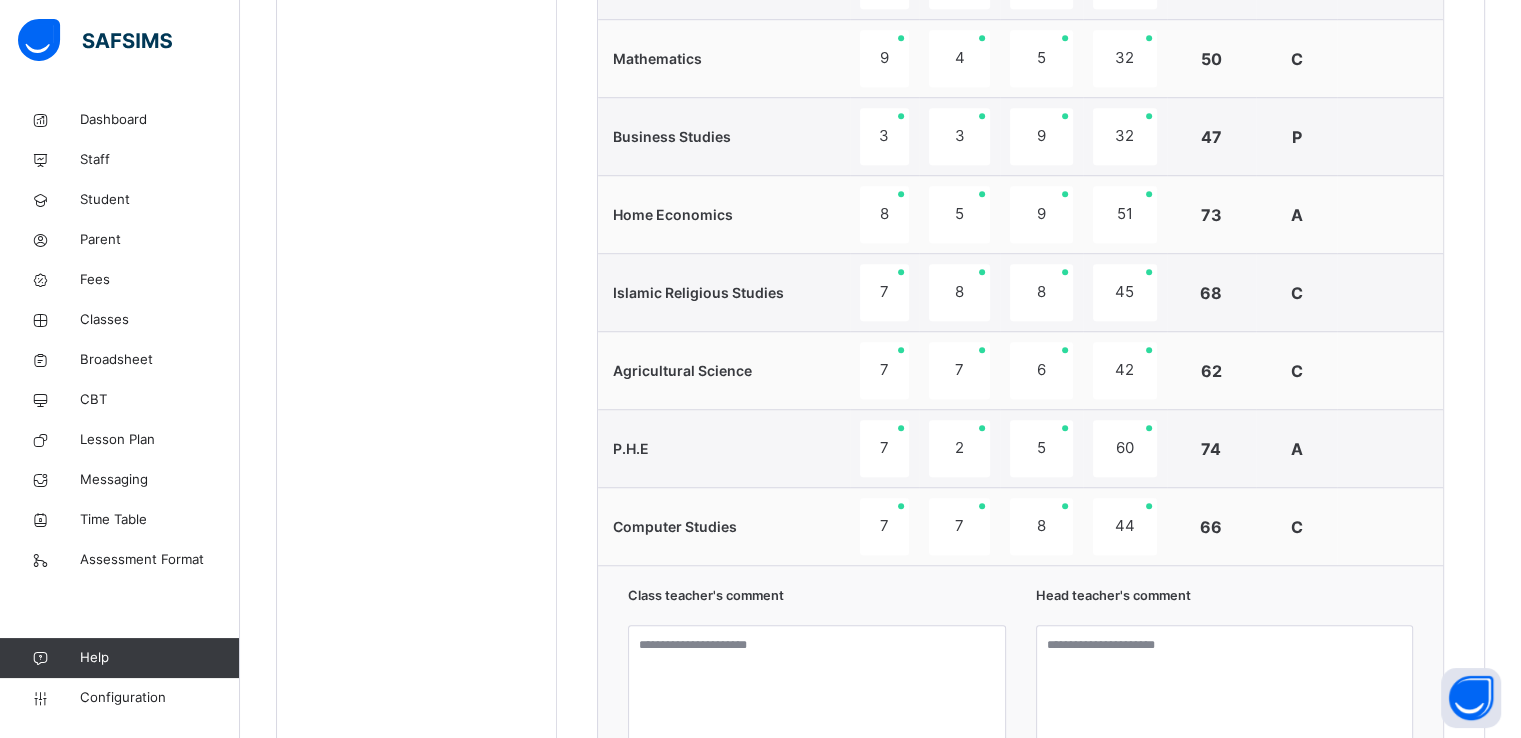 scroll, scrollTop: 1751, scrollLeft: 0, axis: vertical 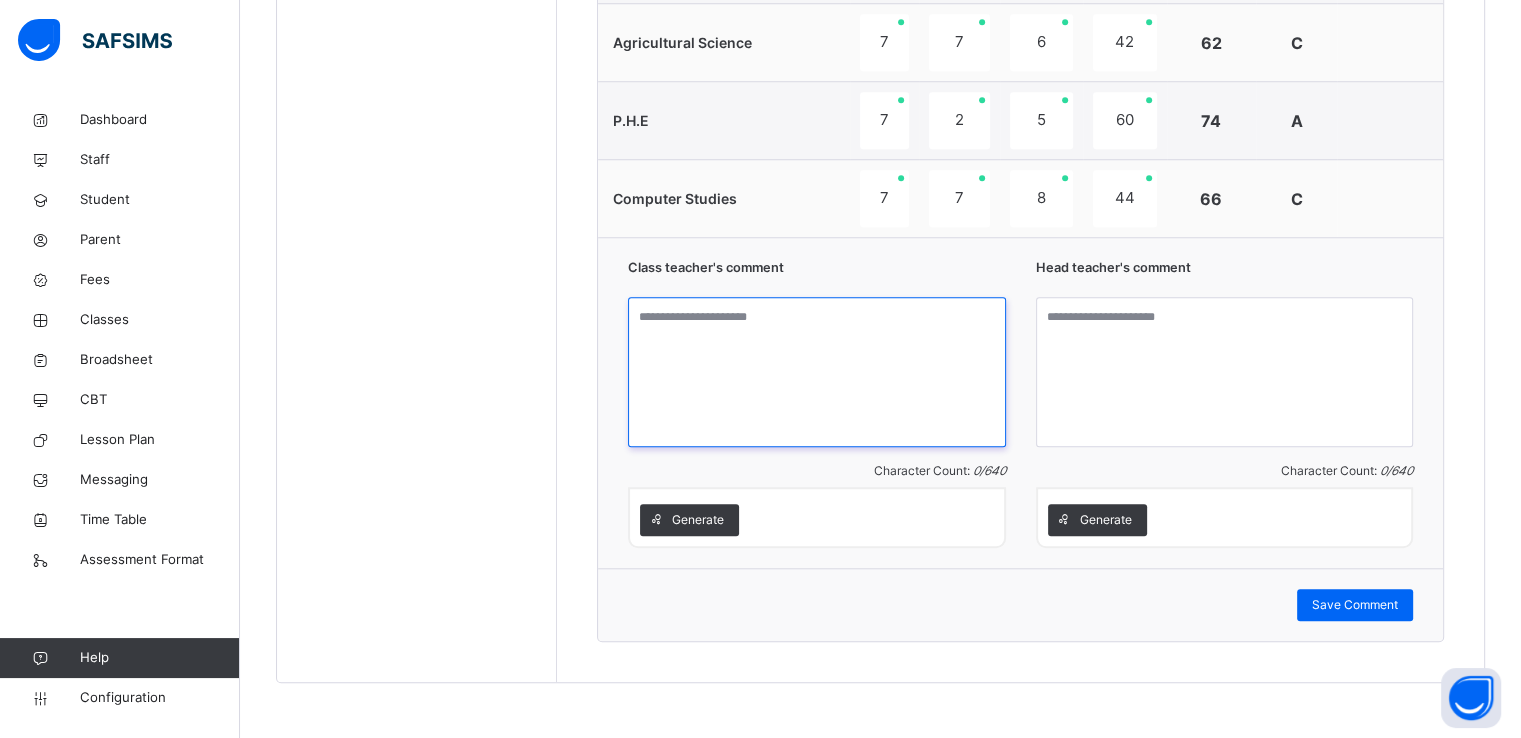click at bounding box center (817, 372) 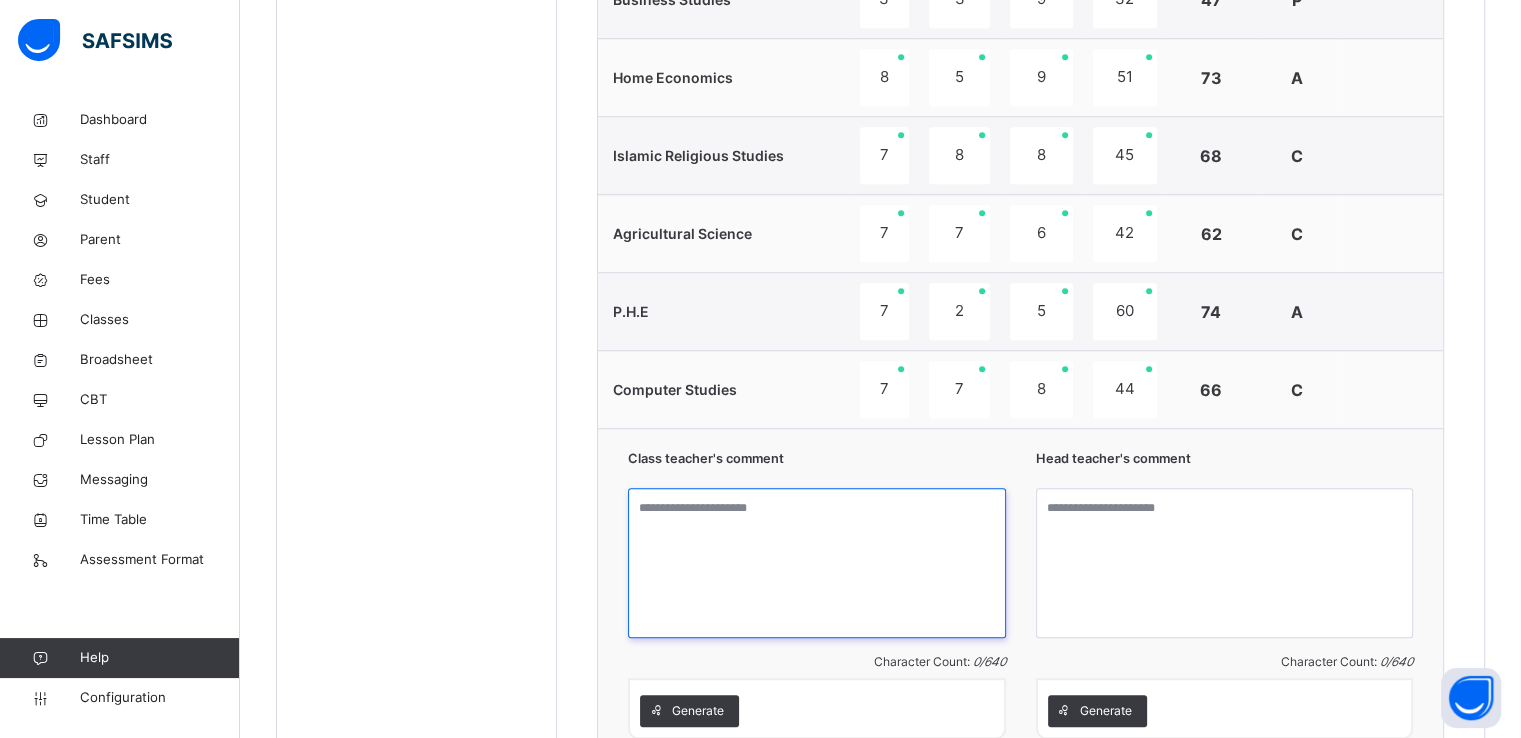 scroll, scrollTop: 1751, scrollLeft: 0, axis: vertical 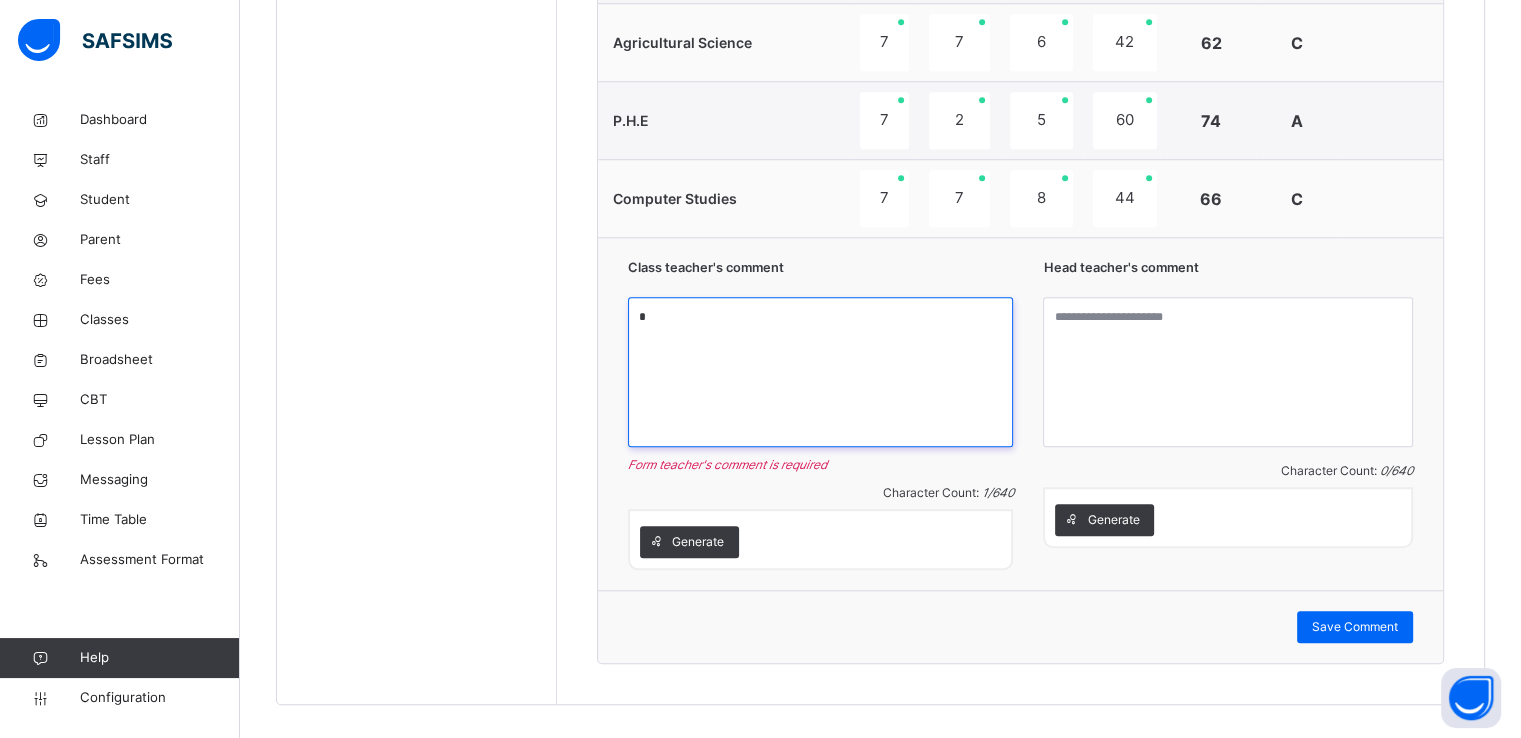 drag, startPoint x: 688, startPoint y: 304, endPoint x: 518, endPoint y: 331, distance: 172.13077 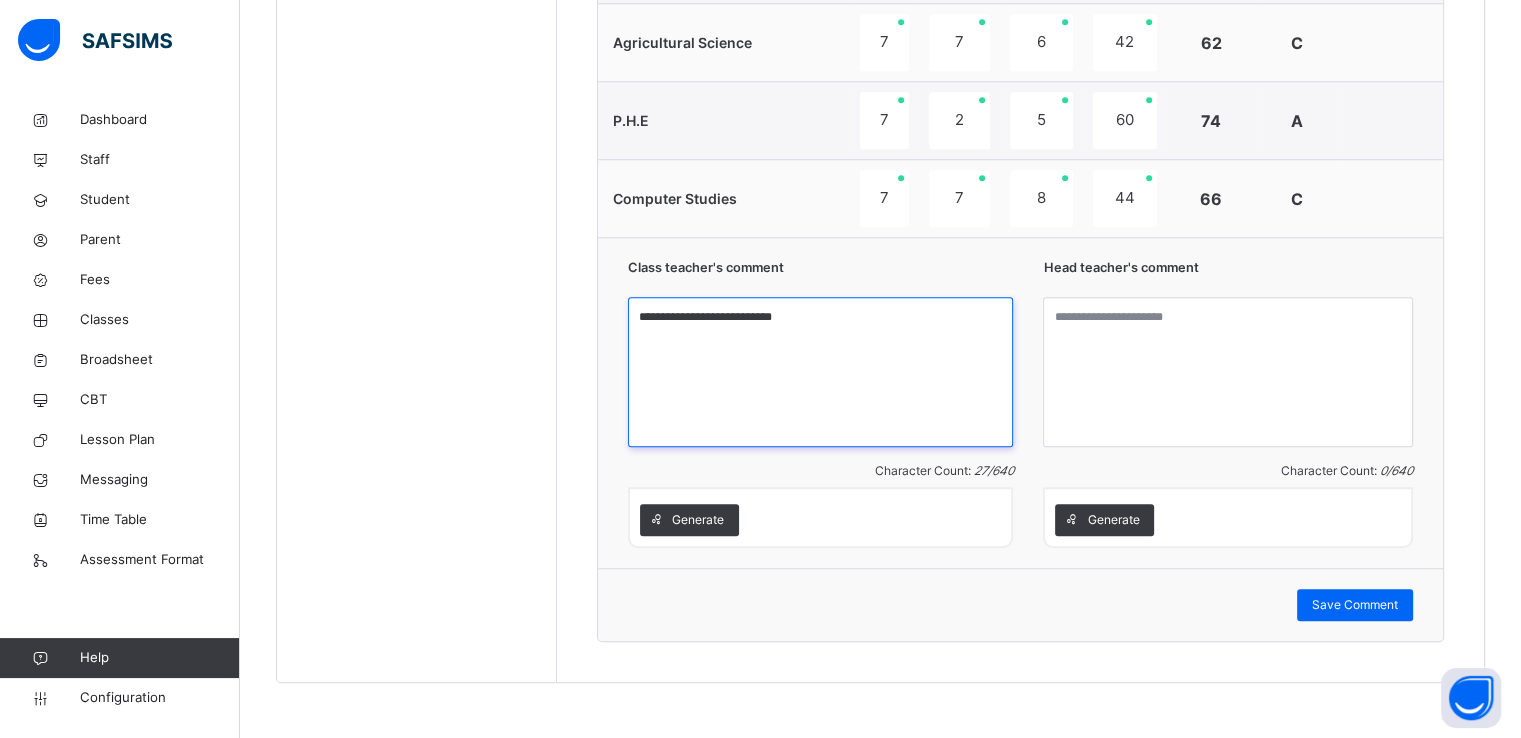 click on "**********" at bounding box center (820, 372) 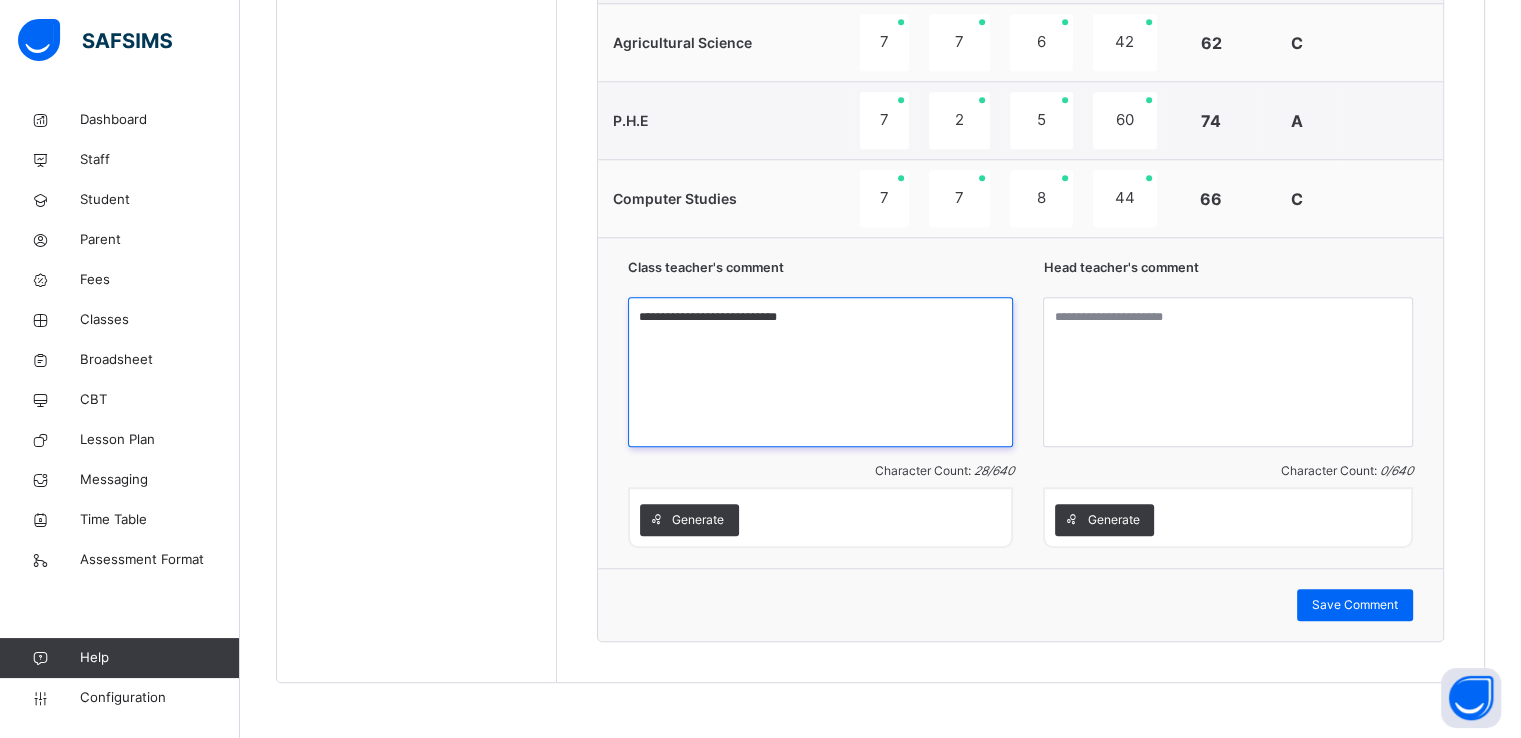 click on "**********" at bounding box center (820, 372) 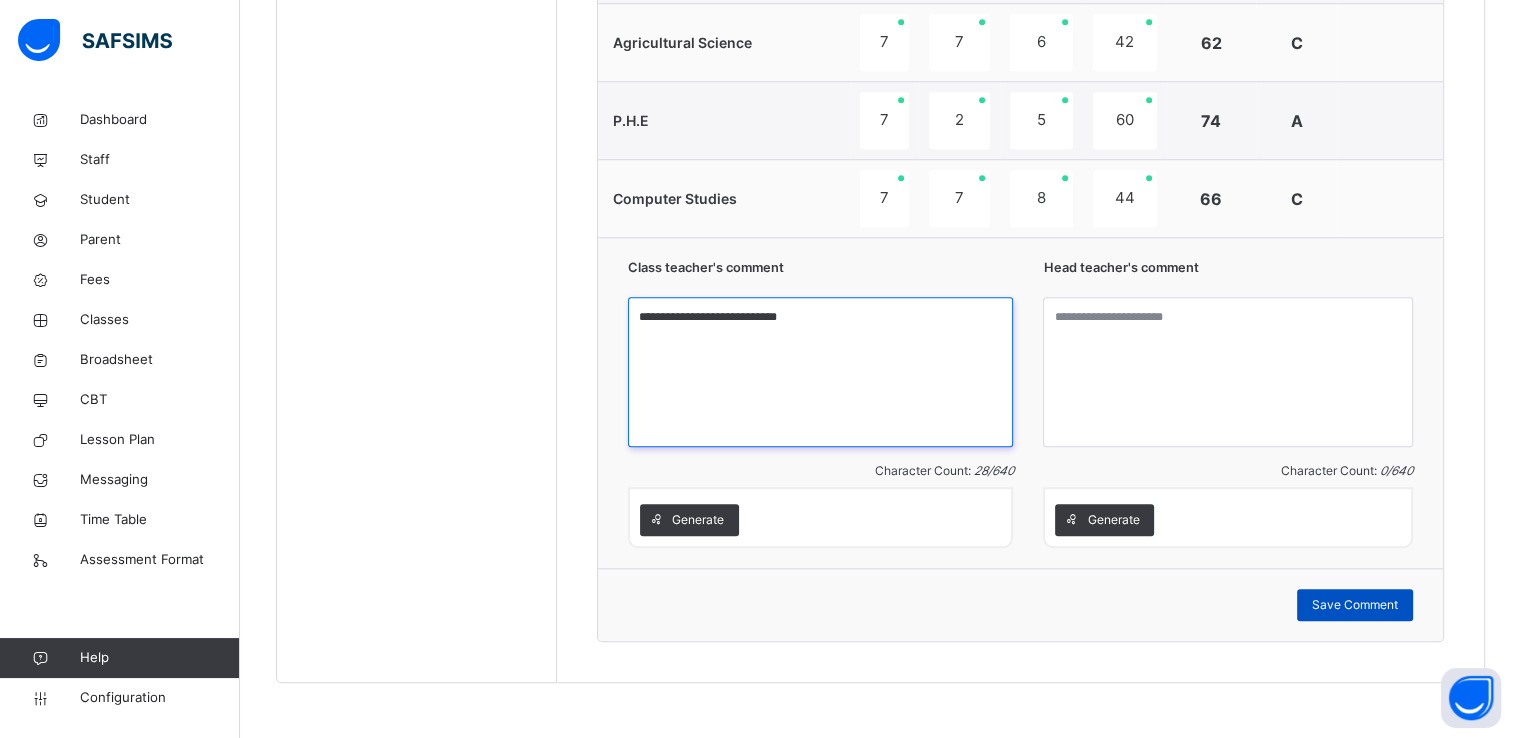 type on "**********" 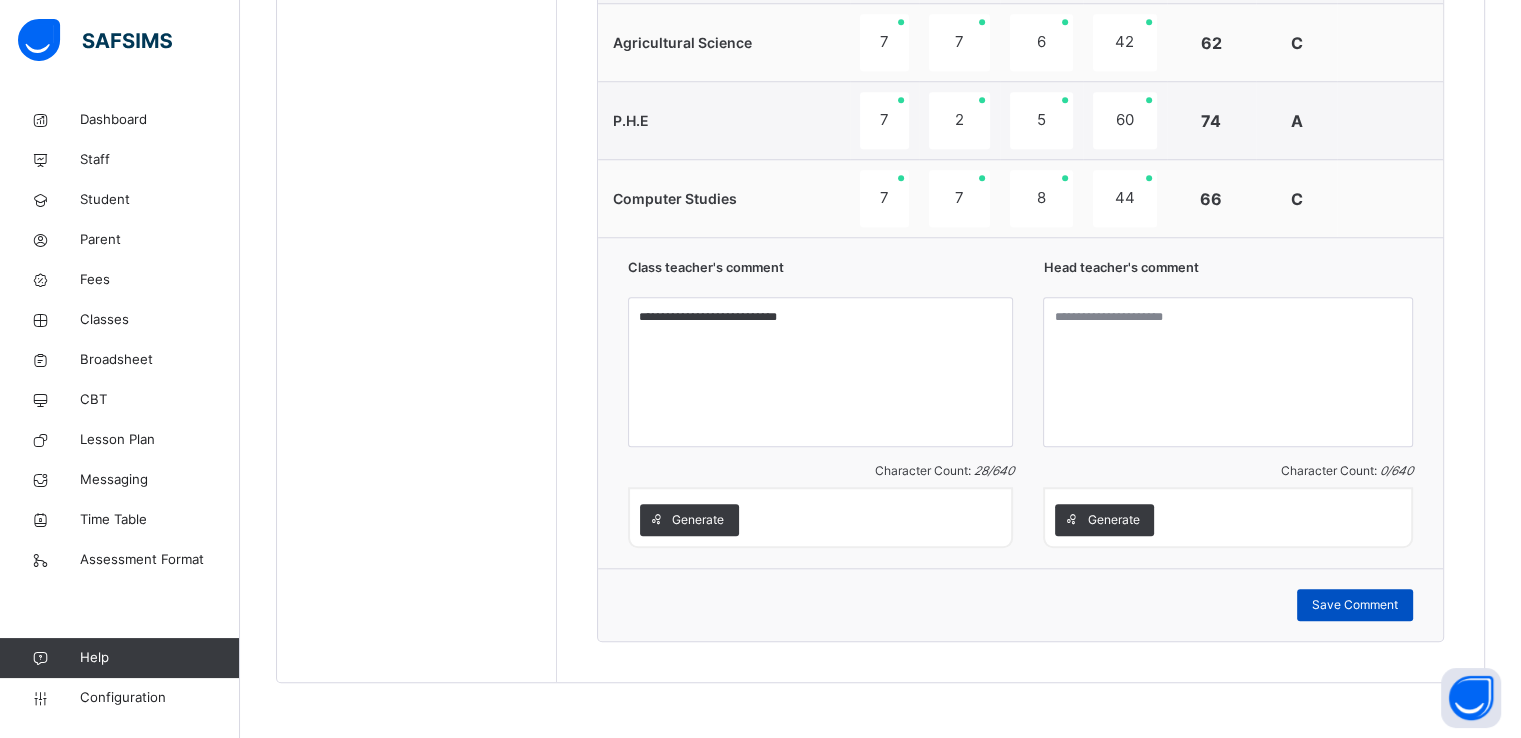 click on "Save Comment" at bounding box center [1355, 605] 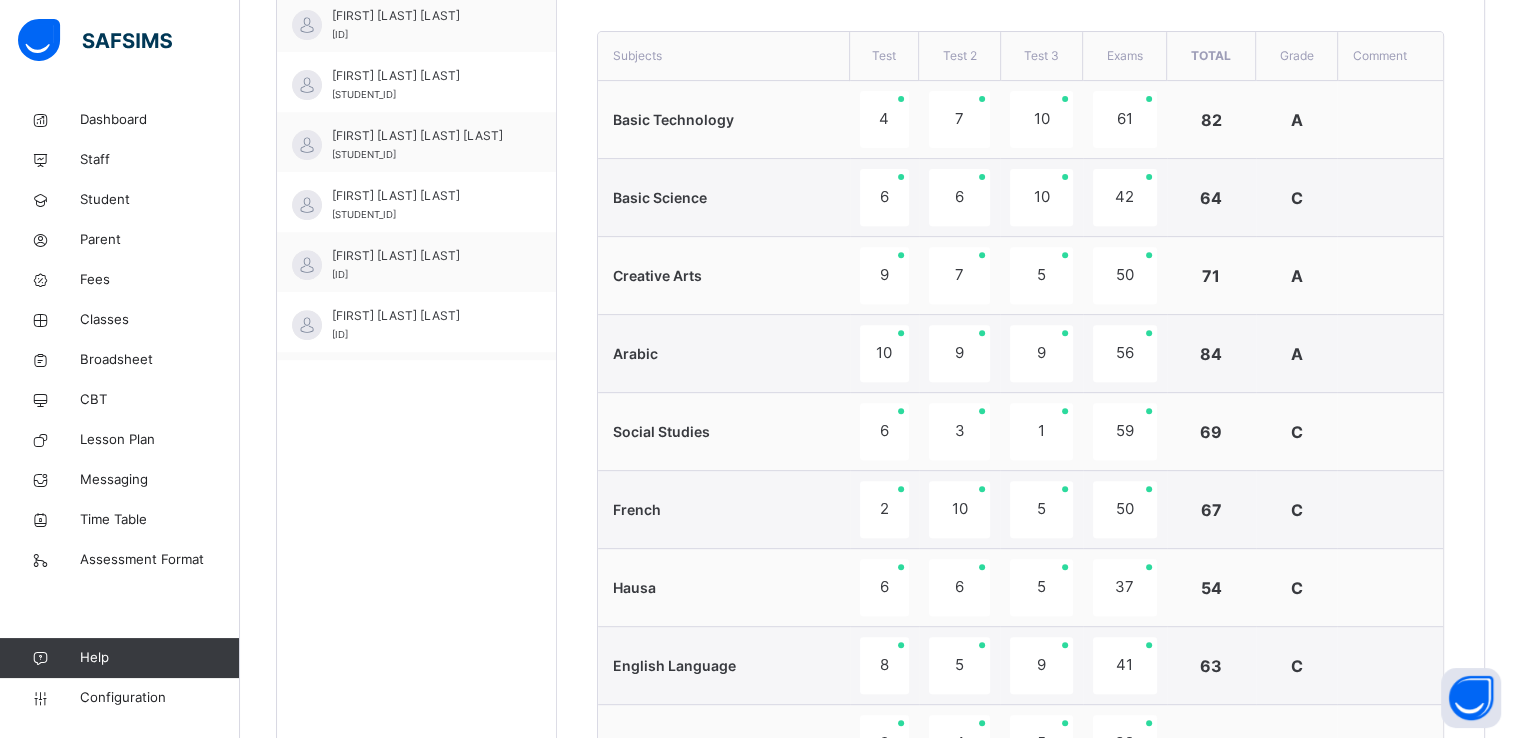 scroll, scrollTop: 525, scrollLeft: 0, axis: vertical 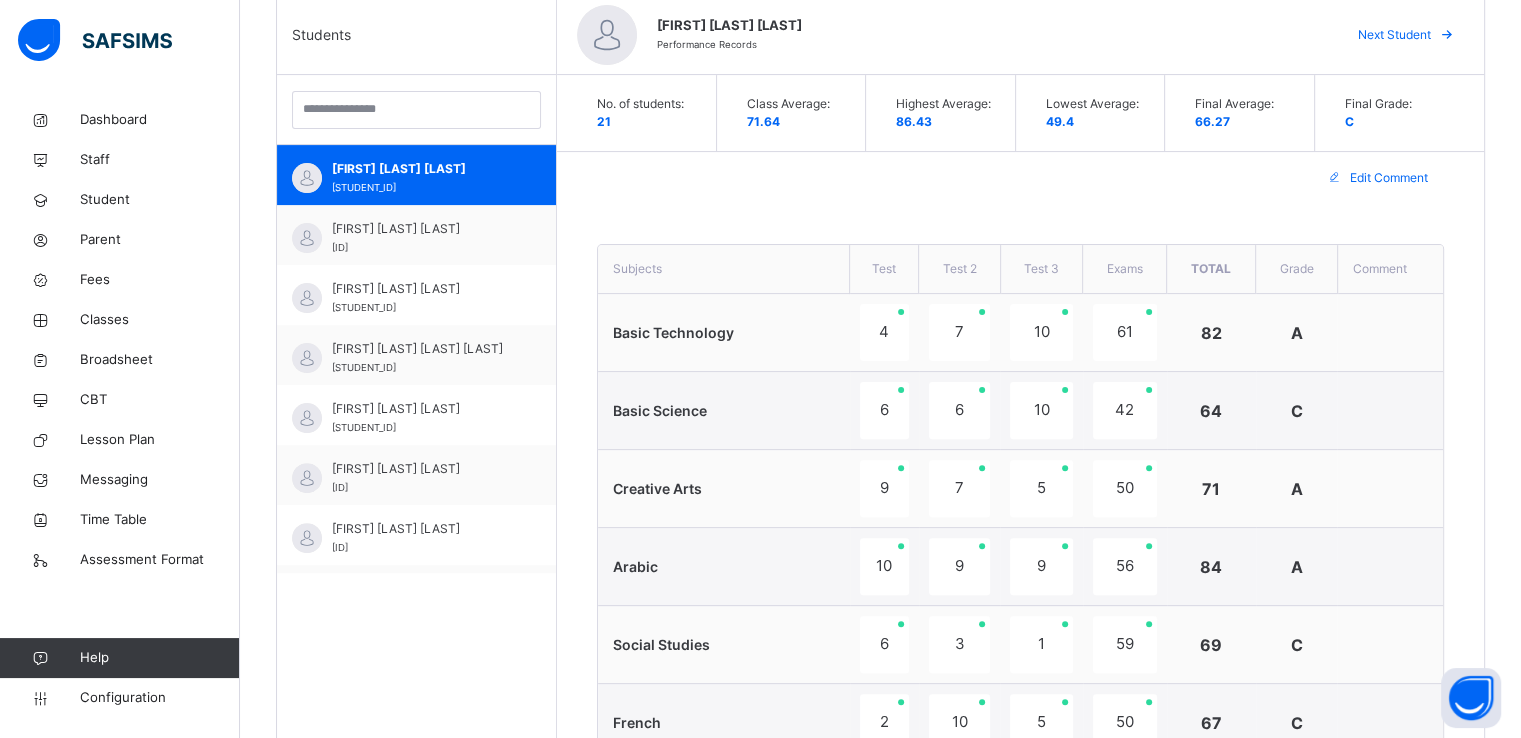 click on "Next Student" at bounding box center [1394, 35] 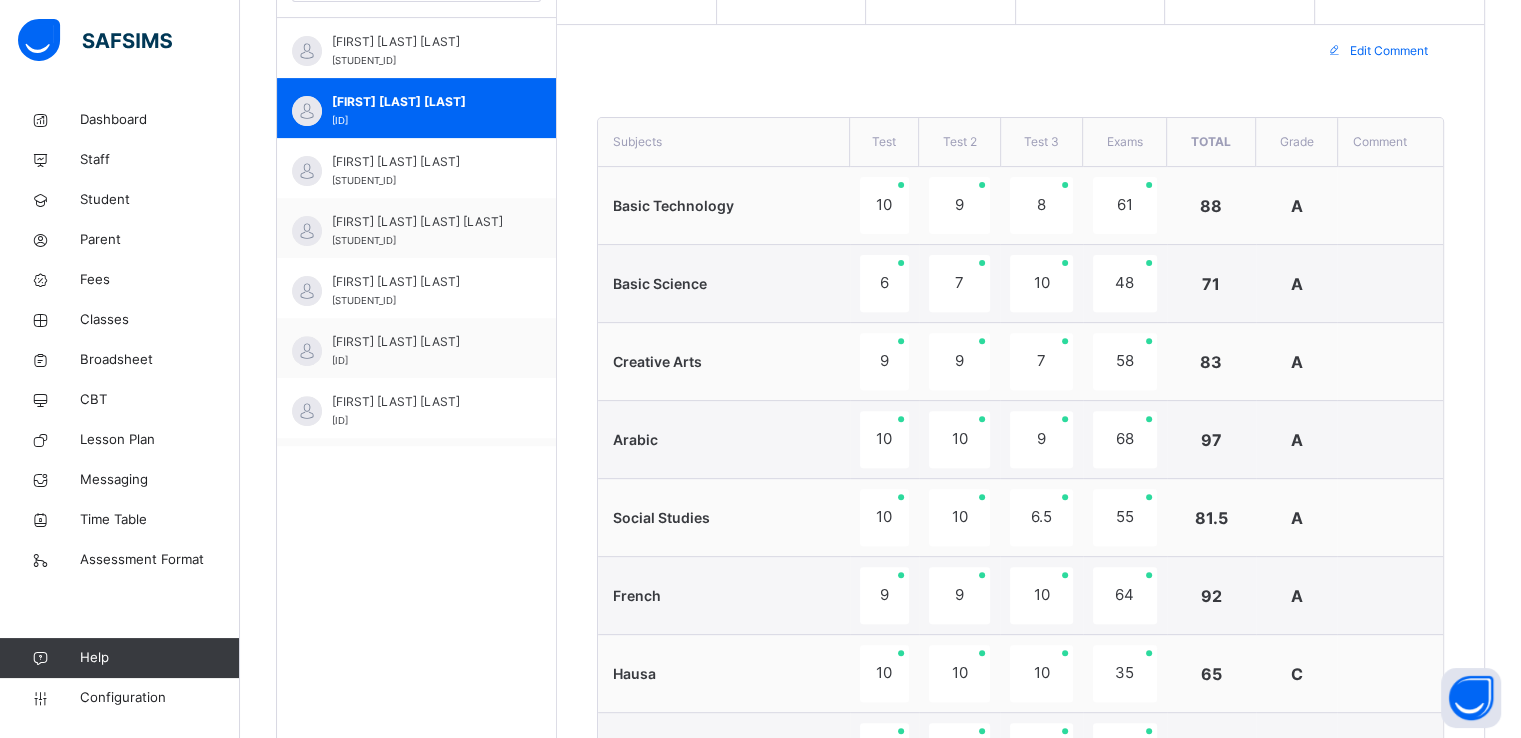 scroll, scrollTop: 644, scrollLeft: 0, axis: vertical 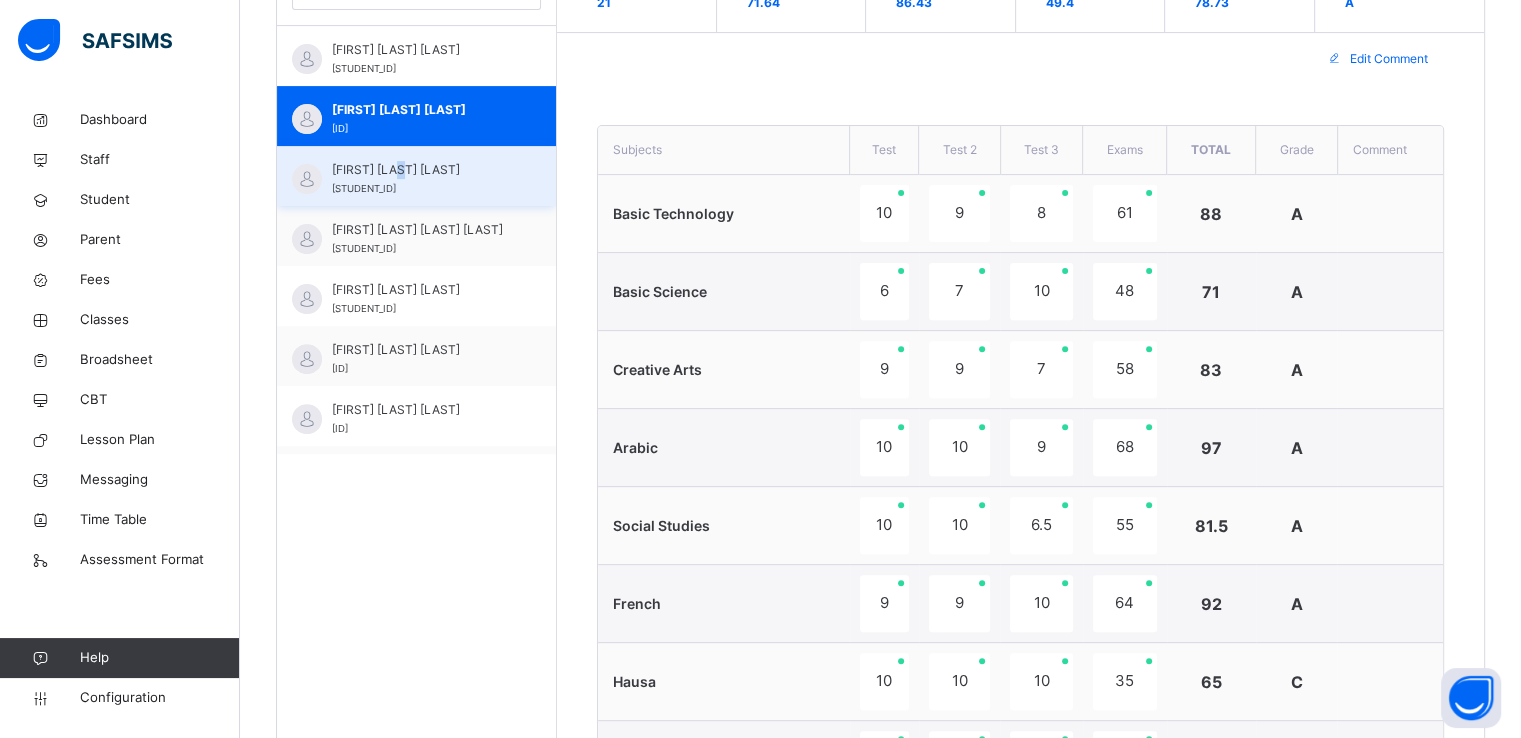 click on "CALEB NIZIWULE MARTIN" at bounding box center (421, 170) 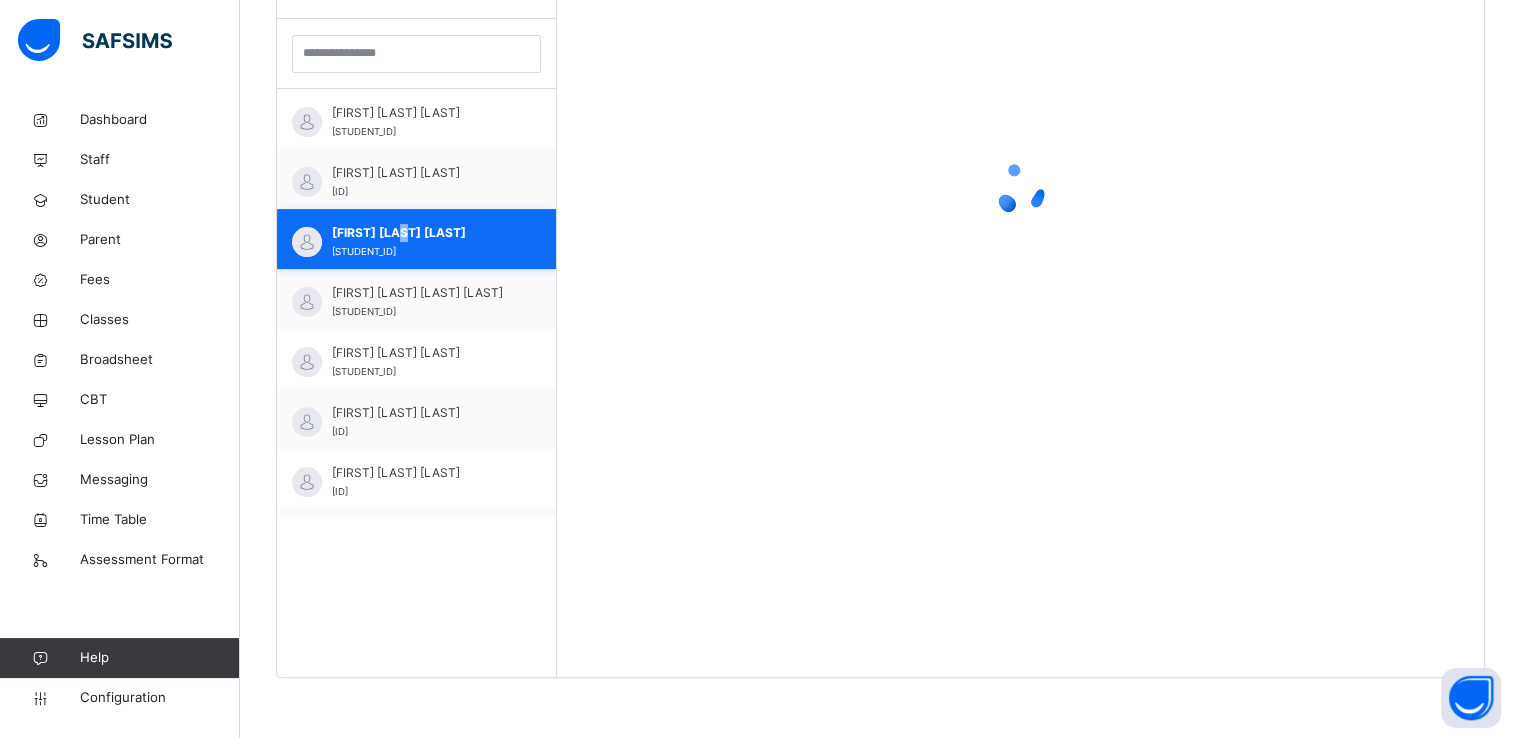 scroll, scrollTop: 580, scrollLeft: 0, axis: vertical 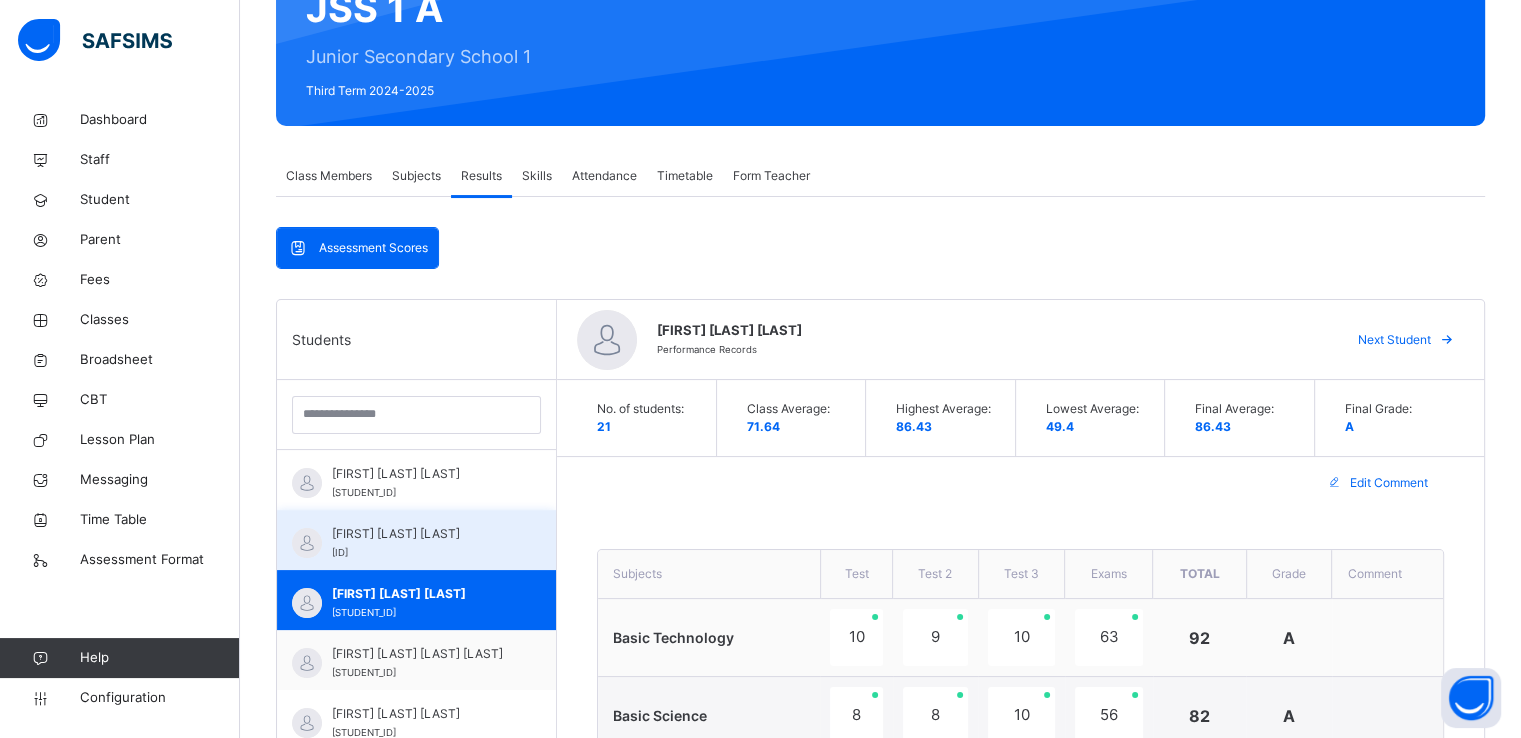 click on "24/25-2382" at bounding box center [340, 552] 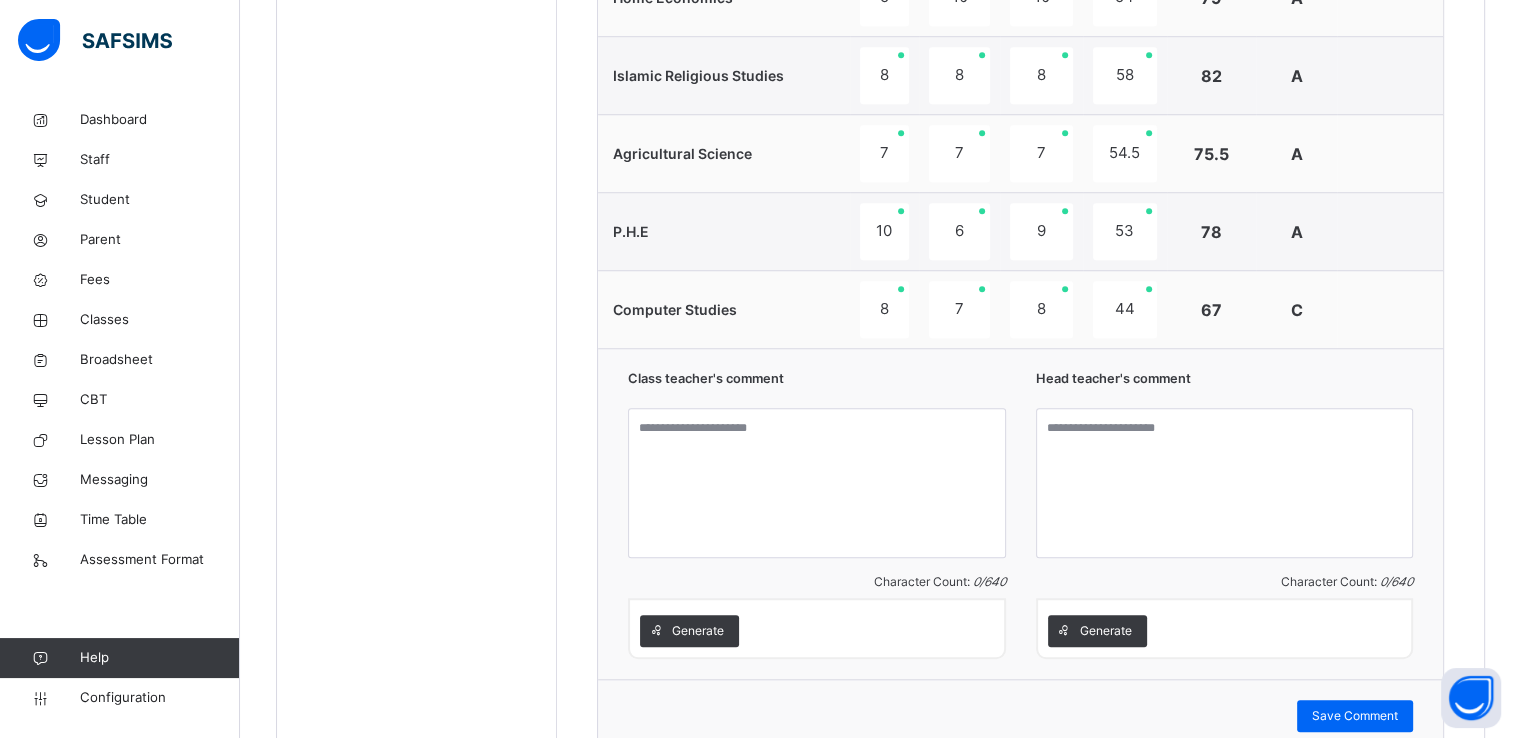 scroll, scrollTop: 1646, scrollLeft: 0, axis: vertical 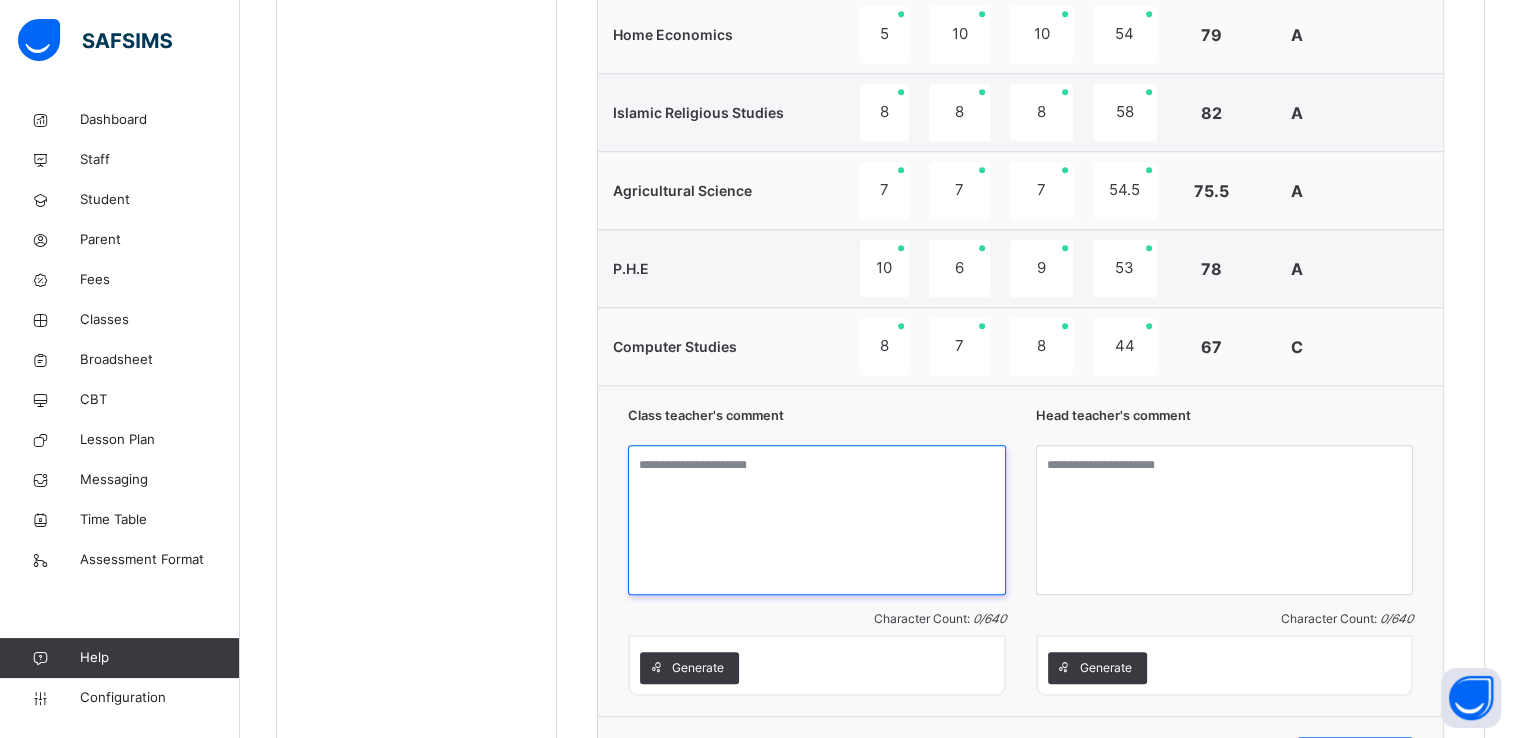 click at bounding box center [817, 520] 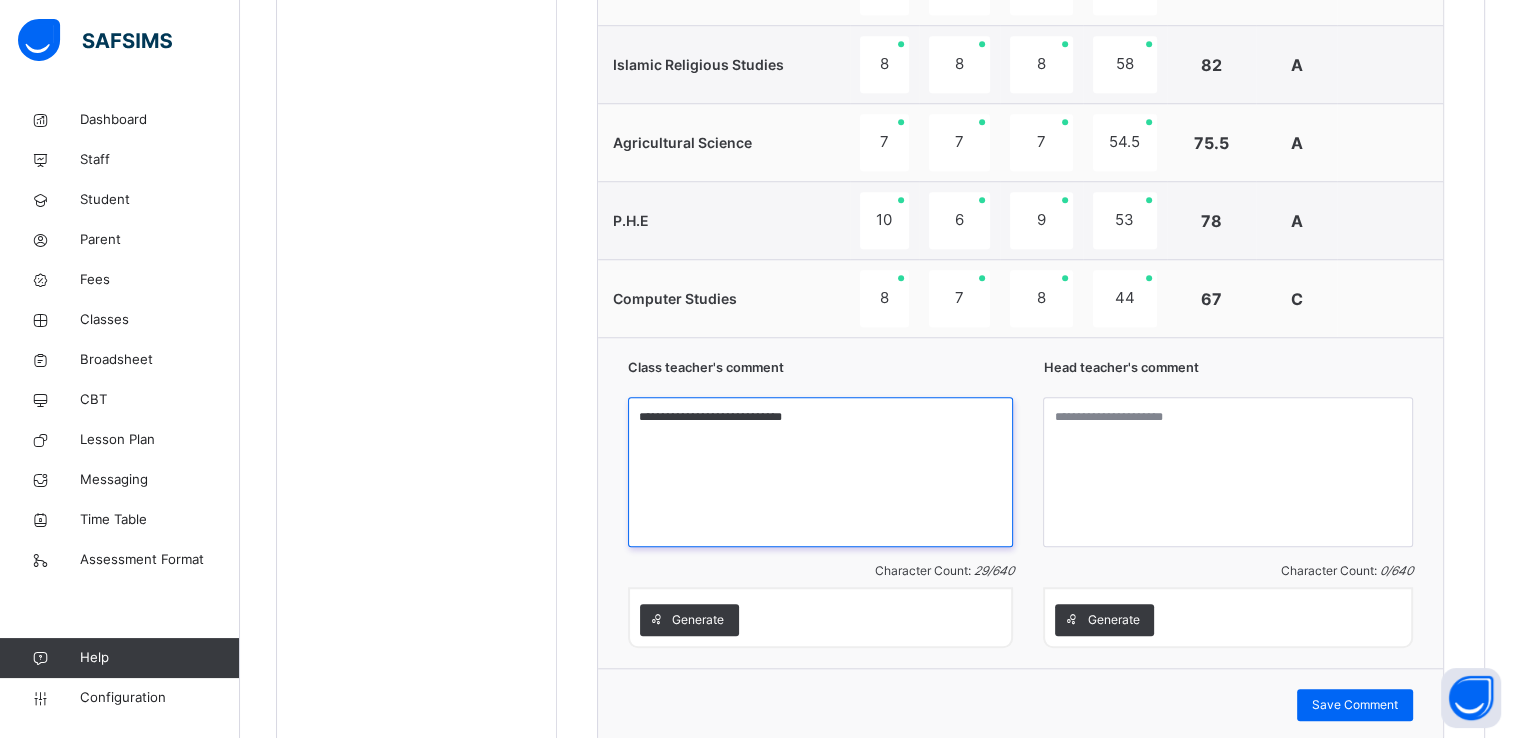 scroll, scrollTop: 1751, scrollLeft: 0, axis: vertical 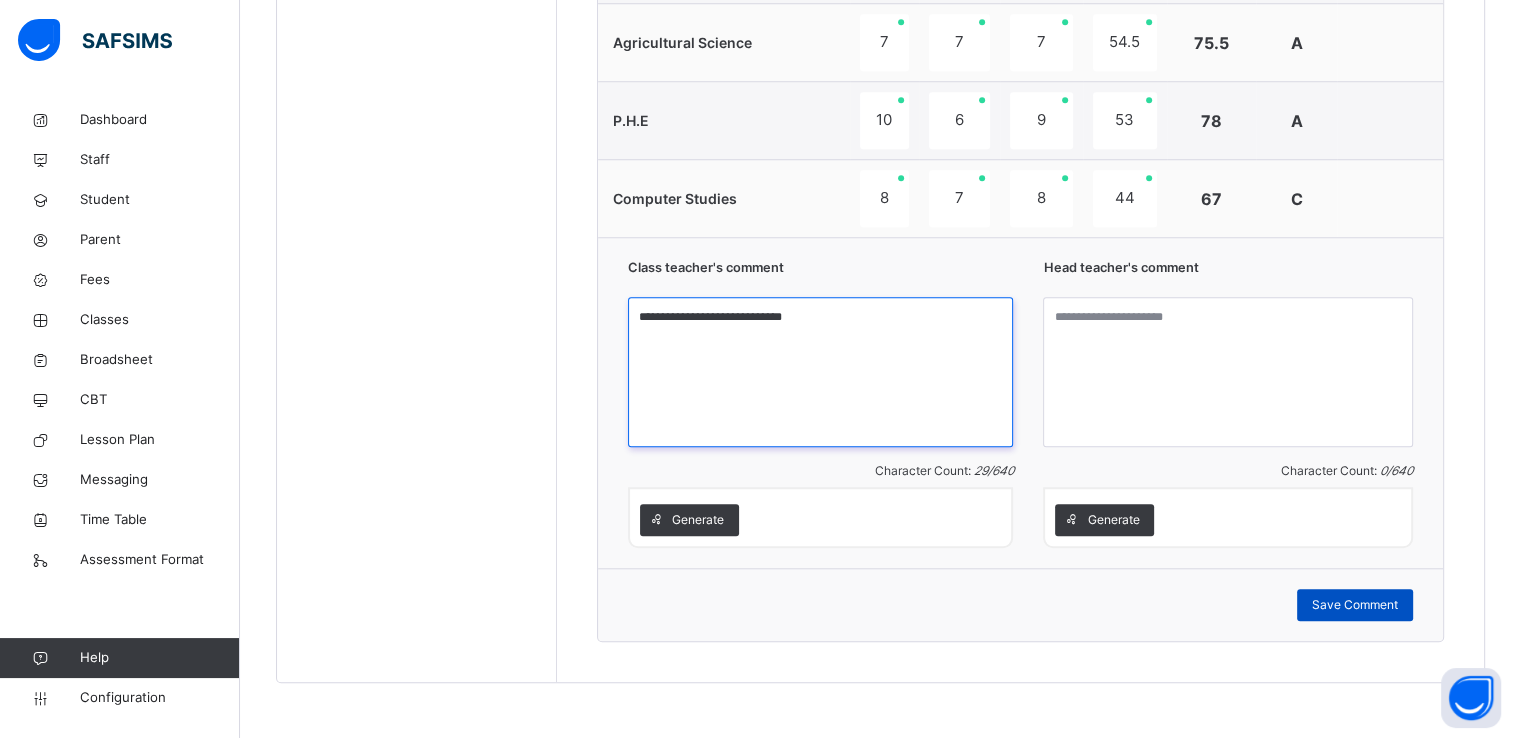 type on "**********" 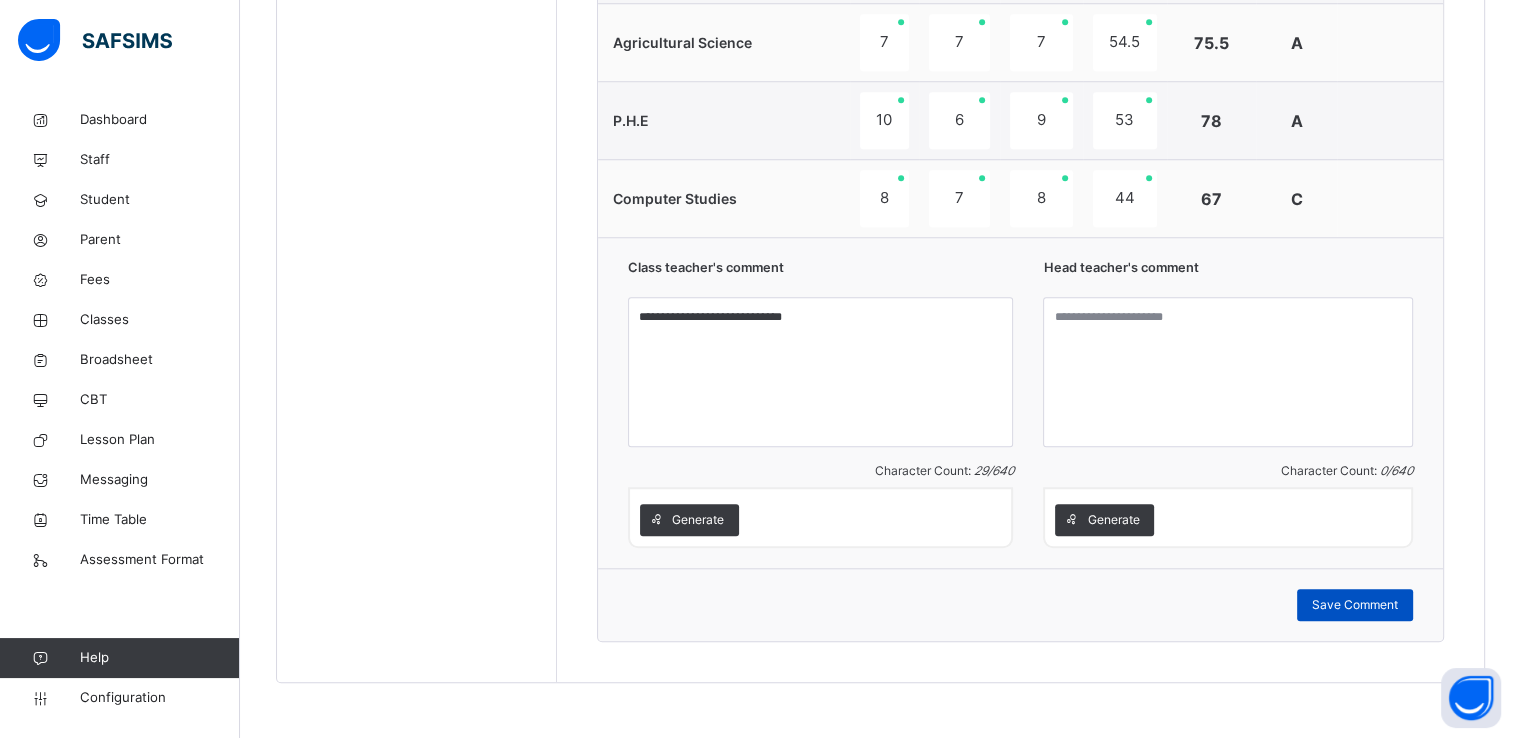 click on "Save Comment" at bounding box center [1355, 605] 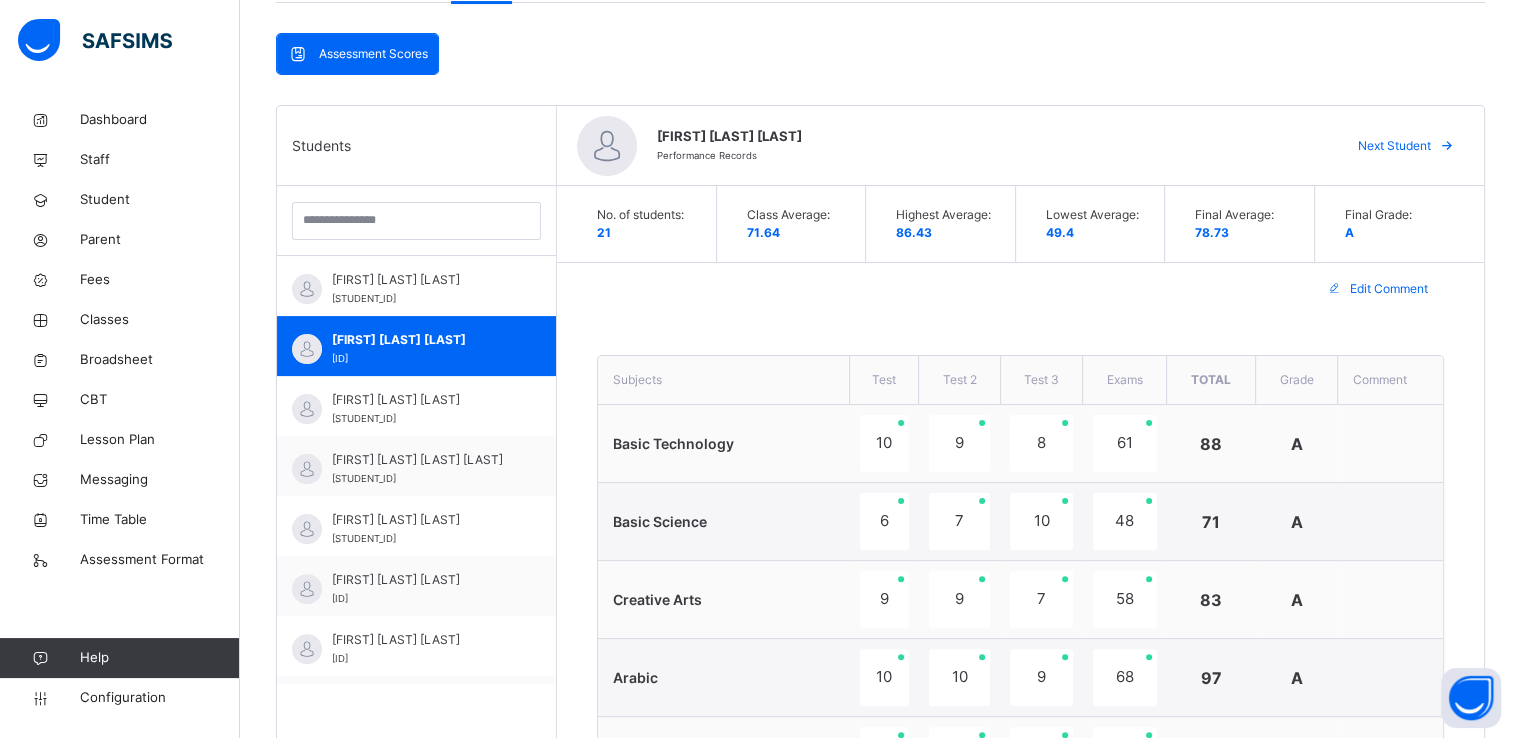 scroll, scrollTop: 403, scrollLeft: 0, axis: vertical 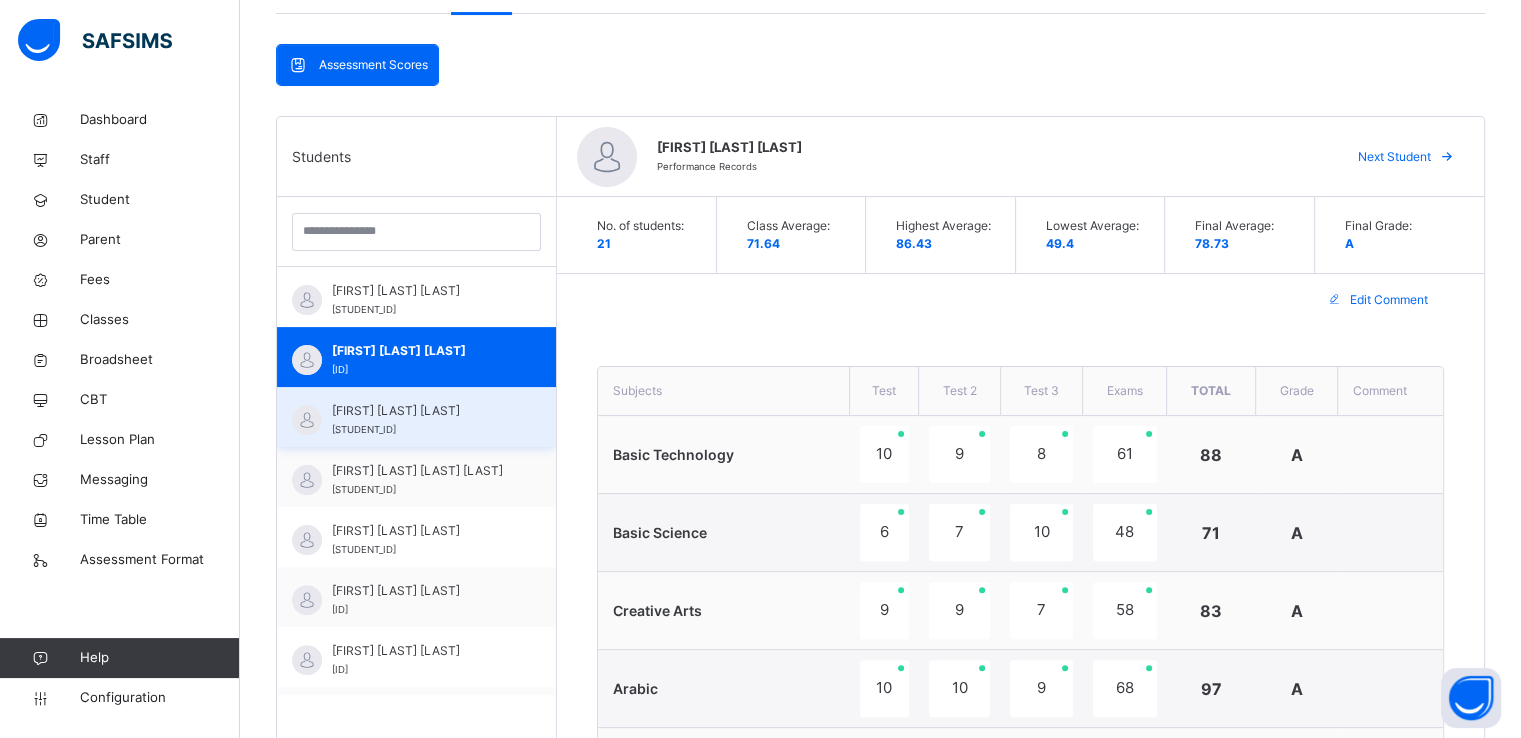 click on "CALEB NIZIWULE MARTIN 24/25-2394" at bounding box center [421, 420] 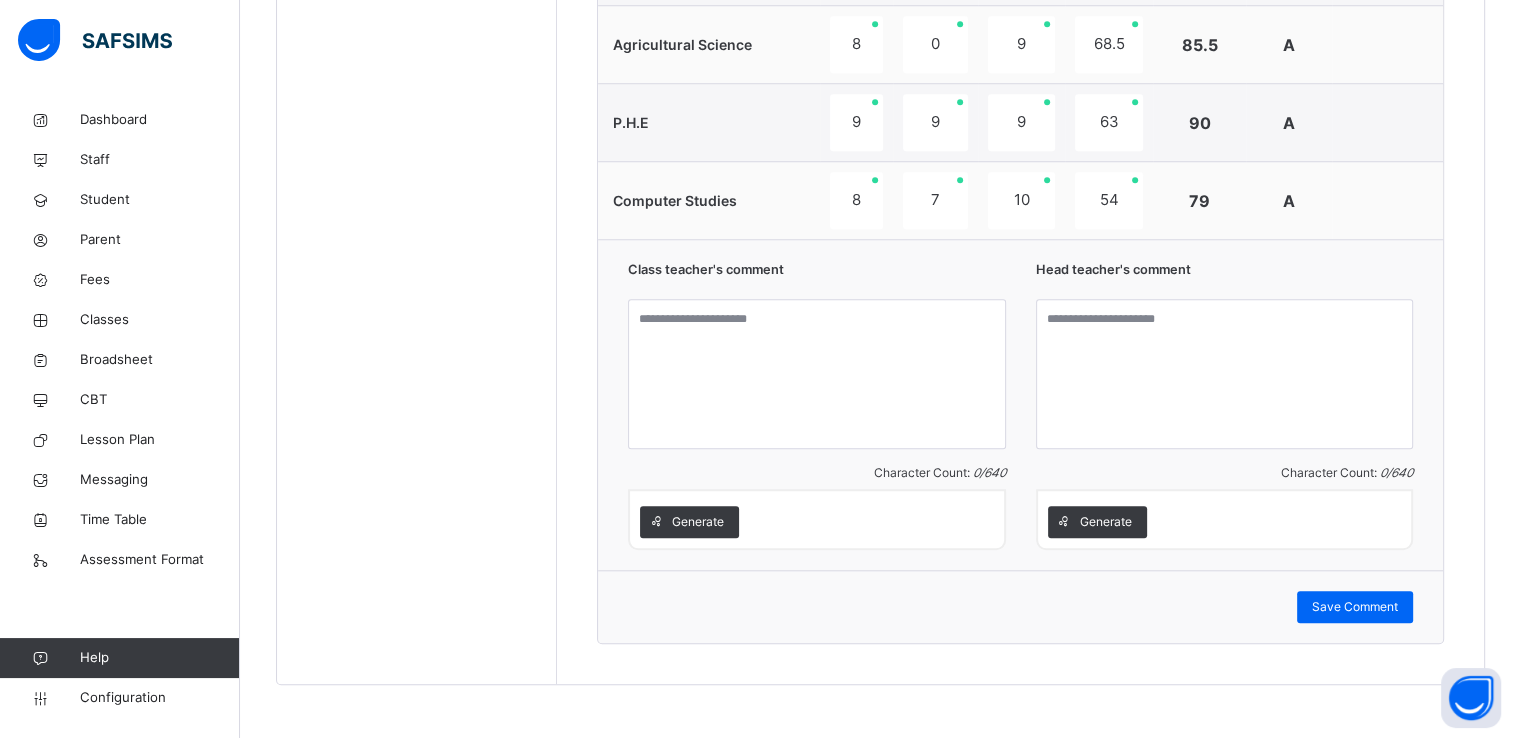 scroll, scrollTop: 1732, scrollLeft: 0, axis: vertical 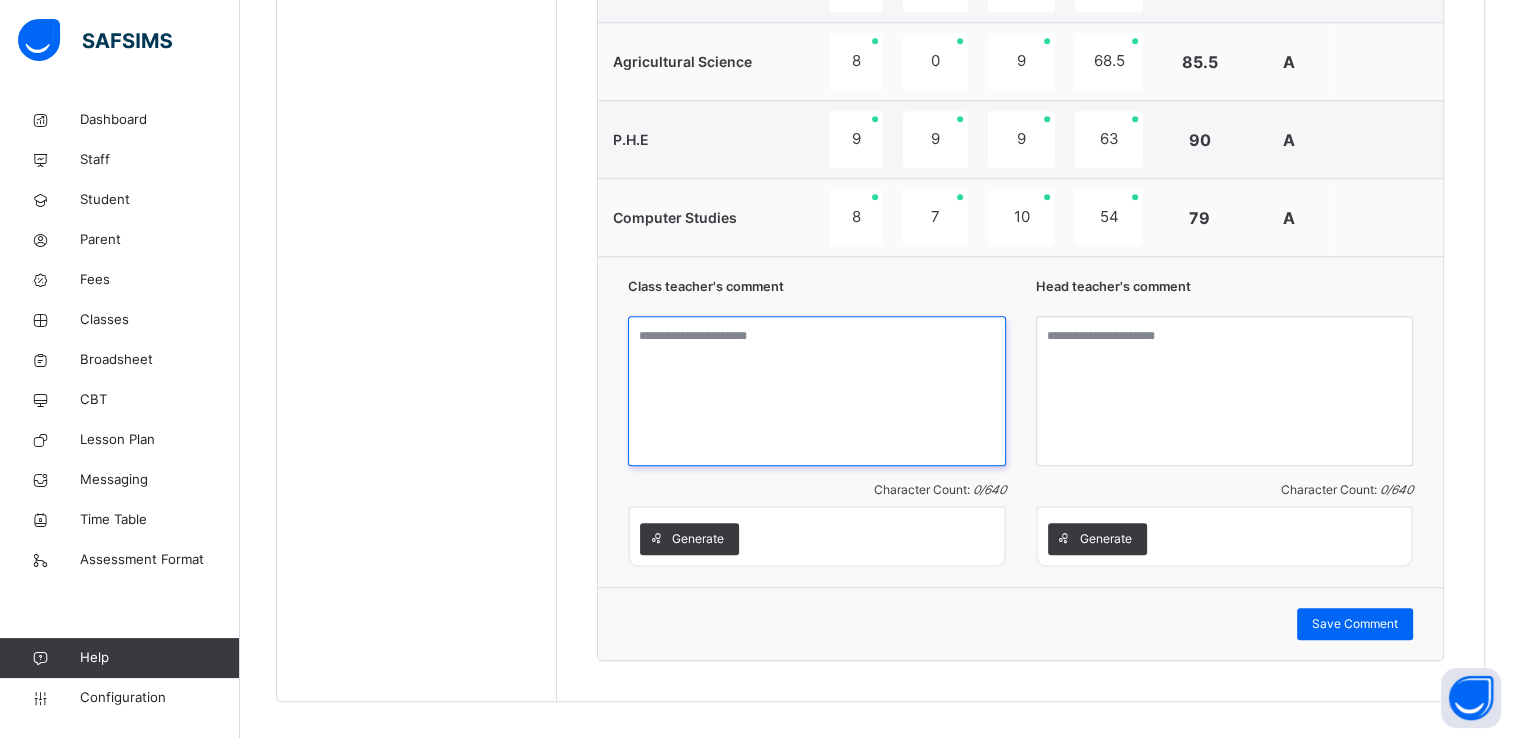click at bounding box center (817, 391) 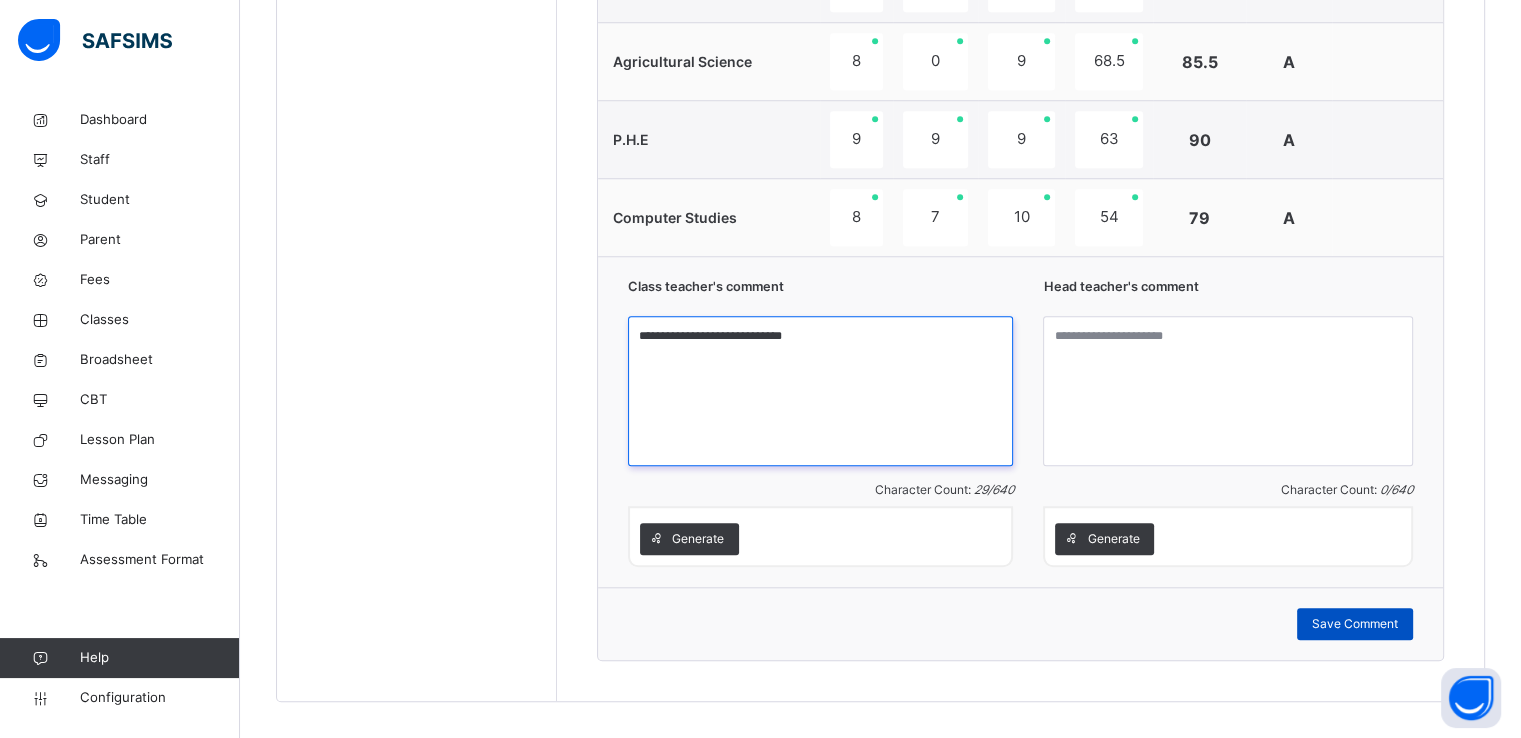 type on "**********" 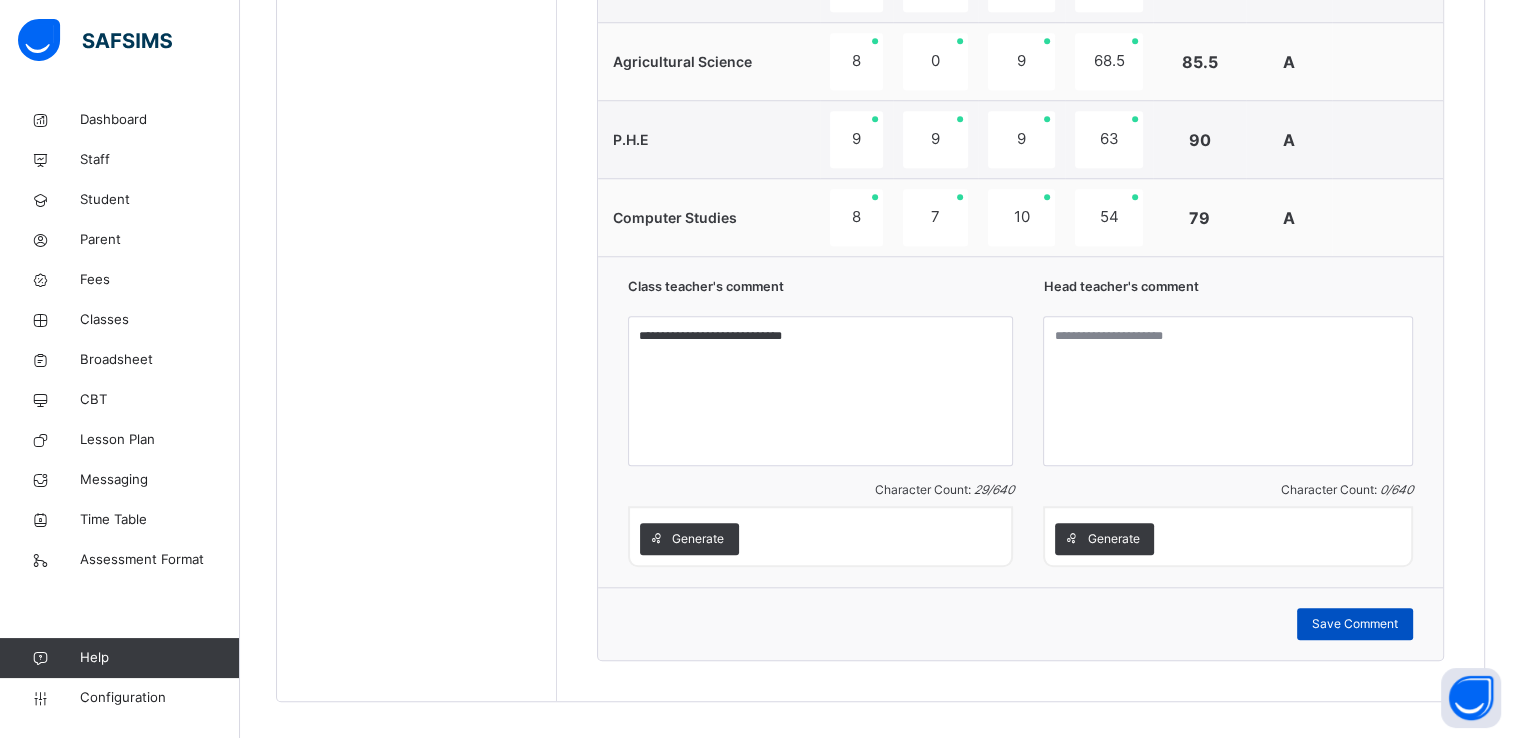 click on "Save Comment" at bounding box center (1355, 624) 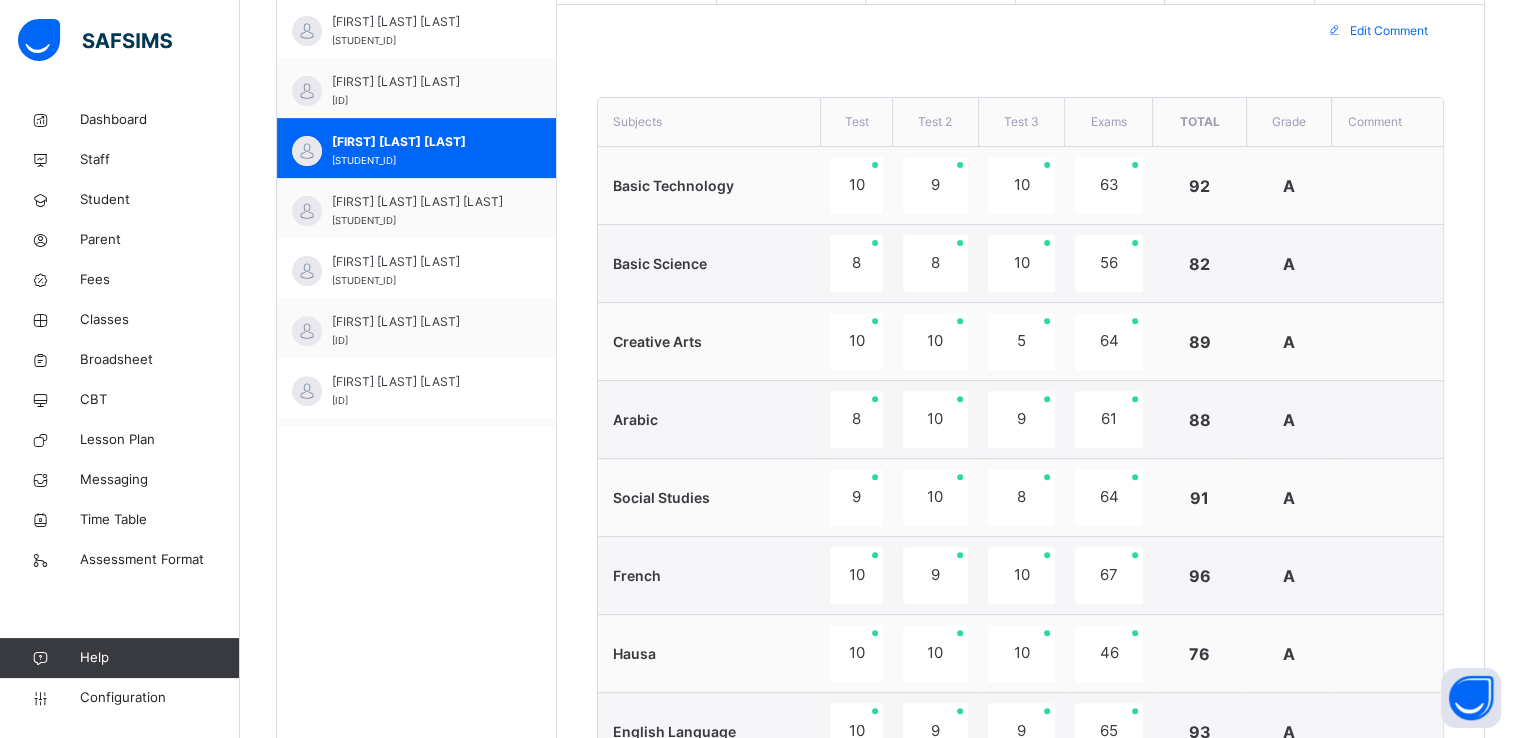scroll, scrollTop: 685, scrollLeft: 0, axis: vertical 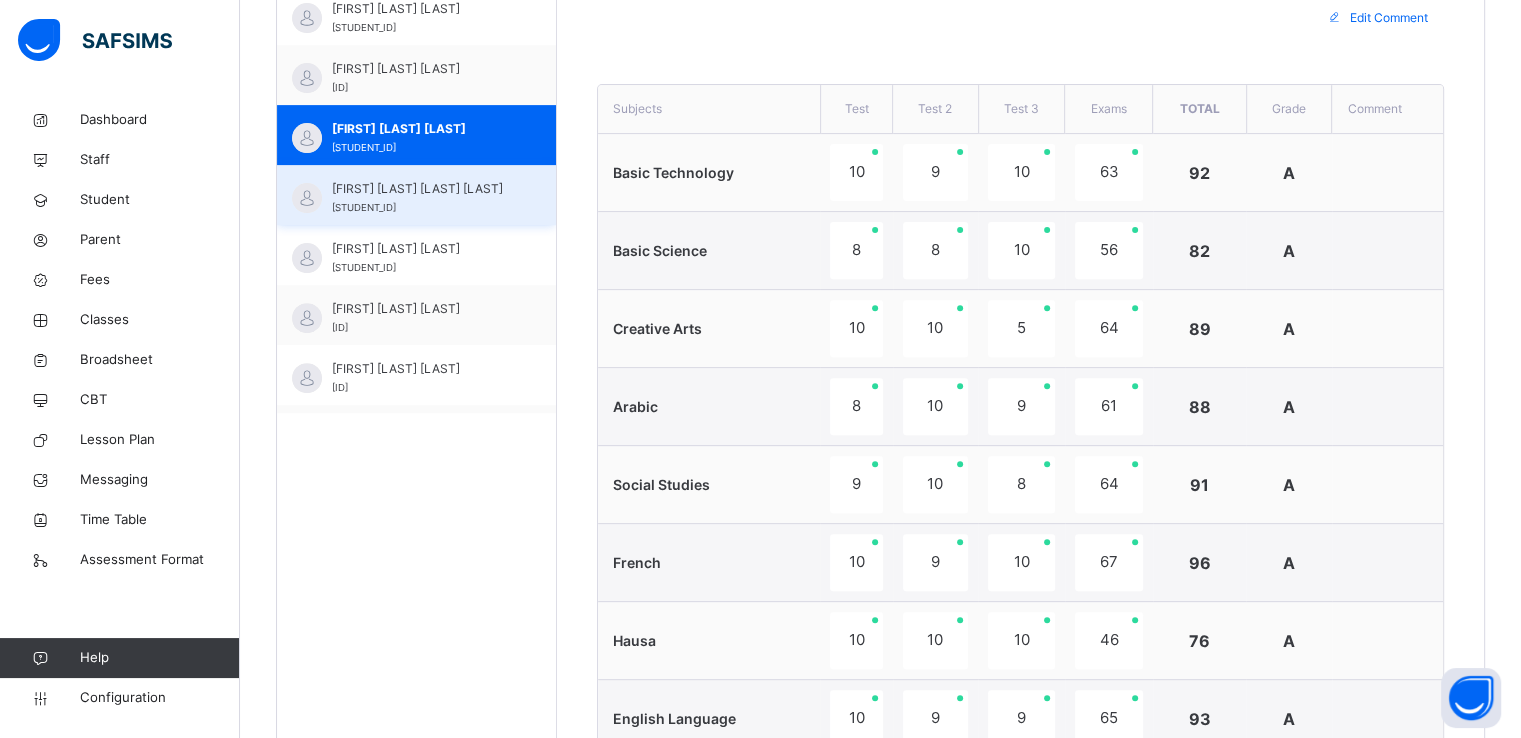 click on "CHIZARAM MARYPURISSIMA DUNU" at bounding box center [421, 189] 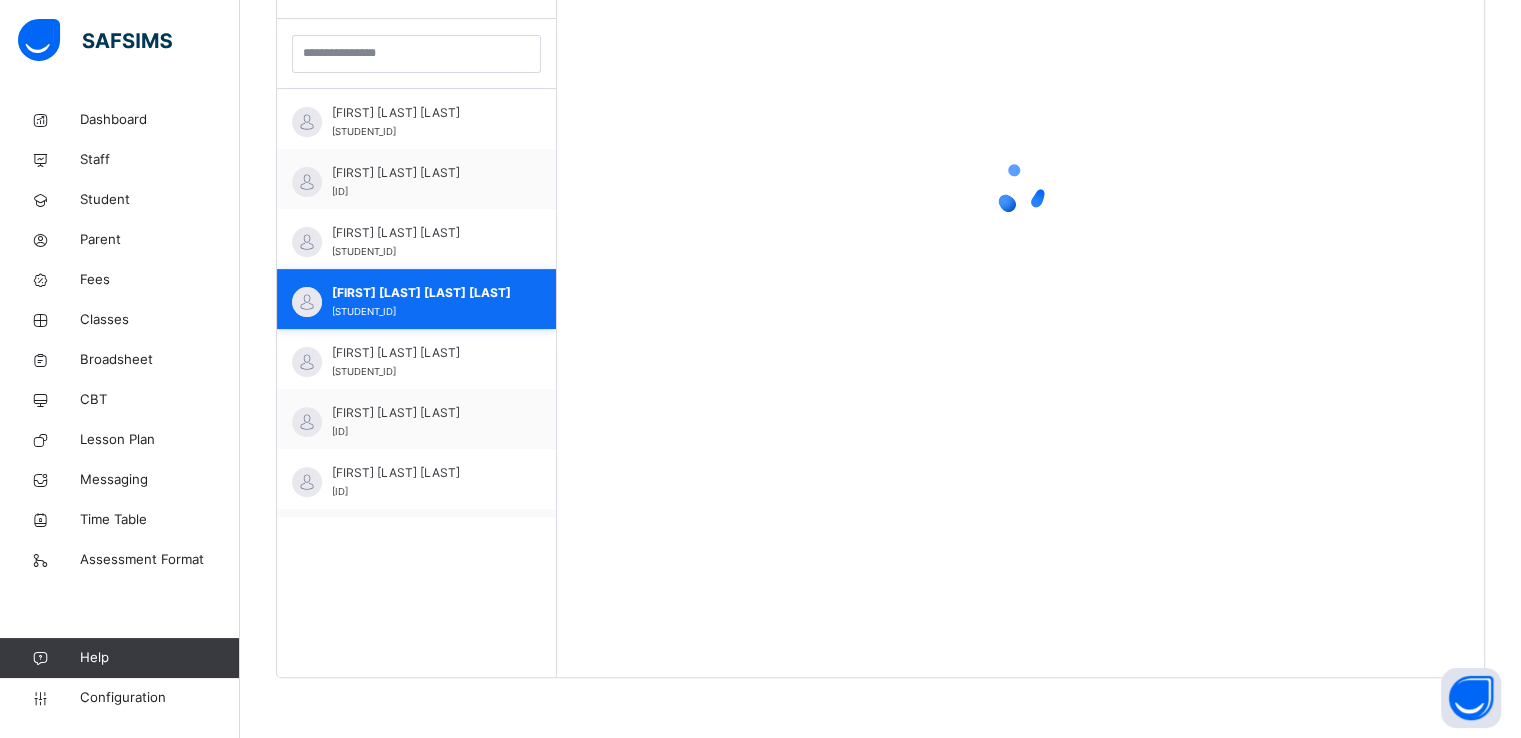 scroll, scrollTop: 580, scrollLeft: 0, axis: vertical 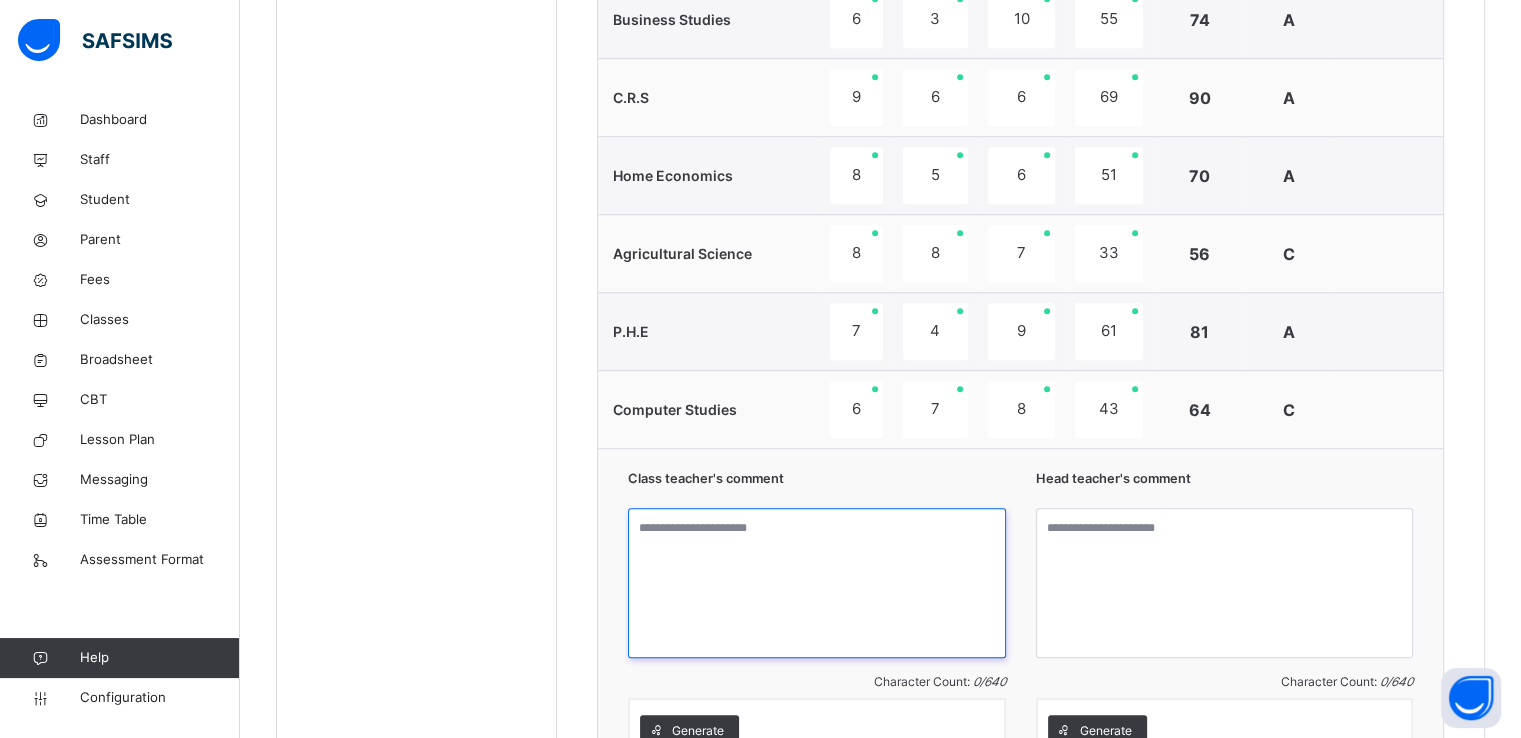 click at bounding box center (817, 583) 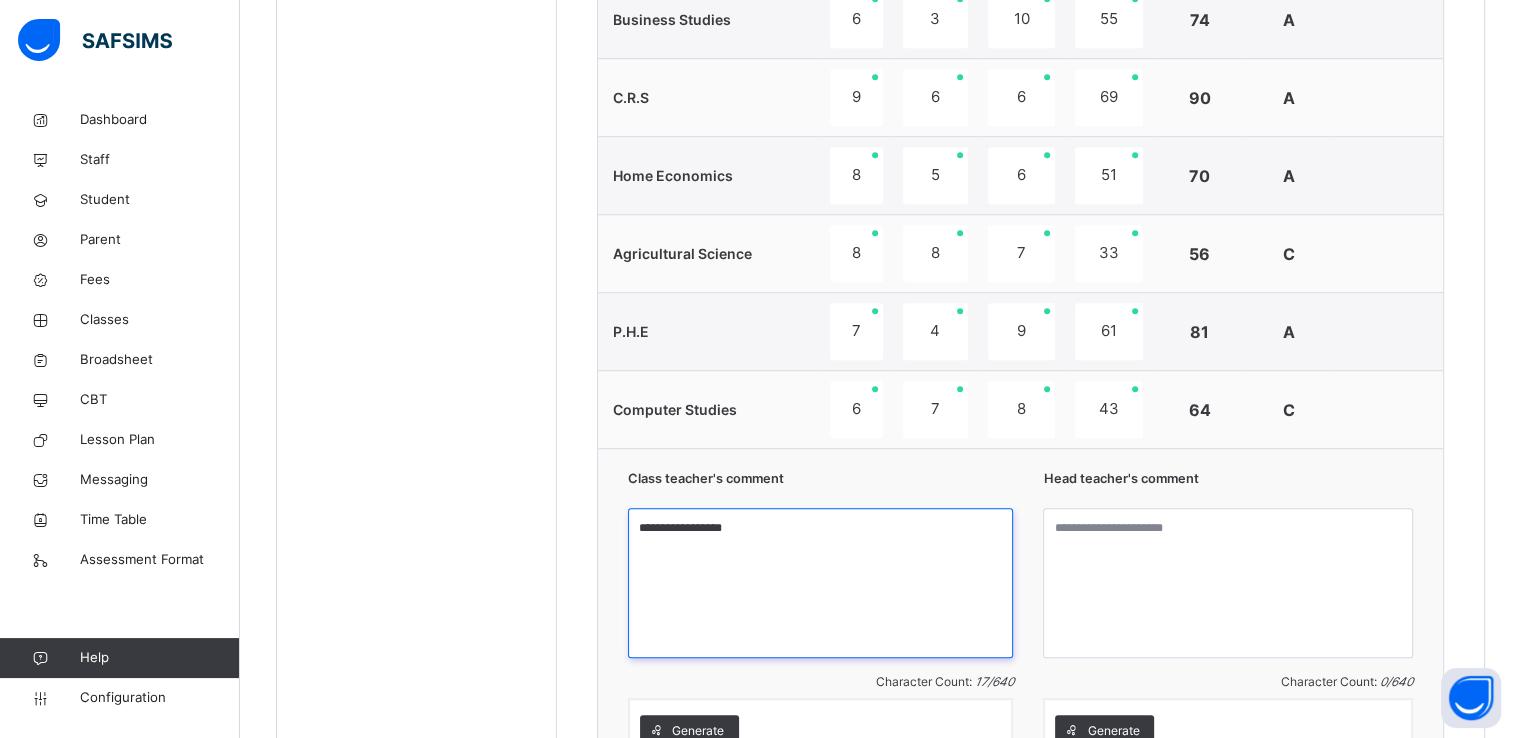 click on "**********" at bounding box center [820, 583] 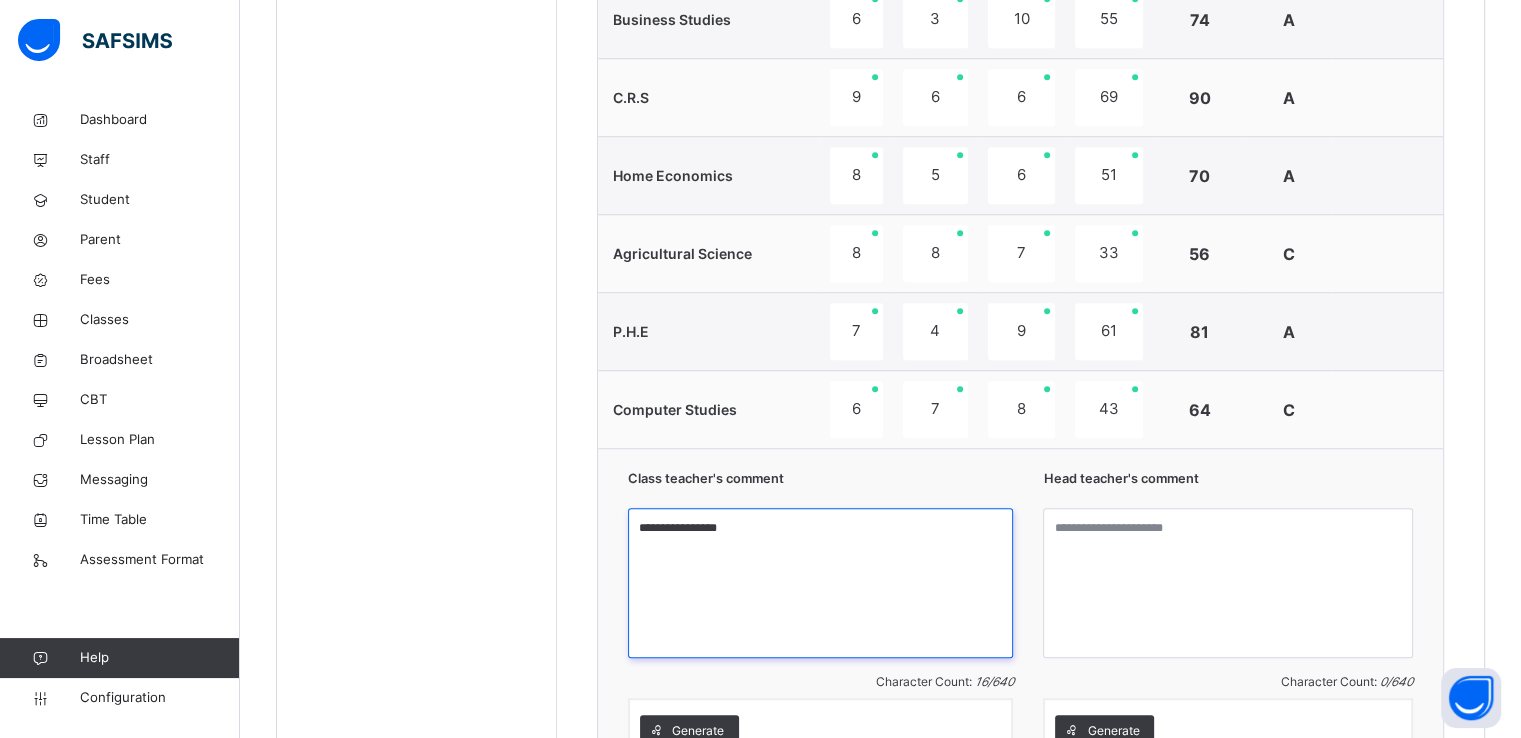 click on "**********" at bounding box center (820, 583) 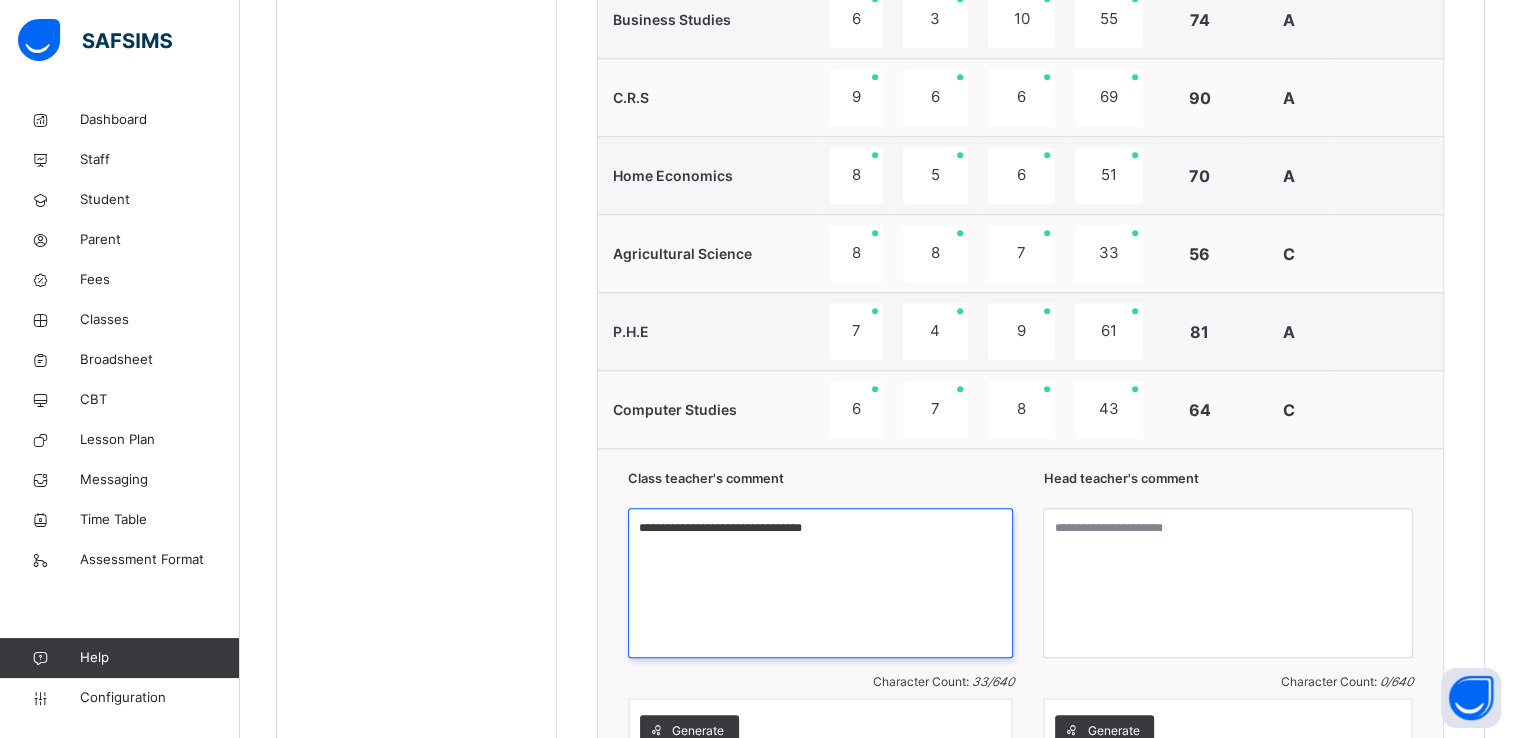 drag, startPoint x: 699, startPoint y: 519, endPoint x: 698, endPoint y: 535, distance: 16.03122 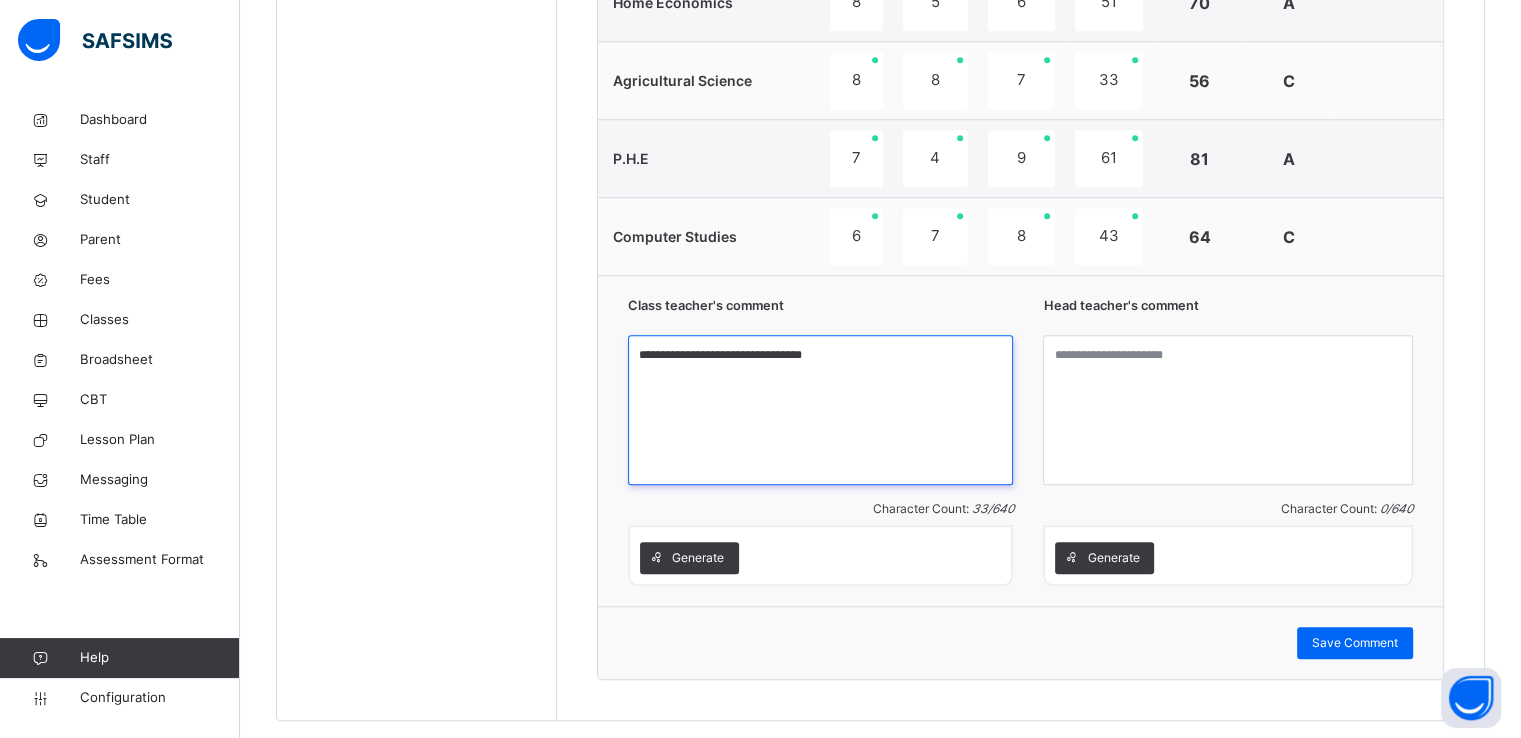scroll, scrollTop: 1751, scrollLeft: 0, axis: vertical 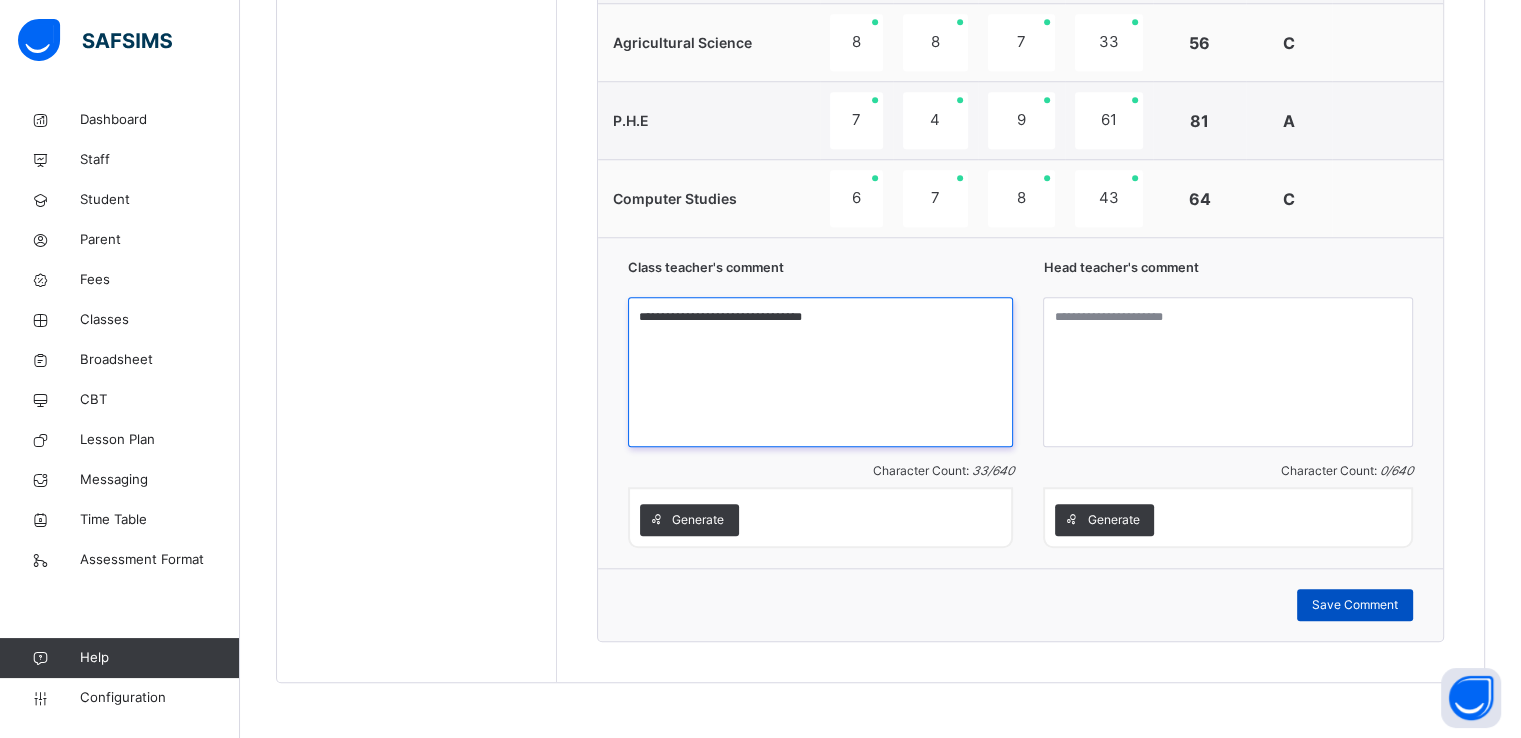 type on "**********" 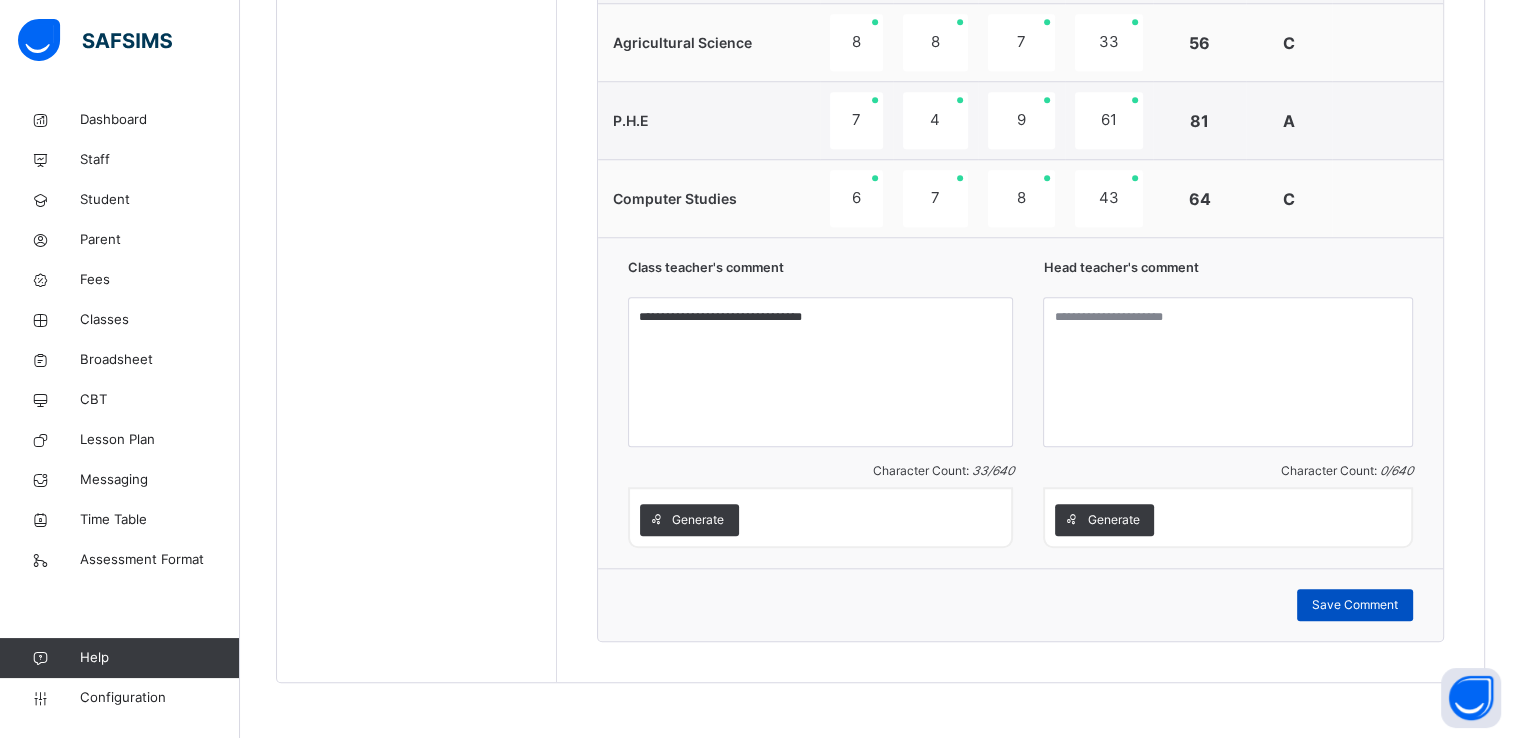 click on "Save Comment" at bounding box center [1355, 605] 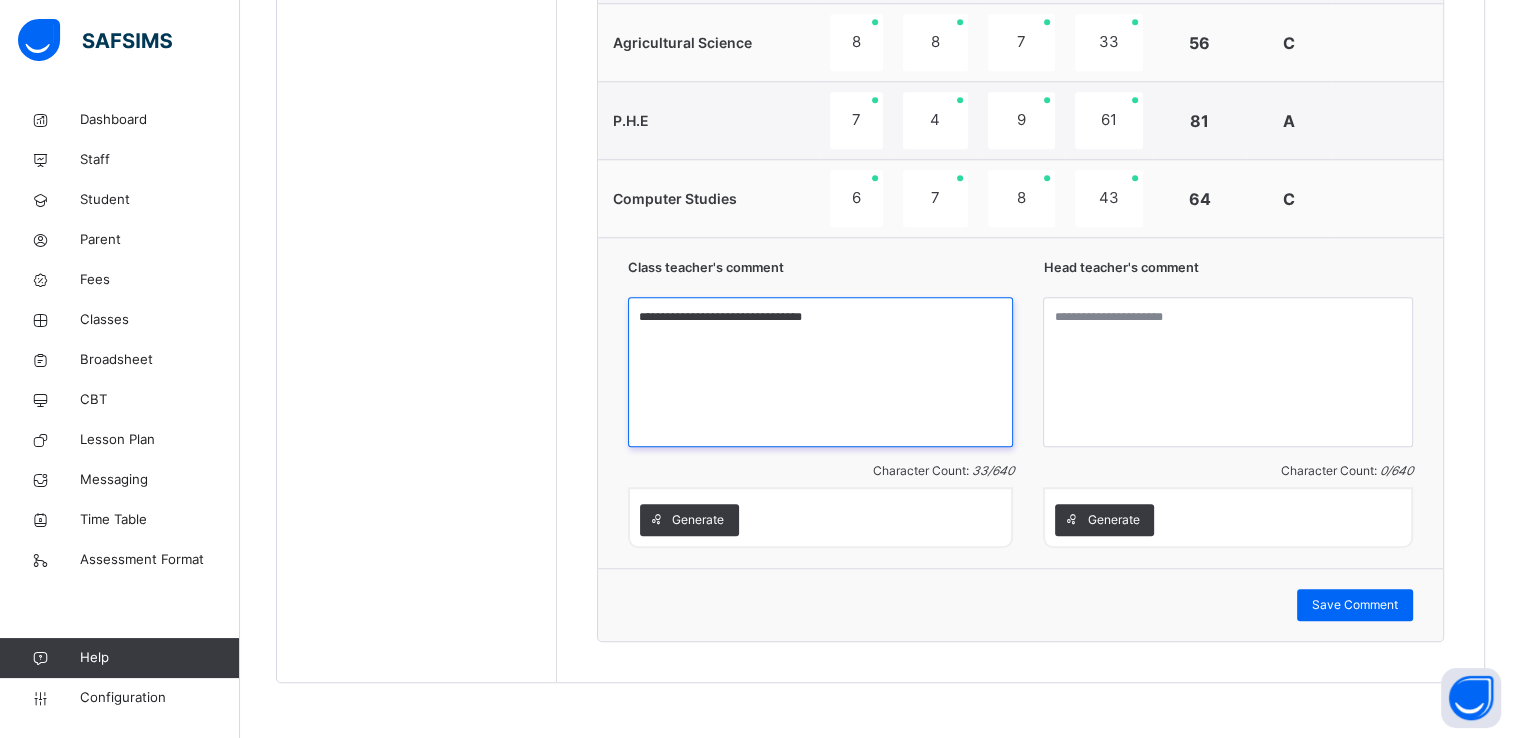 drag, startPoint x: 825, startPoint y: 318, endPoint x: 618, endPoint y: 307, distance: 207.29207 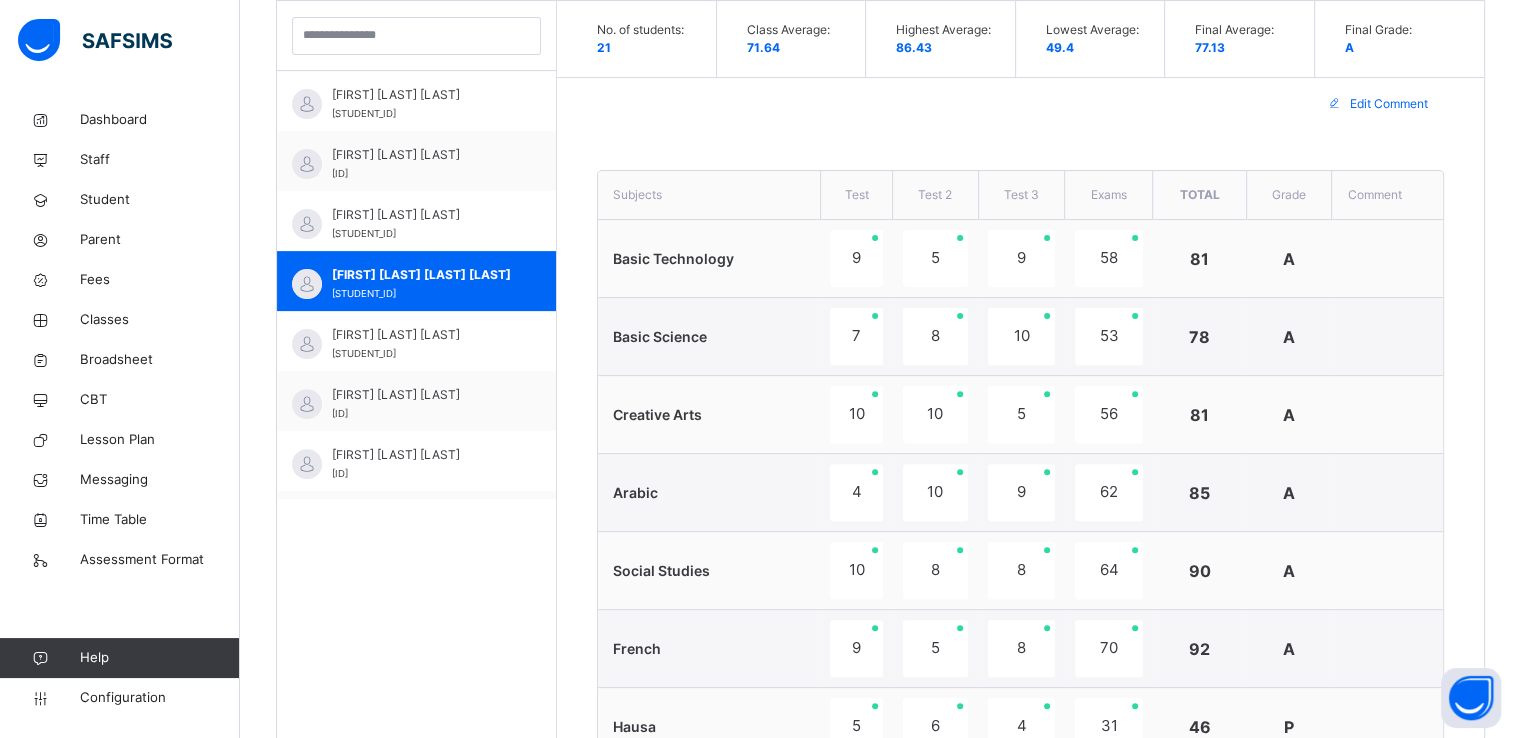 scroll, scrollTop: 621, scrollLeft: 0, axis: vertical 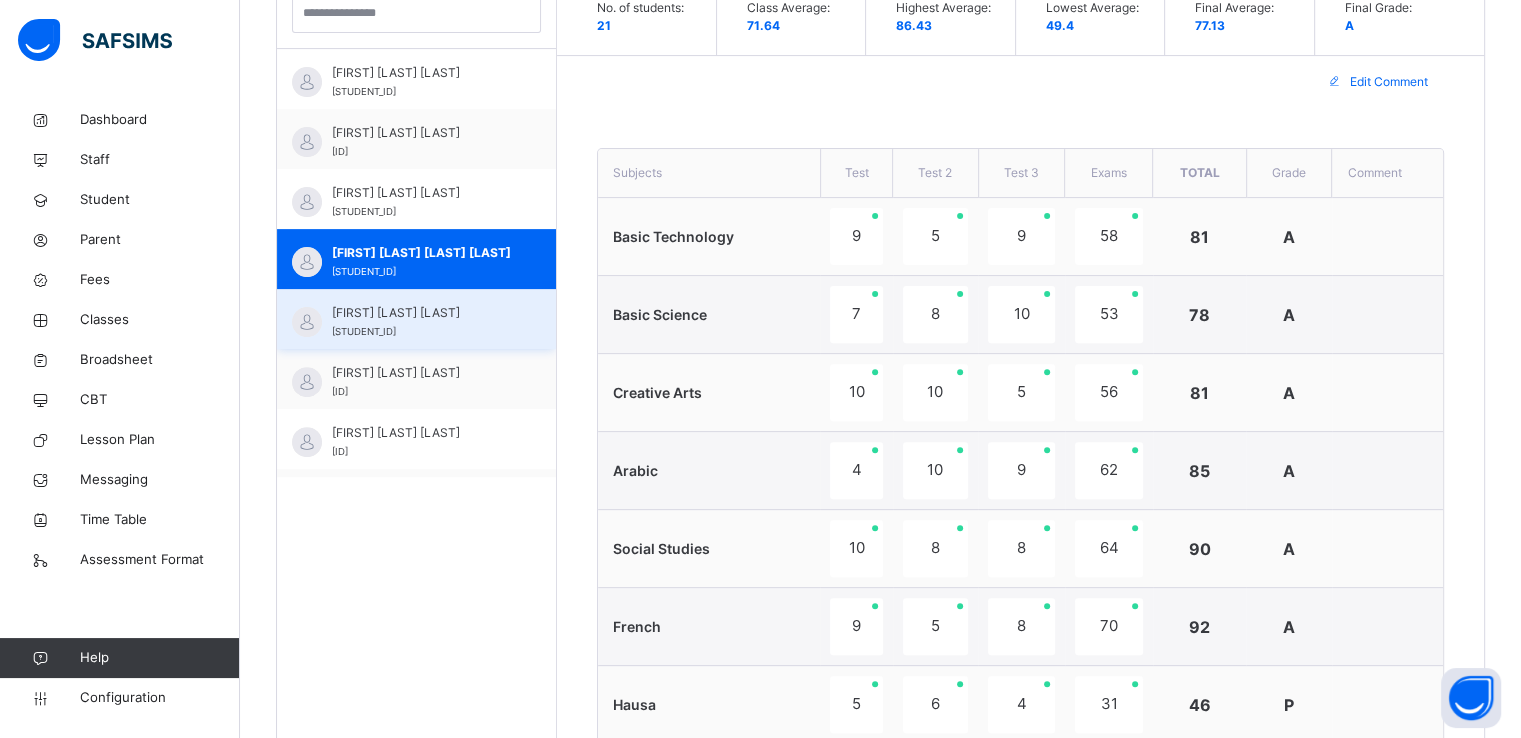 click on "DAVID  RAYMOND" at bounding box center [421, 313] 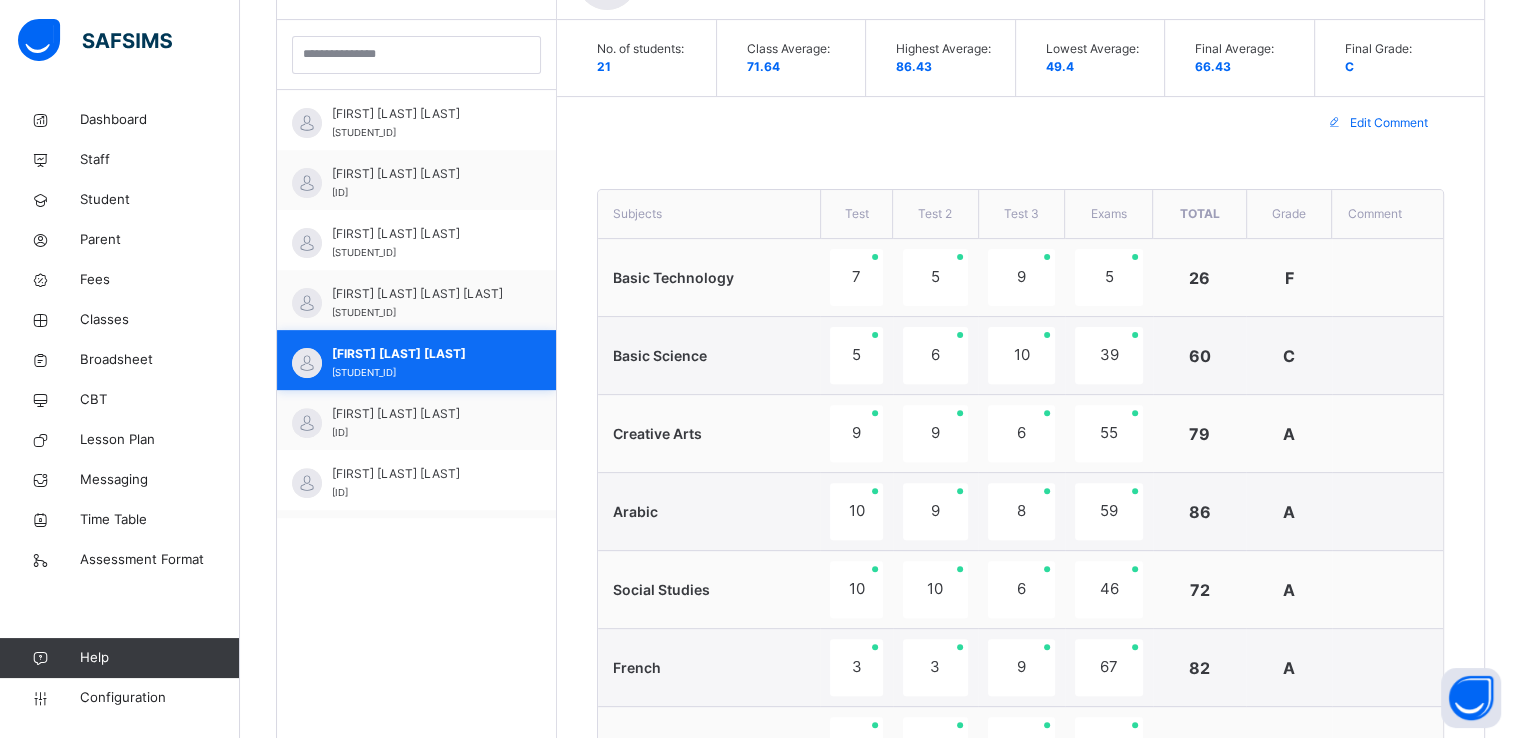 scroll, scrollTop: 621, scrollLeft: 0, axis: vertical 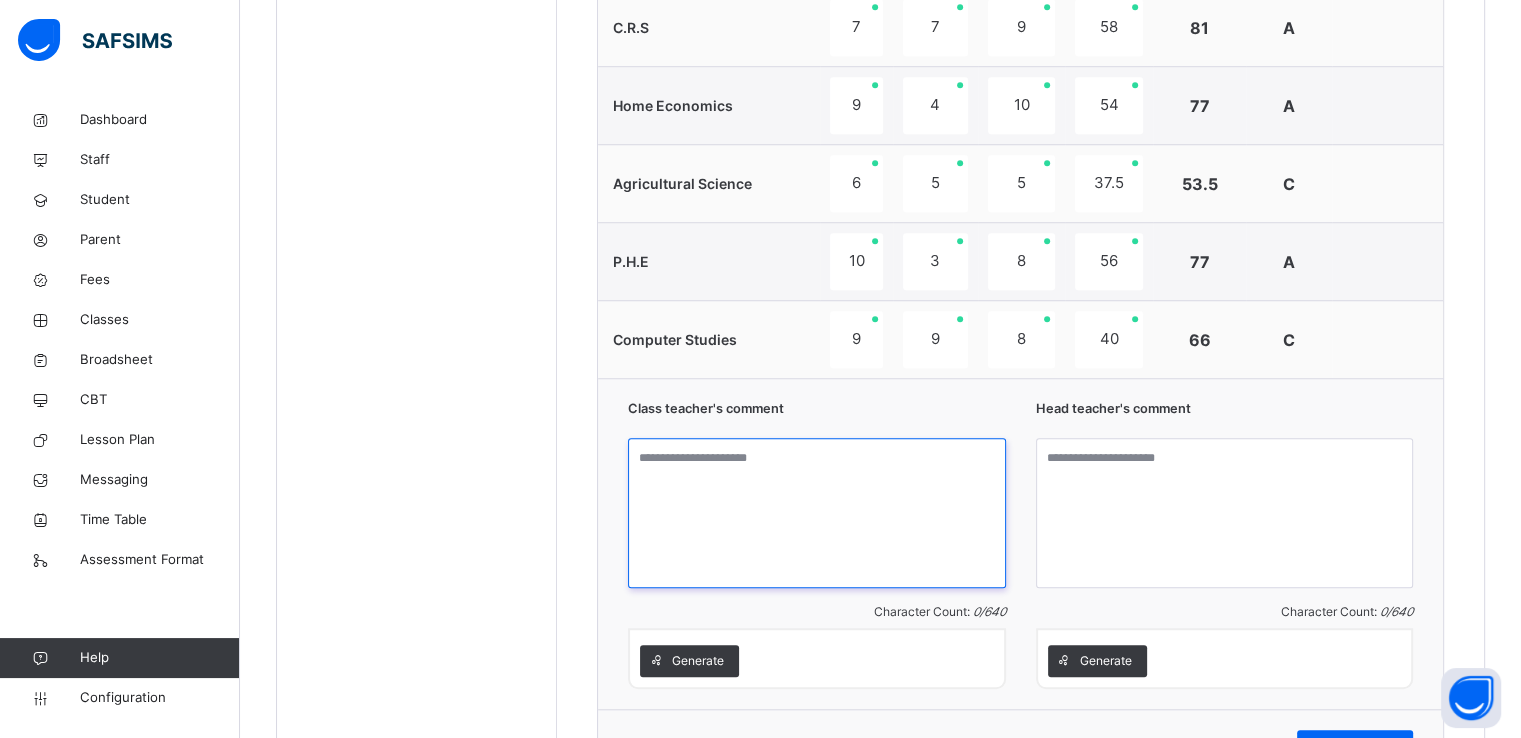 click at bounding box center [817, 513] 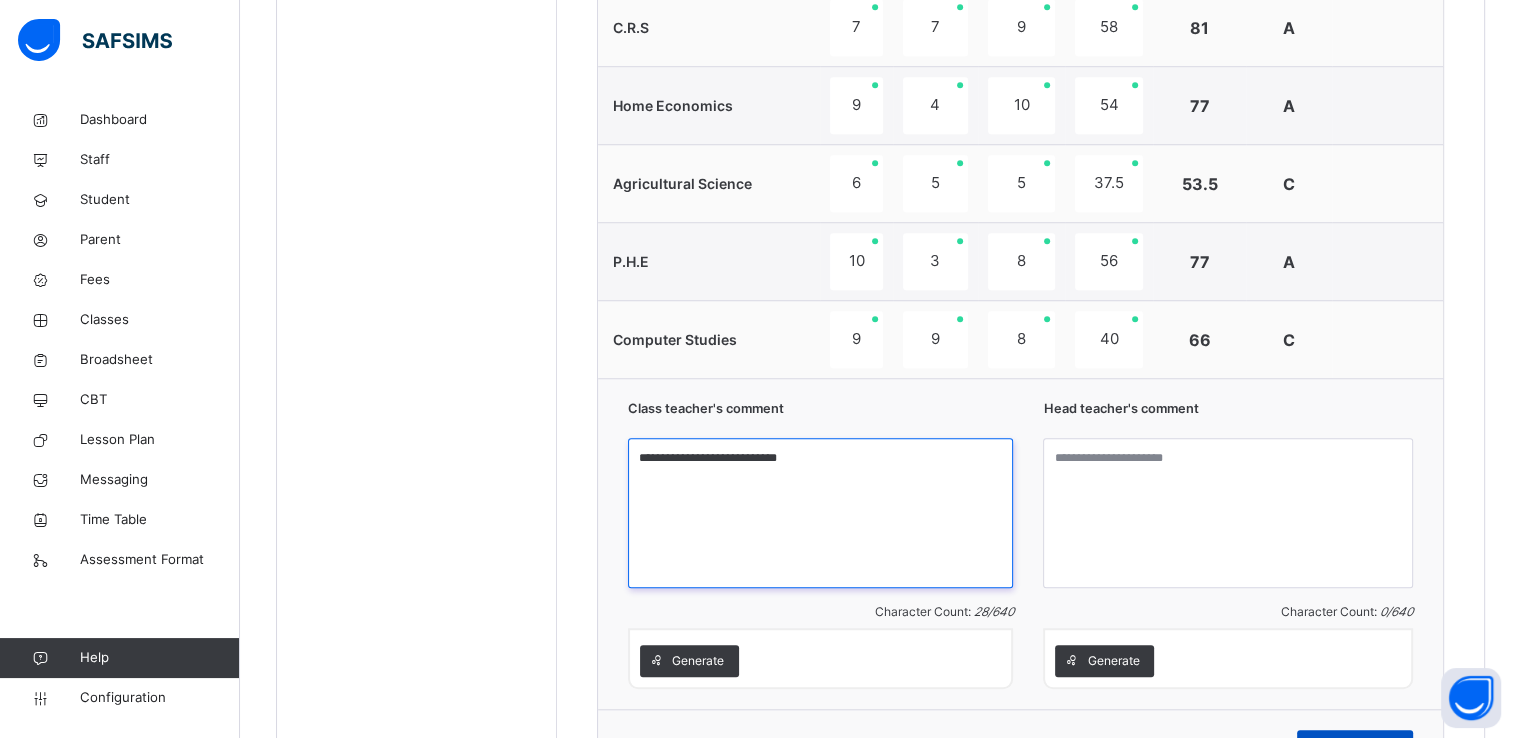 type on "**********" 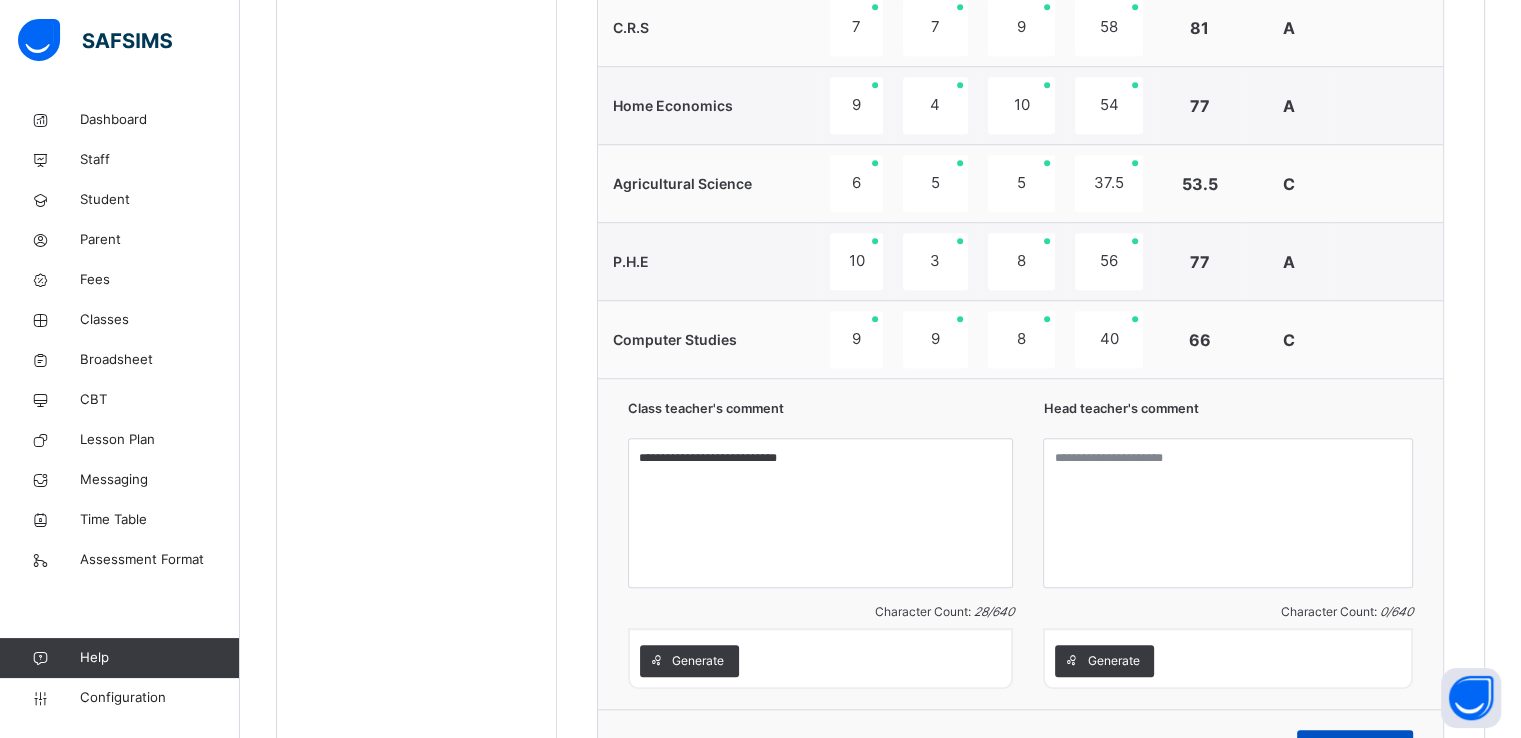 click on "Save Comment" at bounding box center [1355, 746] 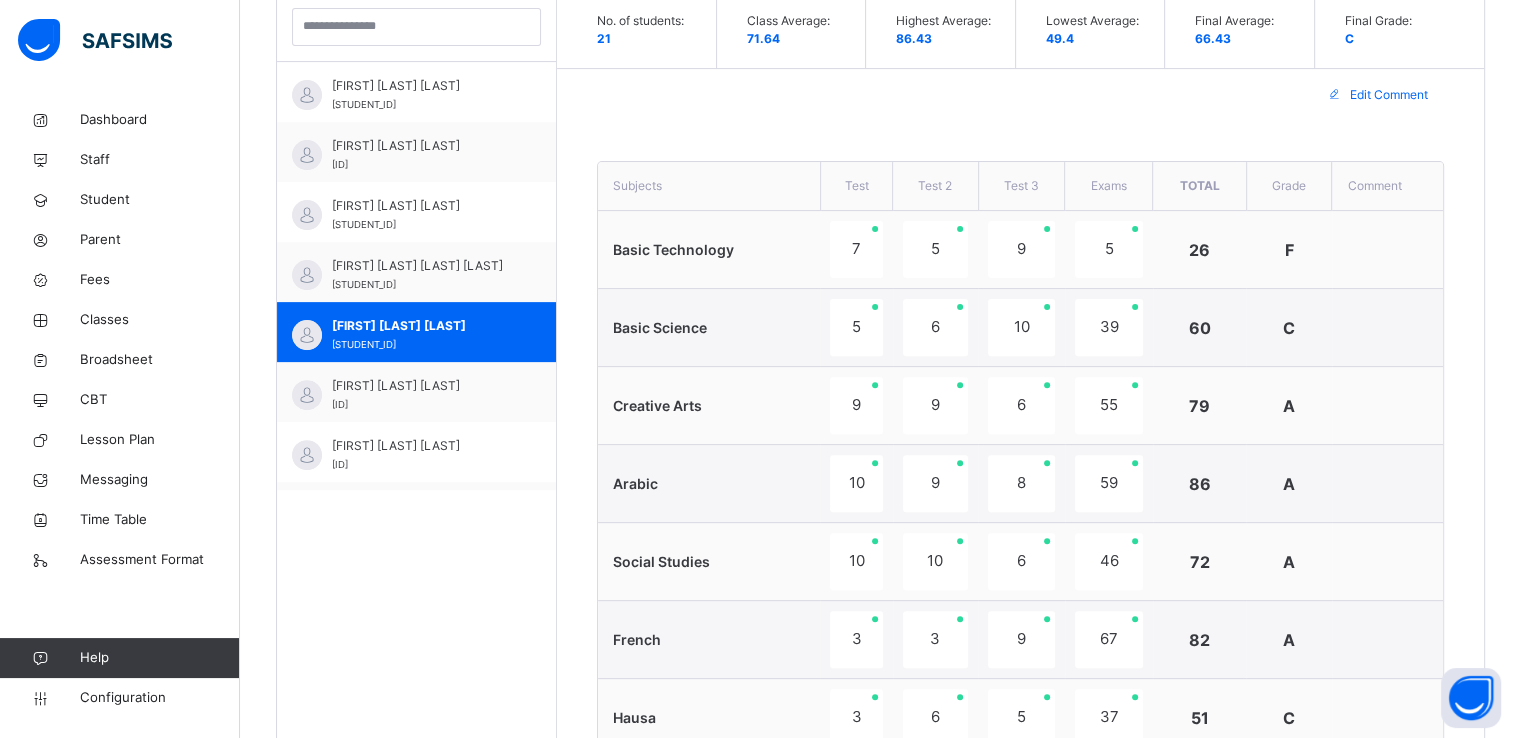 scroll, scrollTop: 663, scrollLeft: 0, axis: vertical 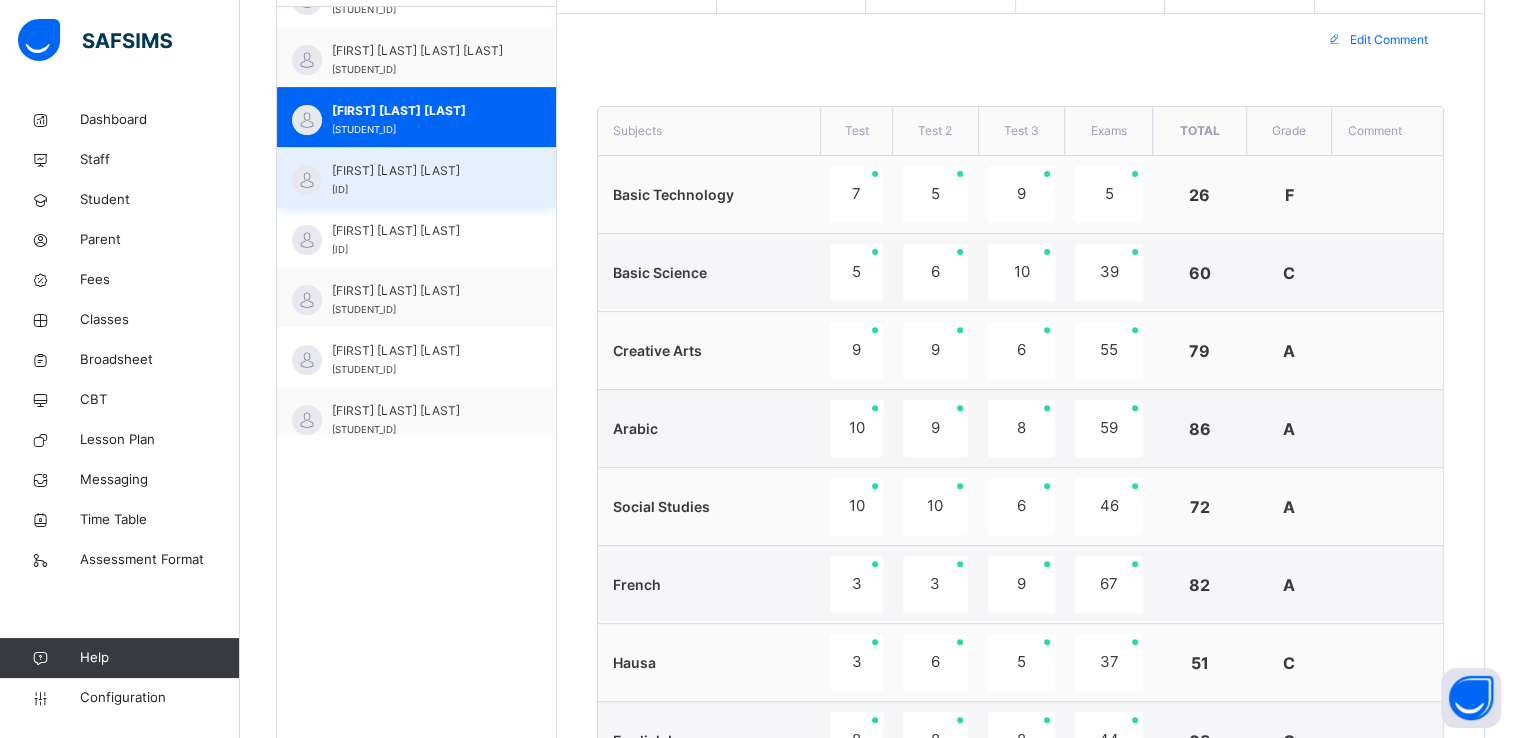 click on "DESTINY BWALA BITRUS" at bounding box center (421, 171) 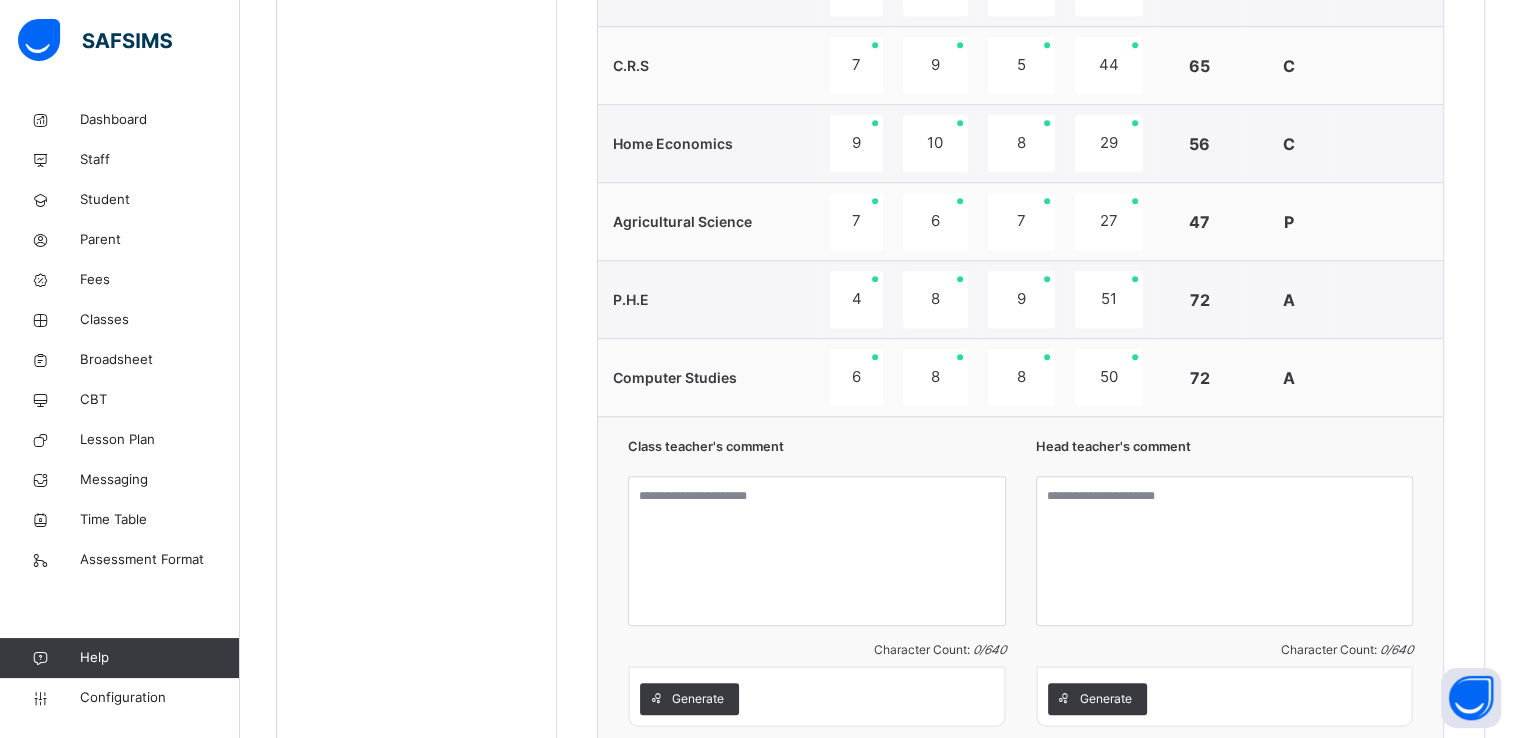 scroll, scrollTop: 1594, scrollLeft: 0, axis: vertical 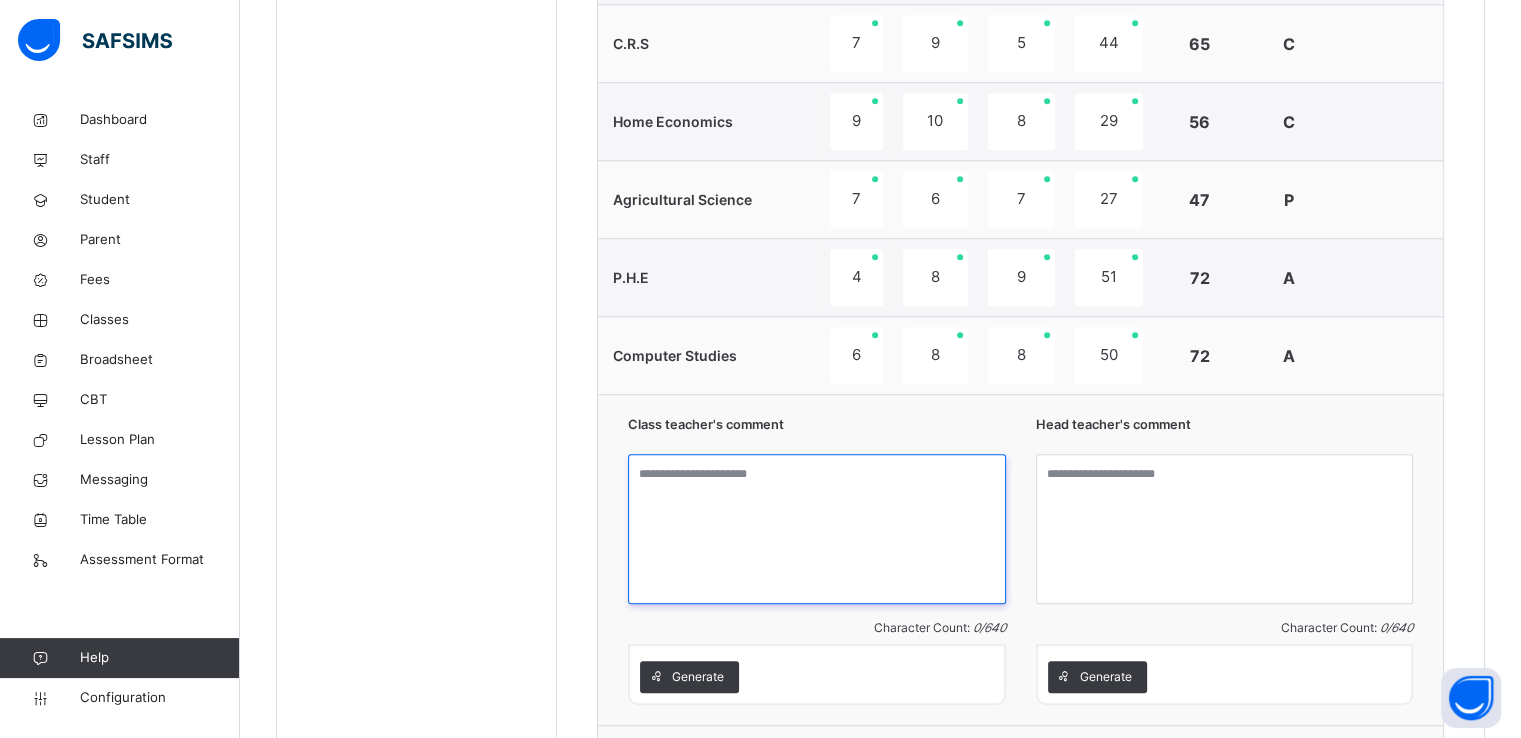 click at bounding box center [817, 529] 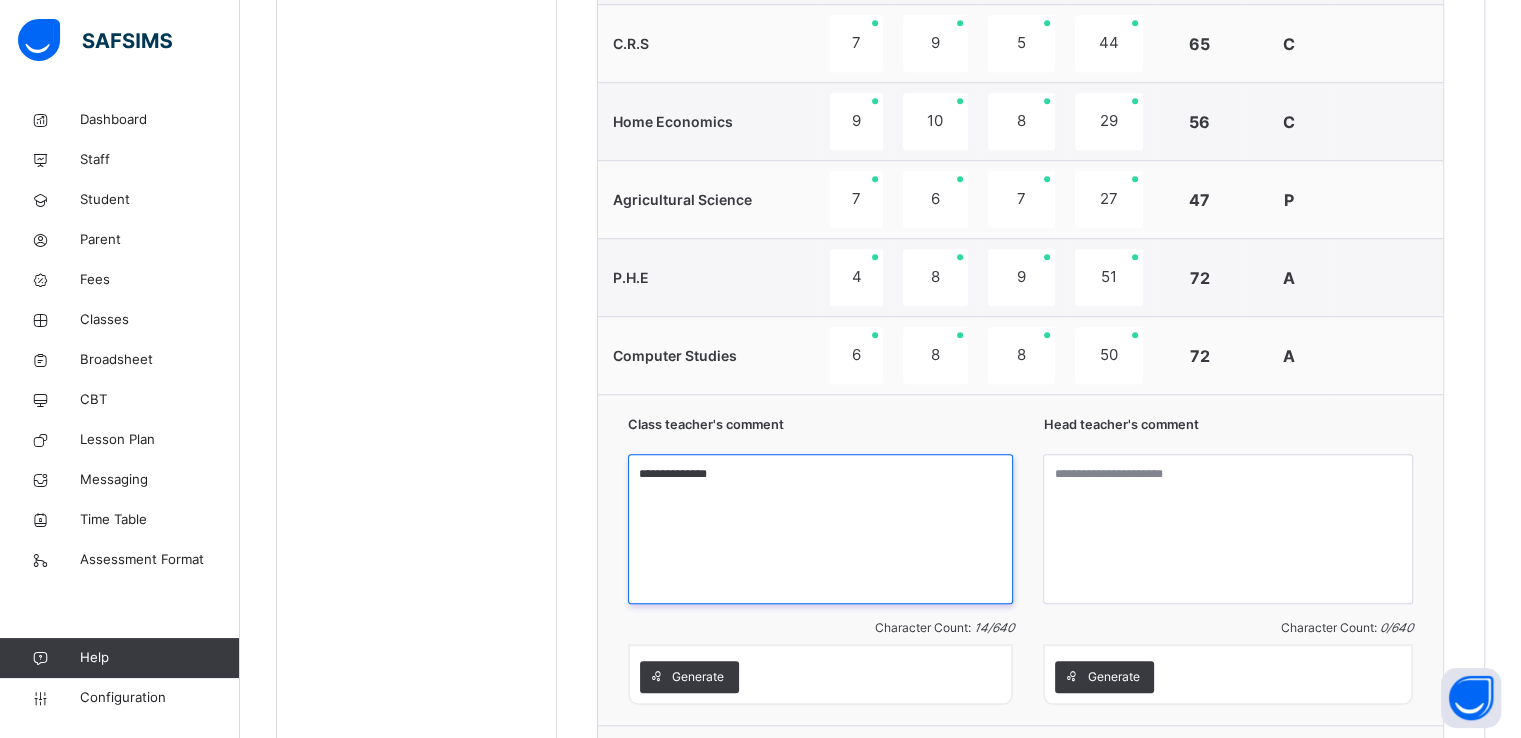 drag, startPoint x: 708, startPoint y: 468, endPoint x: 730, endPoint y: 498, distance: 37.202152 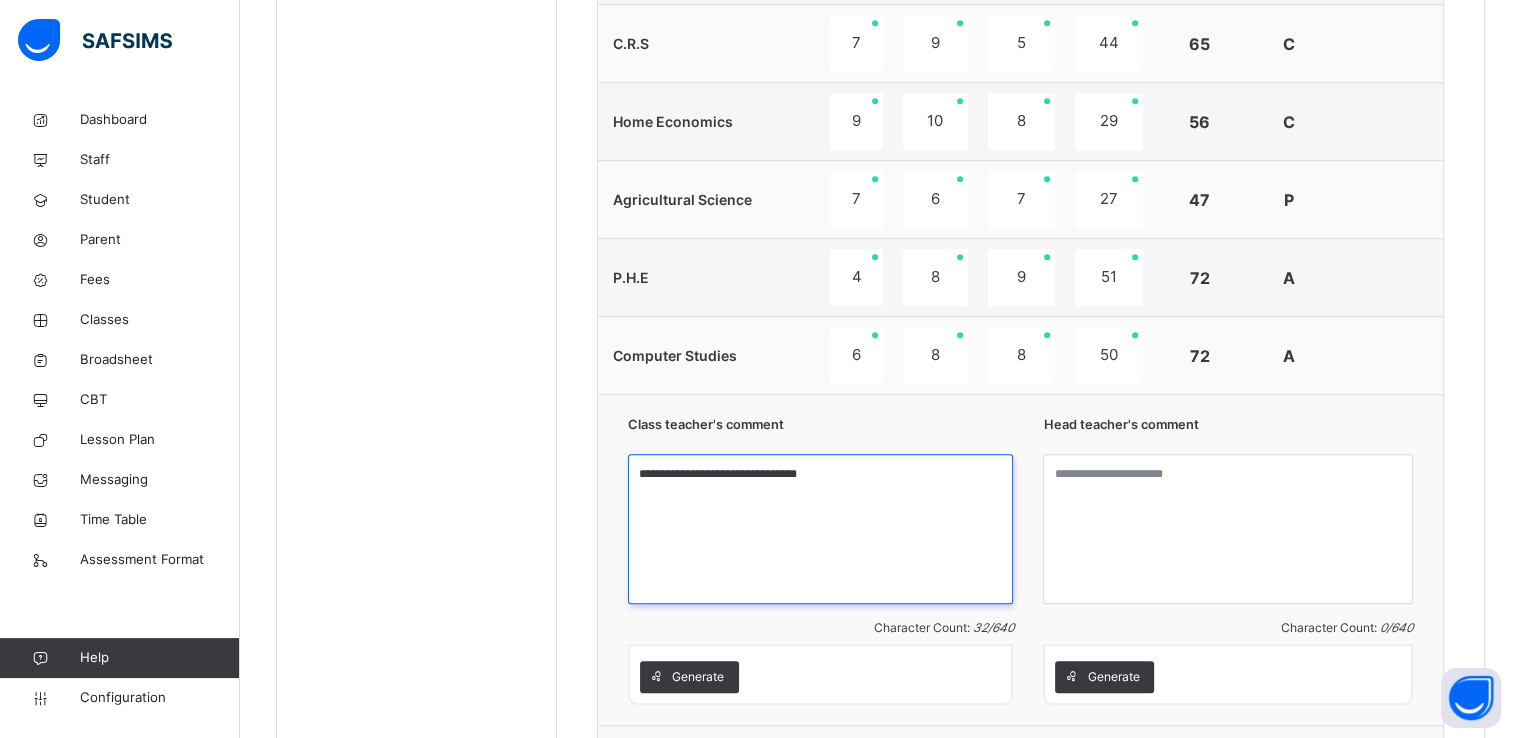 scroll, scrollTop: 1751, scrollLeft: 0, axis: vertical 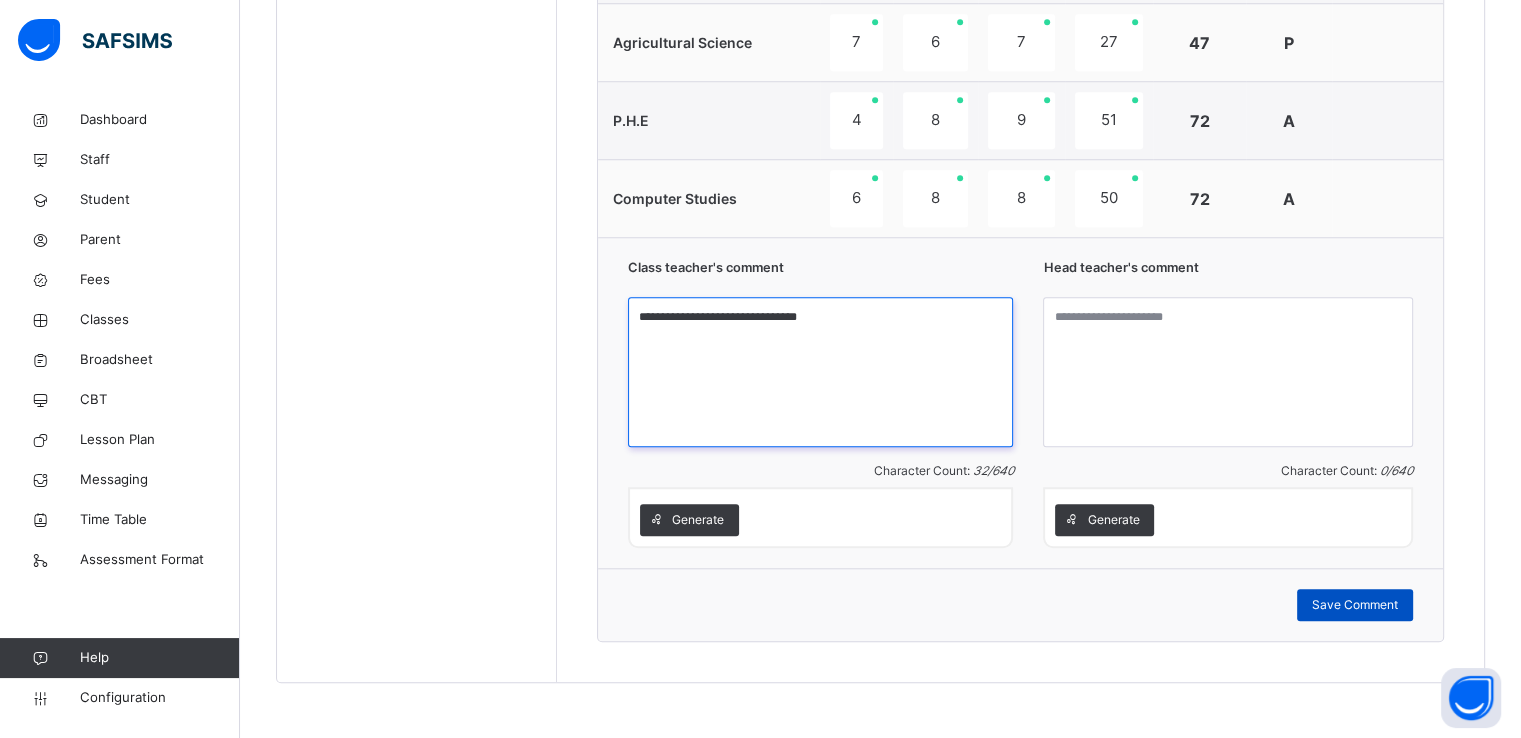 type on "**********" 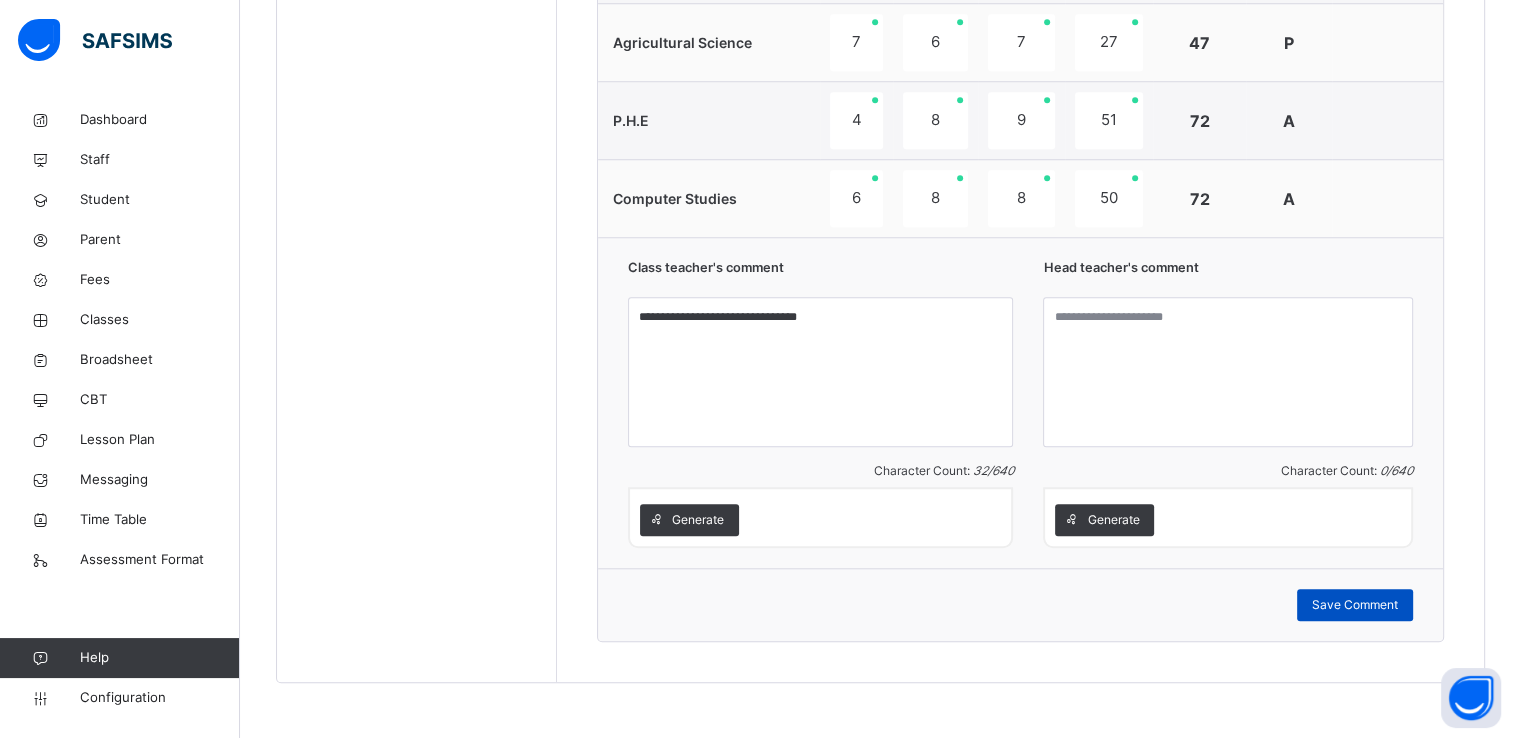 click on "Save Comment" at bounding box center [1355, 605] 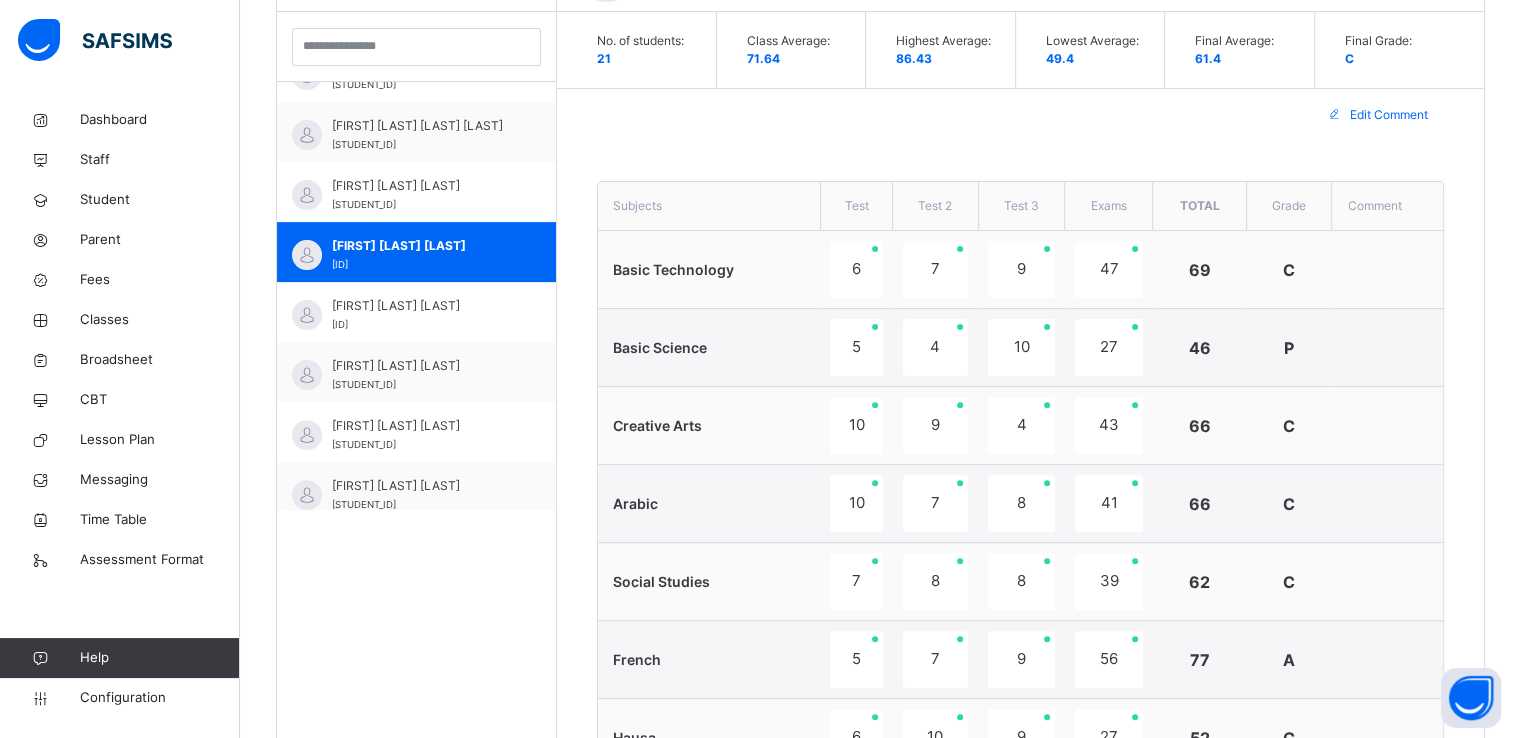 scroll, scrollTop: 590, scrollLeft: 0, axis: vertical 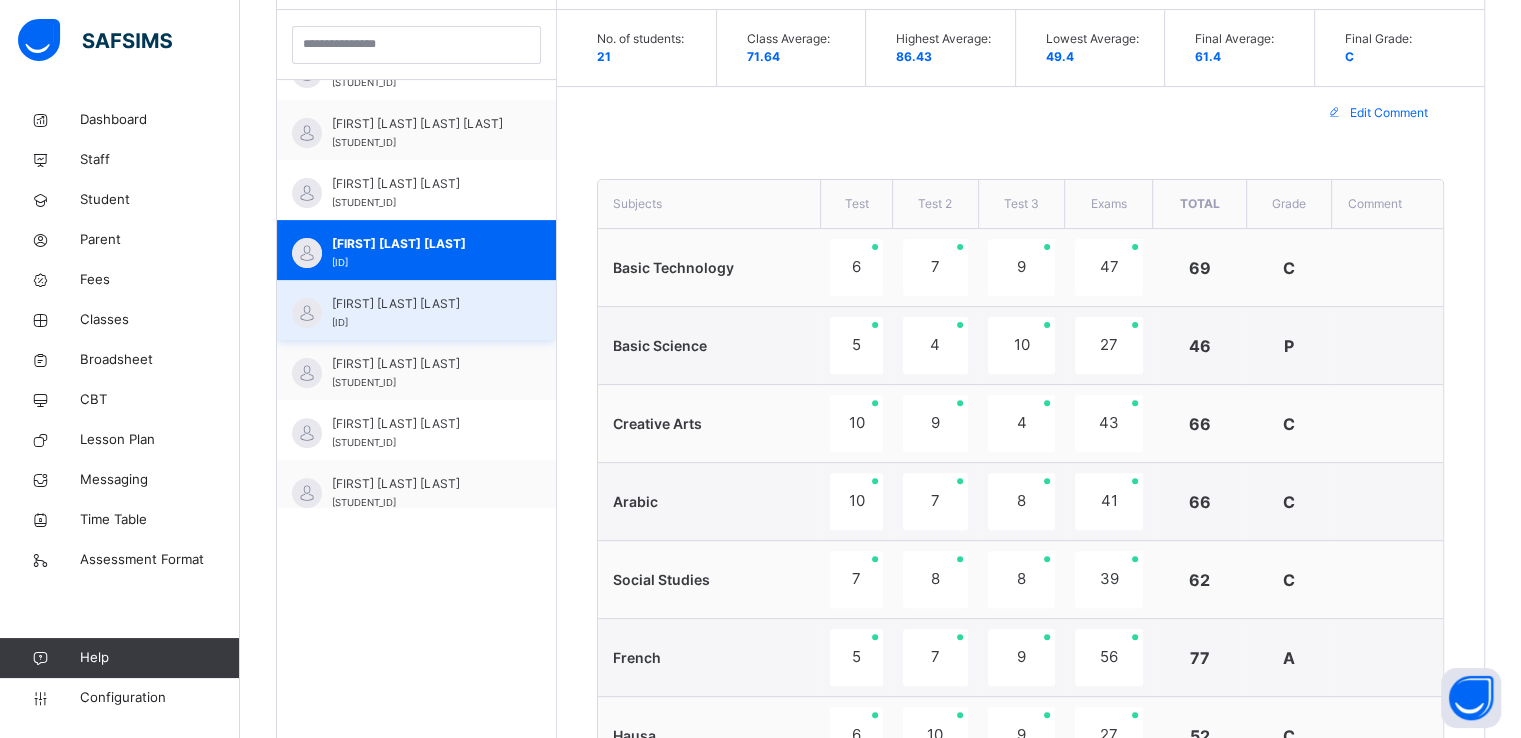 click on "HABIBA BARAYA BABAGARI 24/25-2392" at bounding box center [421, 313] 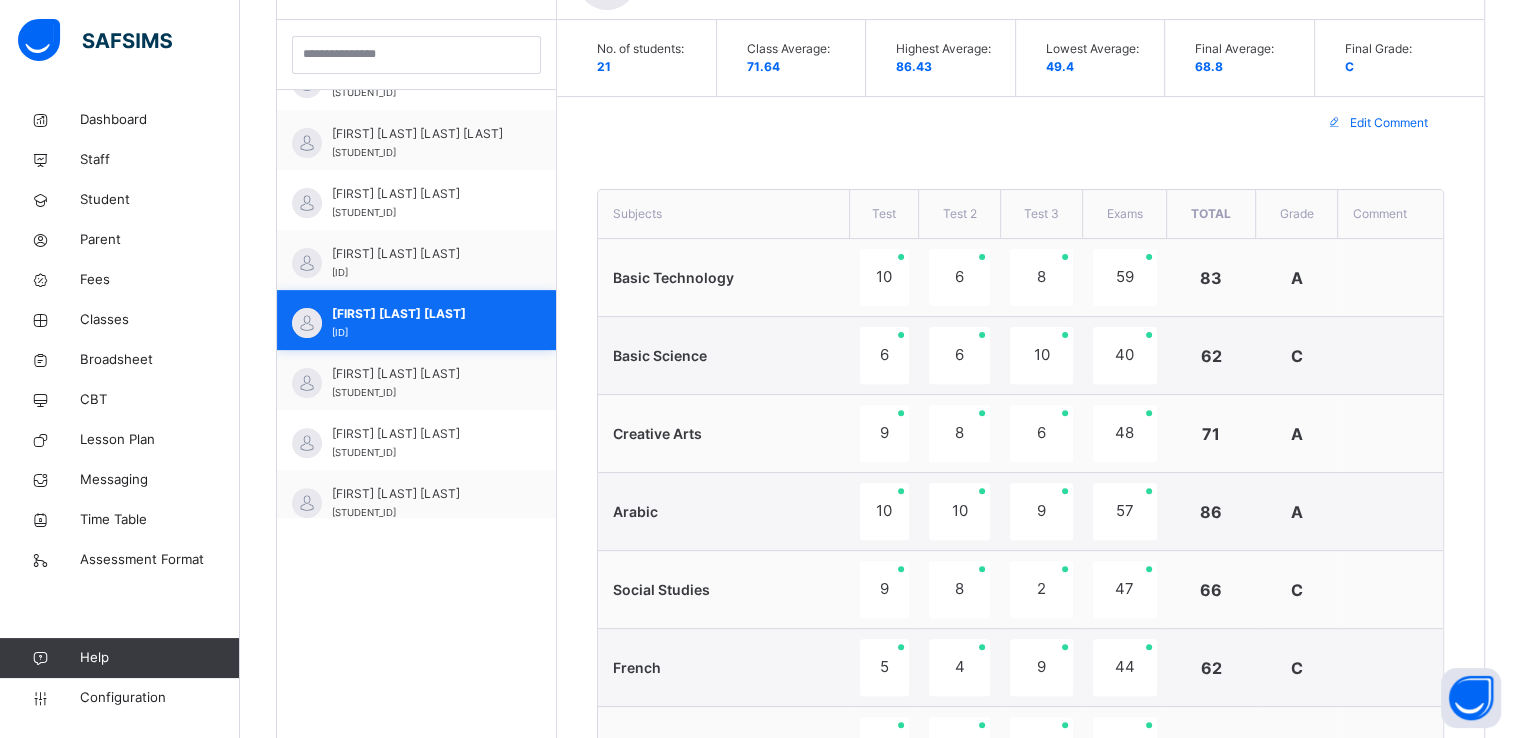 scroll, scrollTop: 590, scrollLeft: 0, axis: vertical 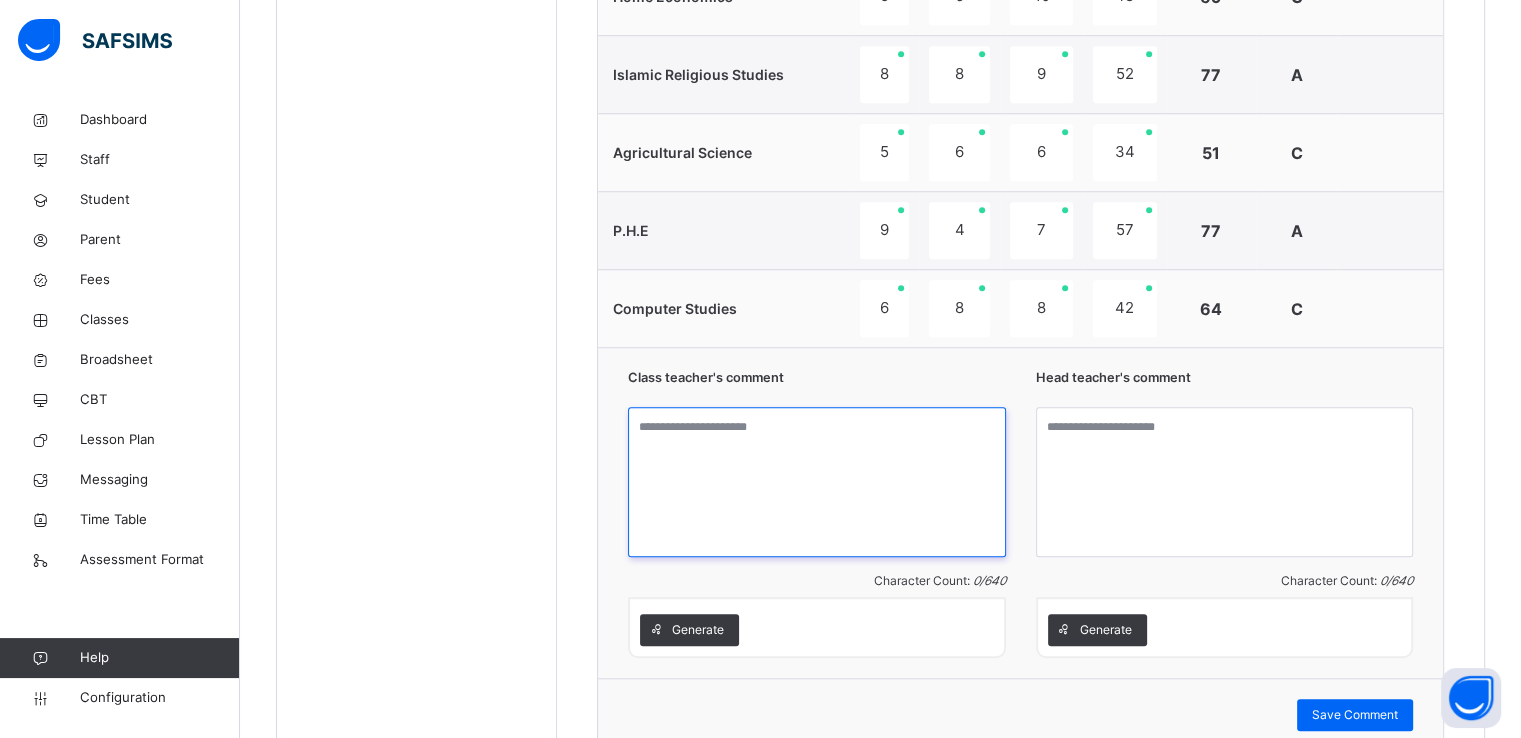 click at bounding box center [817, 482] 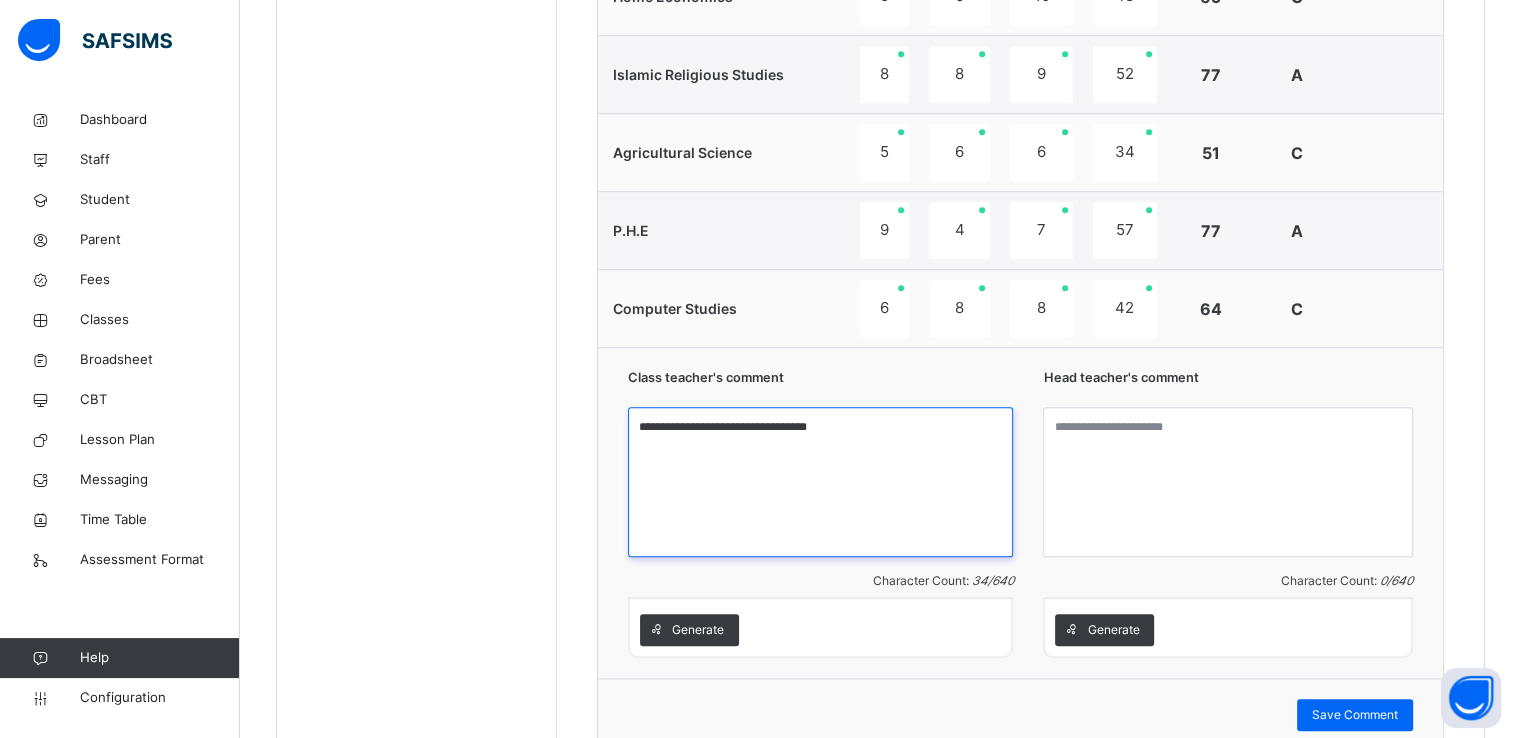 click on "**********" at bounding box center (820, 482) 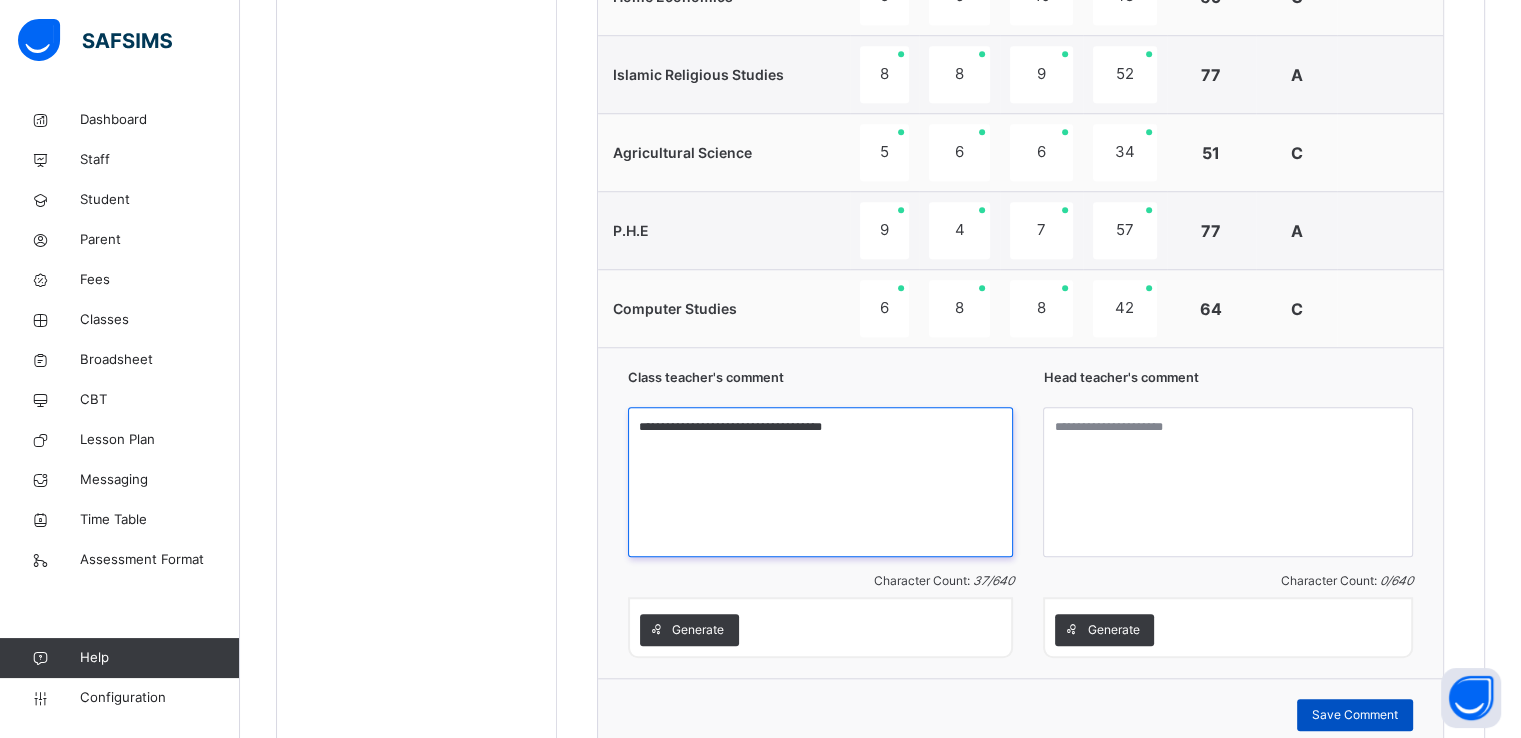 type on "**********" 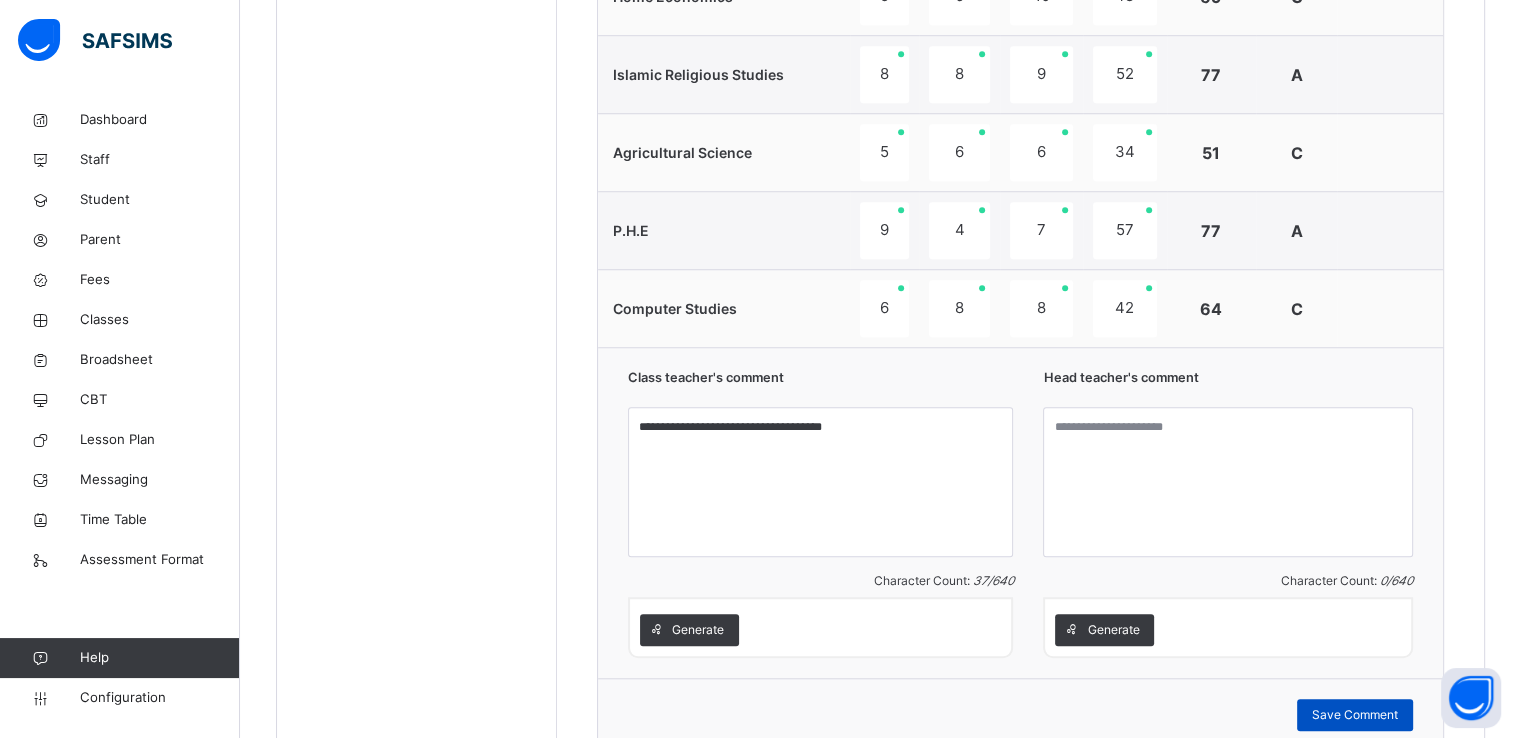 click on "Save Comment" at bounding box center [1355, 715] 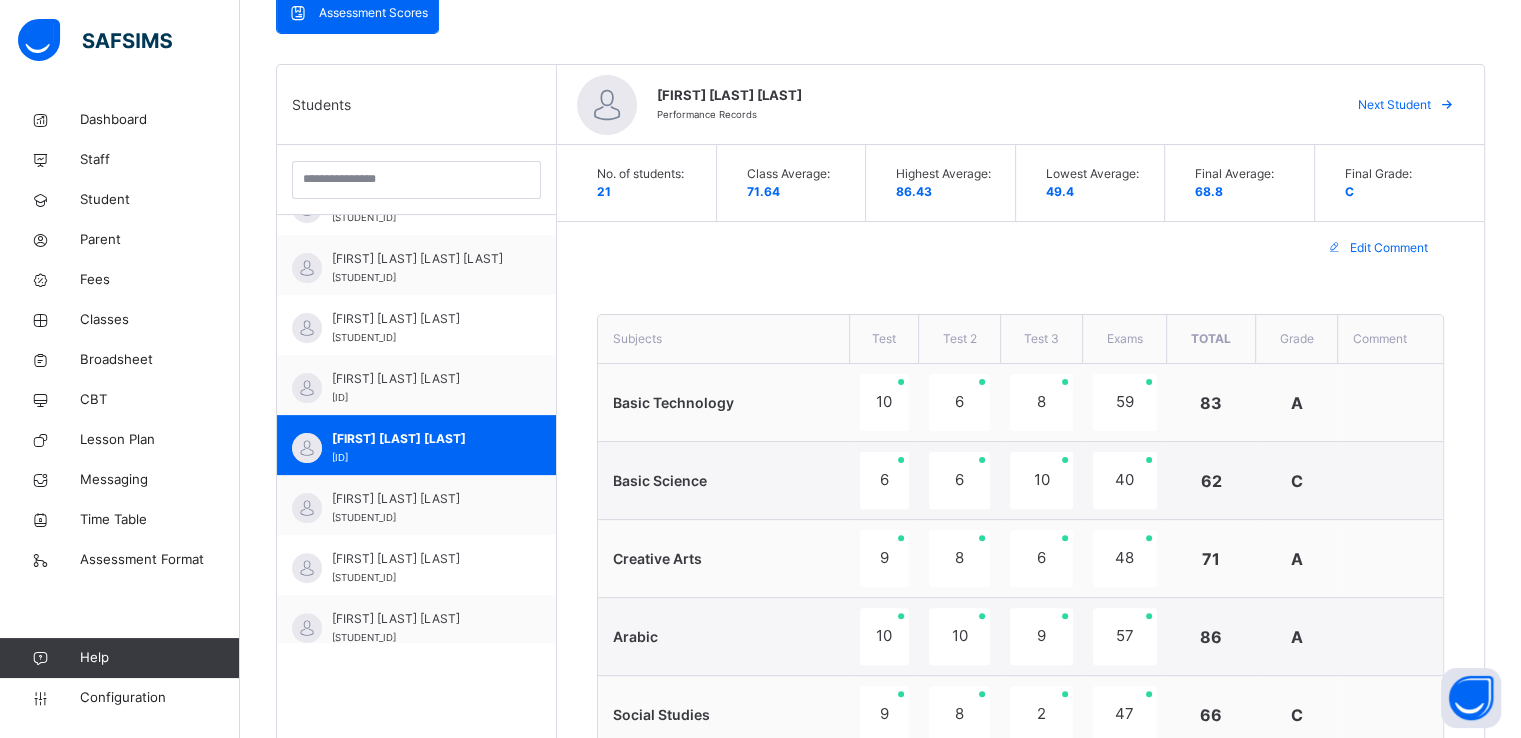 scroll, scrollTop: 464, scrollLeft: 0, axis: vertical 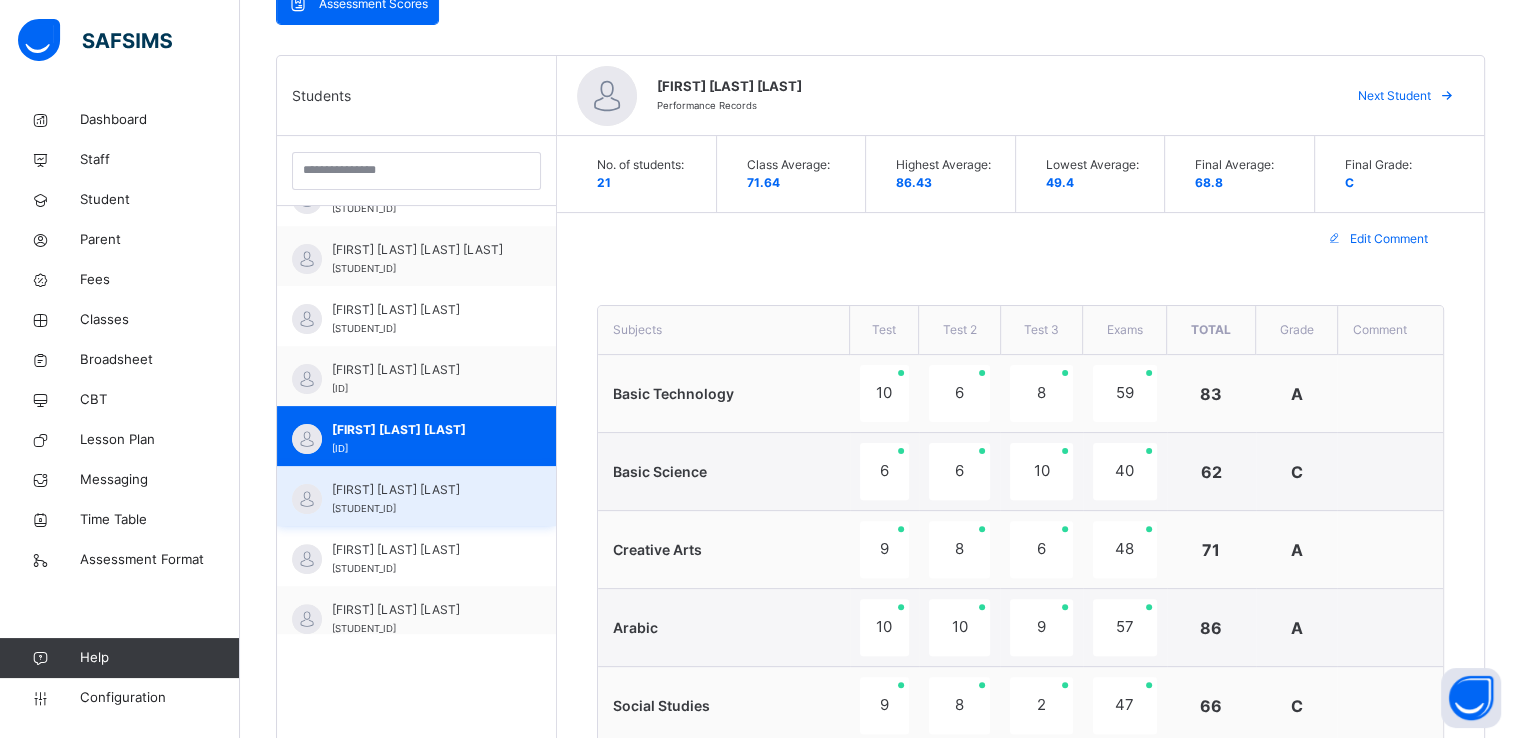 click on "IBRAHIM BABAKANO MOHAMMED" at bounding box center [421, 490] 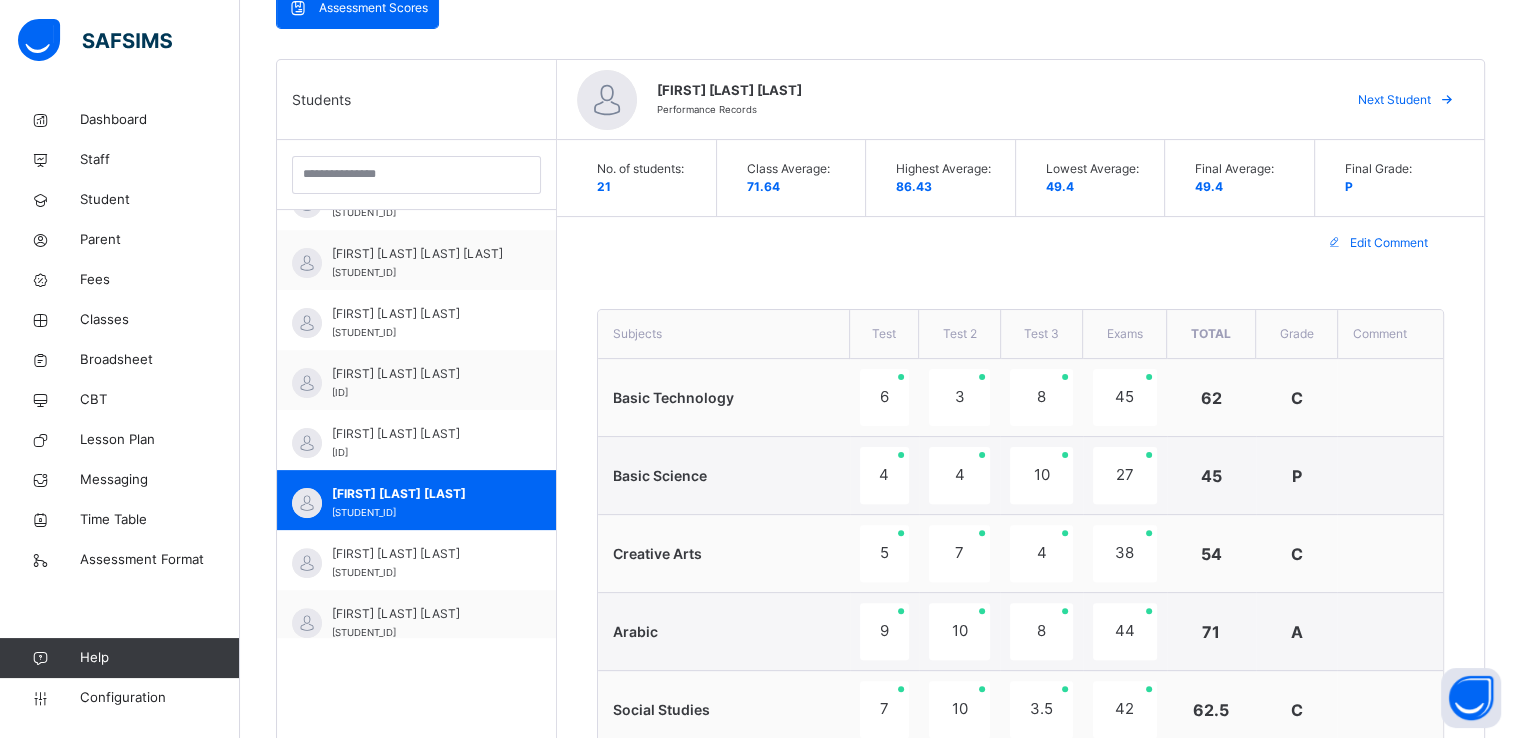 scroll, scrollTop: 457, scrollLeft: 0, axis: vertical 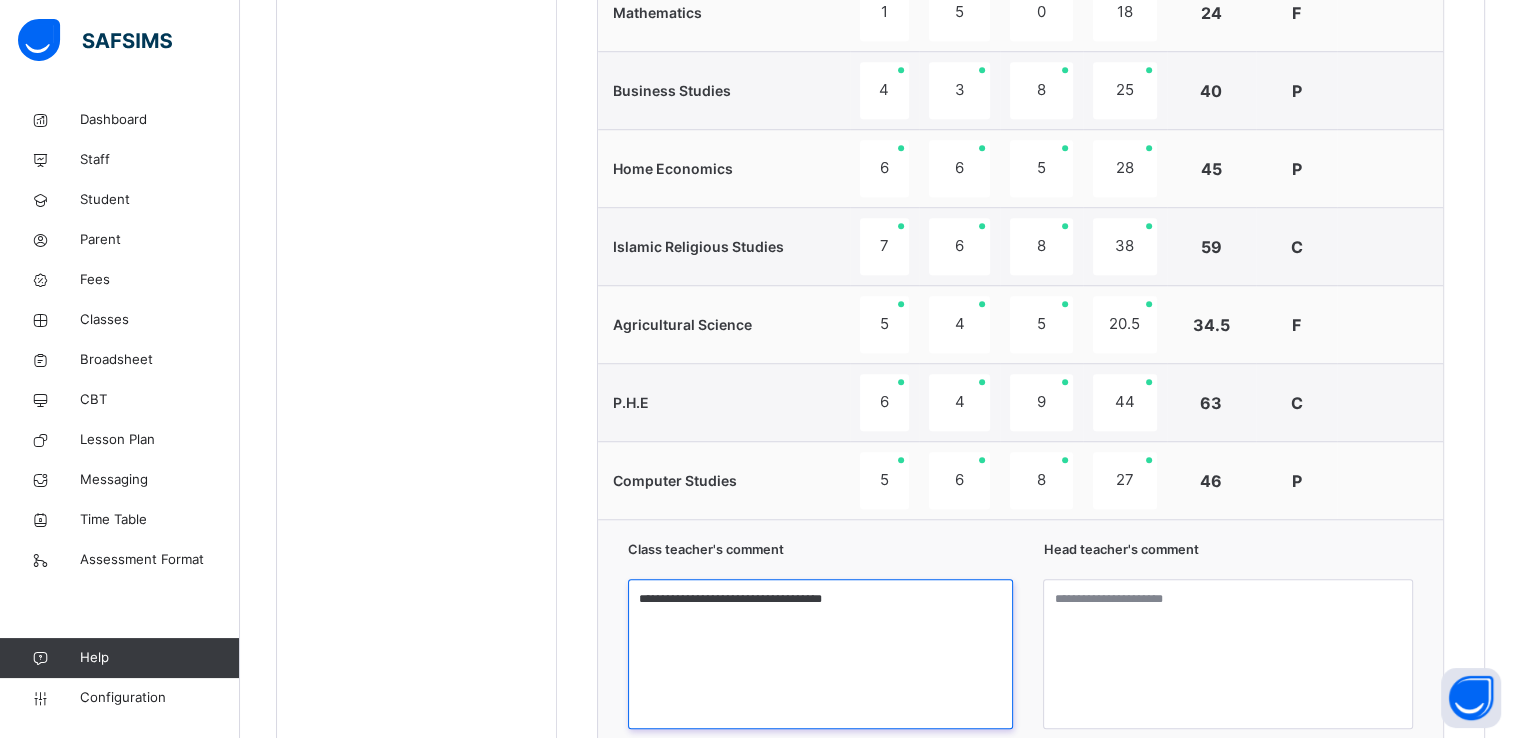 click on "**********" at bounding box center (820, 654) 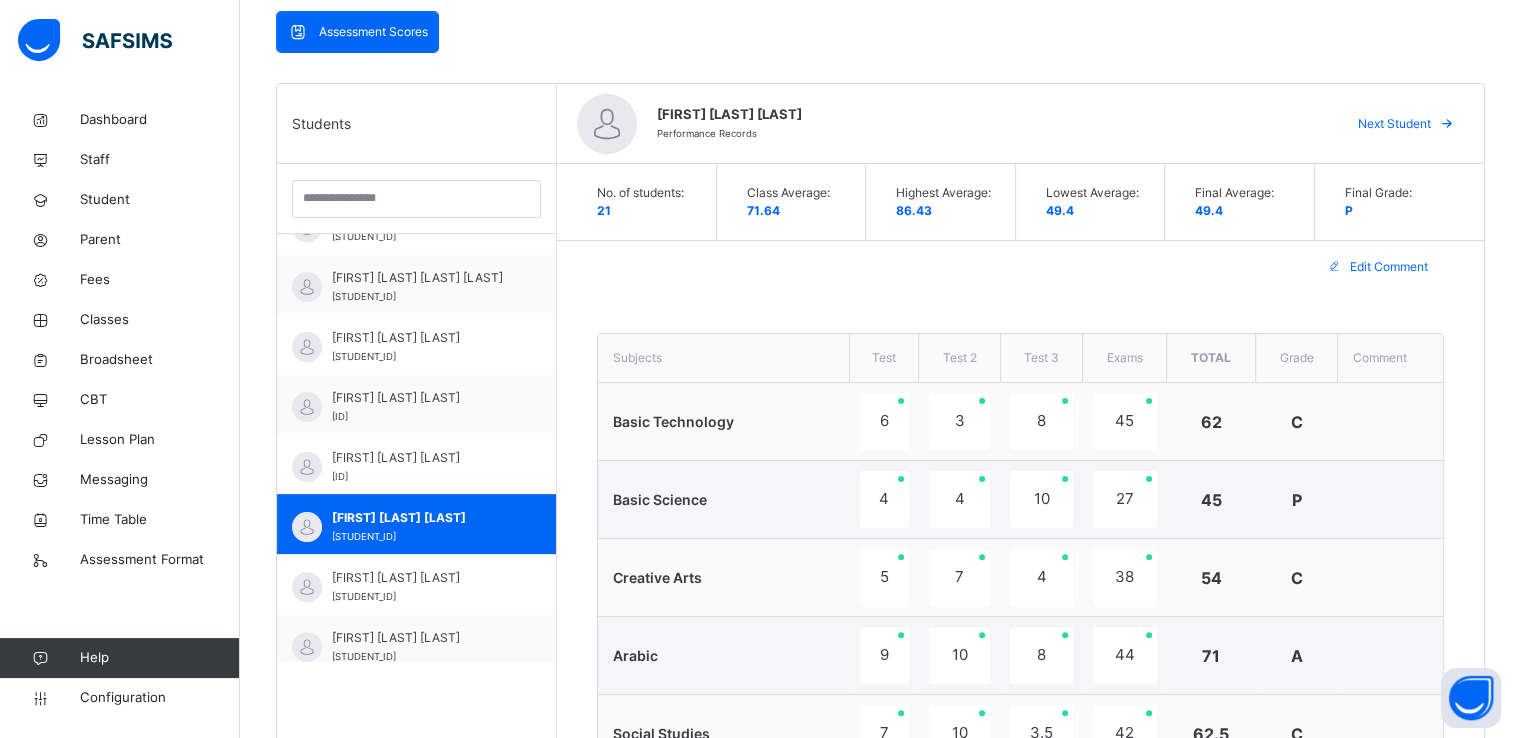 scroll, scrollTop: 448, scrollLeft: 0, axis: vertical 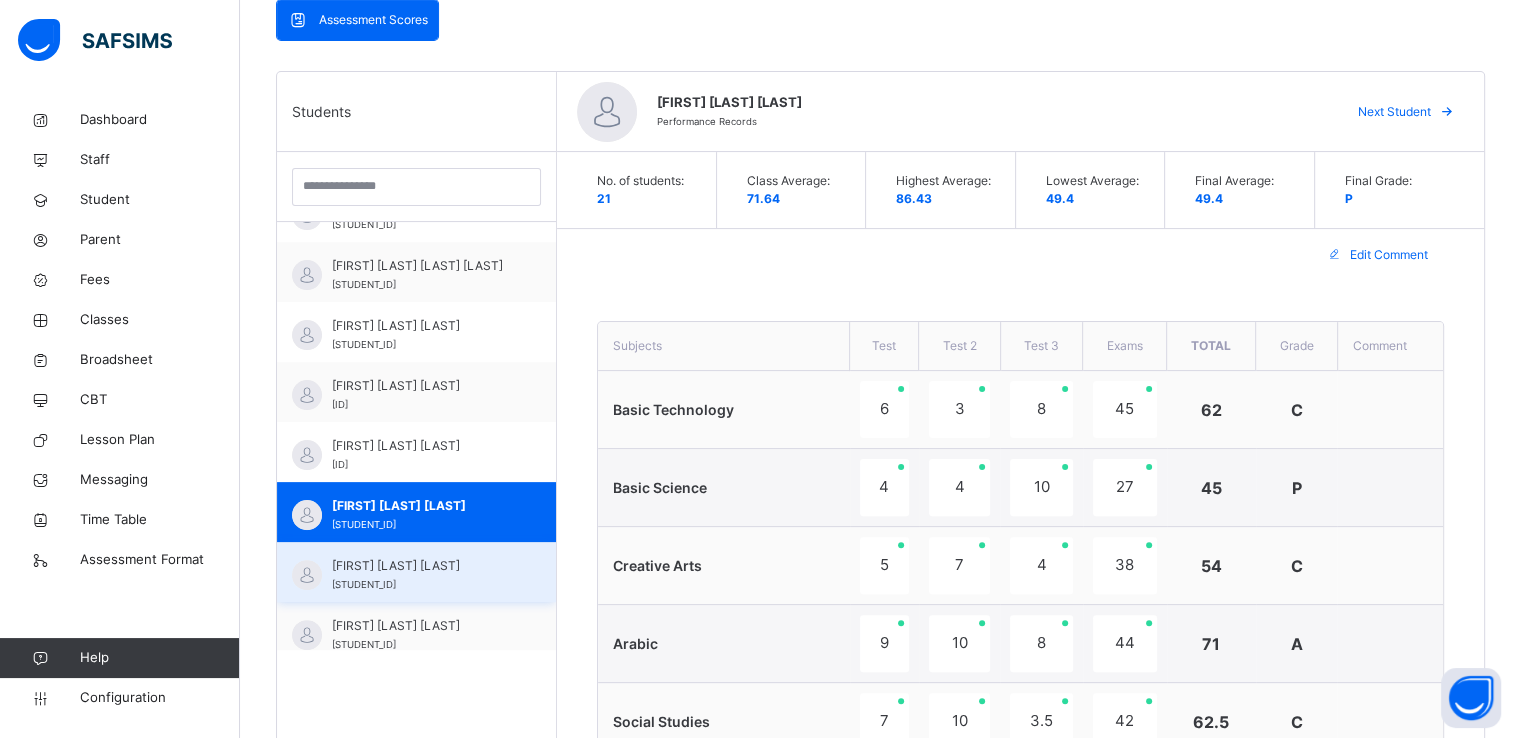 click on "ISMAIL MANZA ALI" at bounding box center (421, 566) 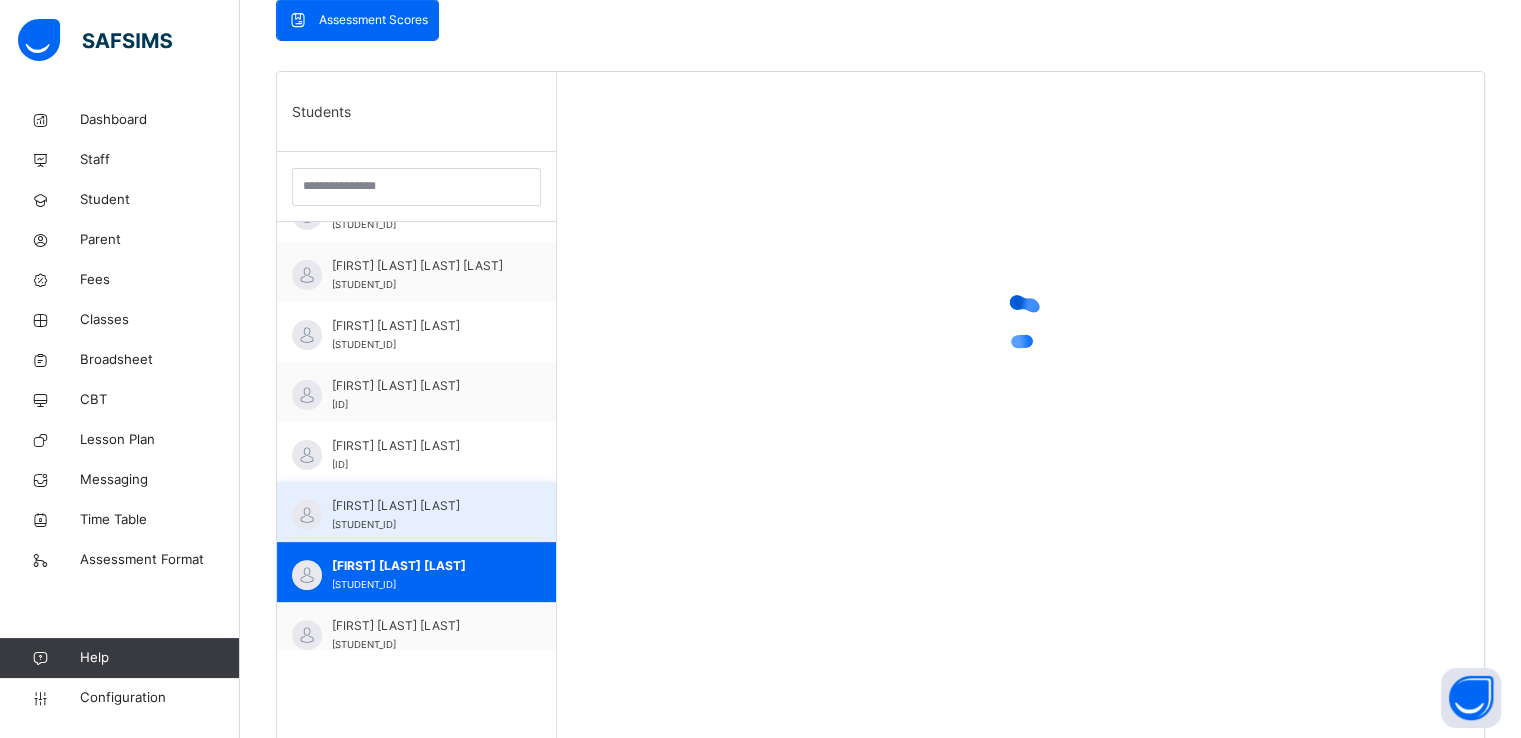 click on "IBRAHIM BABAKANO MOHAMMED" at bounding box center (421, 506) 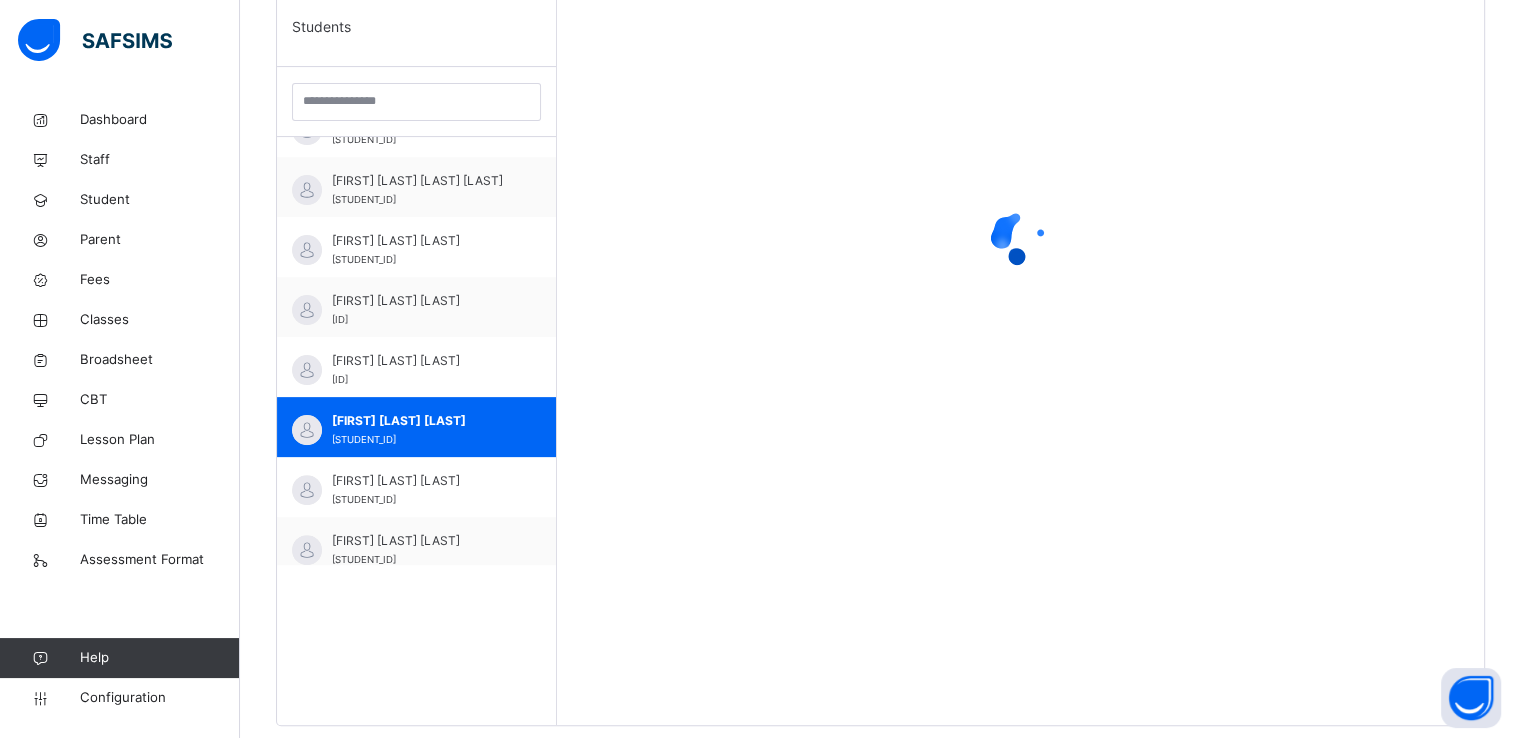 scroll, scrollTop: 580, scrollLeft: 0, axis: vertical 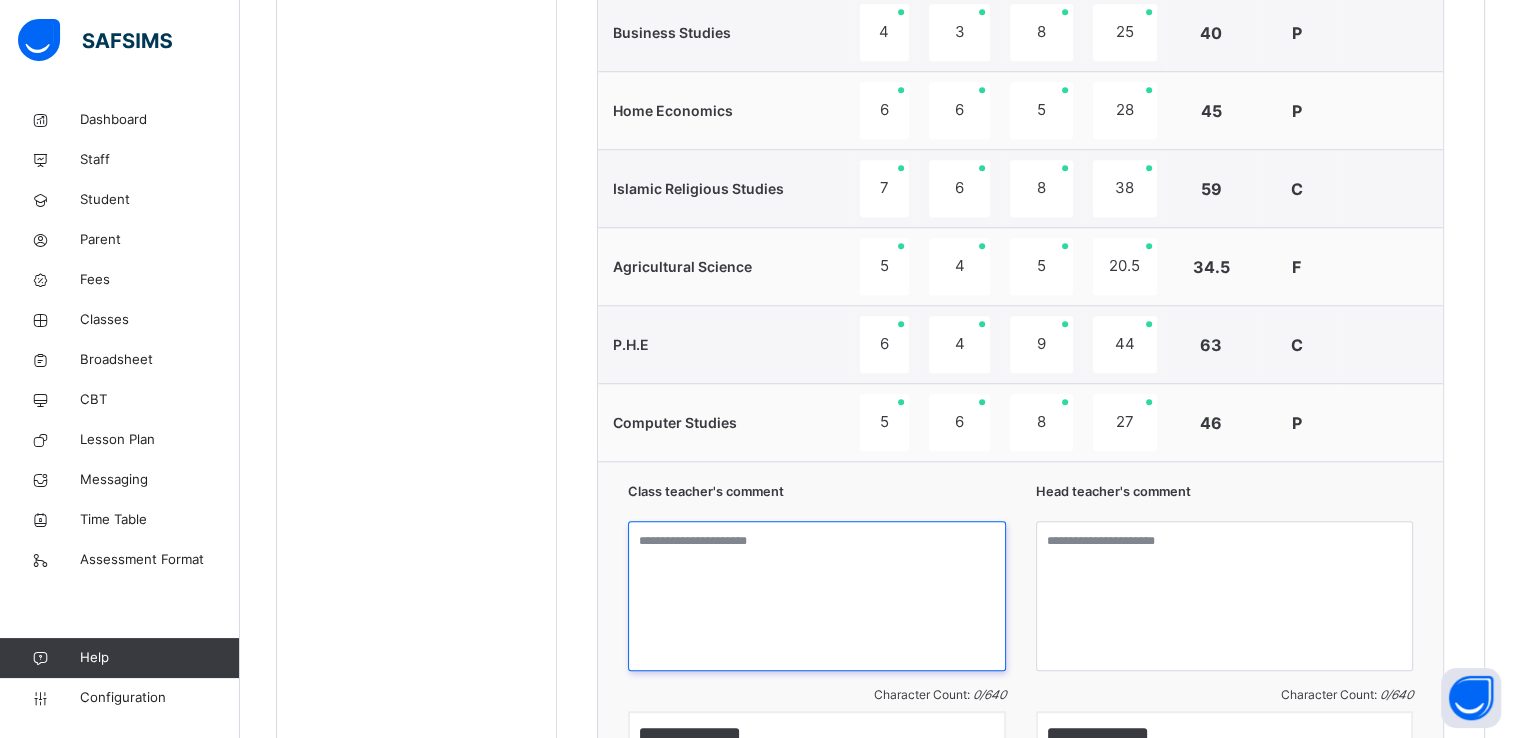 click at bounding box center (817, 596) 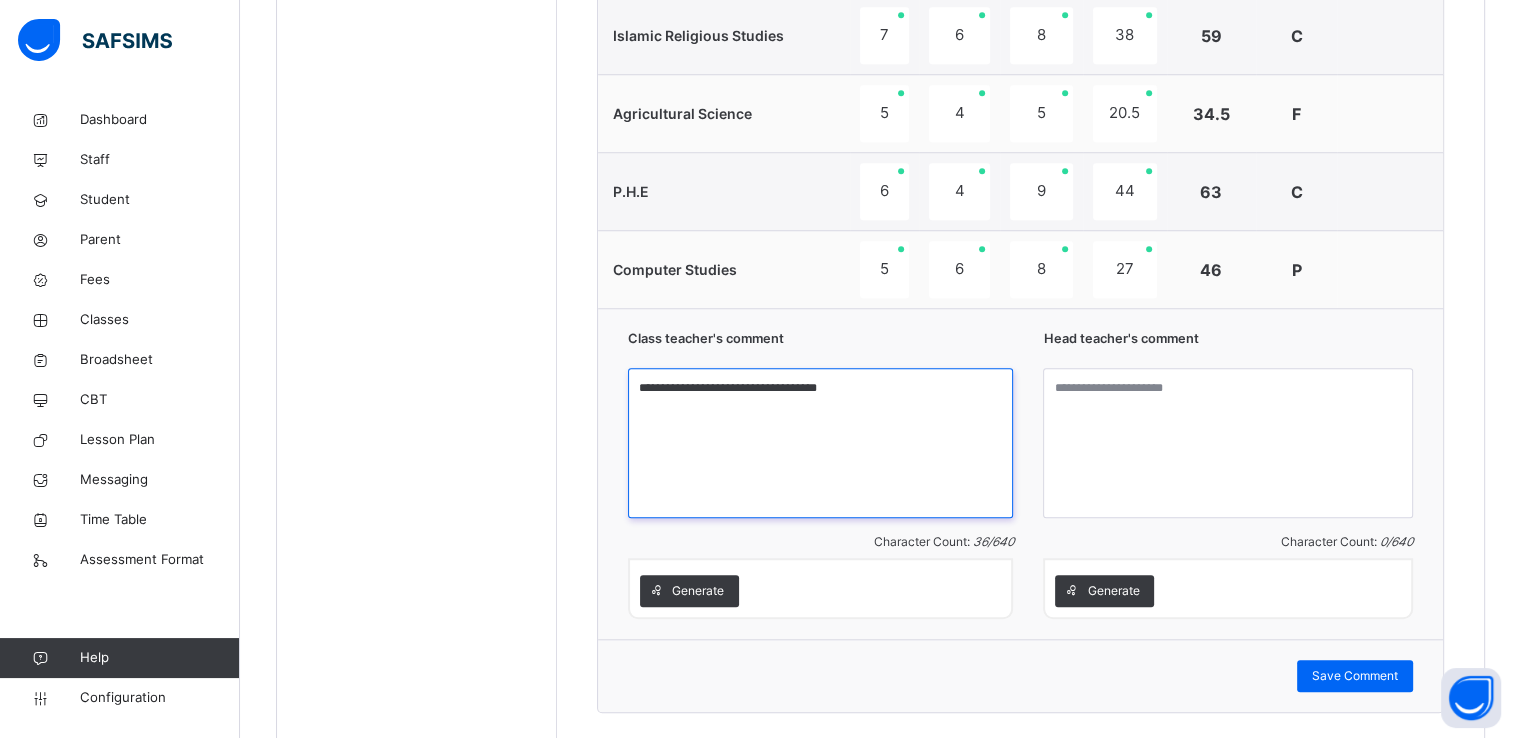 scroll, scrollTop: 1751, scrollLeft: 0, axis: vertical 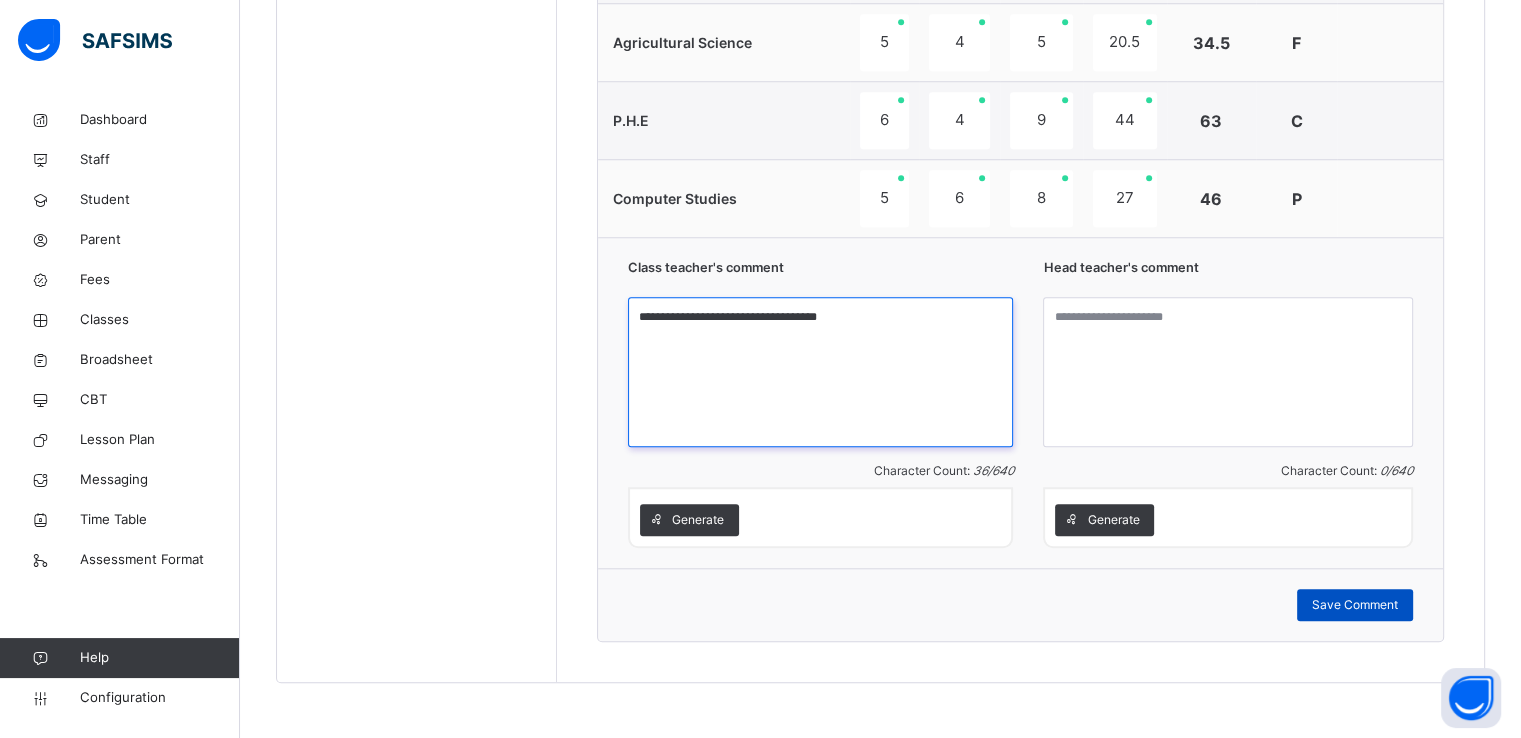 type on "**********" 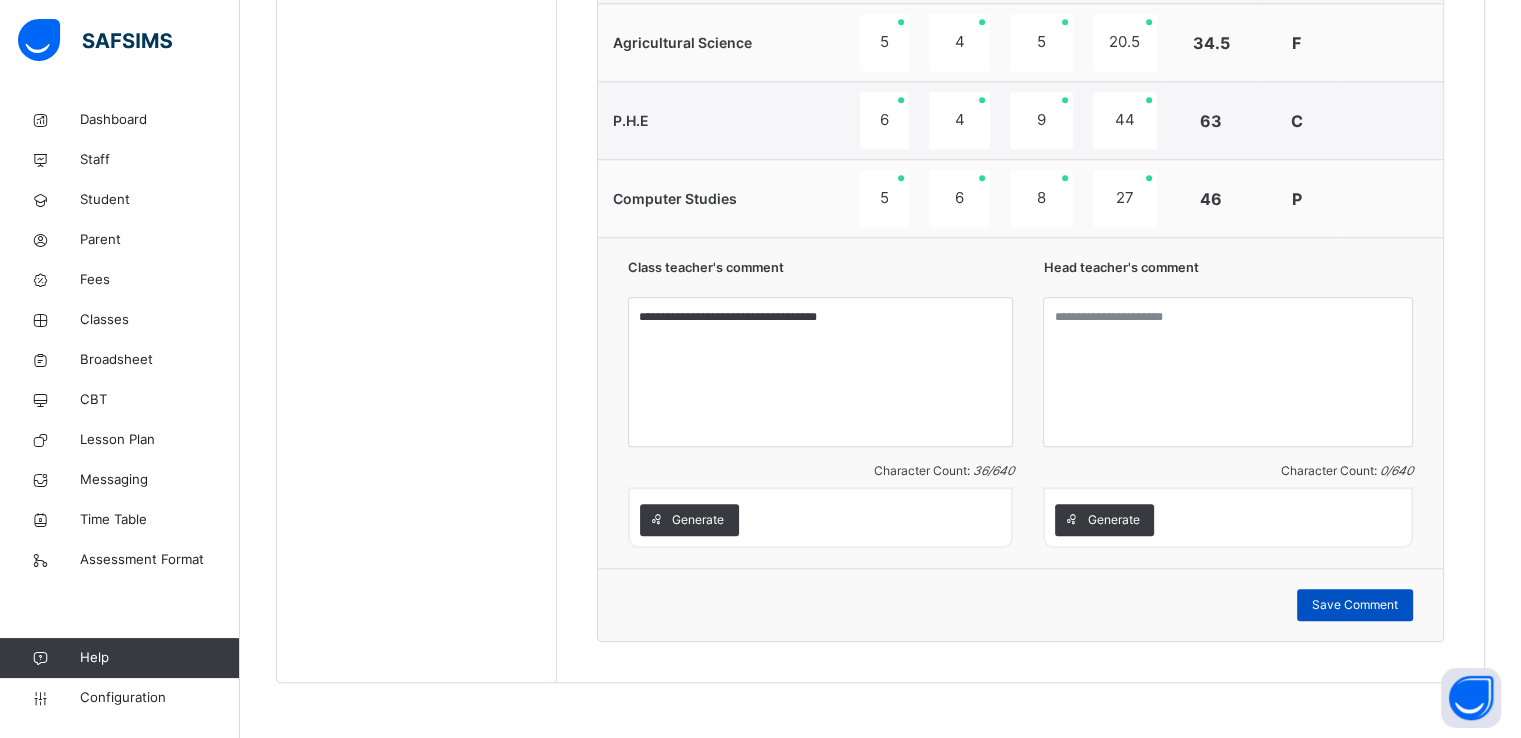 click on "Save Comment" at bounding box center [1355, 605] 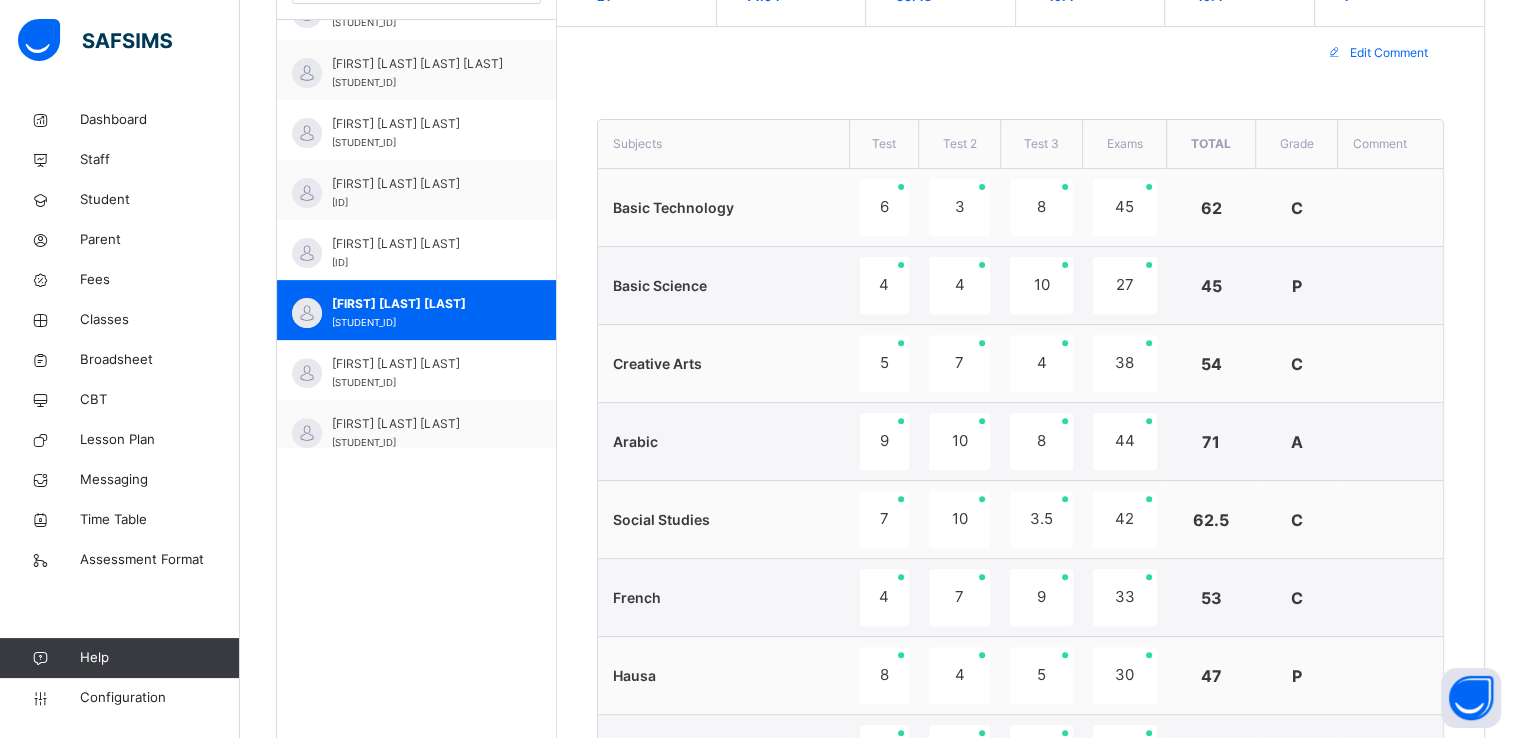 scroll, scrollTop: 661, scrollLeft: 0, axis: vertical 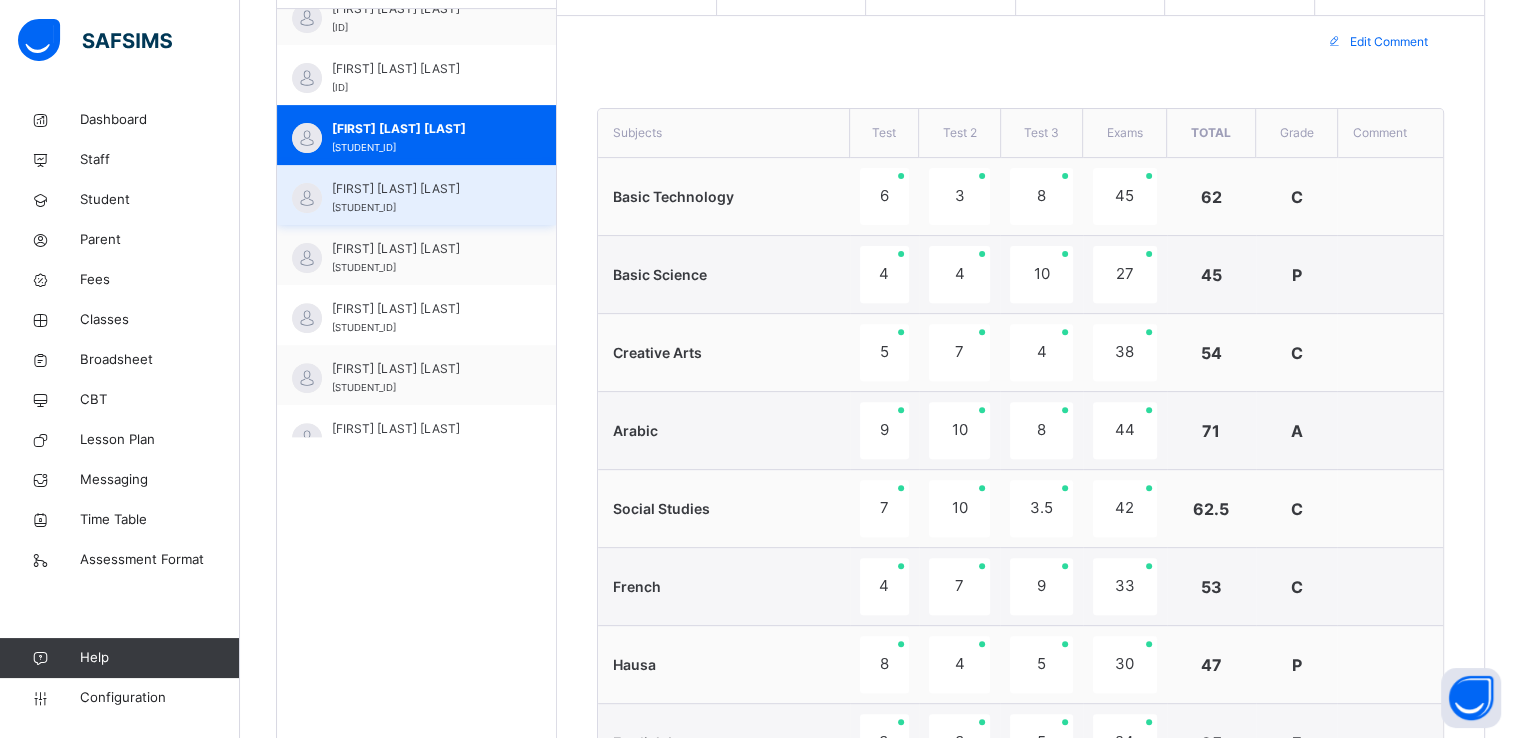 click on "ISMAIL MANZA ALI 24/25-2396" at bounding box center [421, 198] 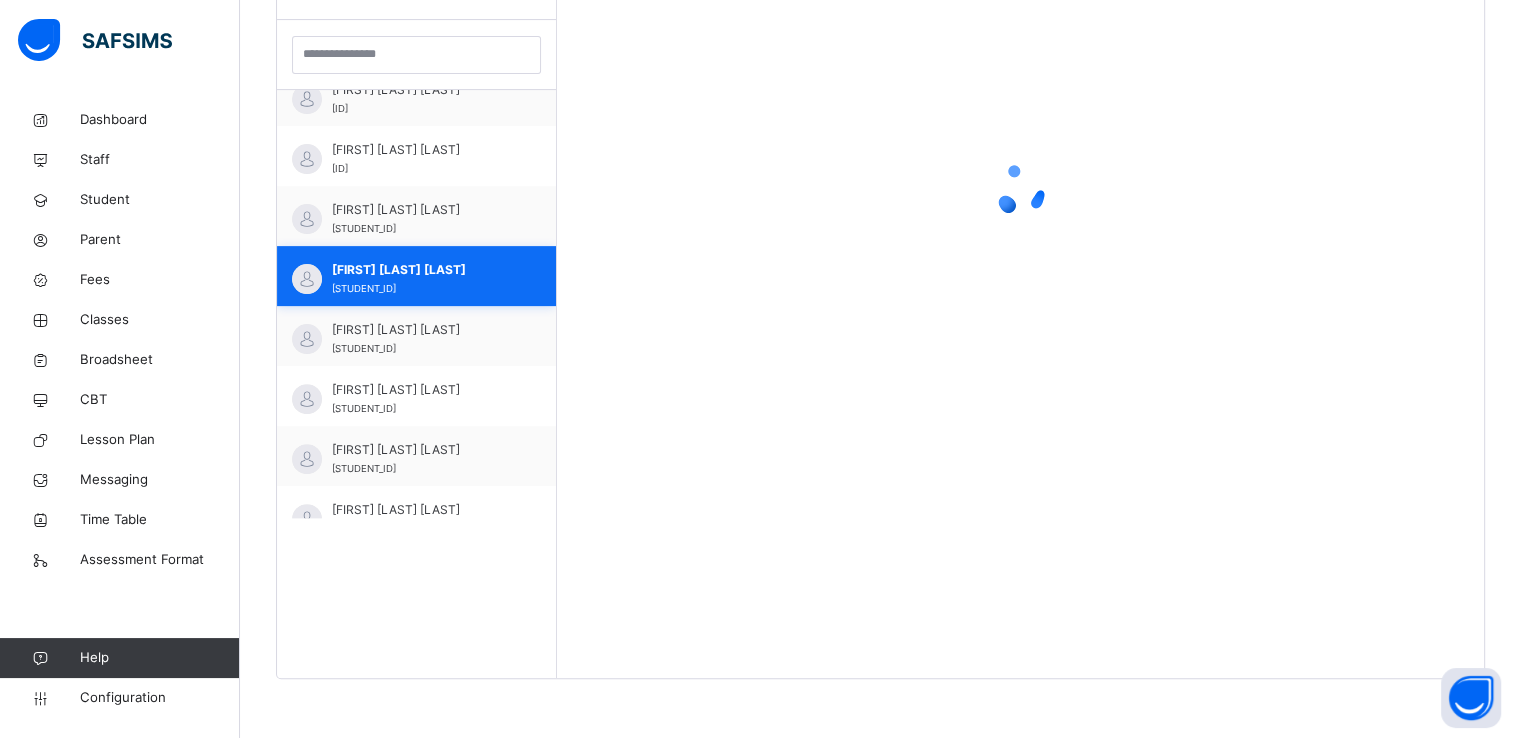 scroll, scrollTop: 661, scrollLeft: 0, axis: vertical 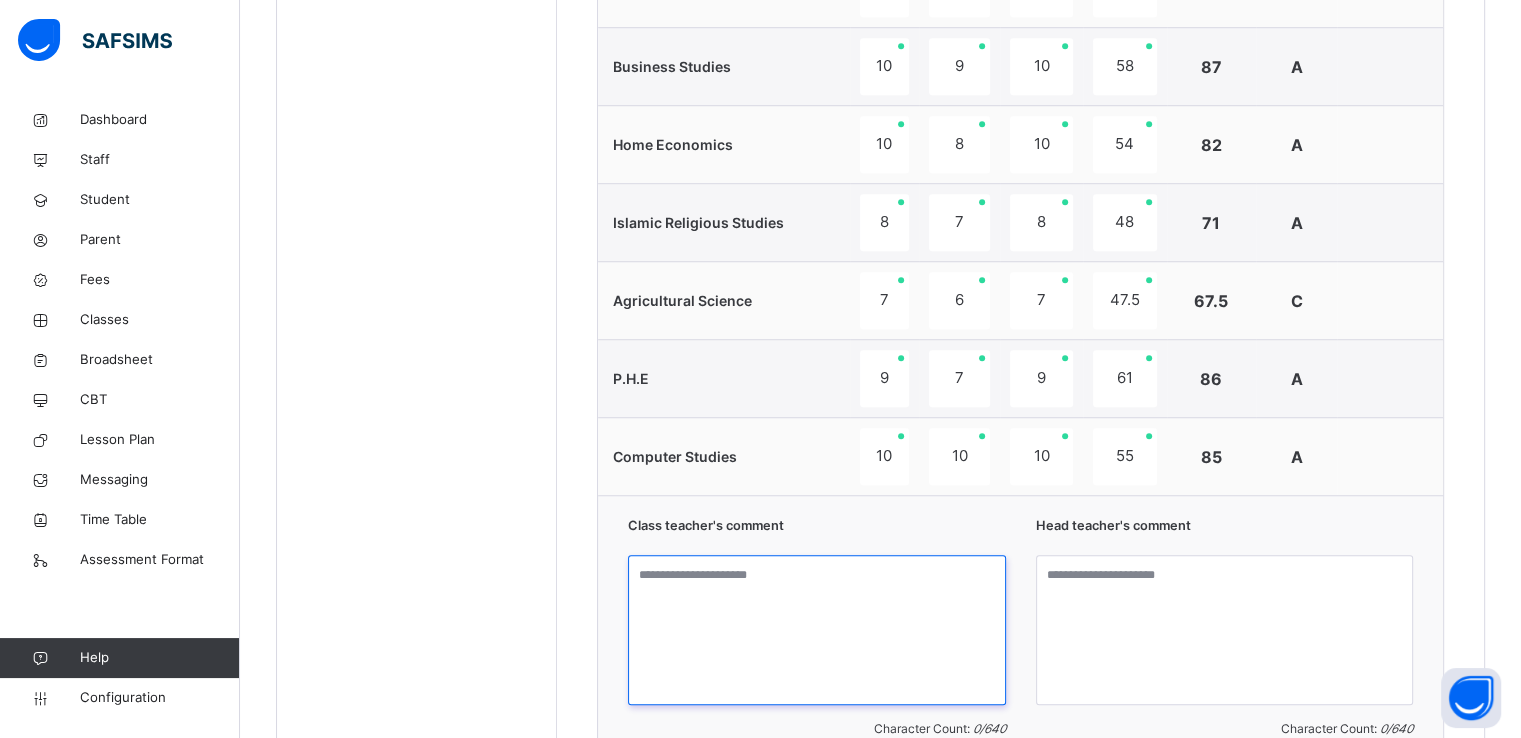 click at bounding box center (817, 630) 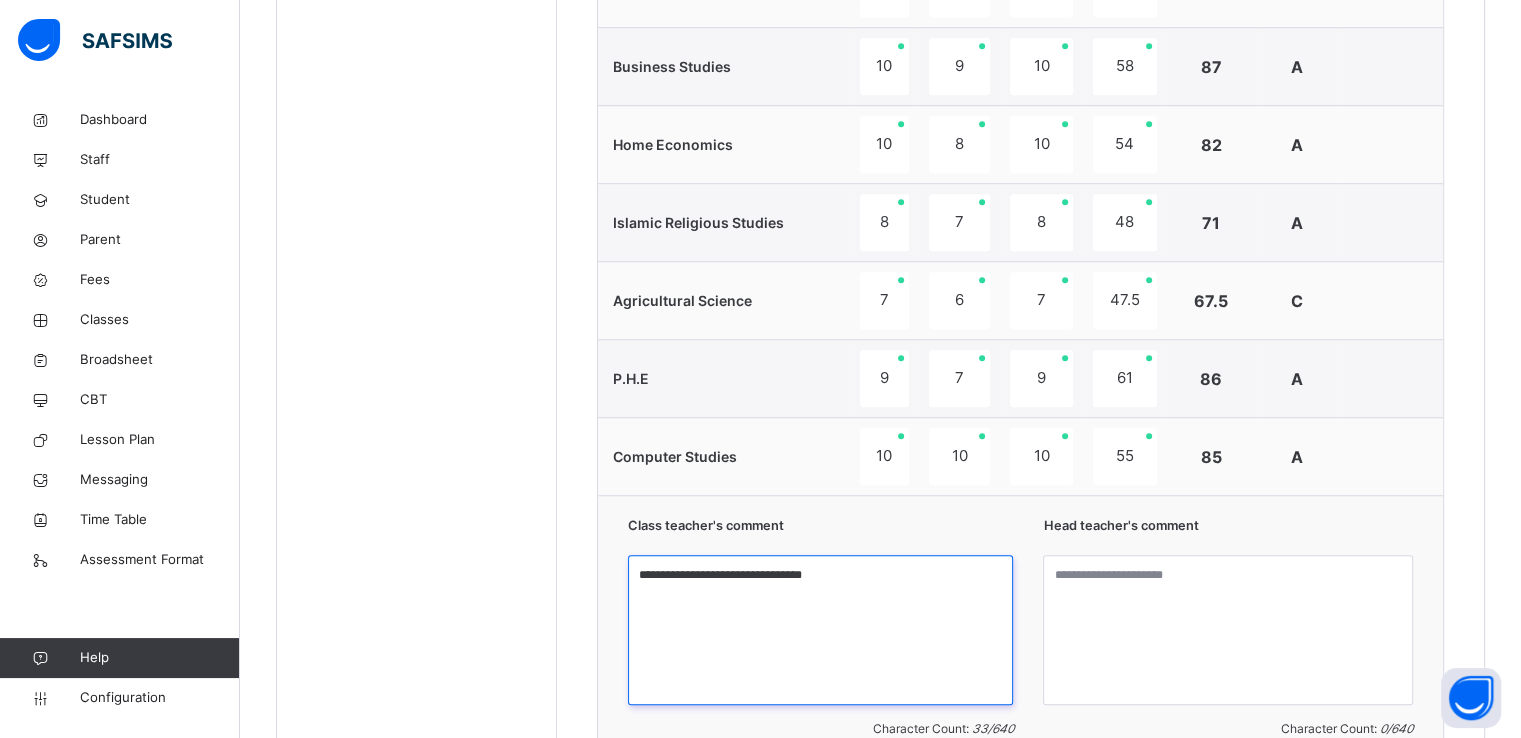 click on "**********" at bounding box center (820, 630) 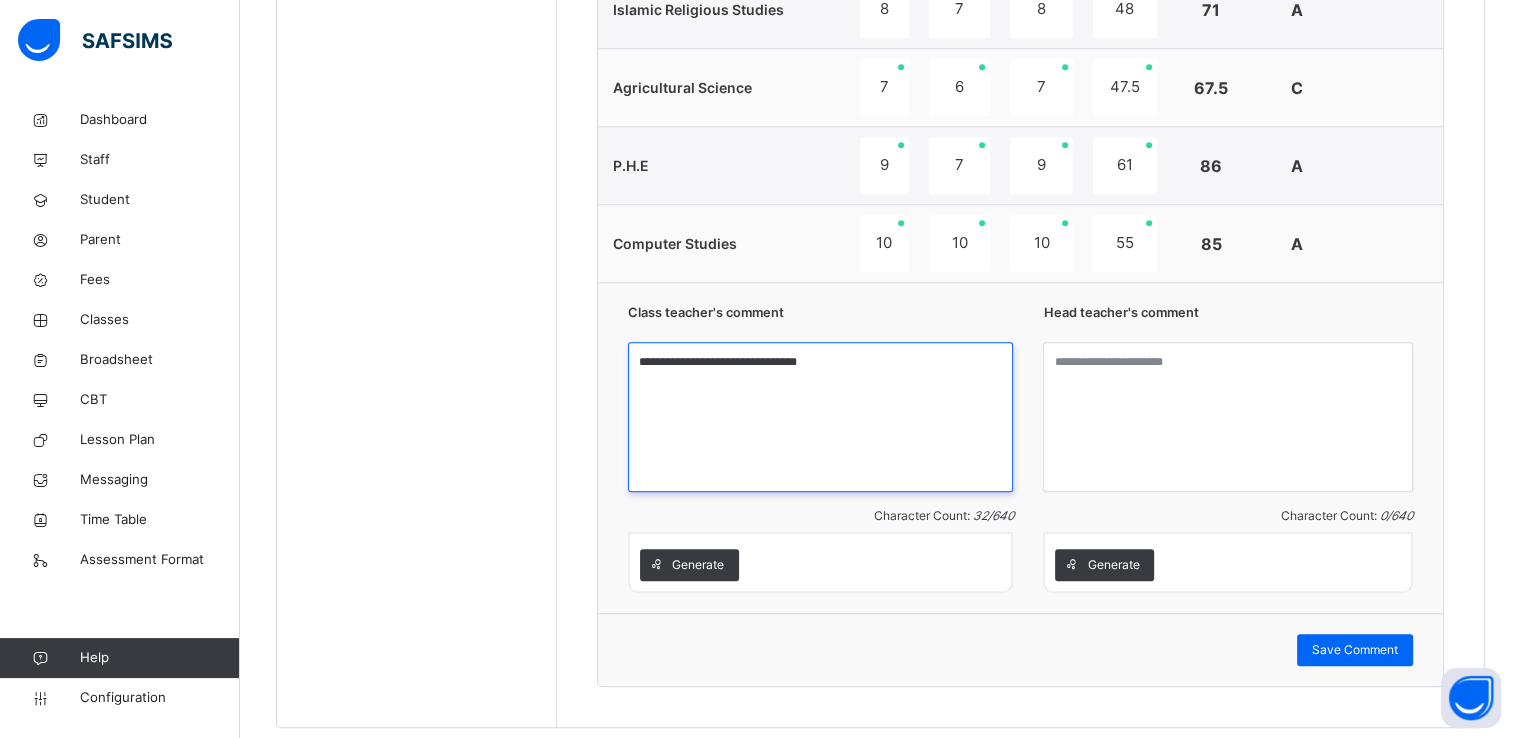 scroll, scrollTop: 1751, scrollLeft: 0, axis: vertical 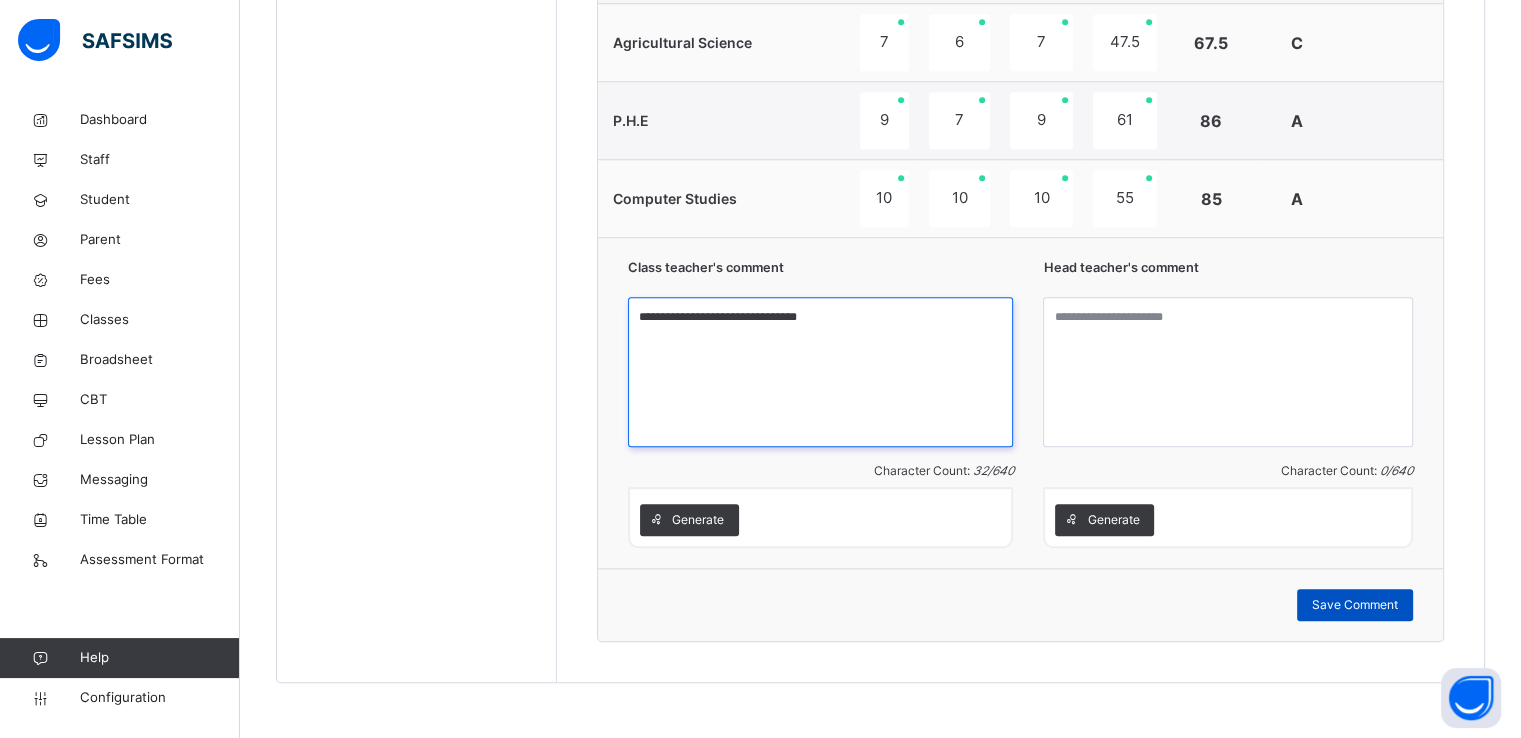 type on "**********" 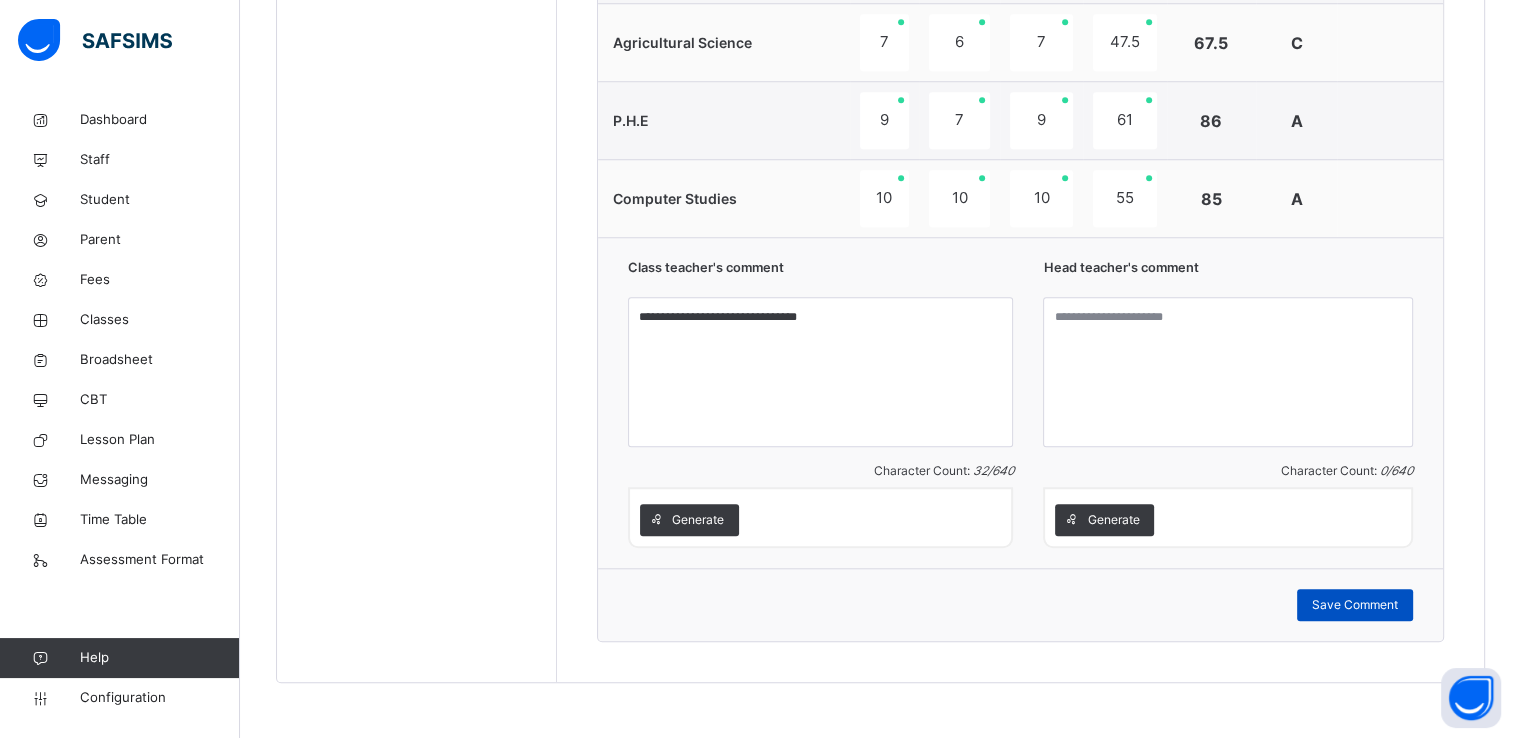 click on "Save Comment" at bounding box center [1355, 605] 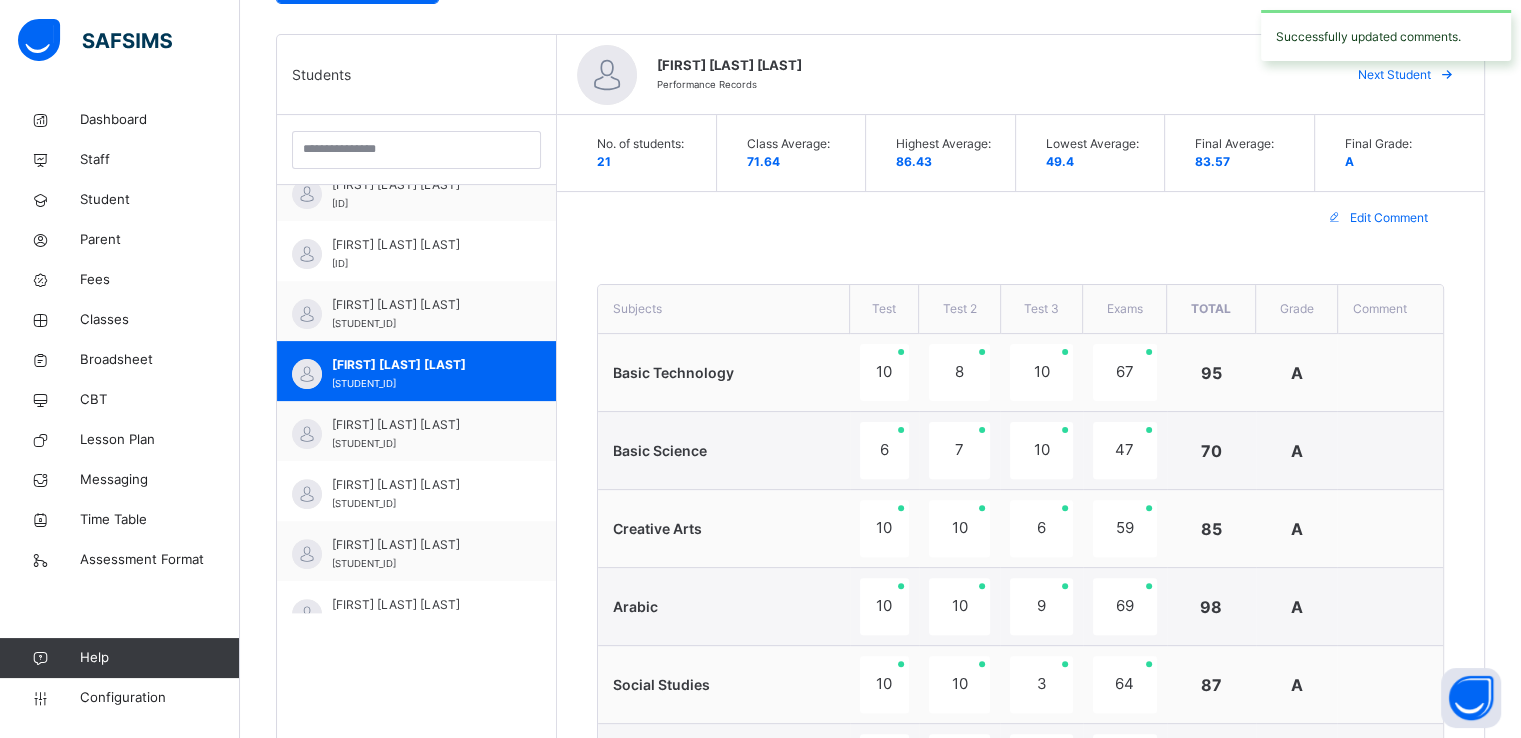 scroll, scrollTop: 488, scrollLeft: 0, axis: vertical 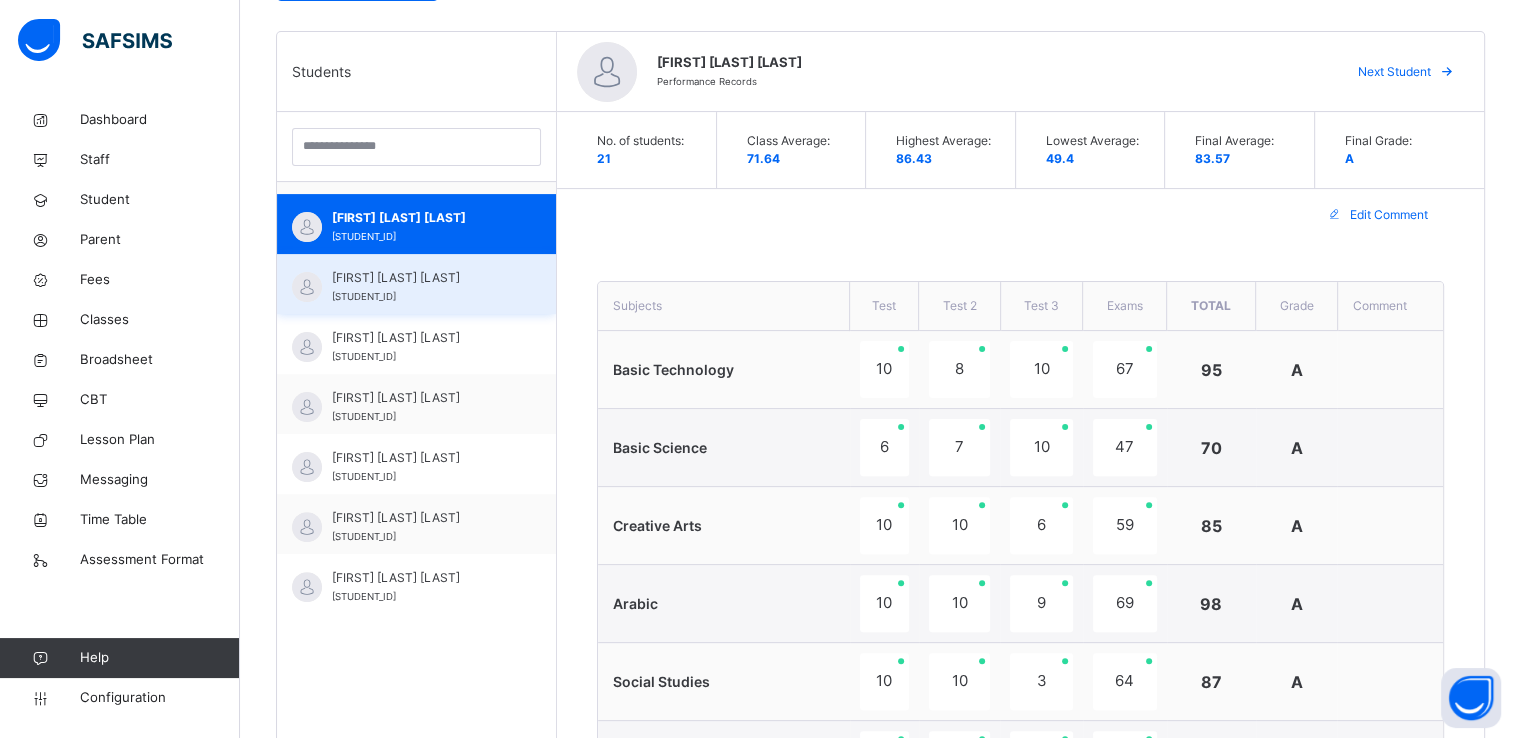 click on "JEMIMAH HANINYI KONCHE 24/25-2380" at bounding box center (421, 287) 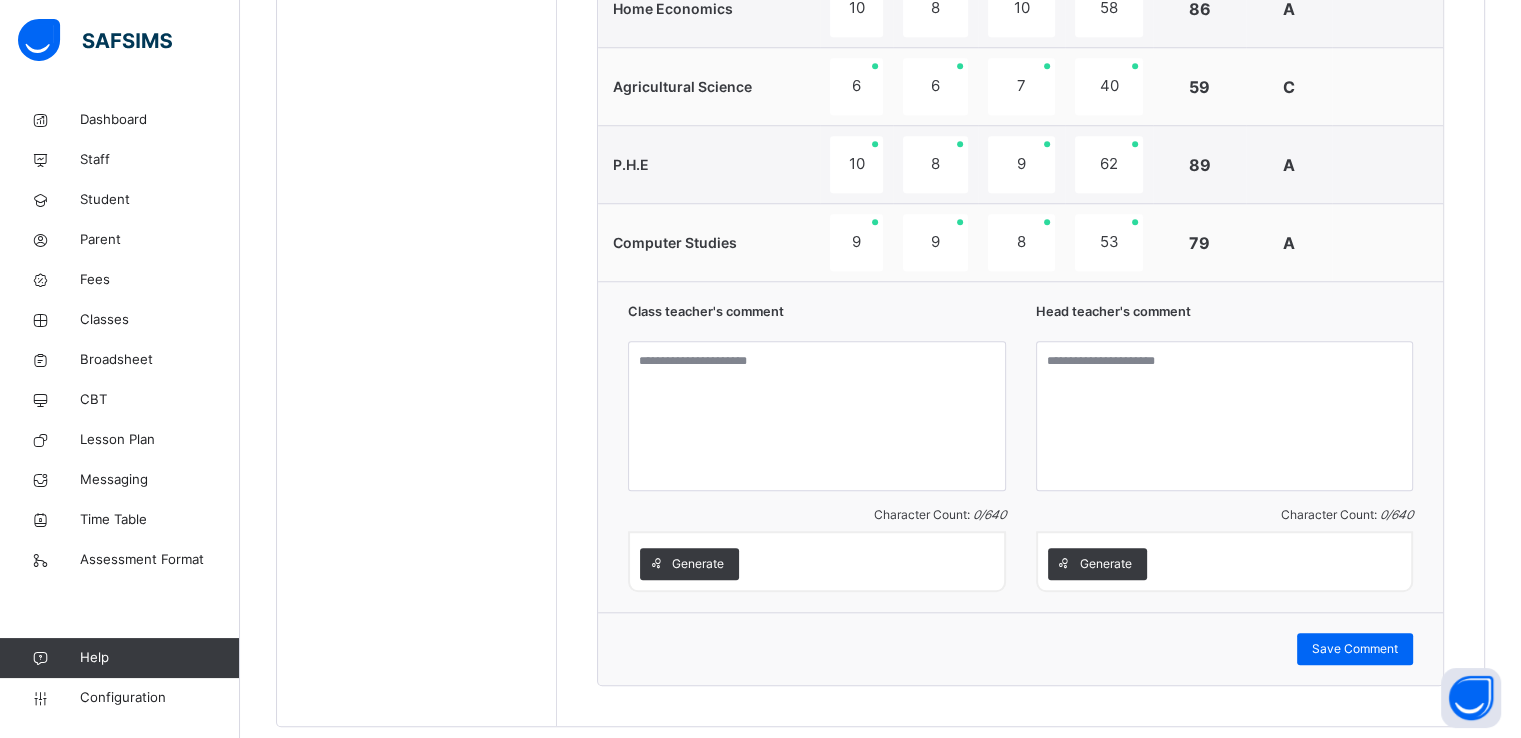 scroll, scrollTop: 1716, scrollLeft: 0, axis: vertical 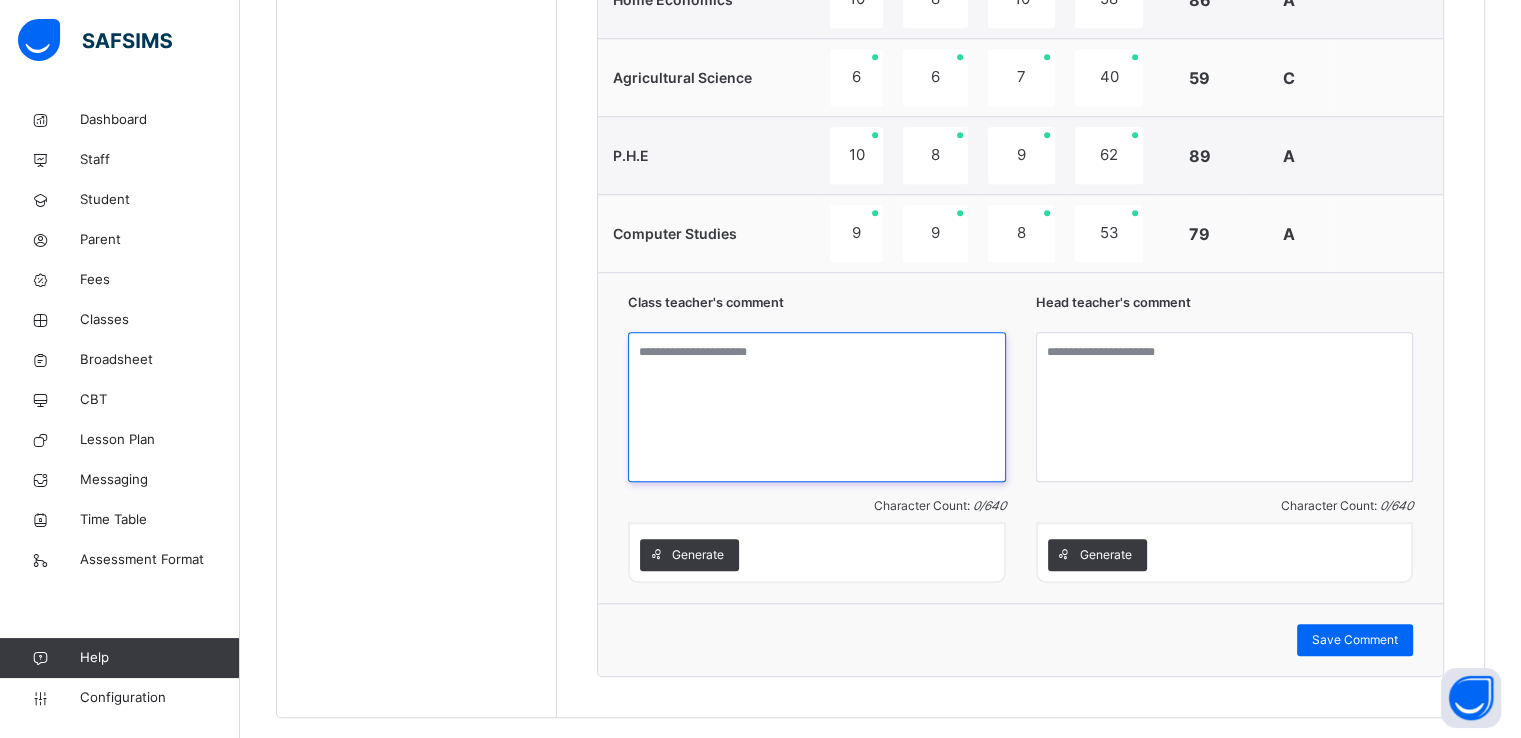 click at bounding box center [817, 407] 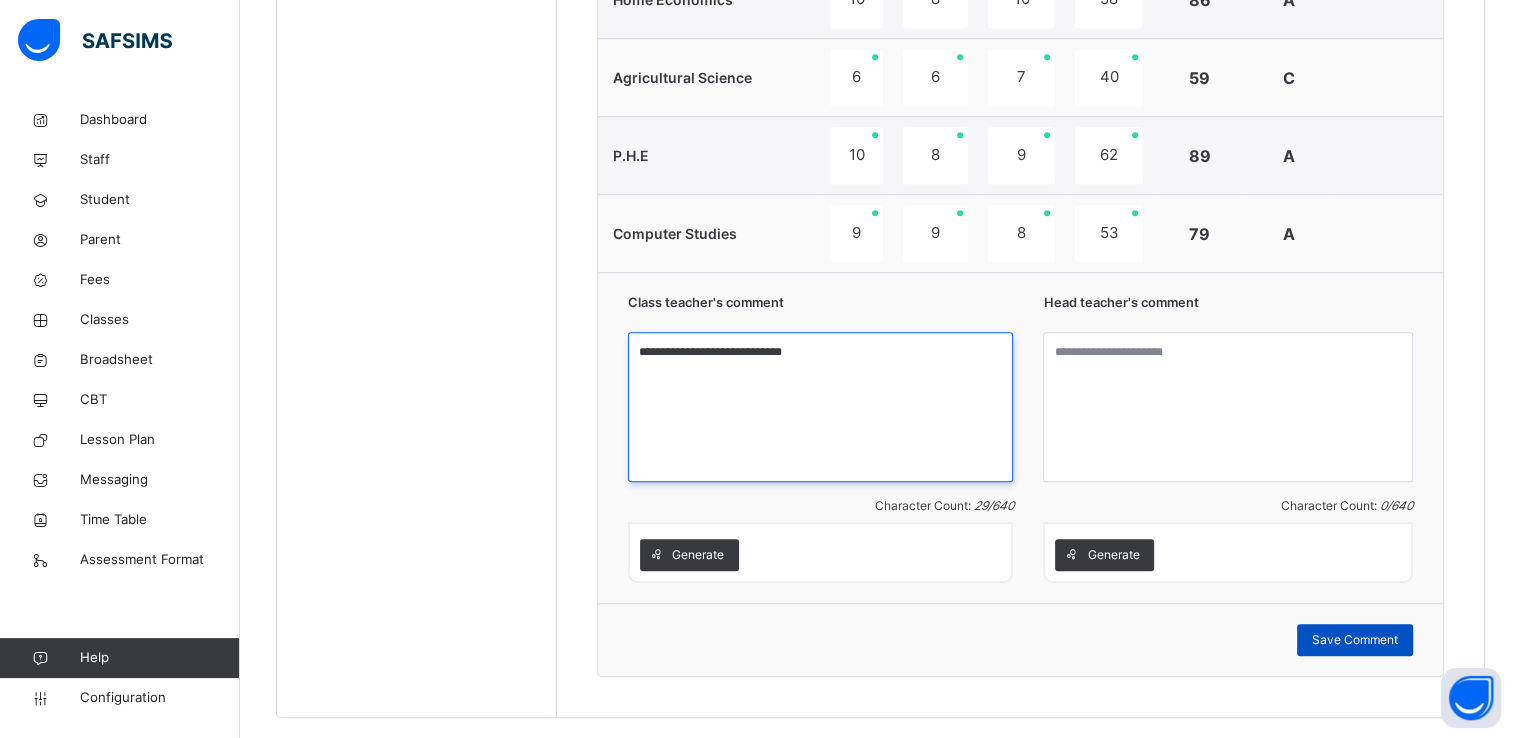type on "**********" 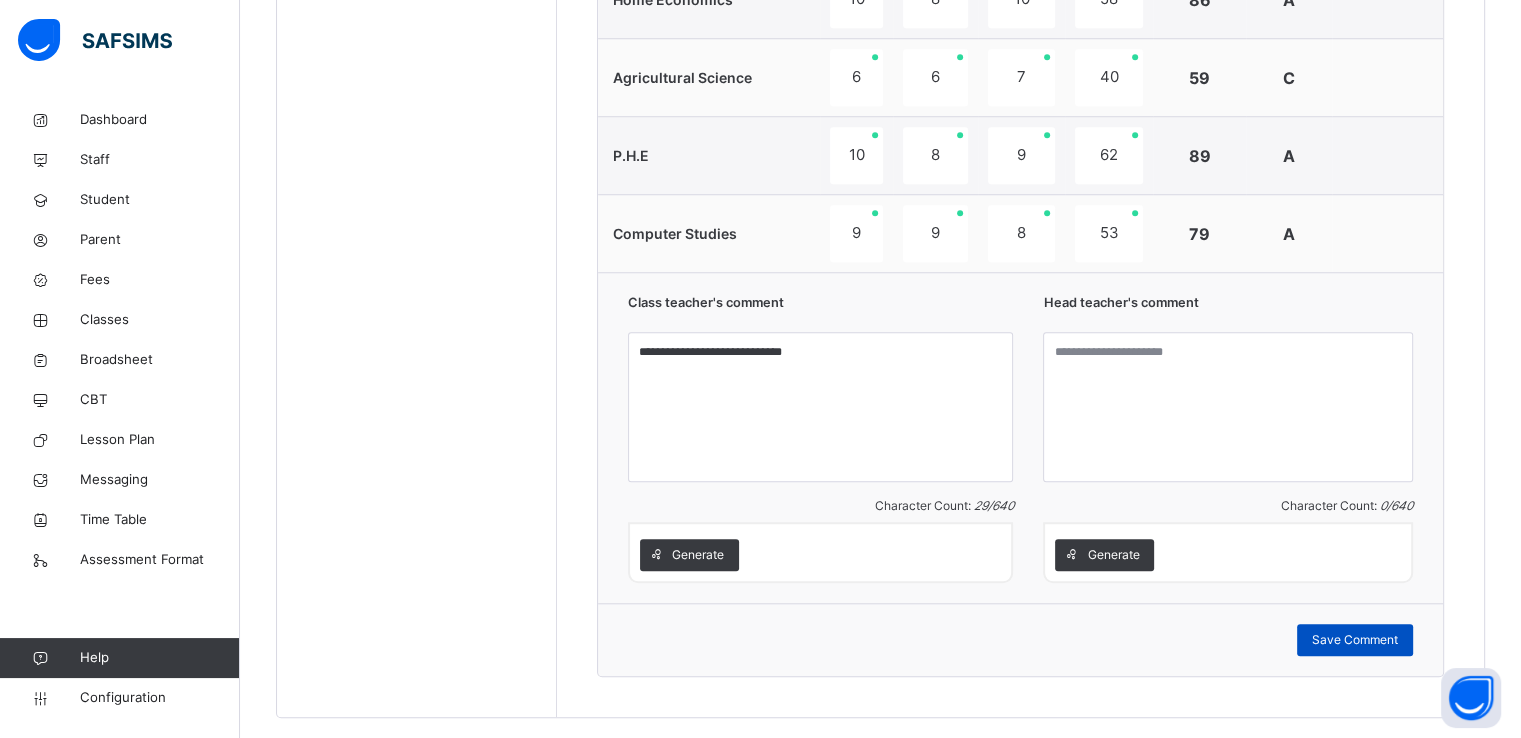 click on "Save Comment" at bounding box center (1355, 640) 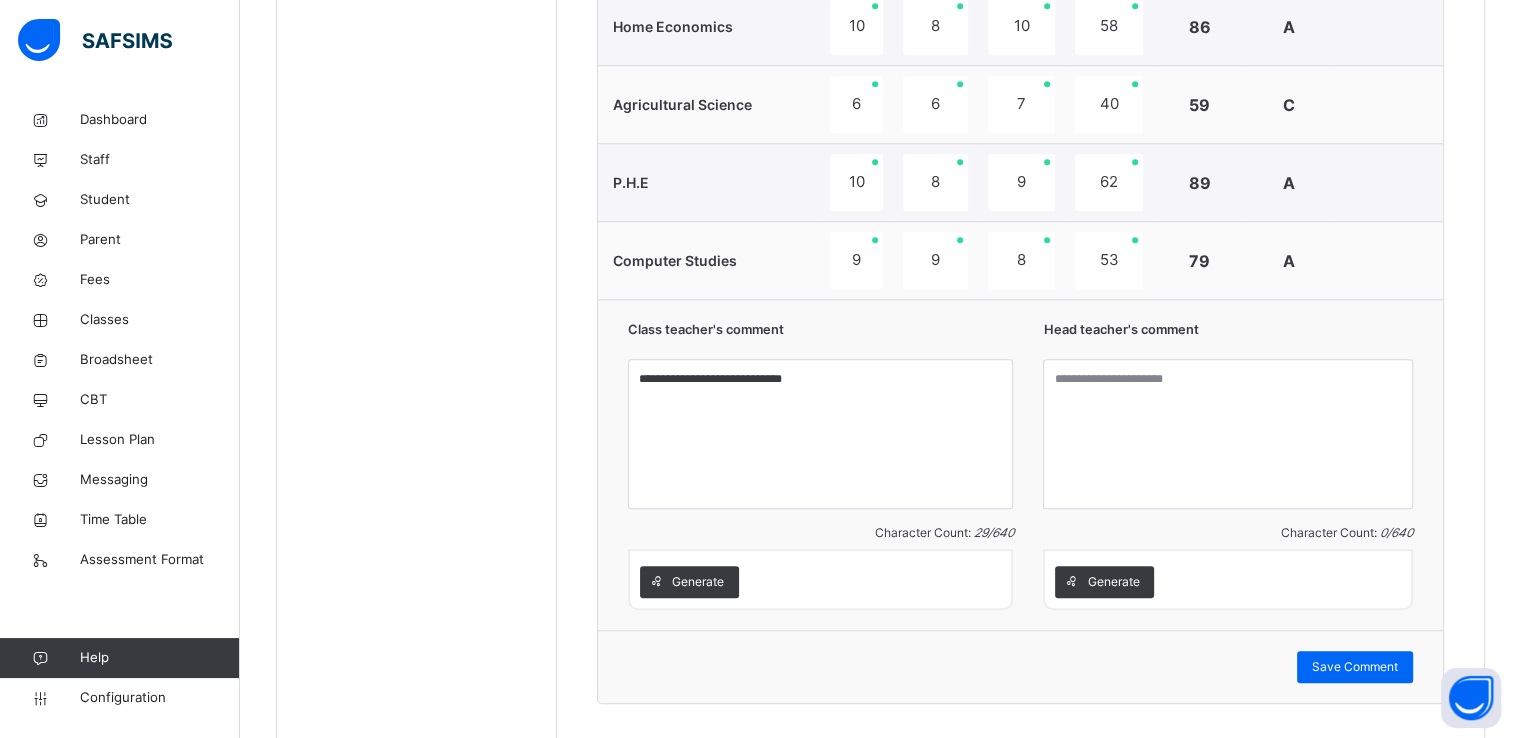 scroll, scrollTop: 1751, scrollLeft: 0, axis: vertical 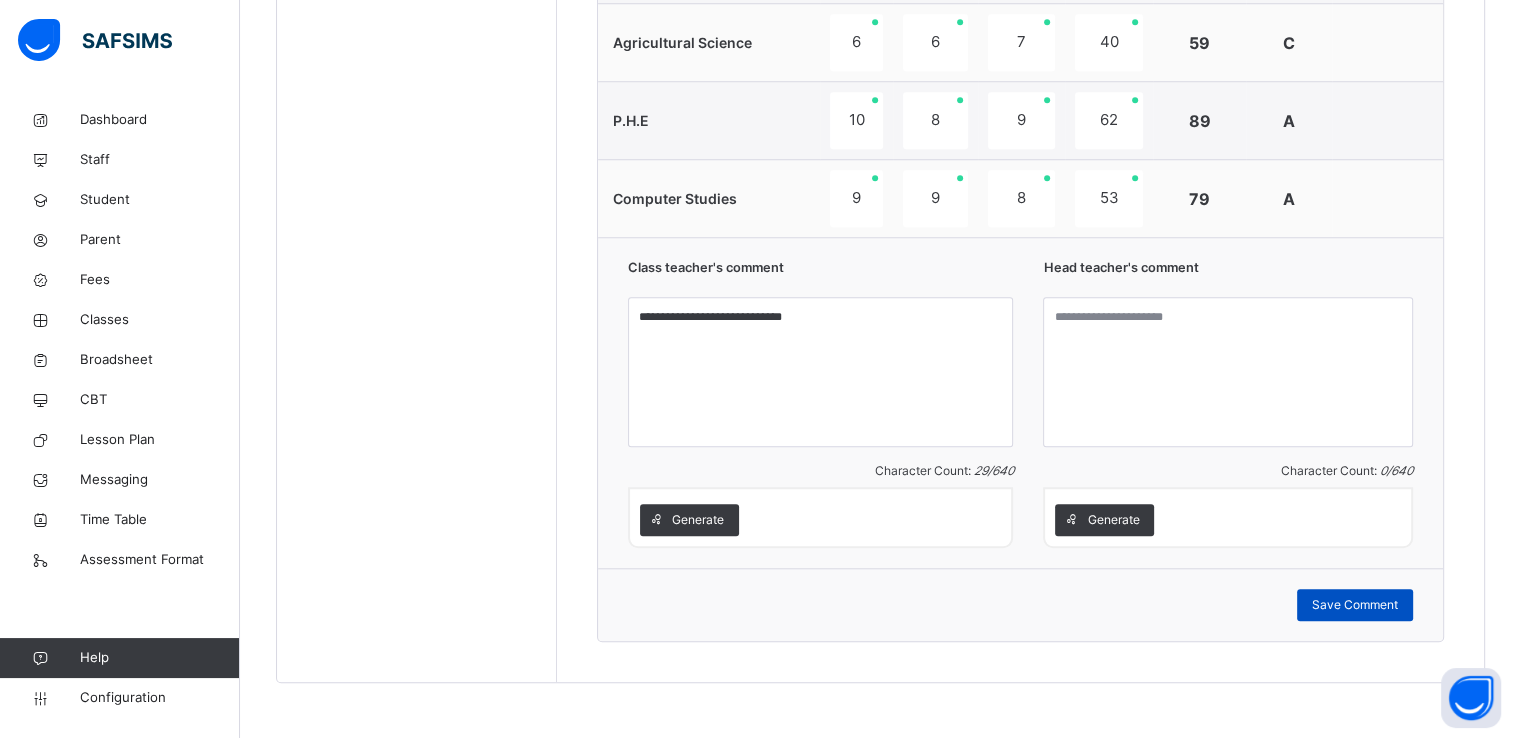 click on "Save Comment" at bounding box center [1355, 605] 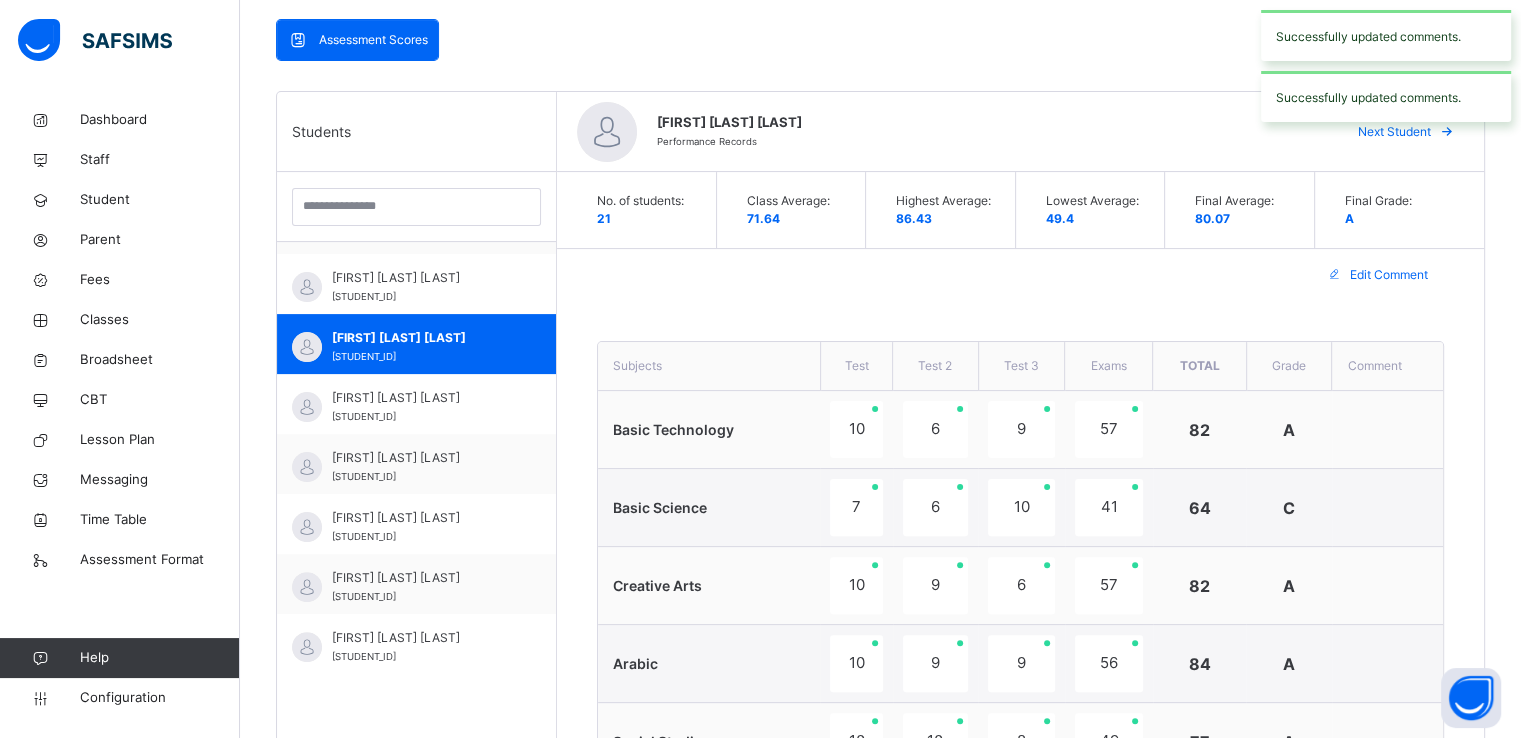 scroll, scrollTop: 431, scrollLeft: 0, axis: vertical 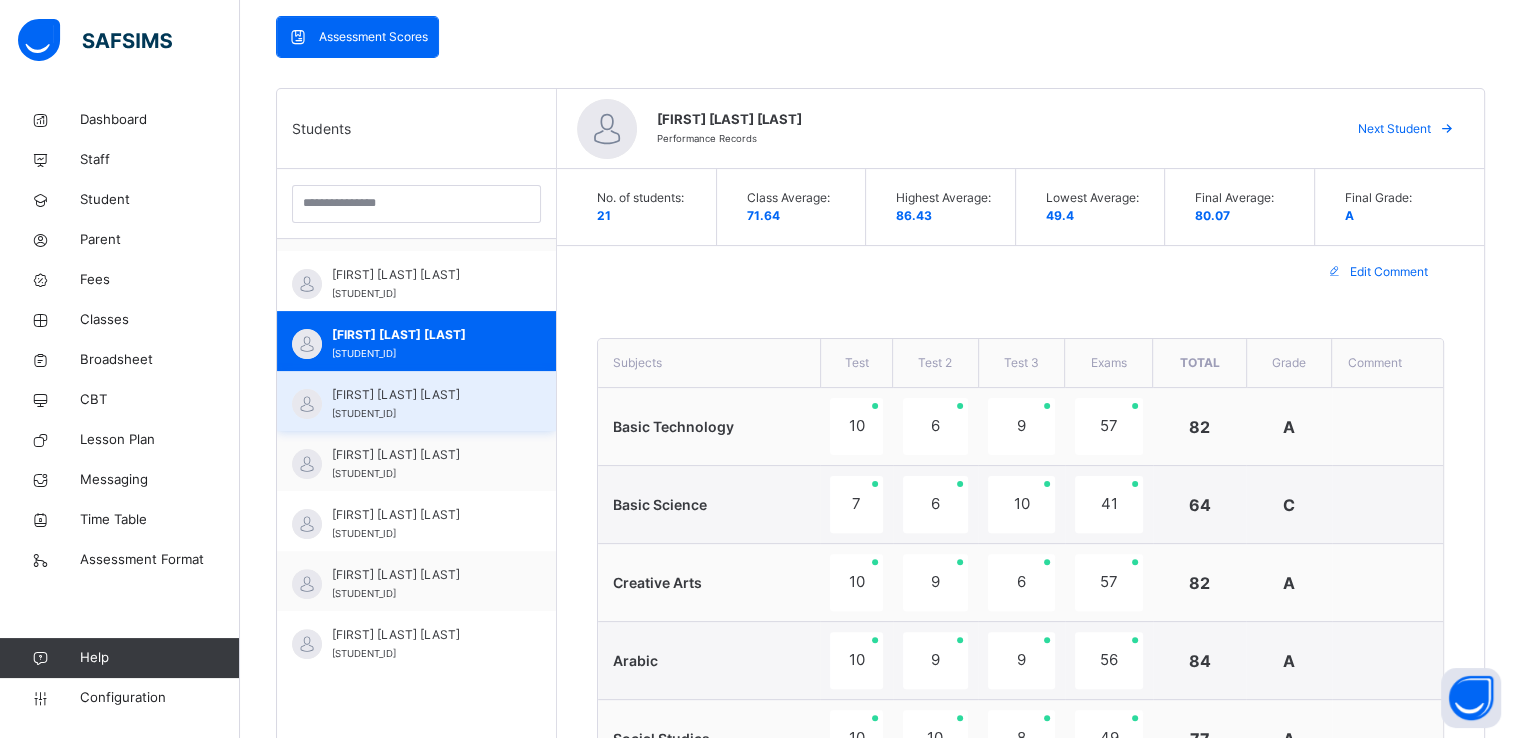click on "24/25-2383" at bounding box center (364, 413) 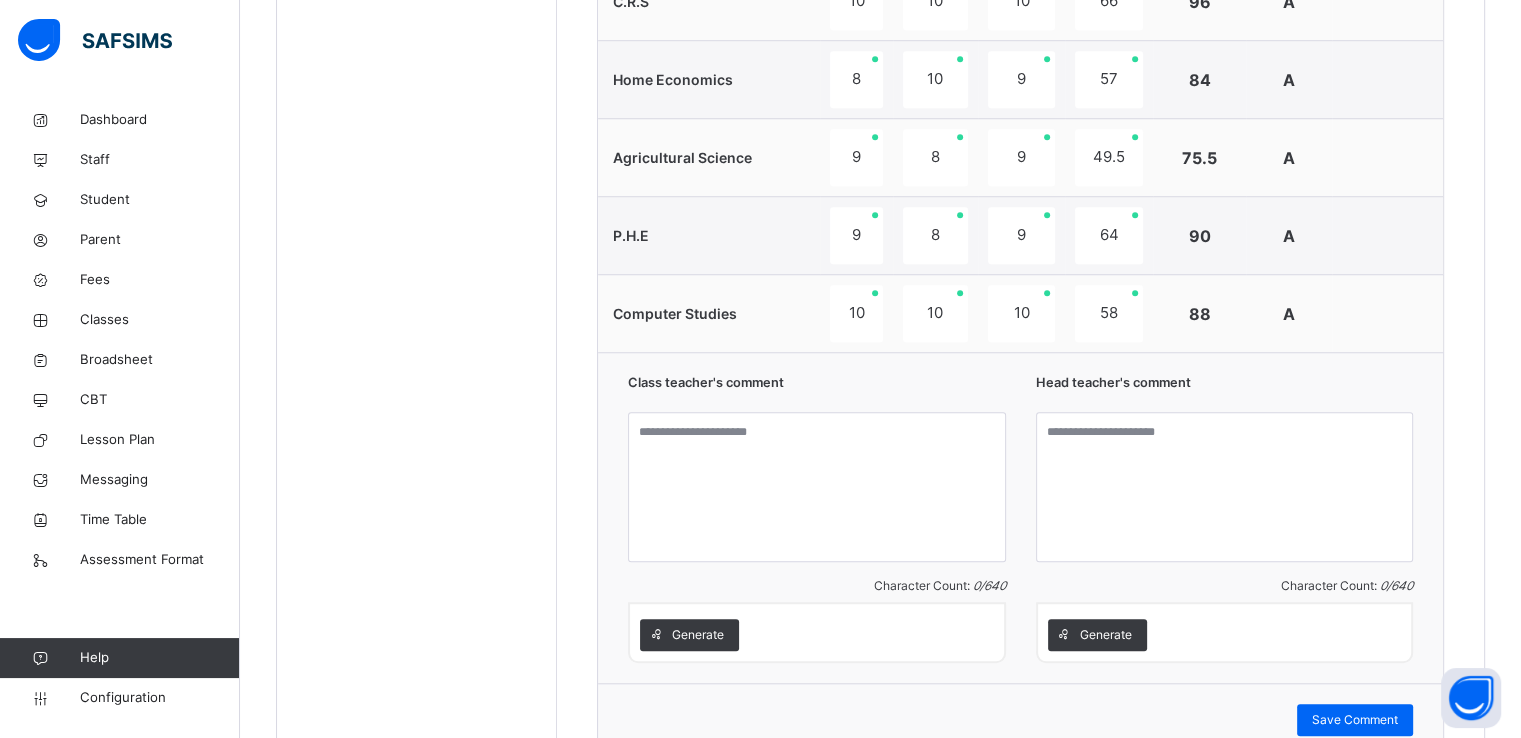 scroll, scrollTop: 1639, scrollLeft: 0, axis: vertical 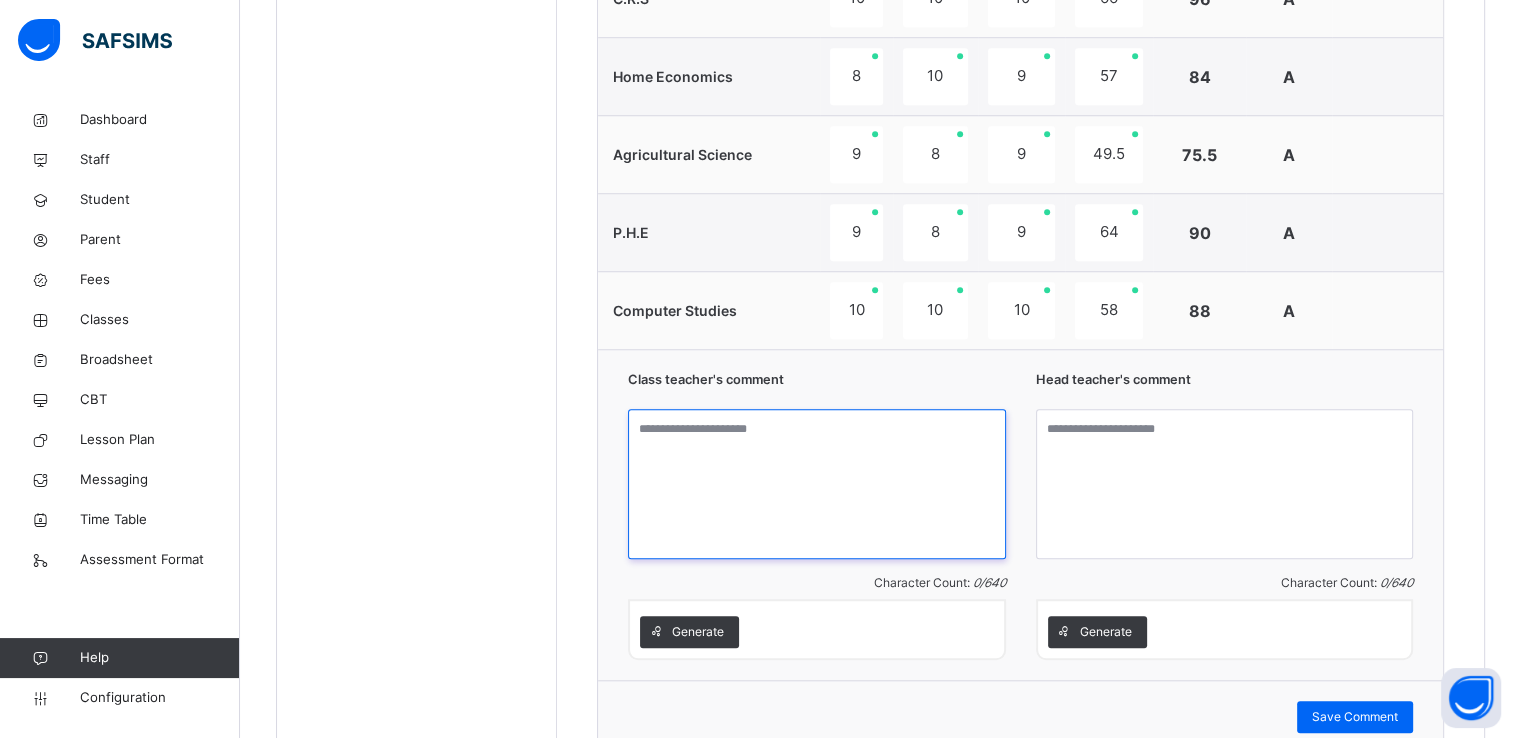 click at bounding box center [817, 484] 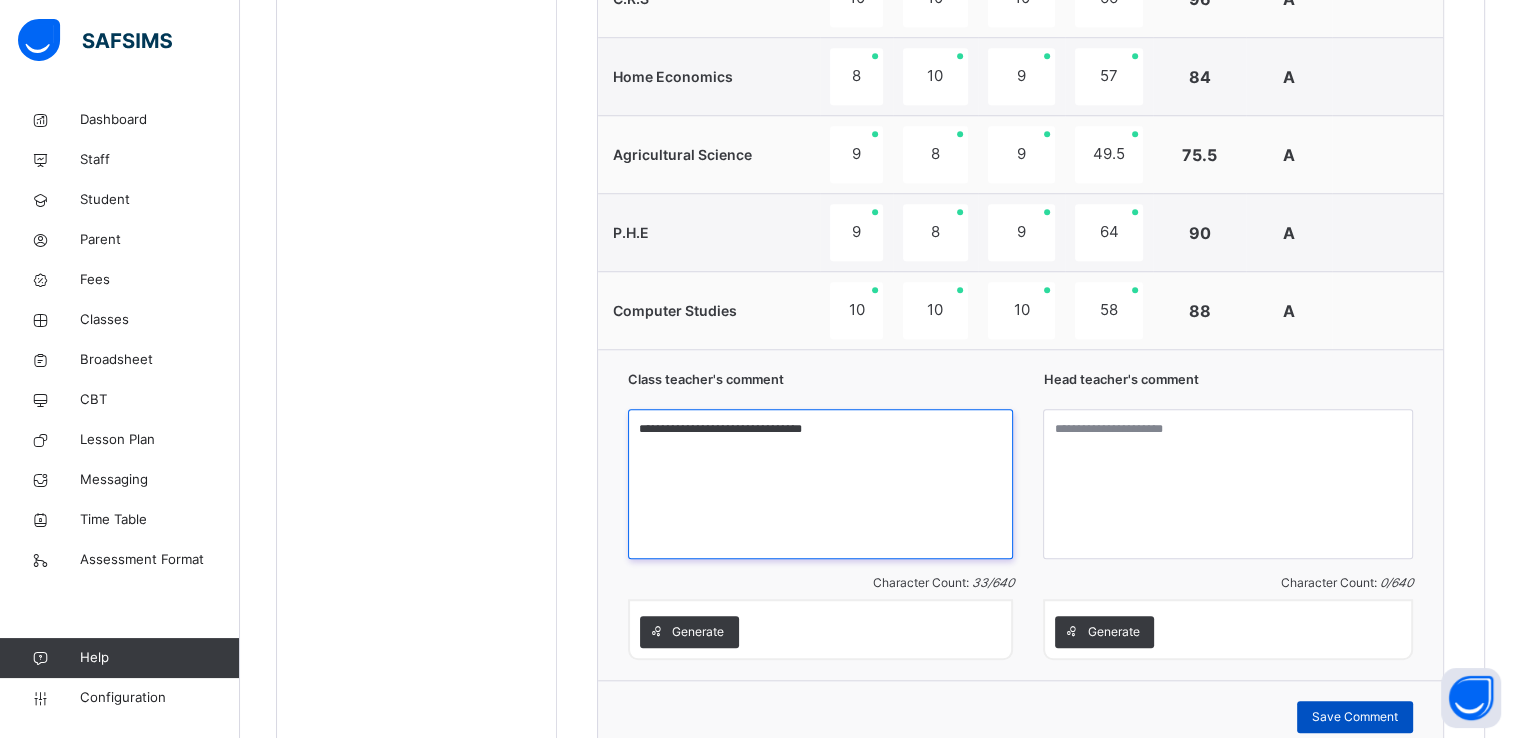 type on "**********" 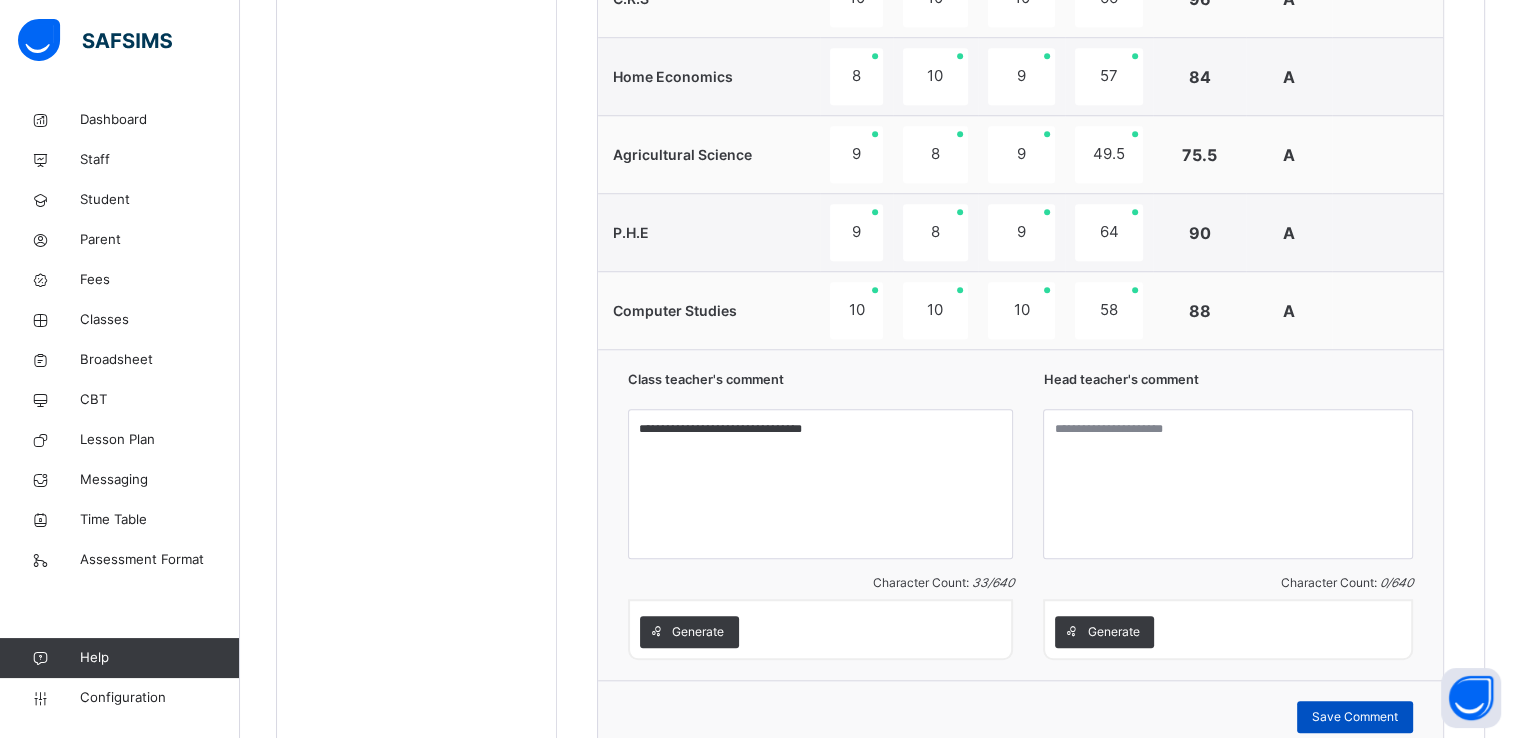 click on "Save Comment" at bounding box center (1355, 717) 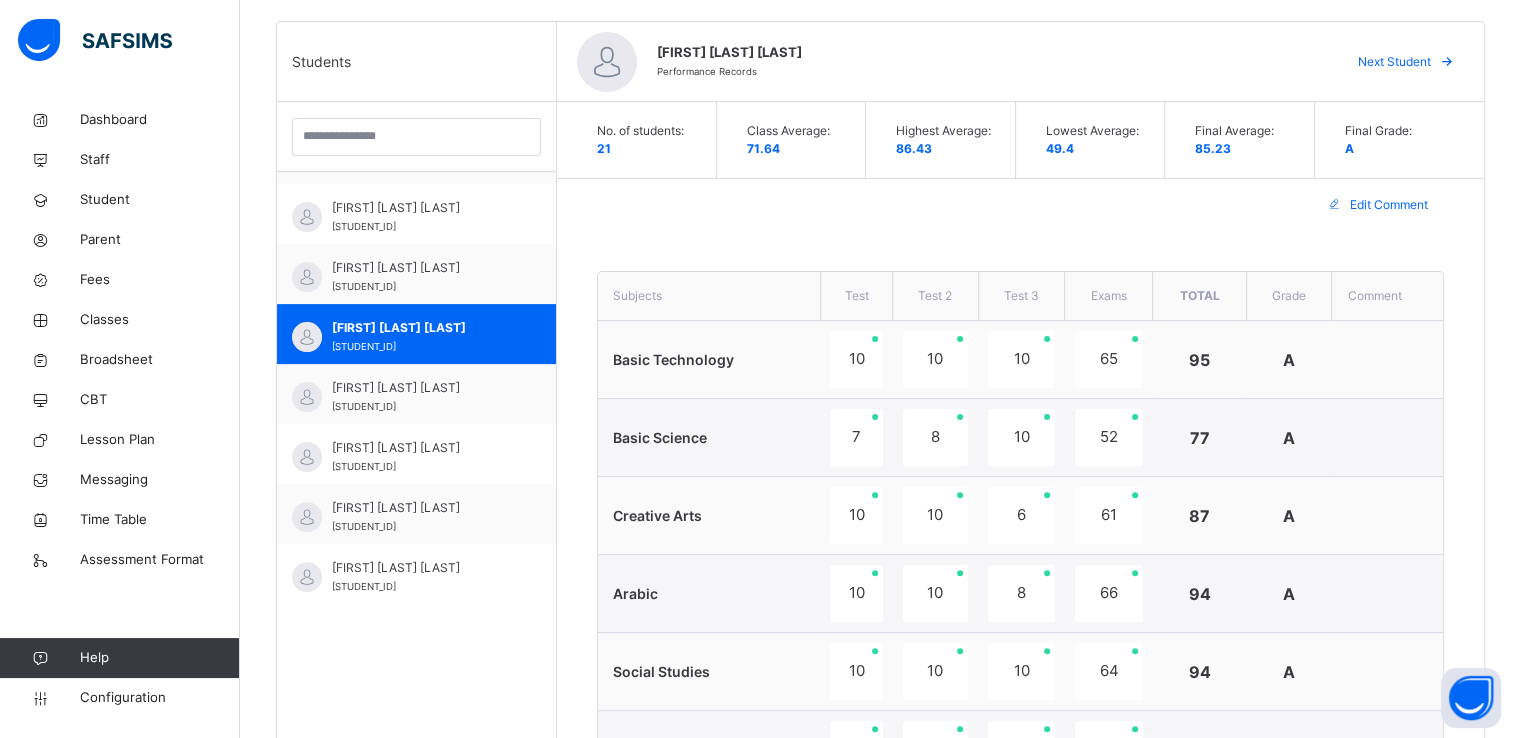 scroll, scrollTop: 535, scrollLeft: 0, axis: vertical 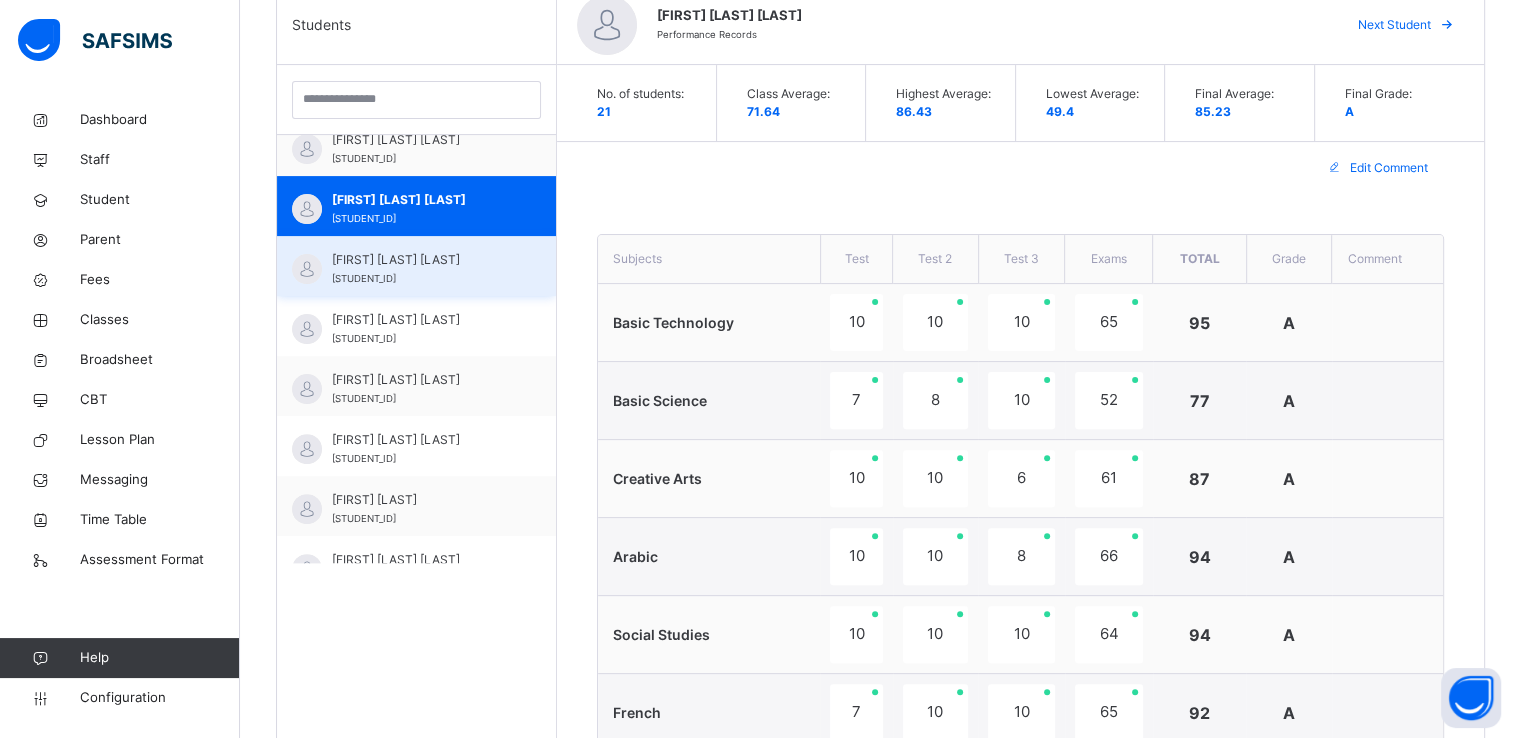 click on "JUMMAI AMIRA AKINTOYE 24/25-2389" at bounding box center (421, 269) 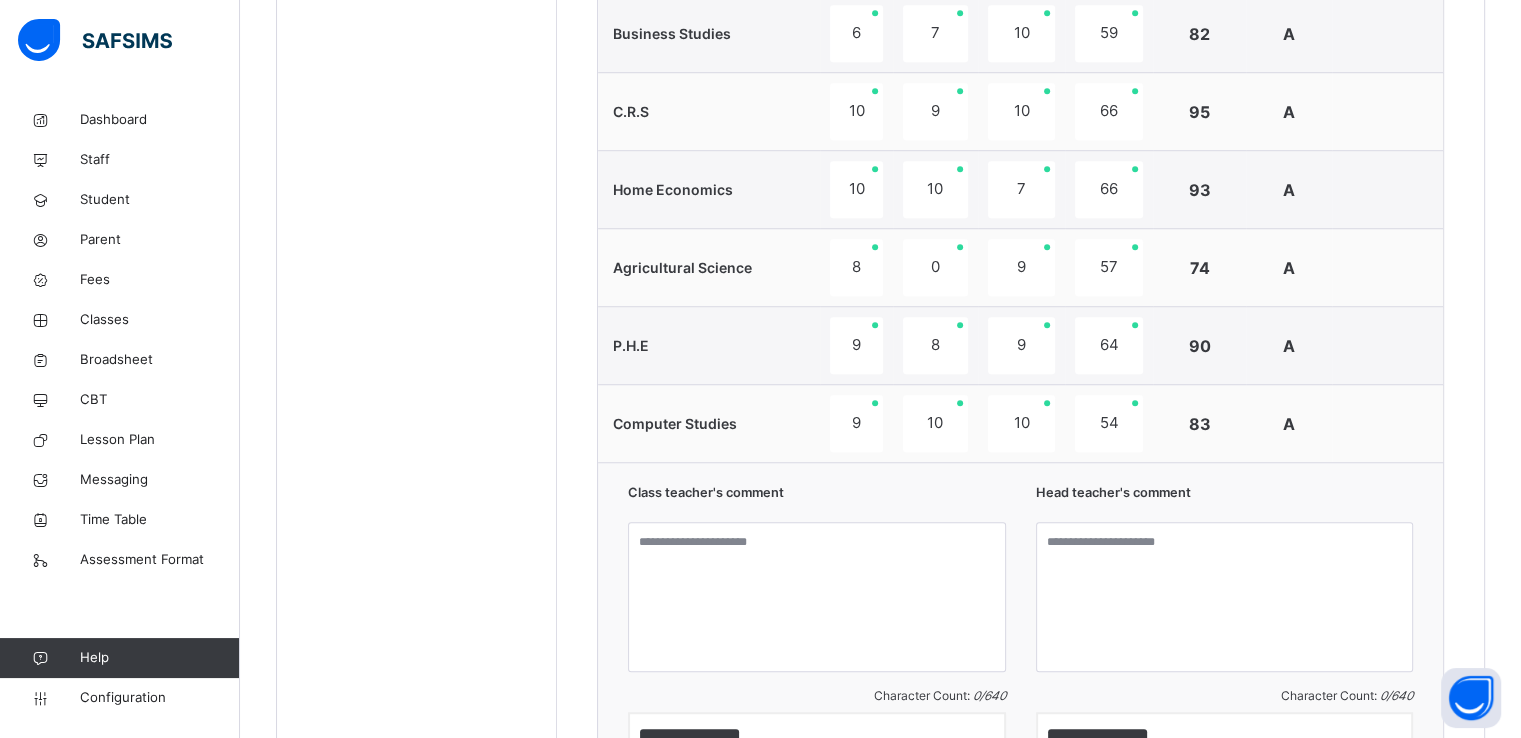 scroll, scrollTop: 1546, scrollLeft: 0, axis: vertical 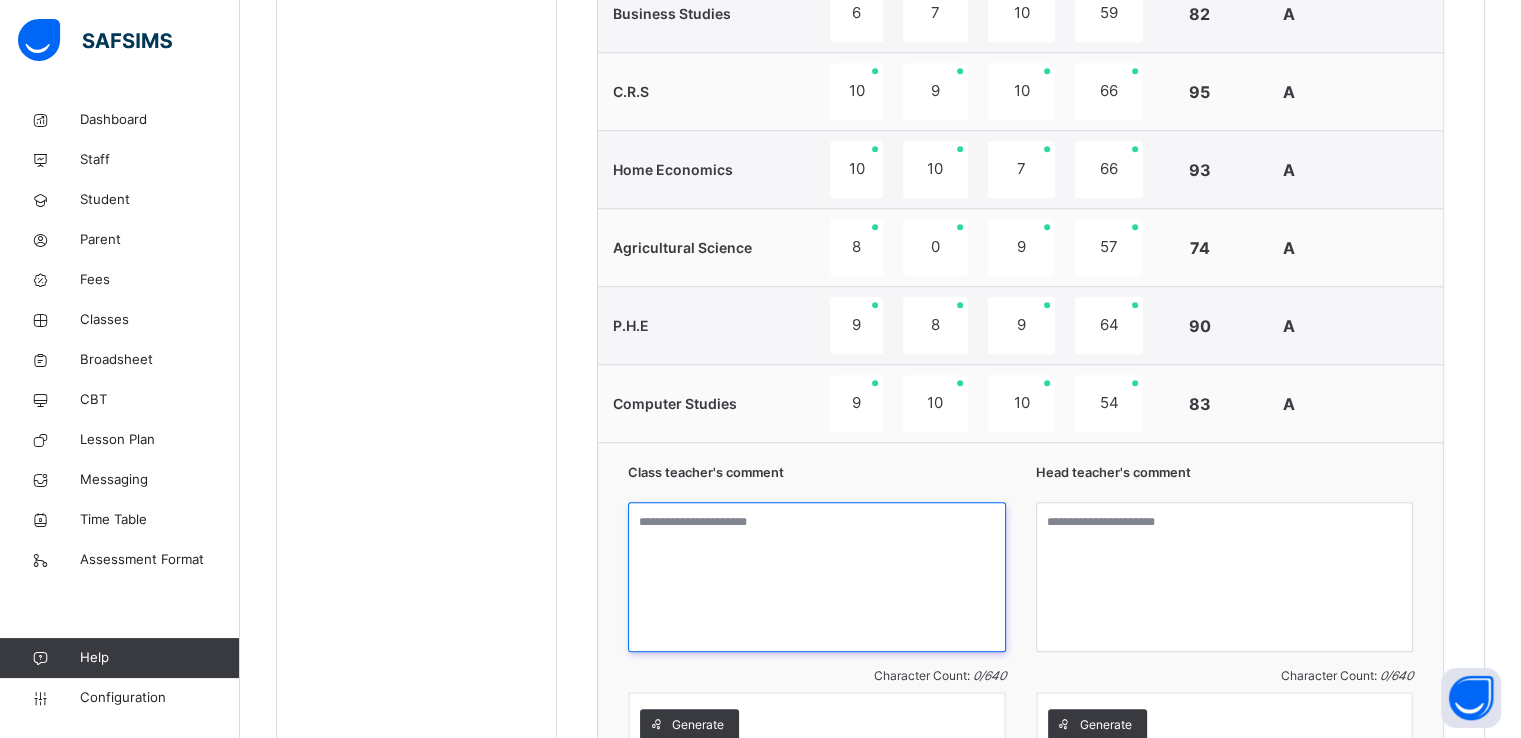 click at bounding box center (817, 577) 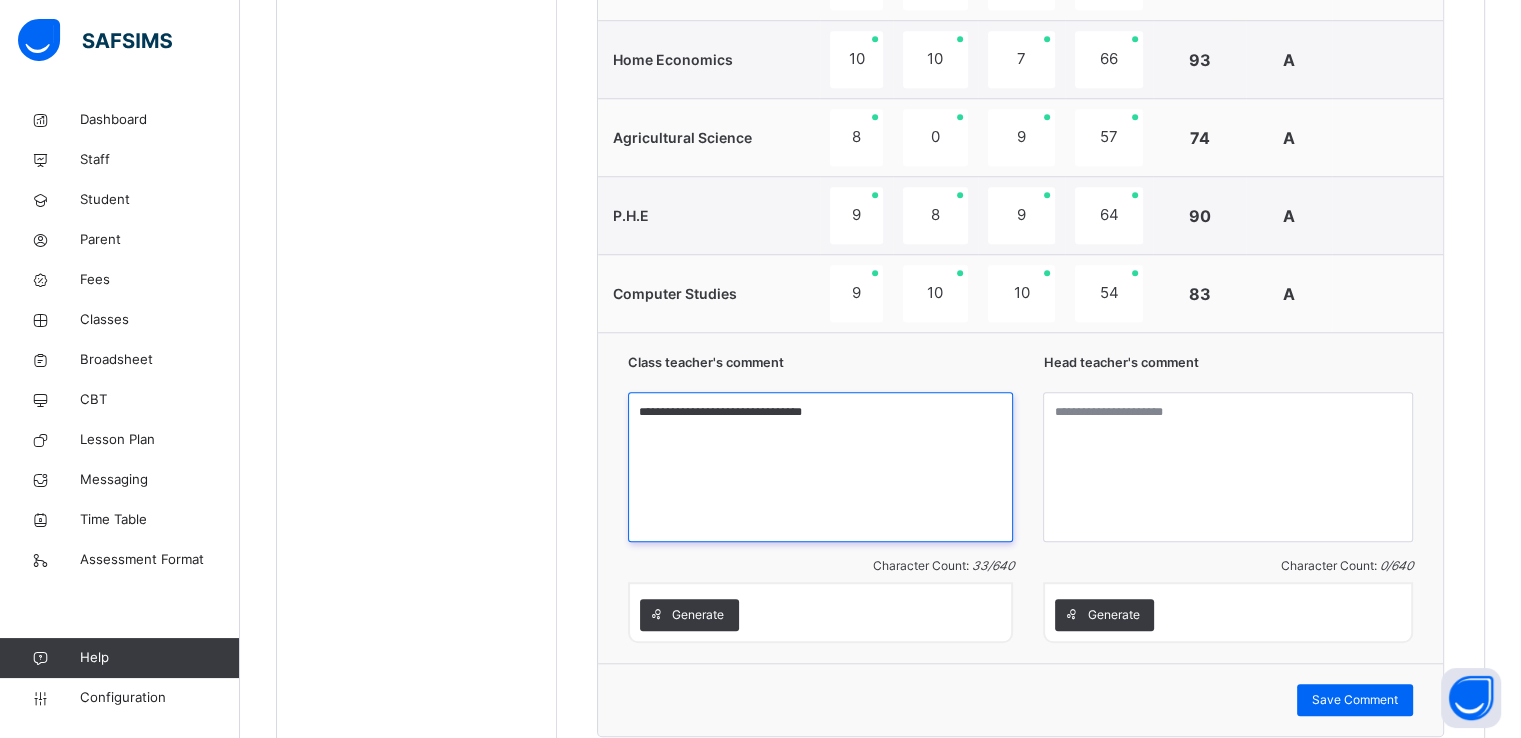 scroll, scrollTop: 1751, scrollLeft: 0, axis: vertical 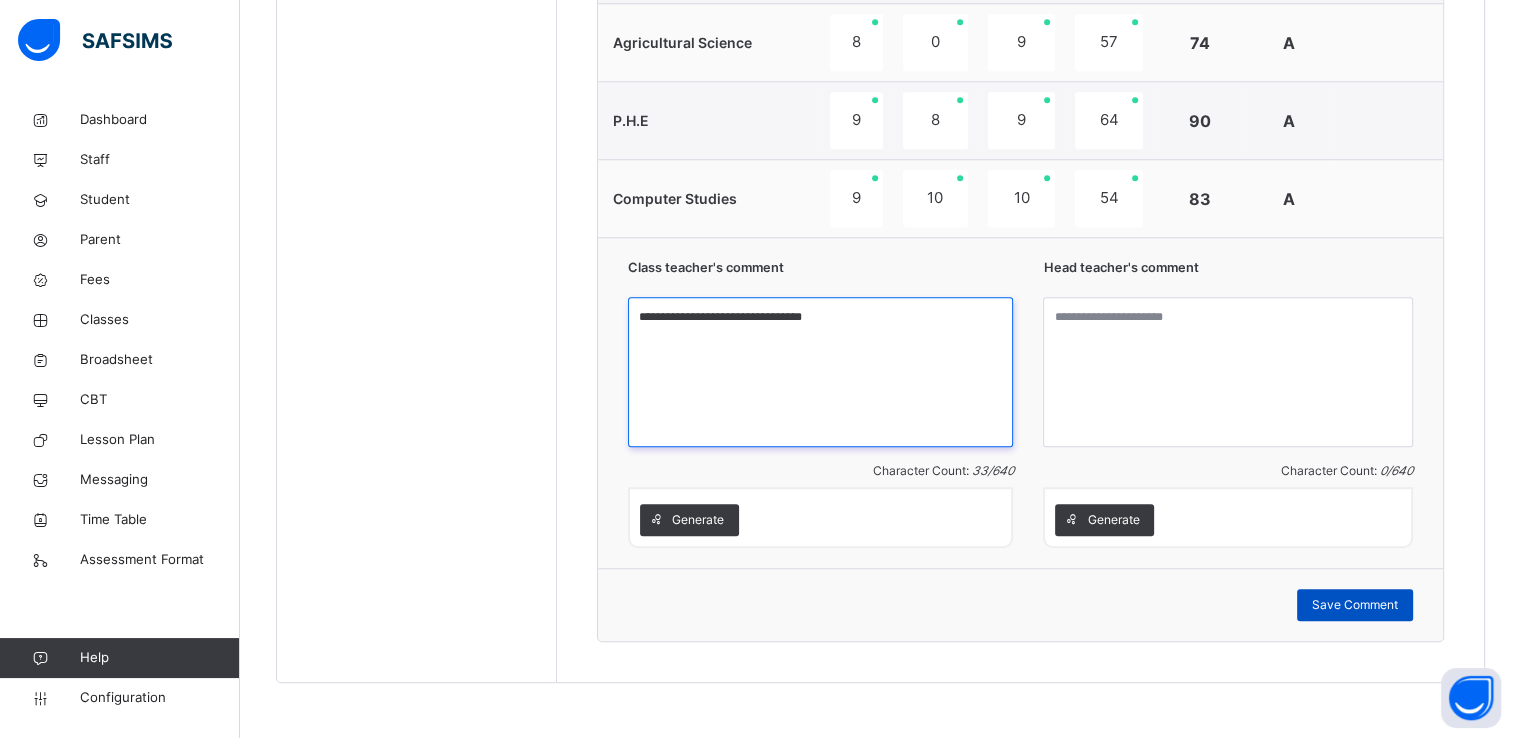 type on "**********" 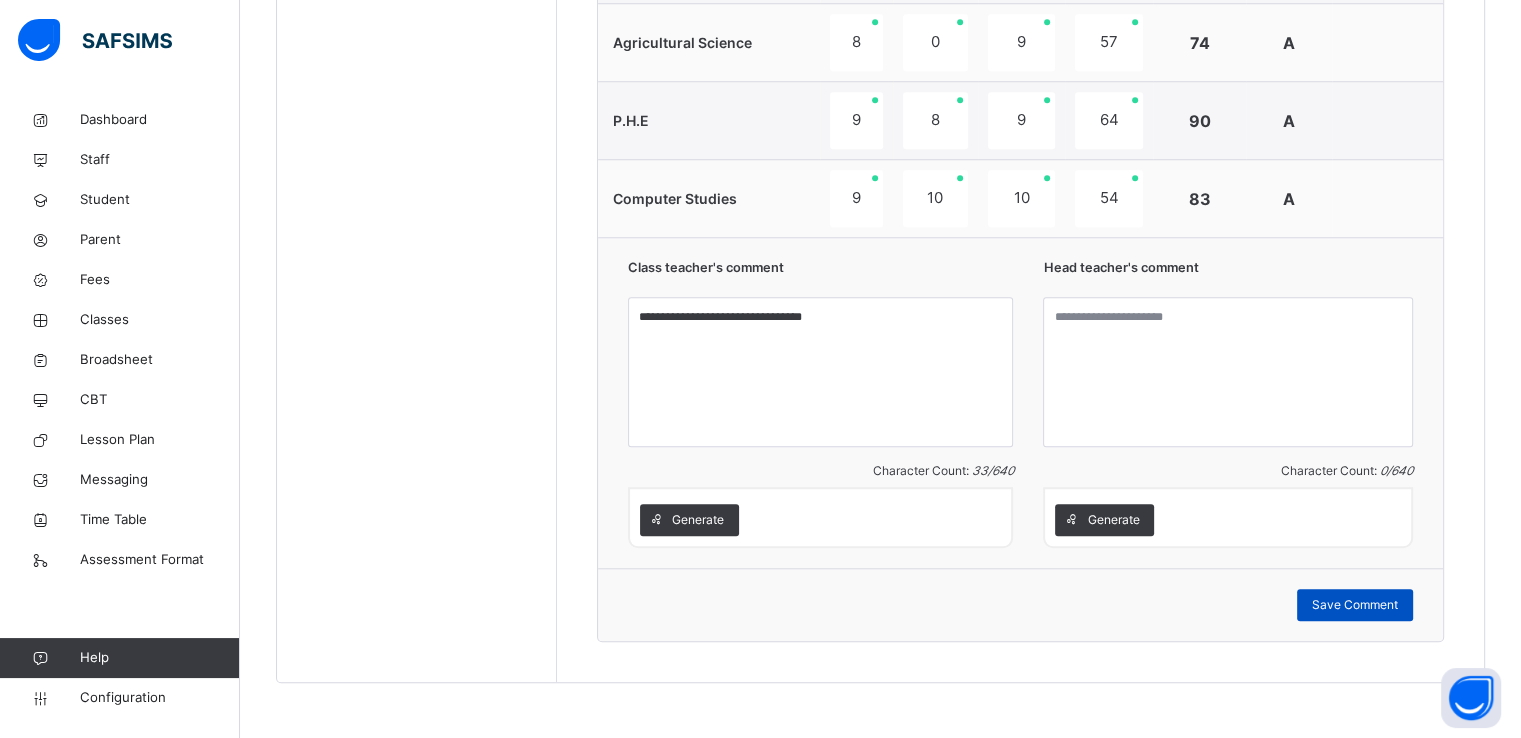 click on "Save Comment" at bounding box center (1355, 605) 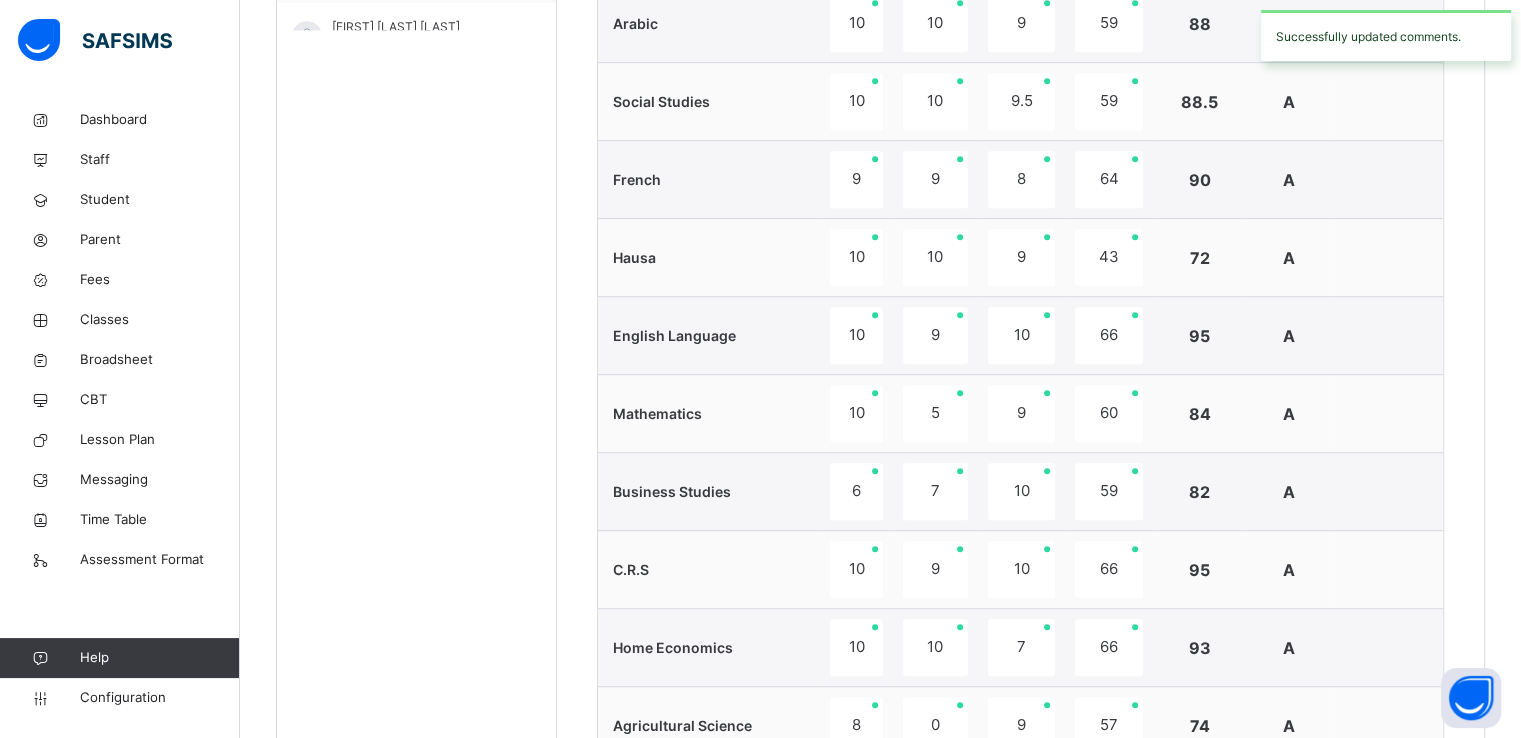 scroll, scrollTop: 431, scrollLeft: 0, axis: vertical 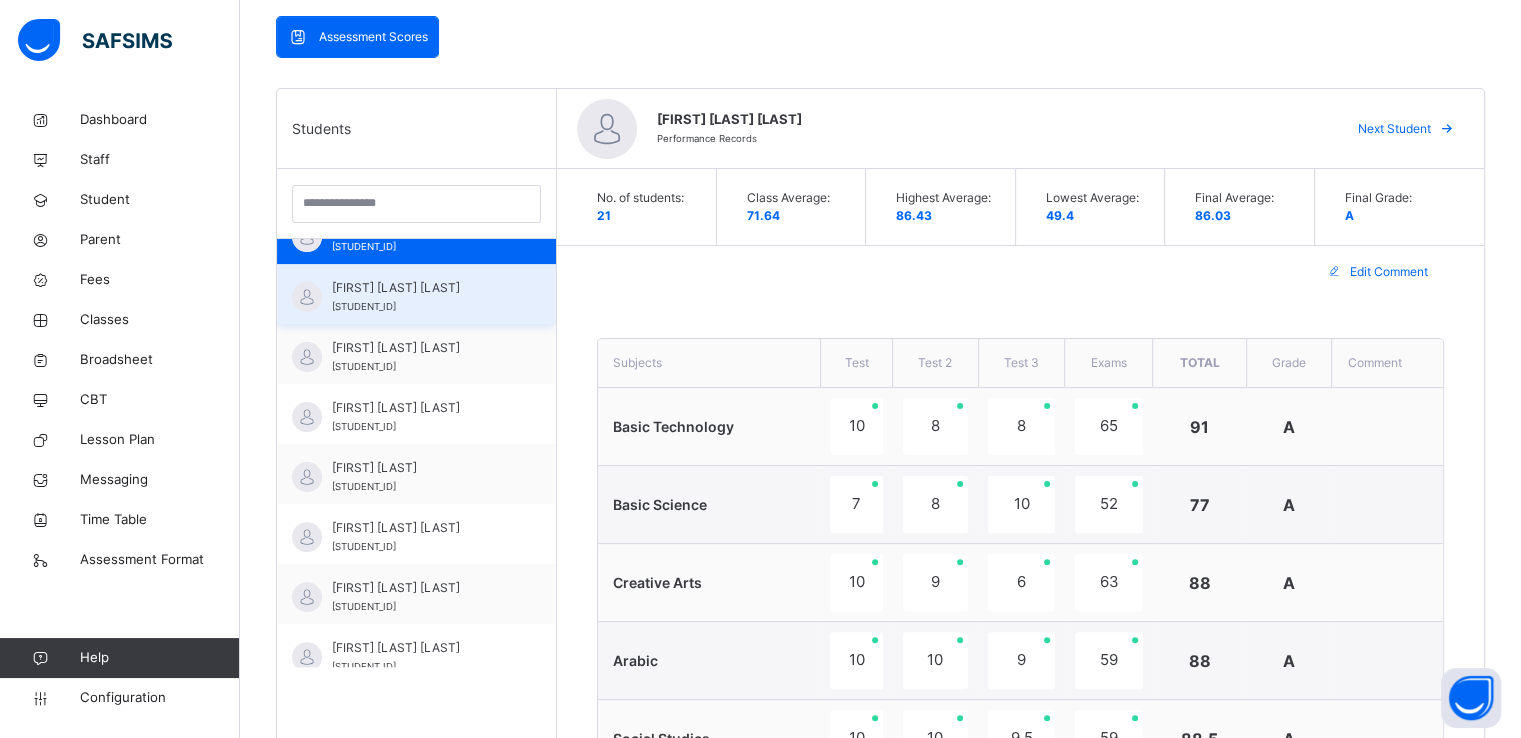 click on "KOBIS DONGLOK KUBE 24/25-2385" at bounding box center [421, 297] 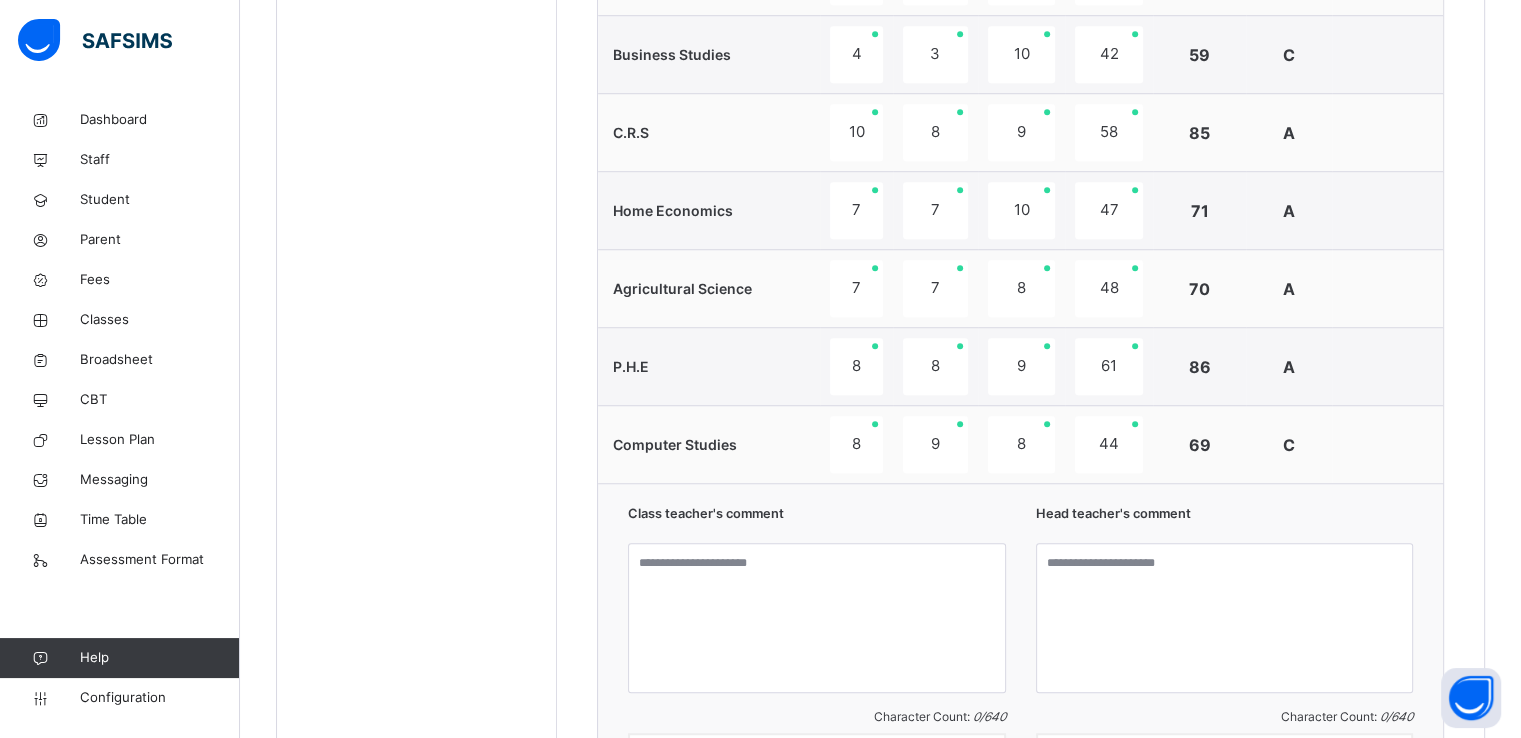 scroll, scrollTop: 1519, scrollLeft: 0, axis: vertical 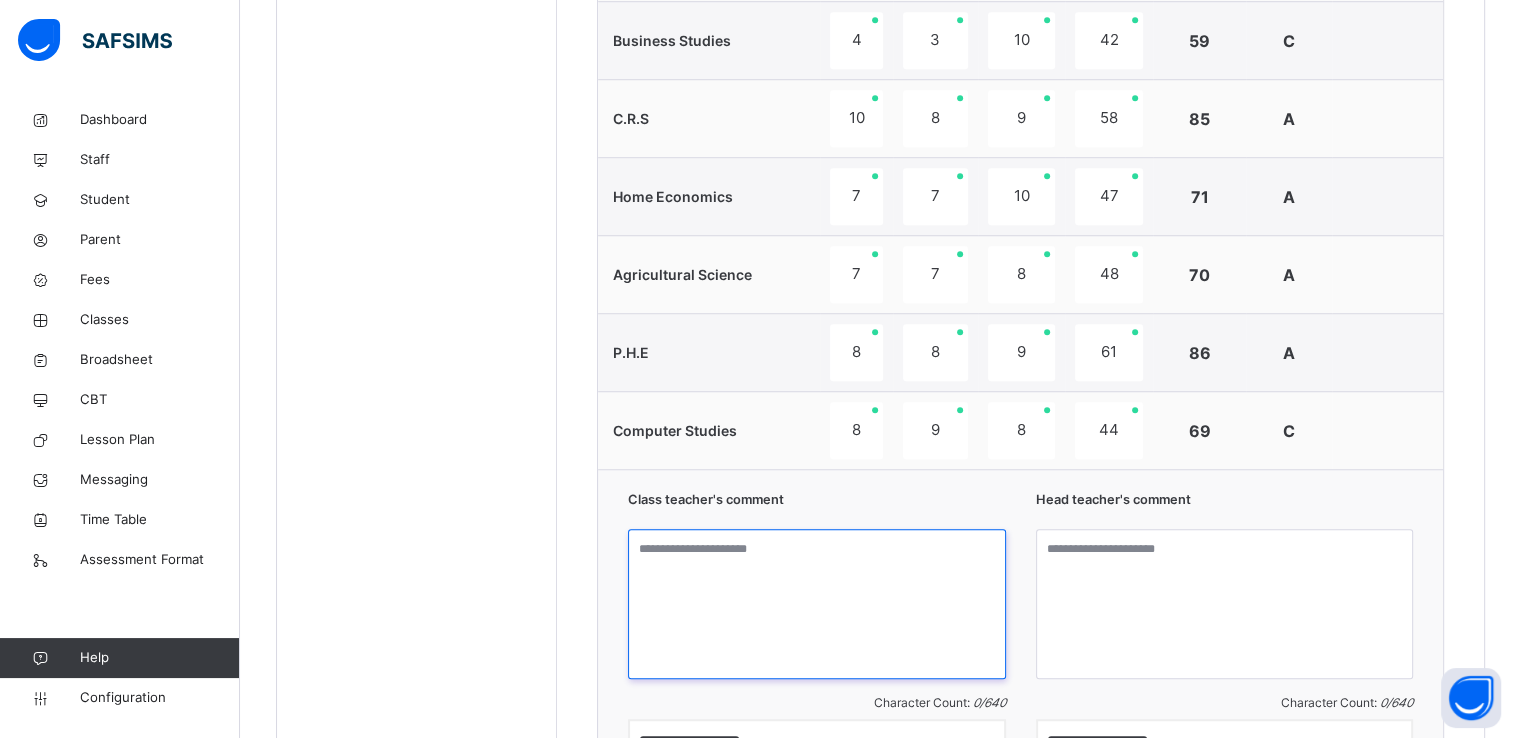 click at bounding box center [817, 604] 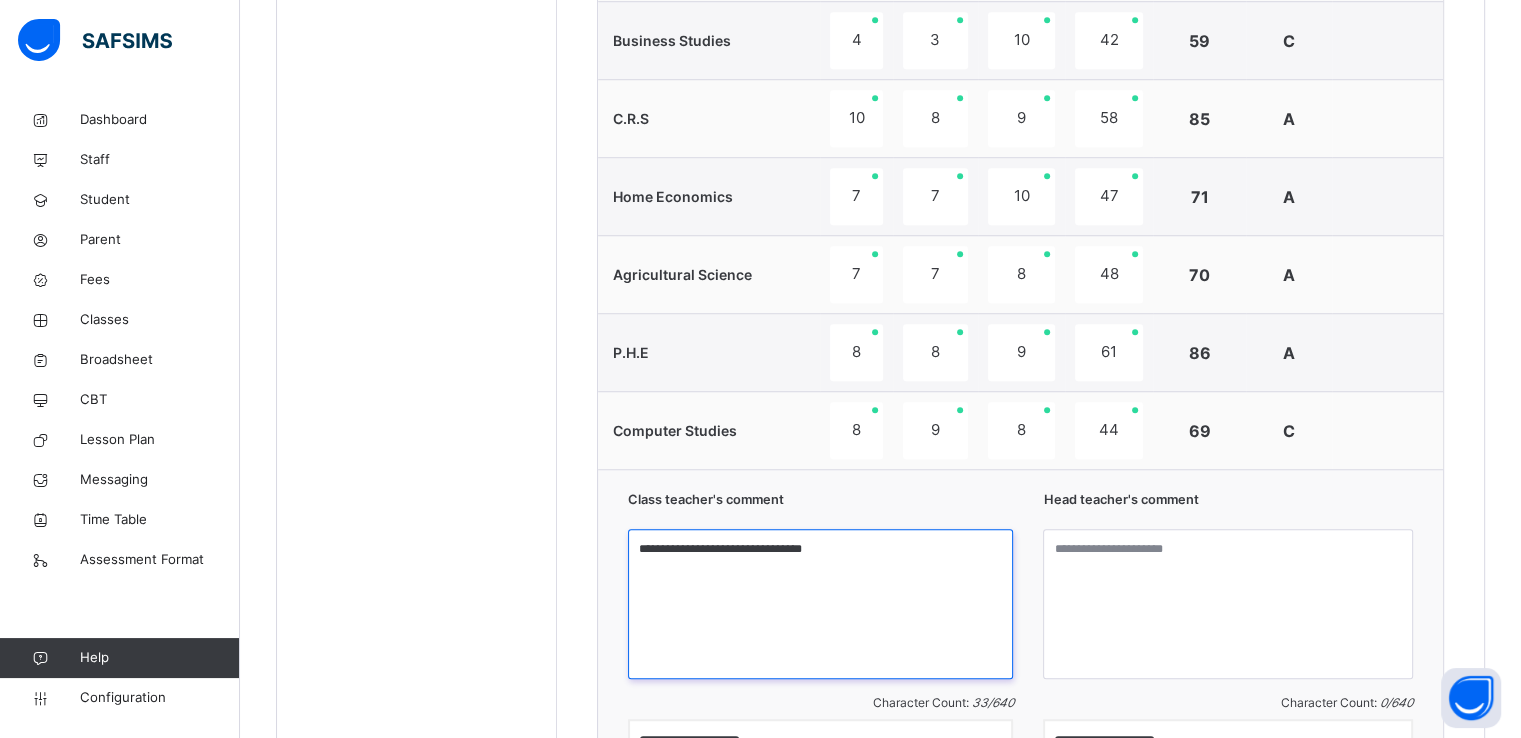 click on "**********" at bounding box center [820, 604] 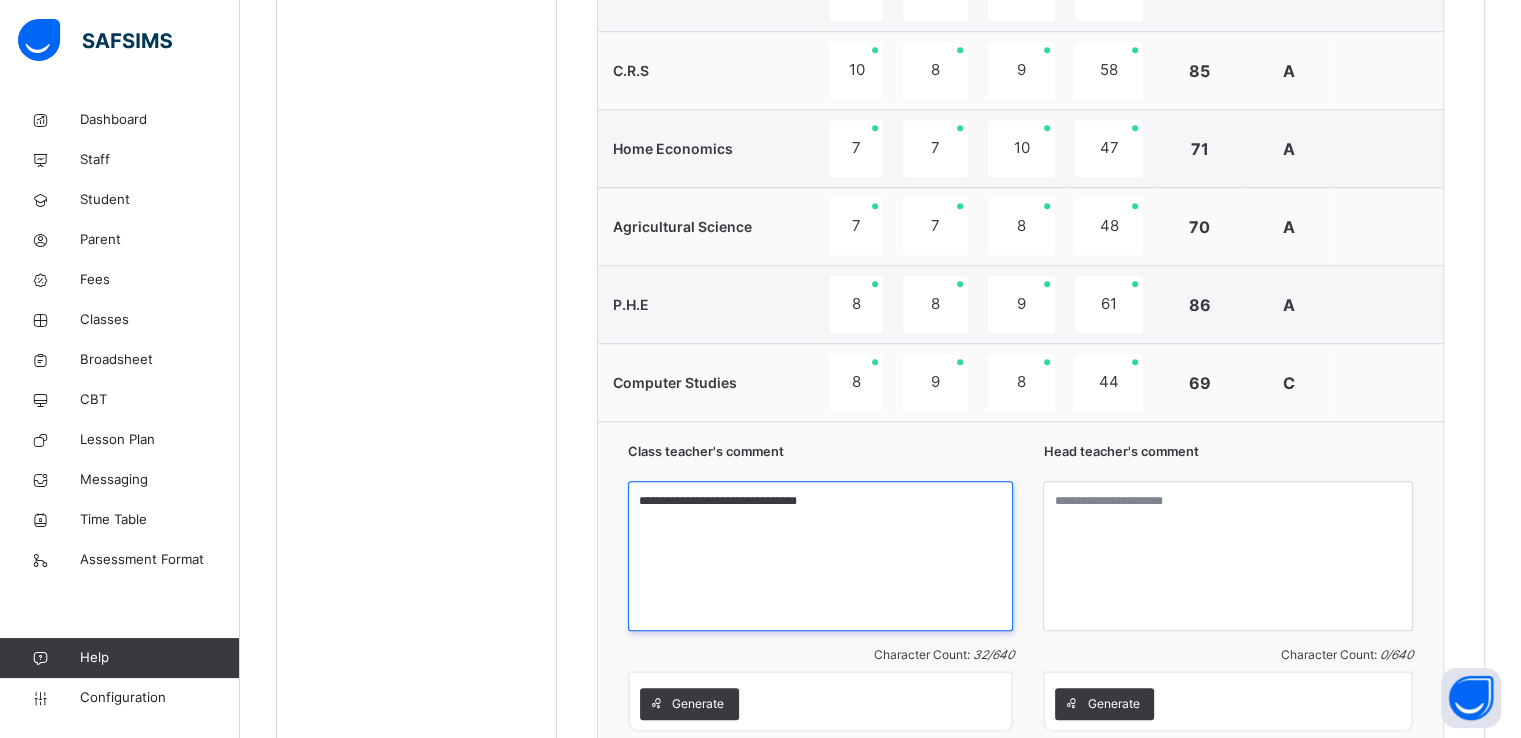 scroll, scrollTop: 1751, scrollLeft: 0, axis: vertical 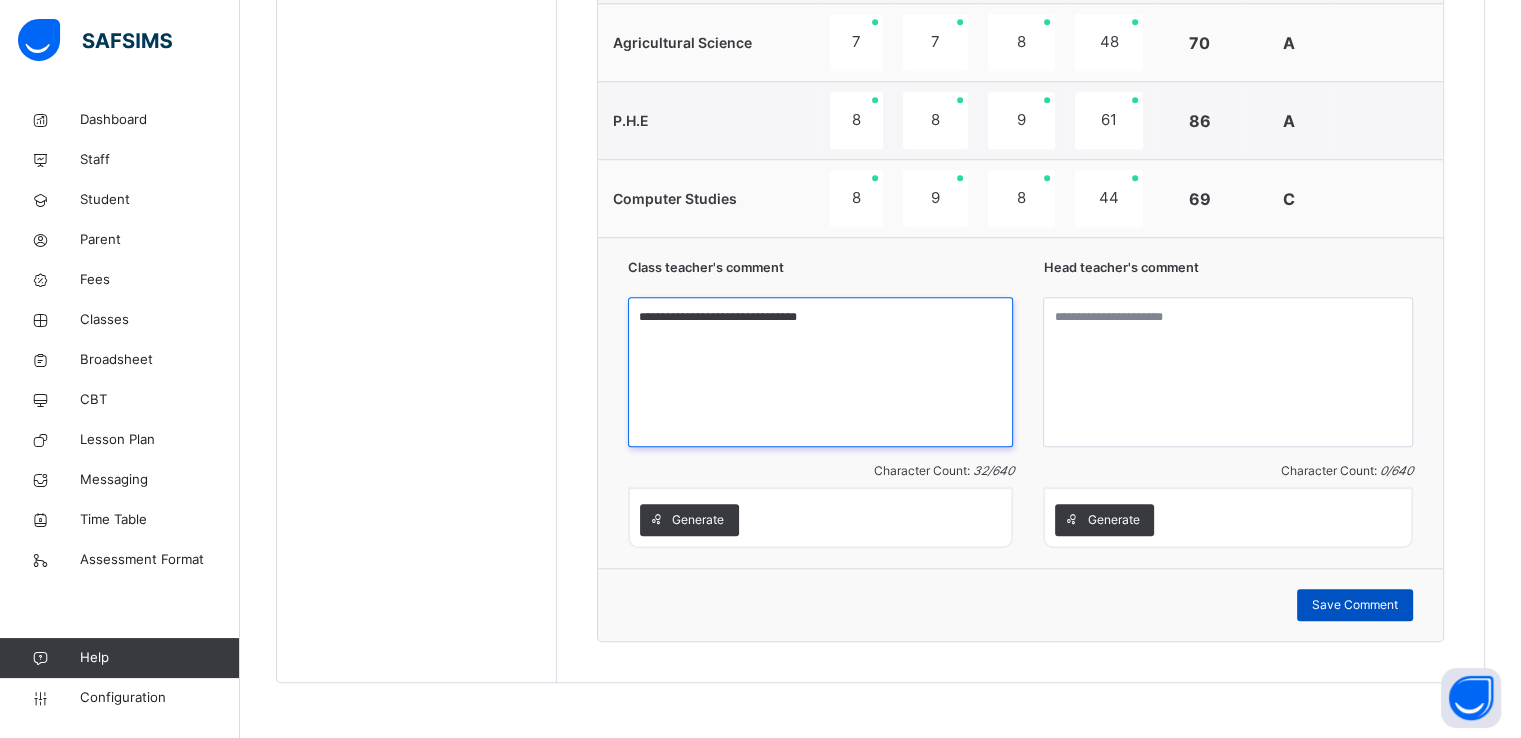 type on "**********" 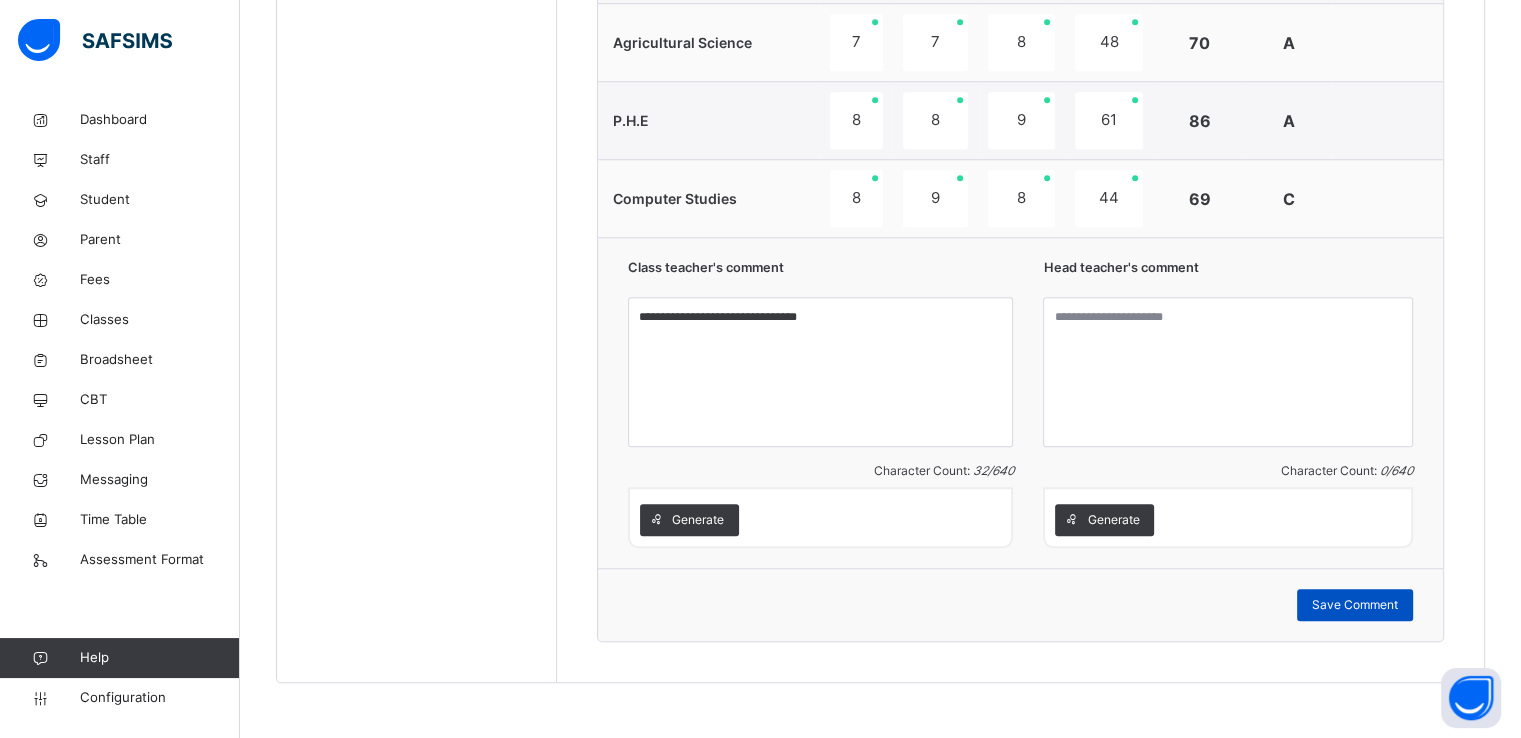 click on "Save Comment" at bounding box center (1355, 605) 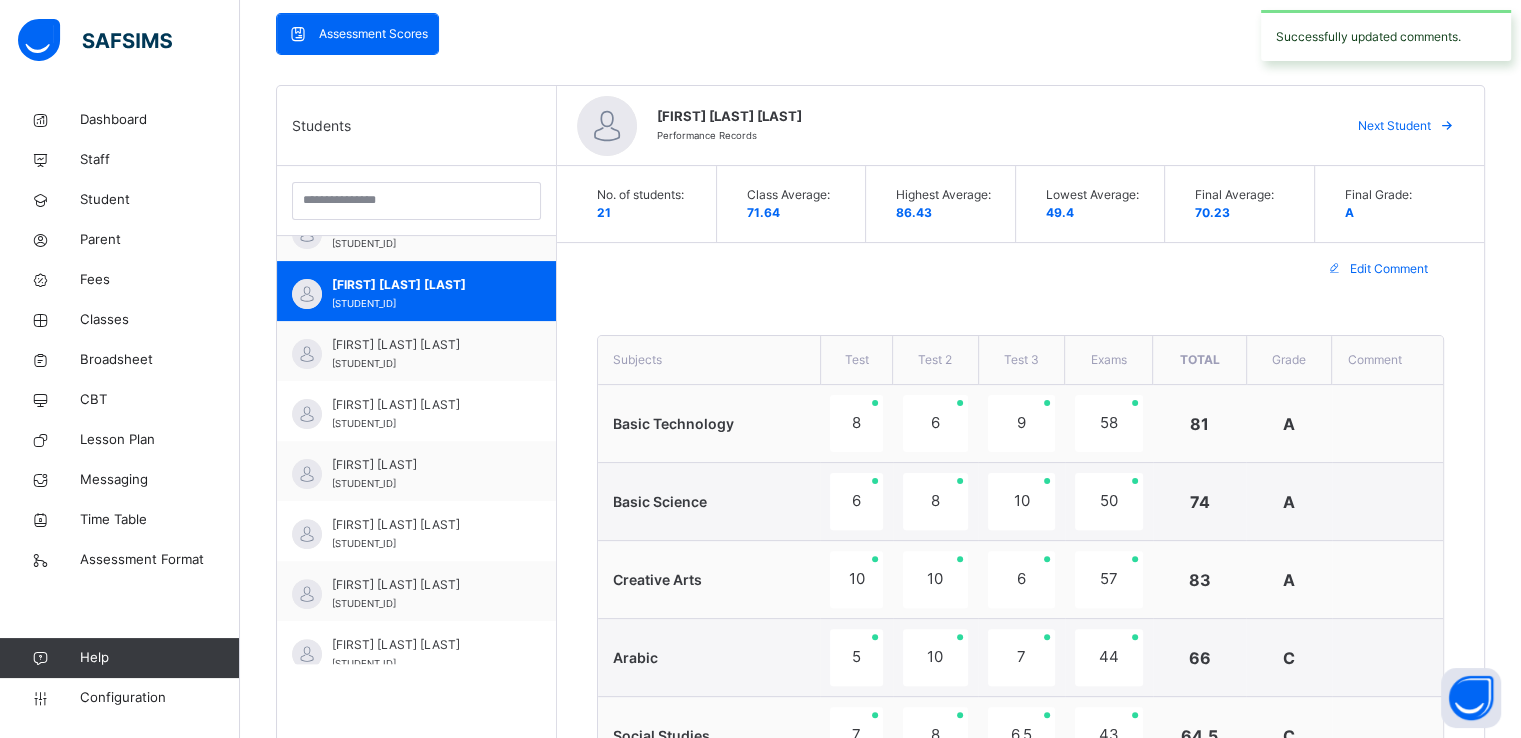 scroll, scrollTop: 436, scrollLeft: 0, axis: vertical 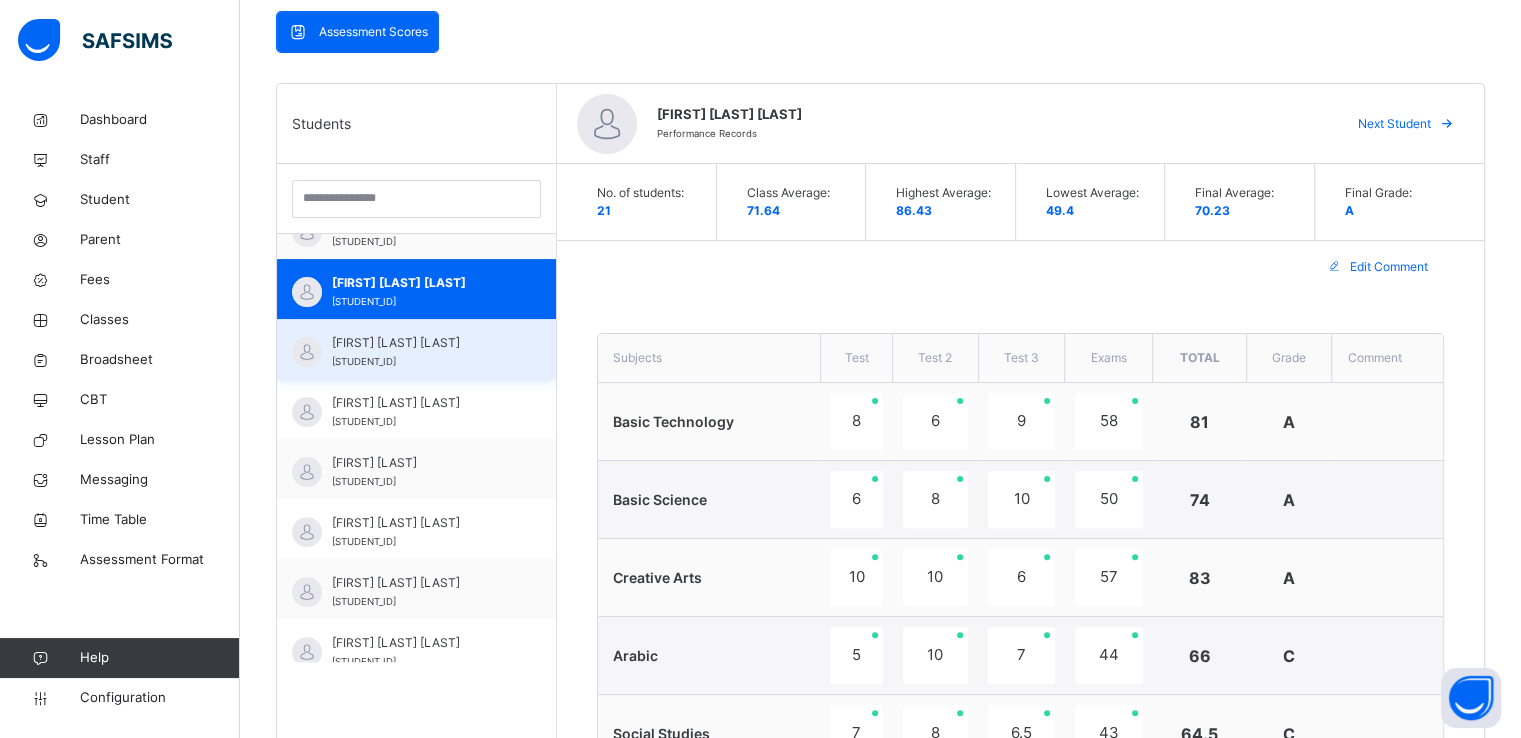 click on "MARYAM BASHIR SULAIMAN" at bounding box center [421, 343] 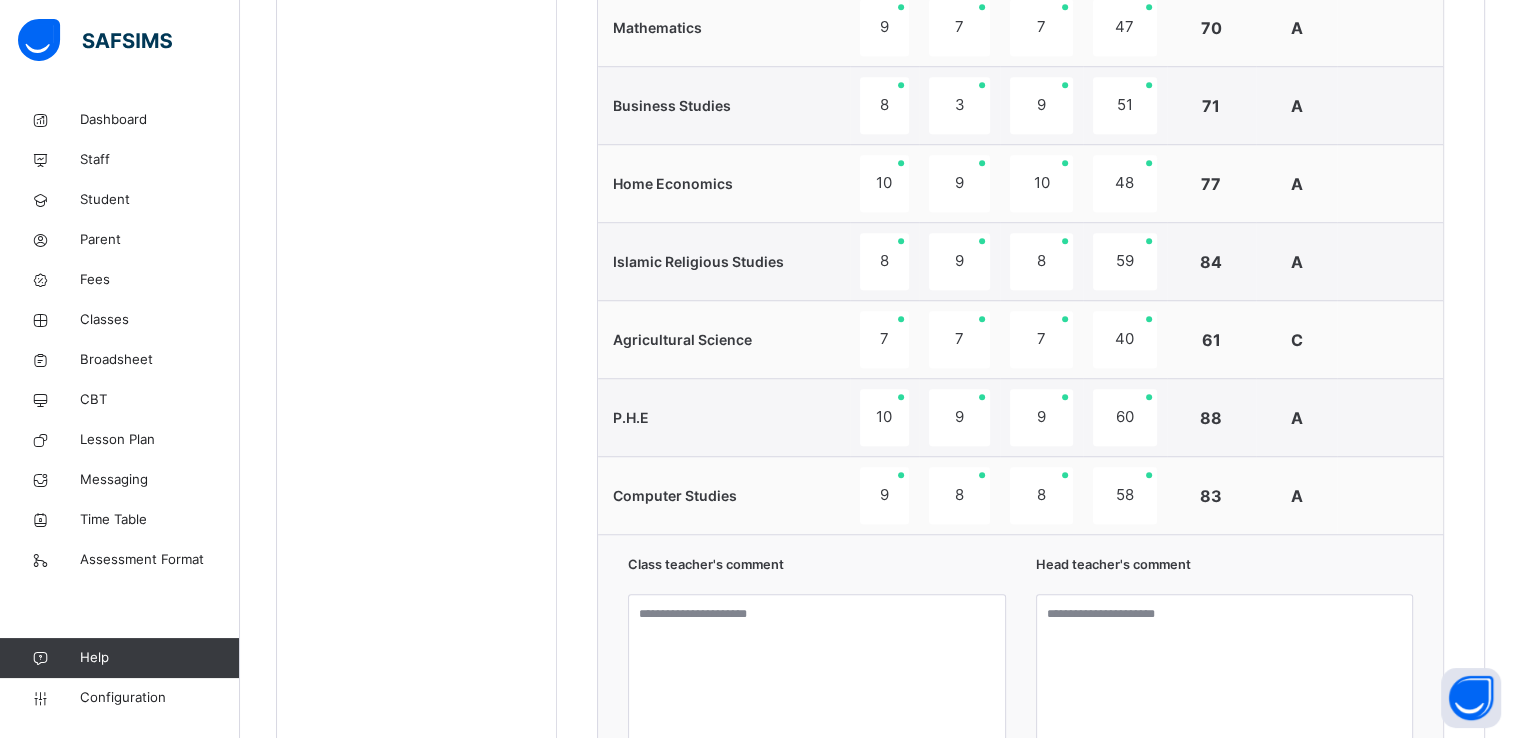 scroll, scrollTop: 1465, scrollLeft: 0, axis: vertical 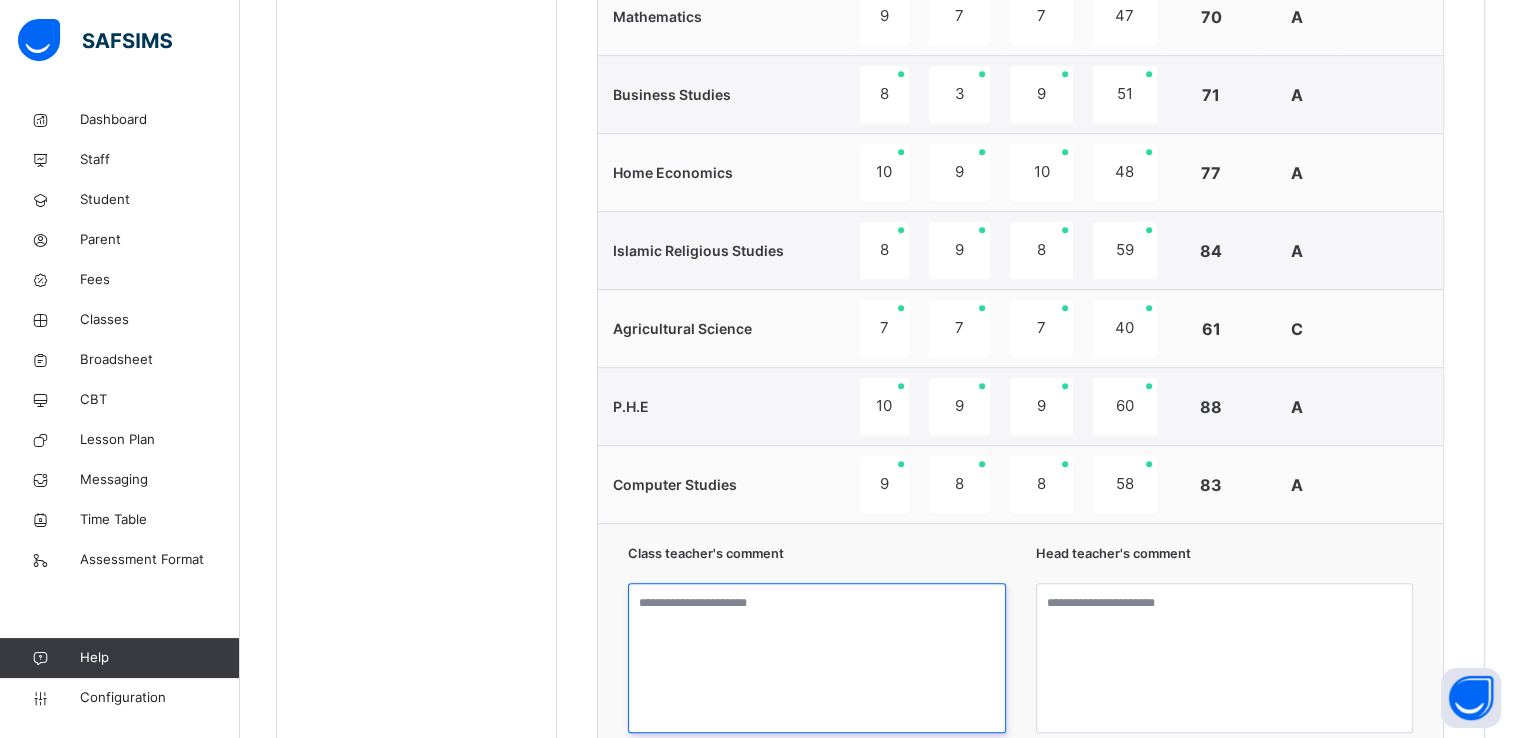 click at bounding box center (817, 658) 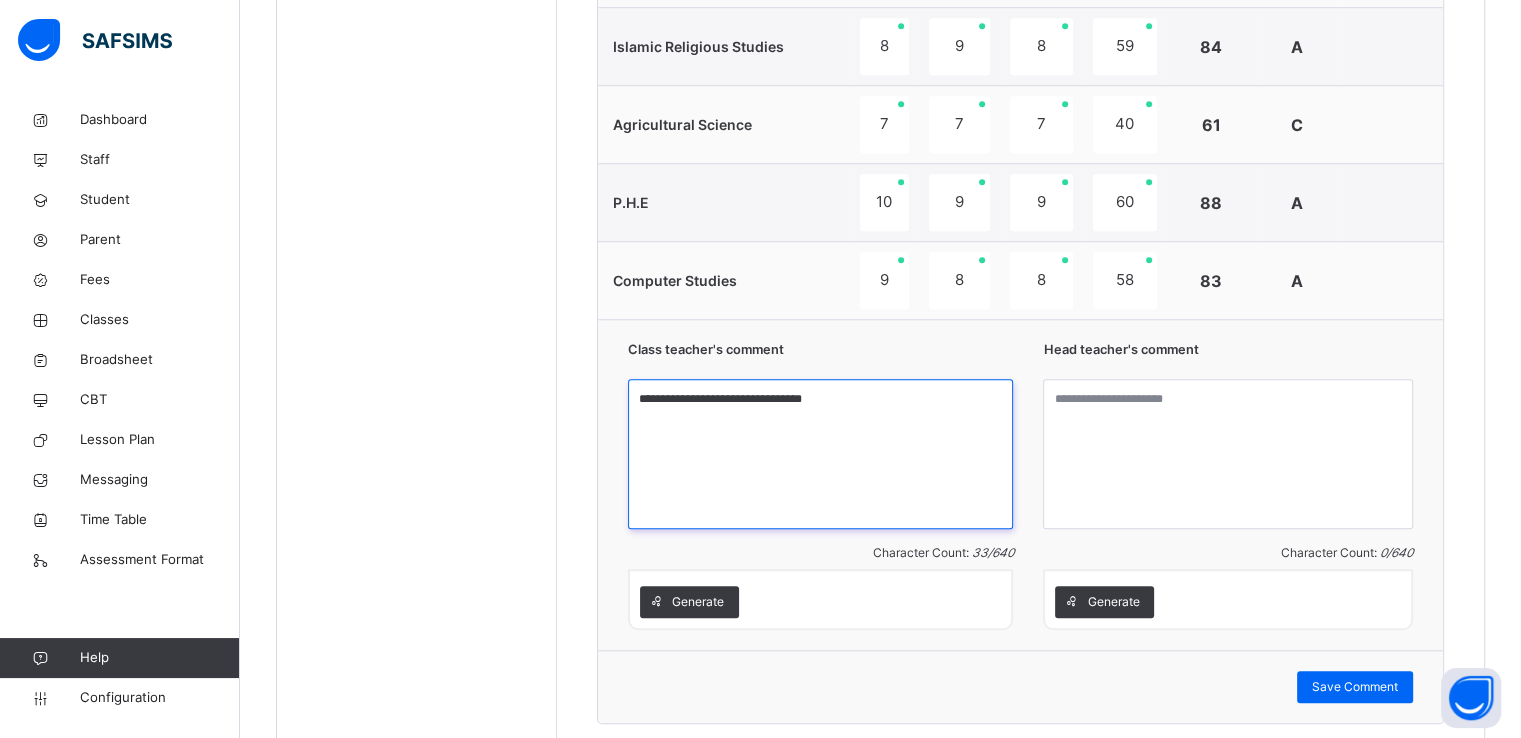 scroll, scrollTop: 1751, scrollLeft: 0, axis: vertical 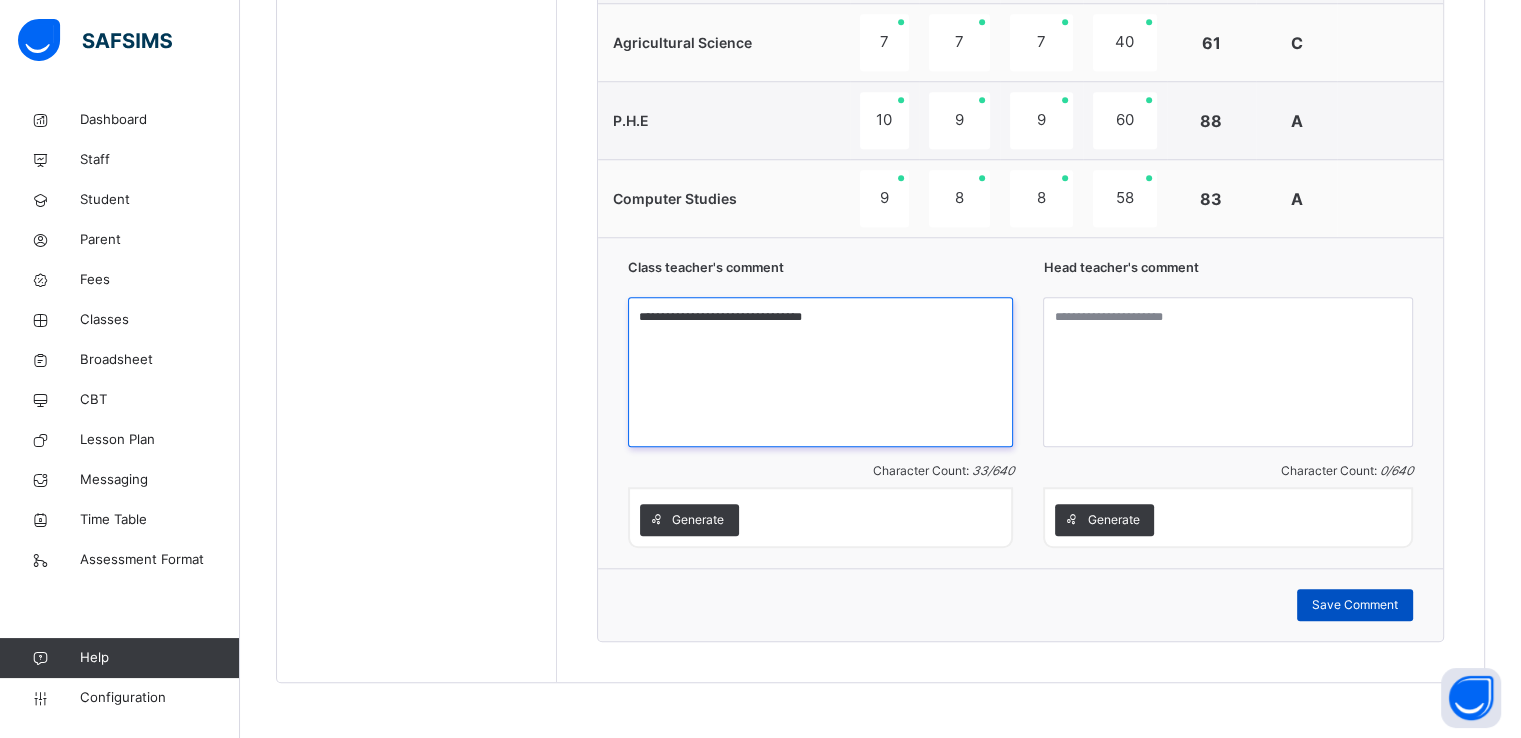 type on "**********" 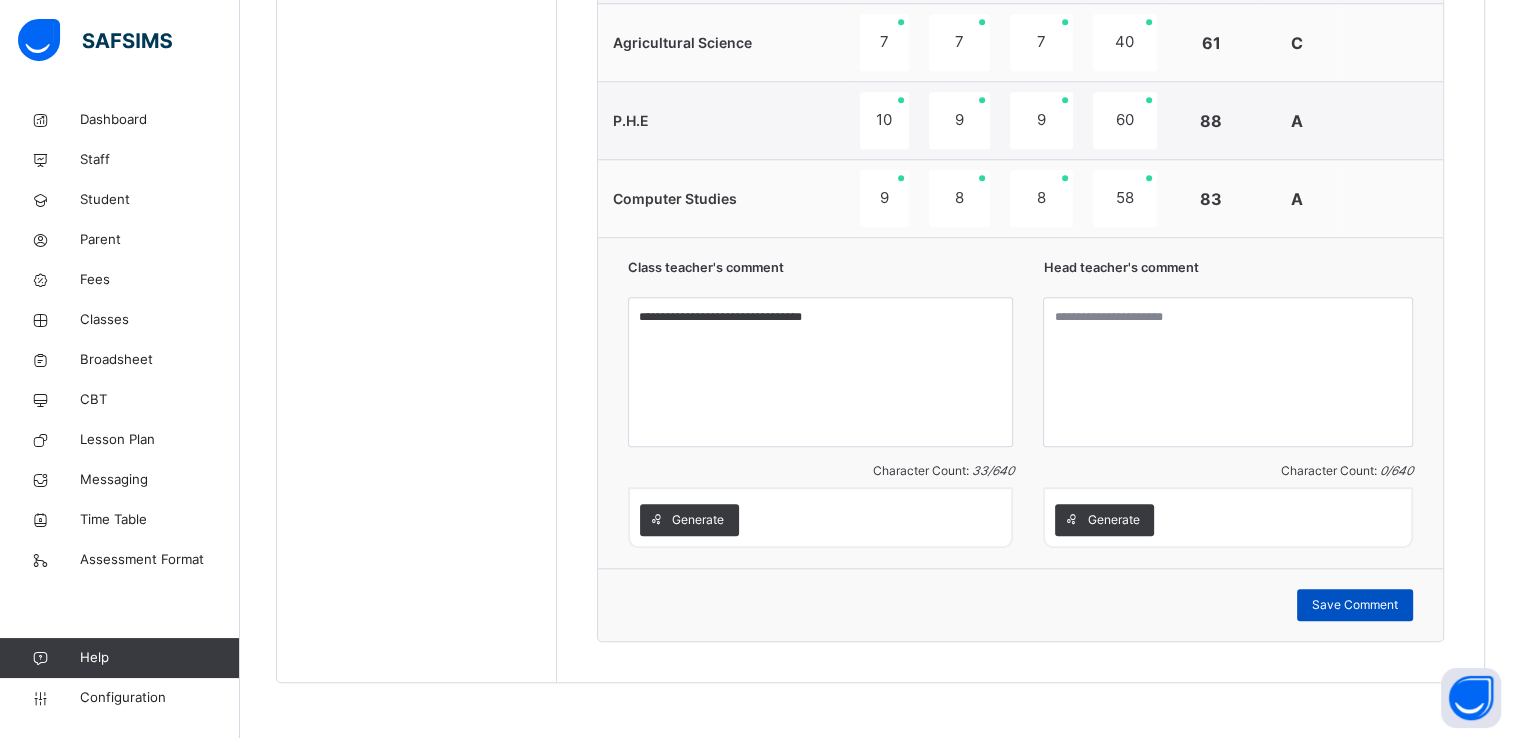 click on "Save Comment" at bounding box center [1355, 605] 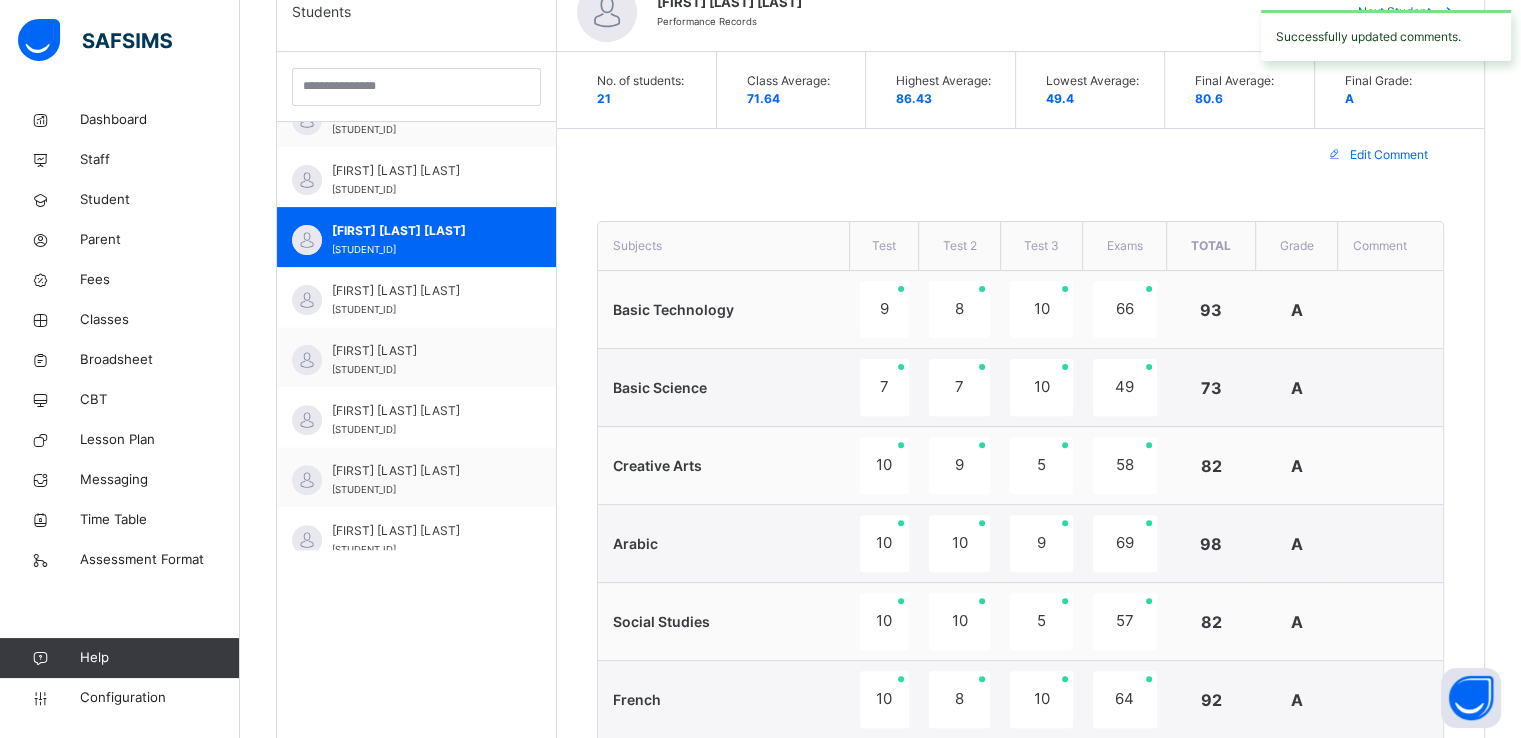 scroll, scrollTop: 539, scrollLeft: 0, axis: vertical 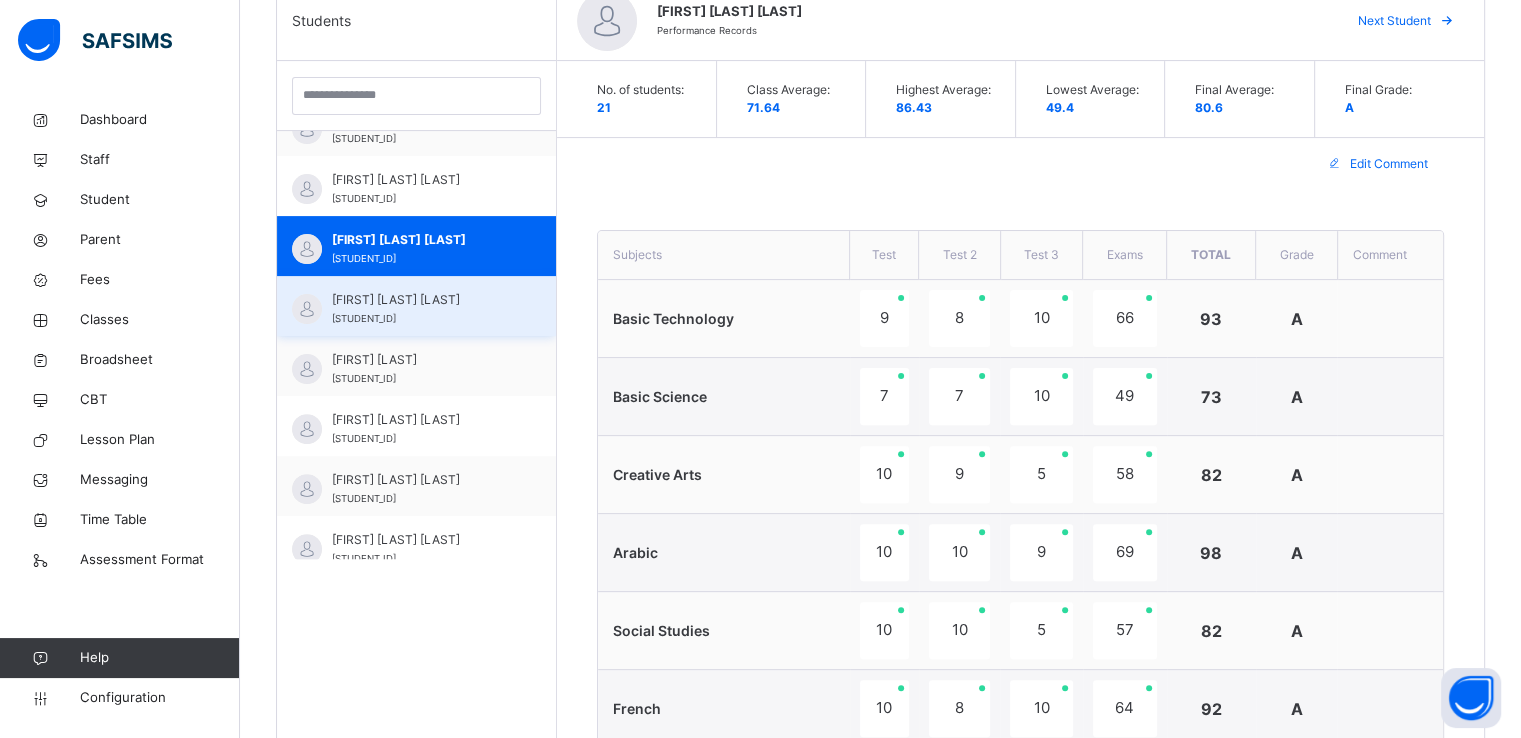 click on "MERCY JAMES IBEKWE 24/25-2386" at bounding box center (421, 309) 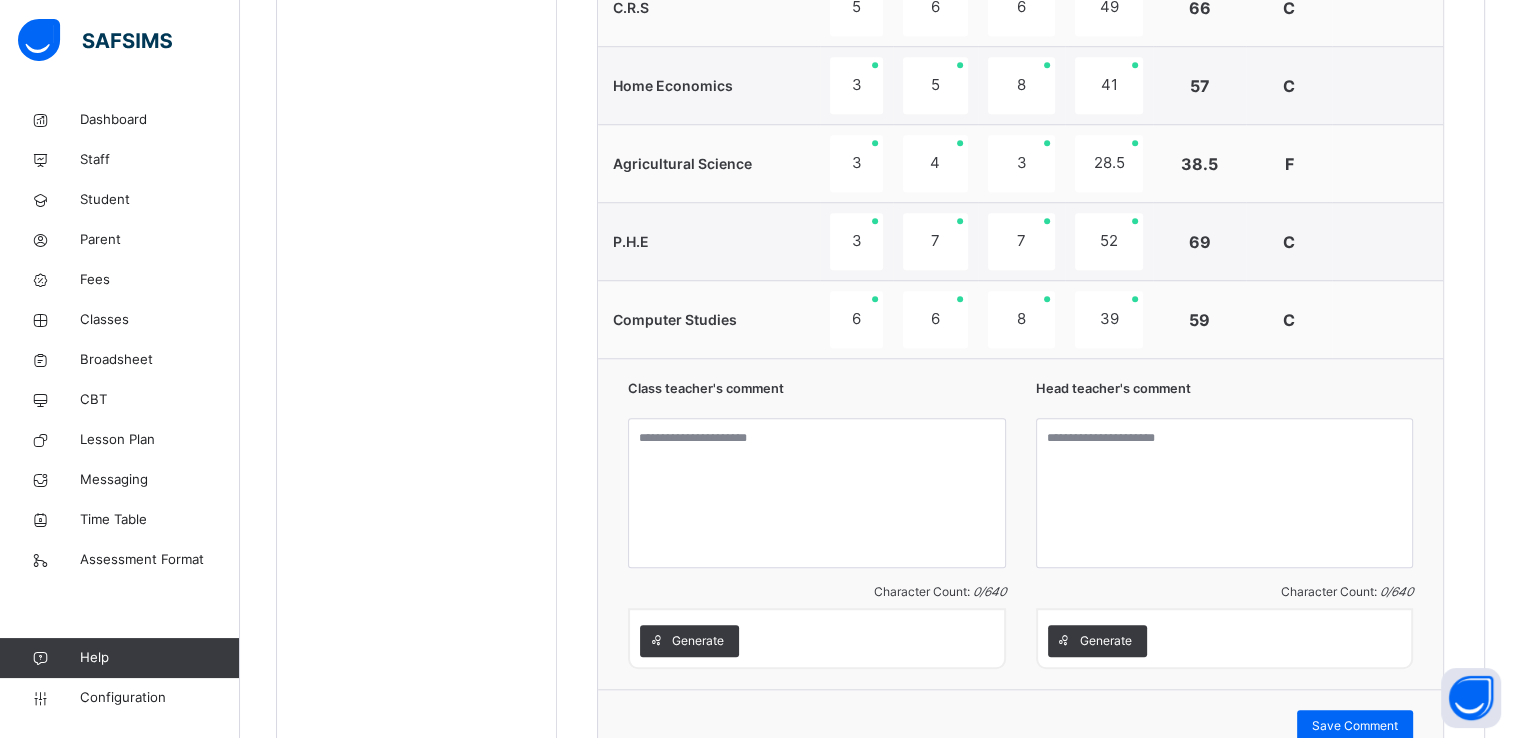 scroll, scrollTop: 1701, scrollLeft: 0, axis: vertical 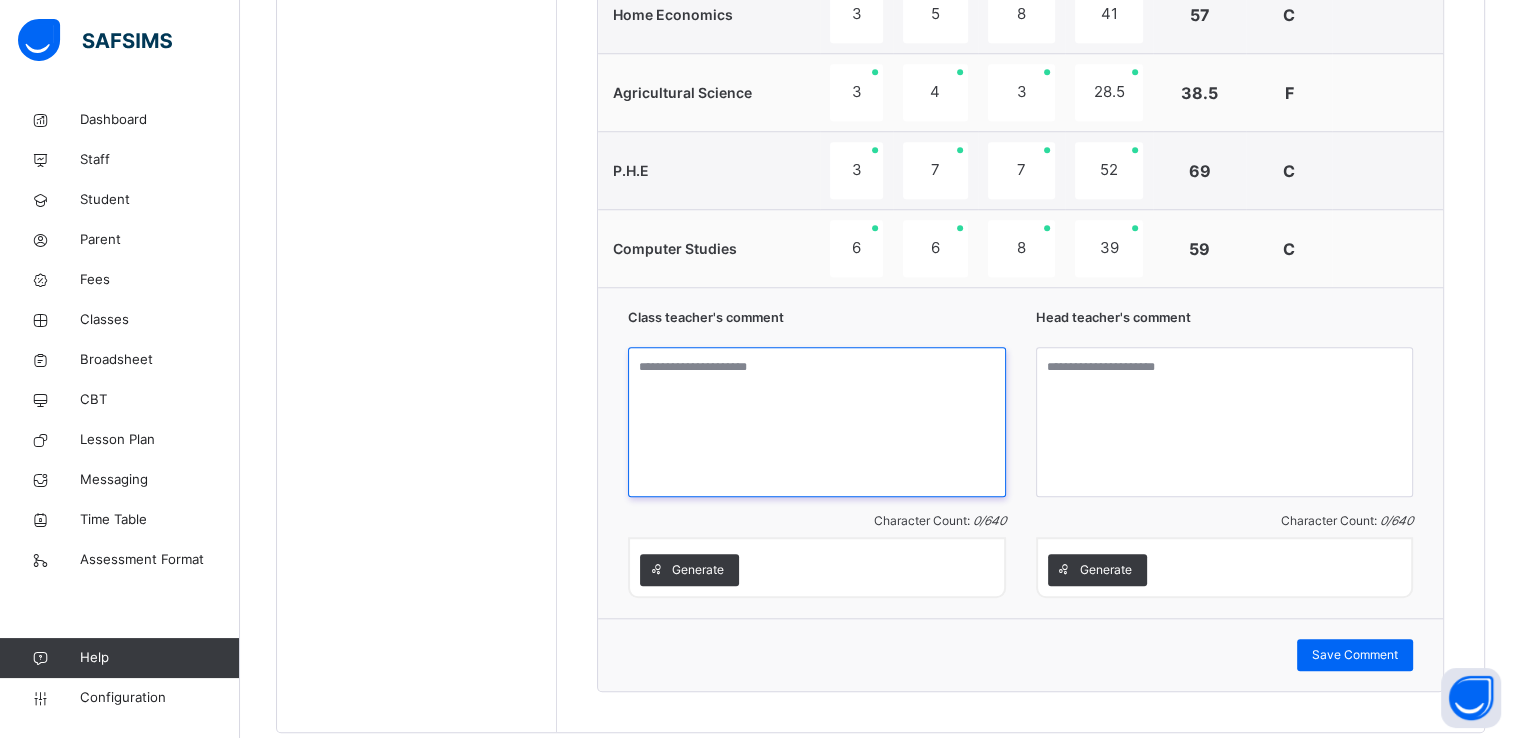 click at bounding box center (817, 422) 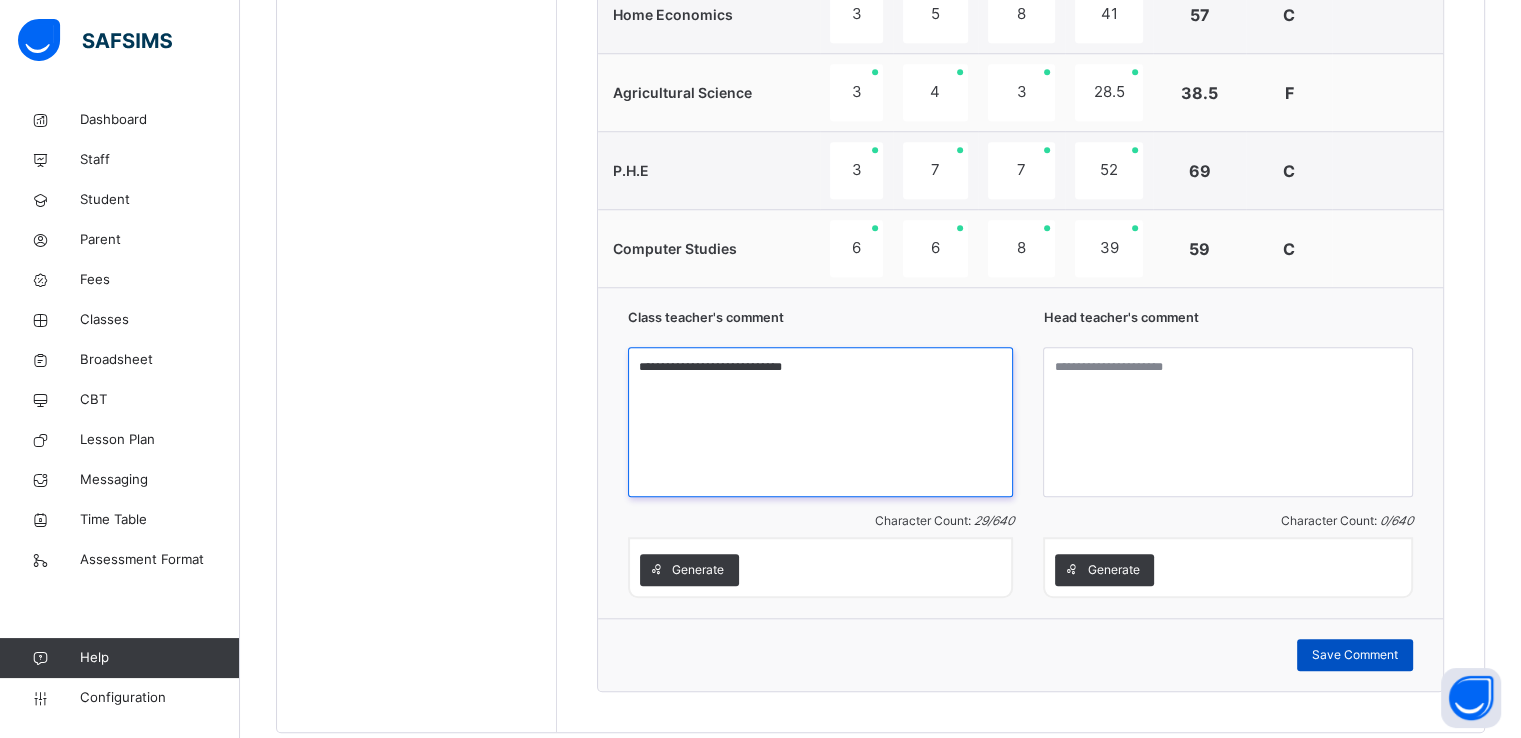 type on "**********" 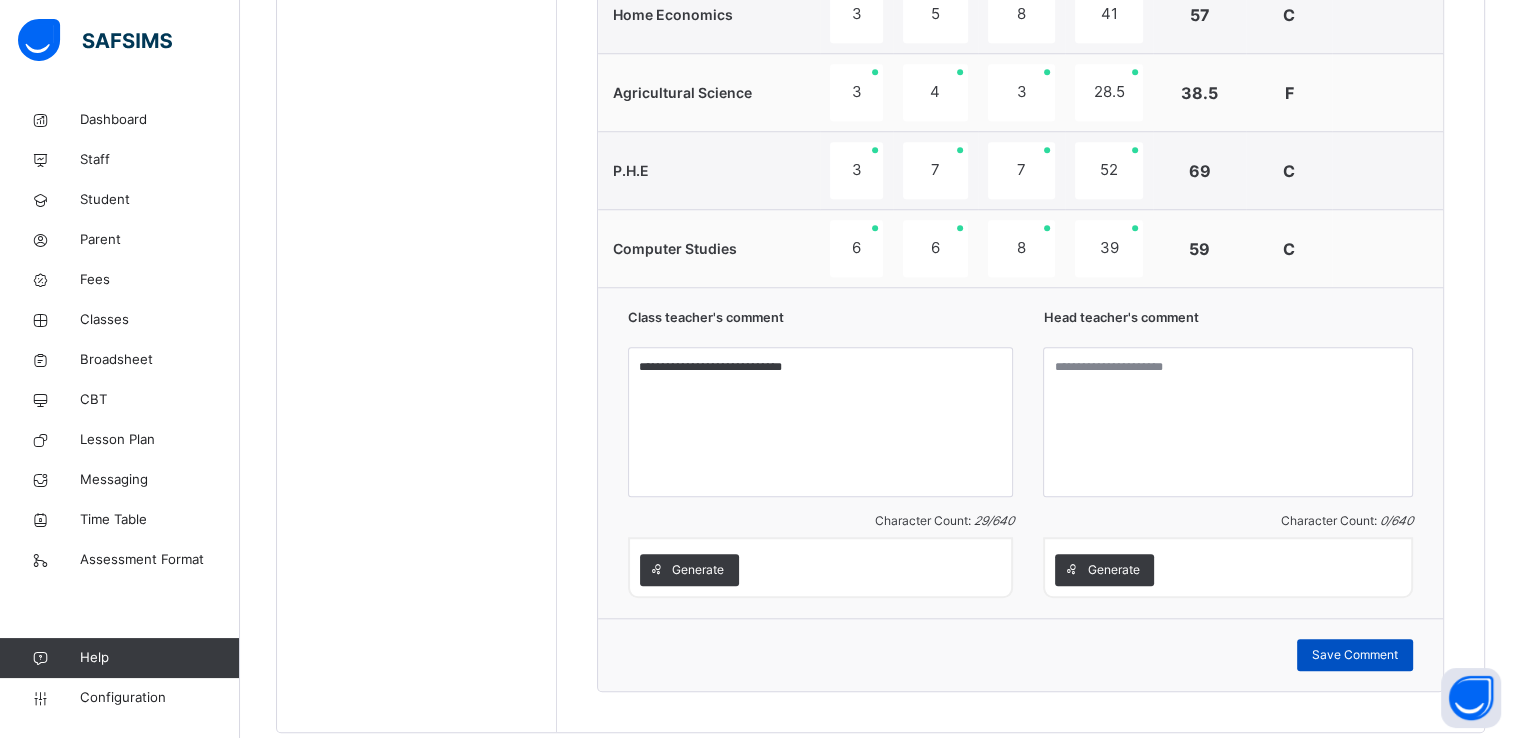 click on "Save Comment" at bounding box center [1355, 655] 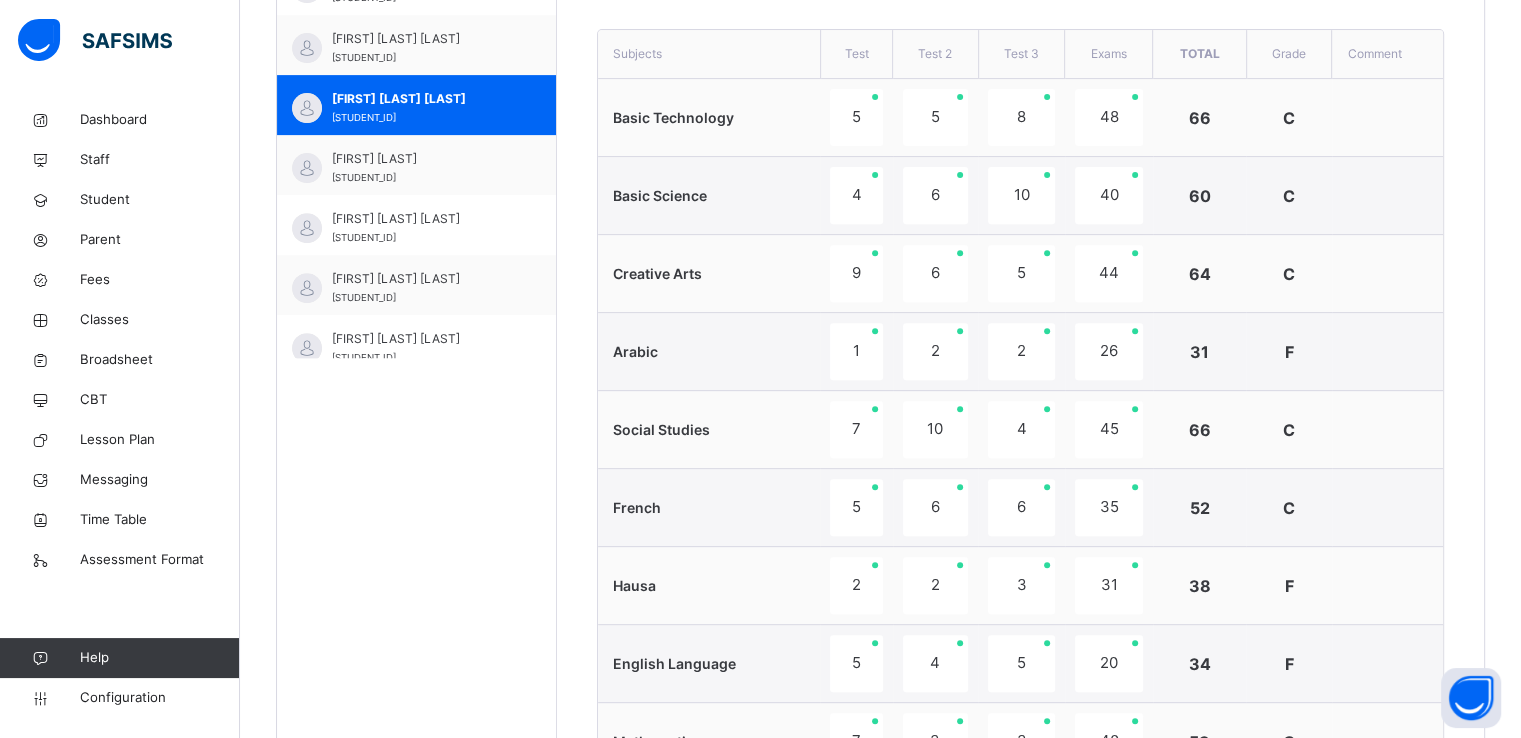 scroll, scrollTop: 754, scrollLeft: 0, axis: vertical 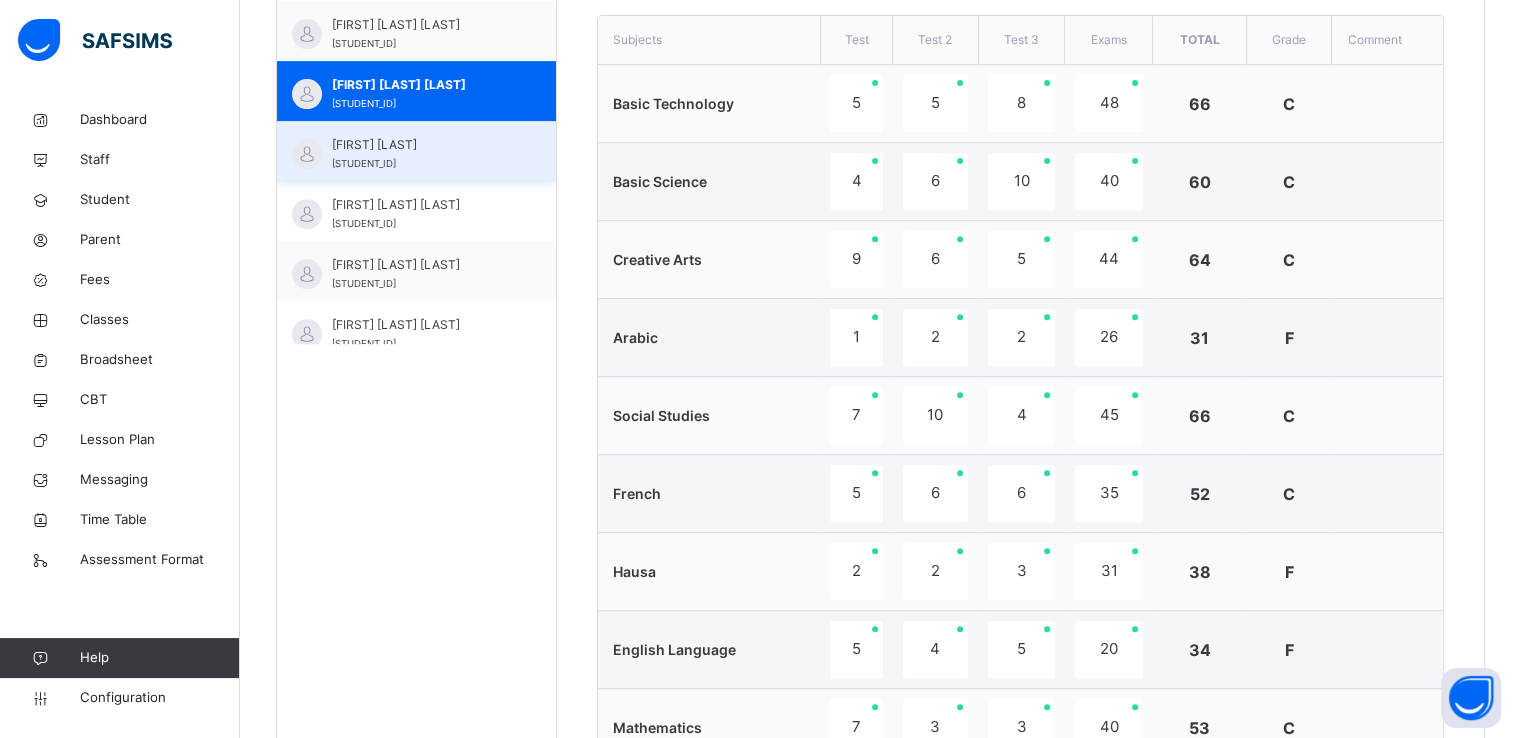 click on "MUSA  JOEL" at bounding box center (421, 145) 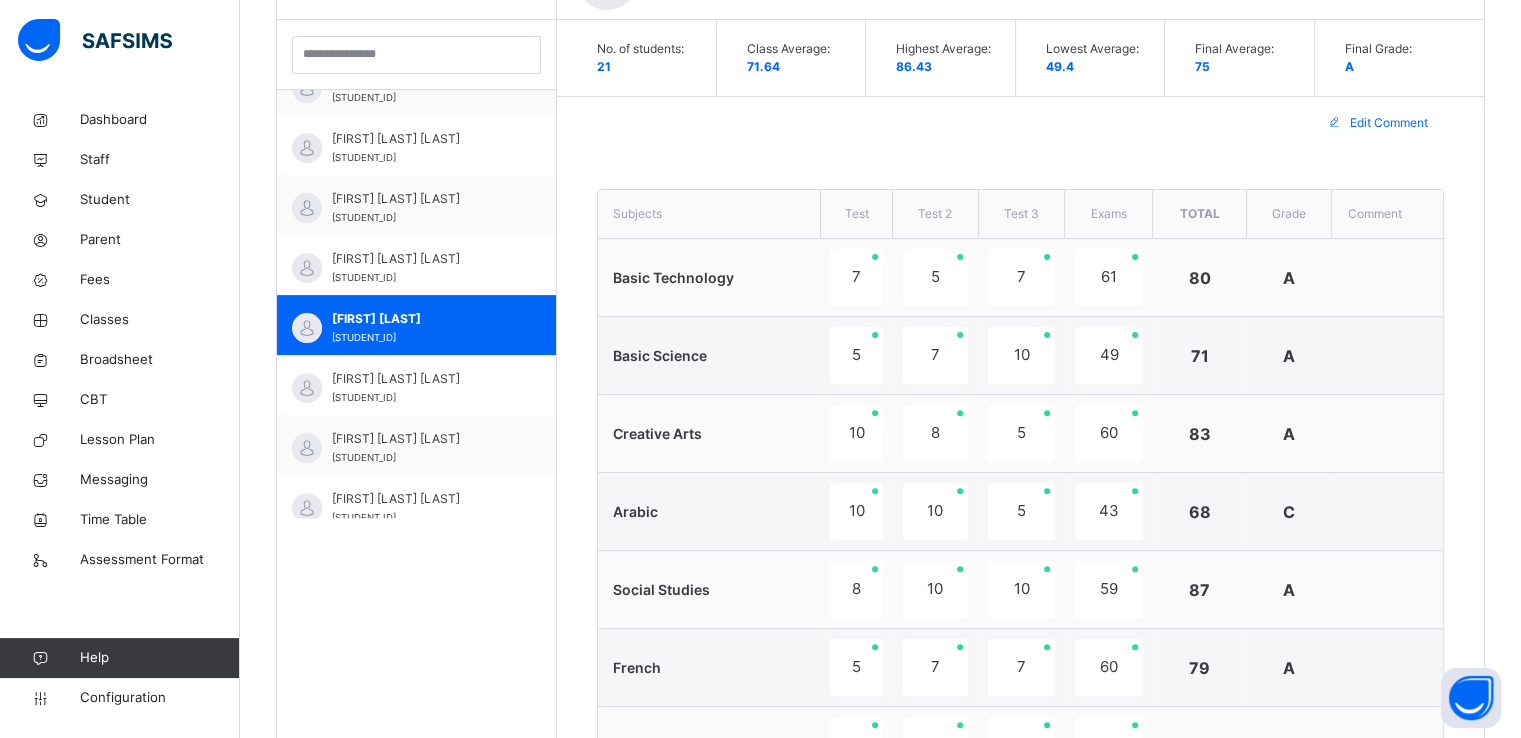 scroll, scrollTop: 754, scrollLeft: 0, axis: vertical 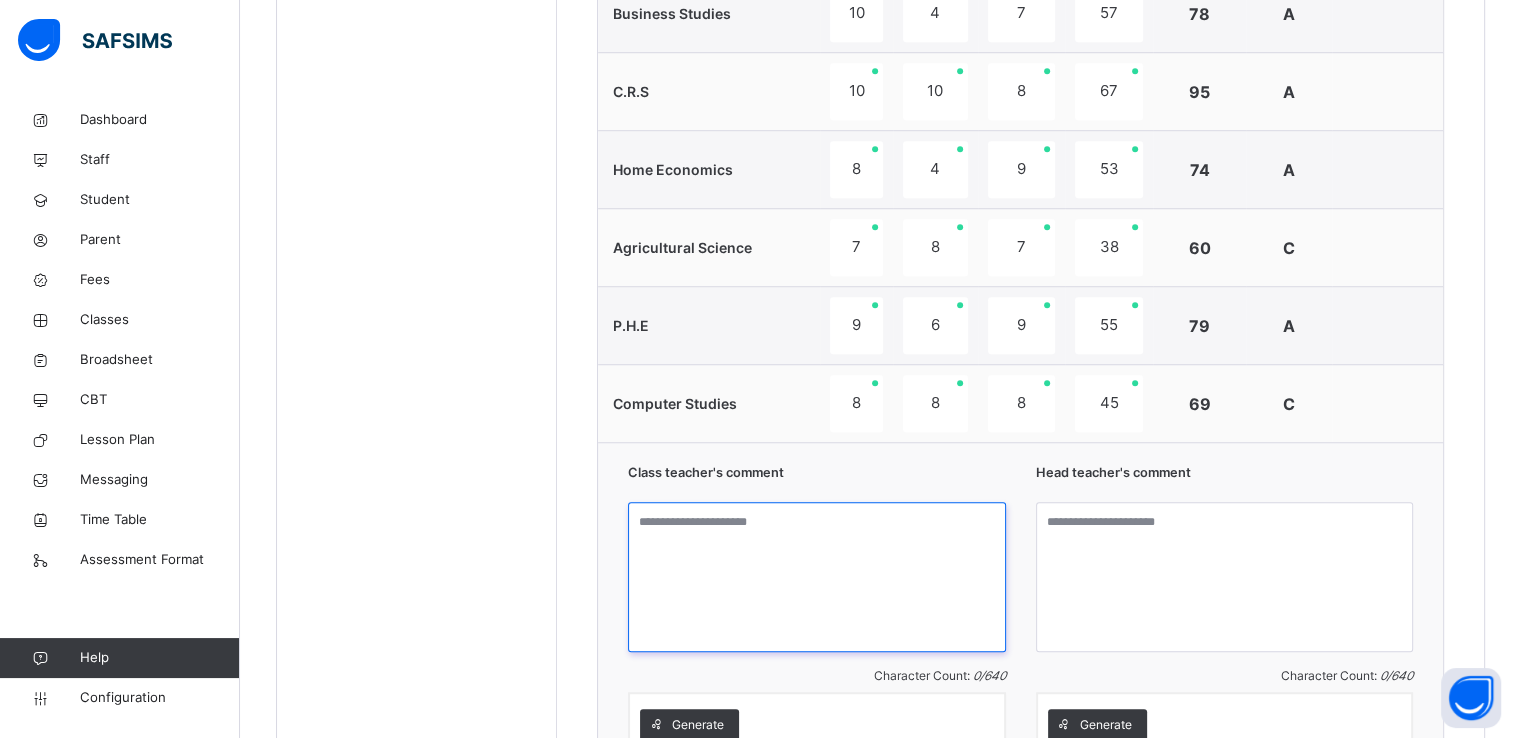 click at bounding box center (817, 577) 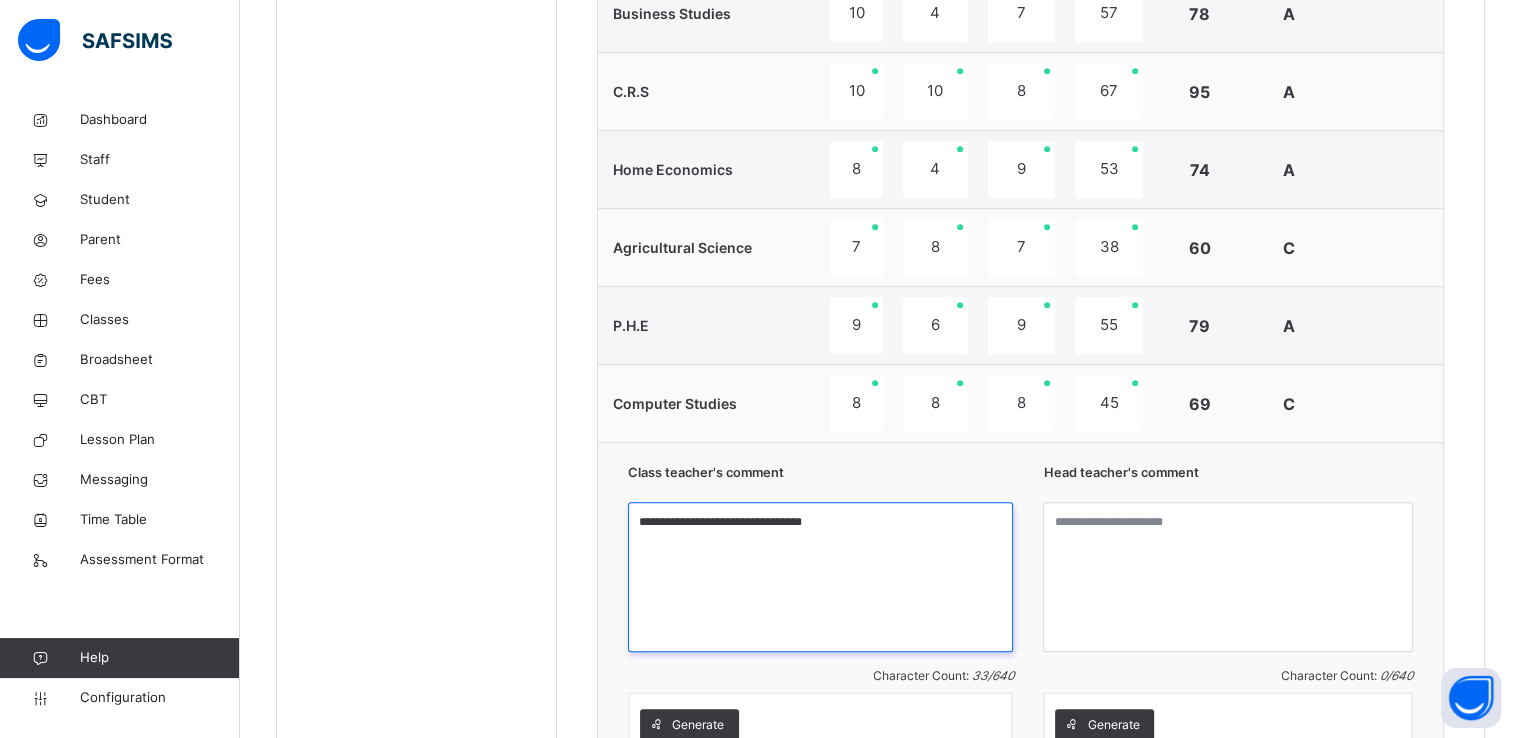click on "**********" at bounding box center [820, 577] 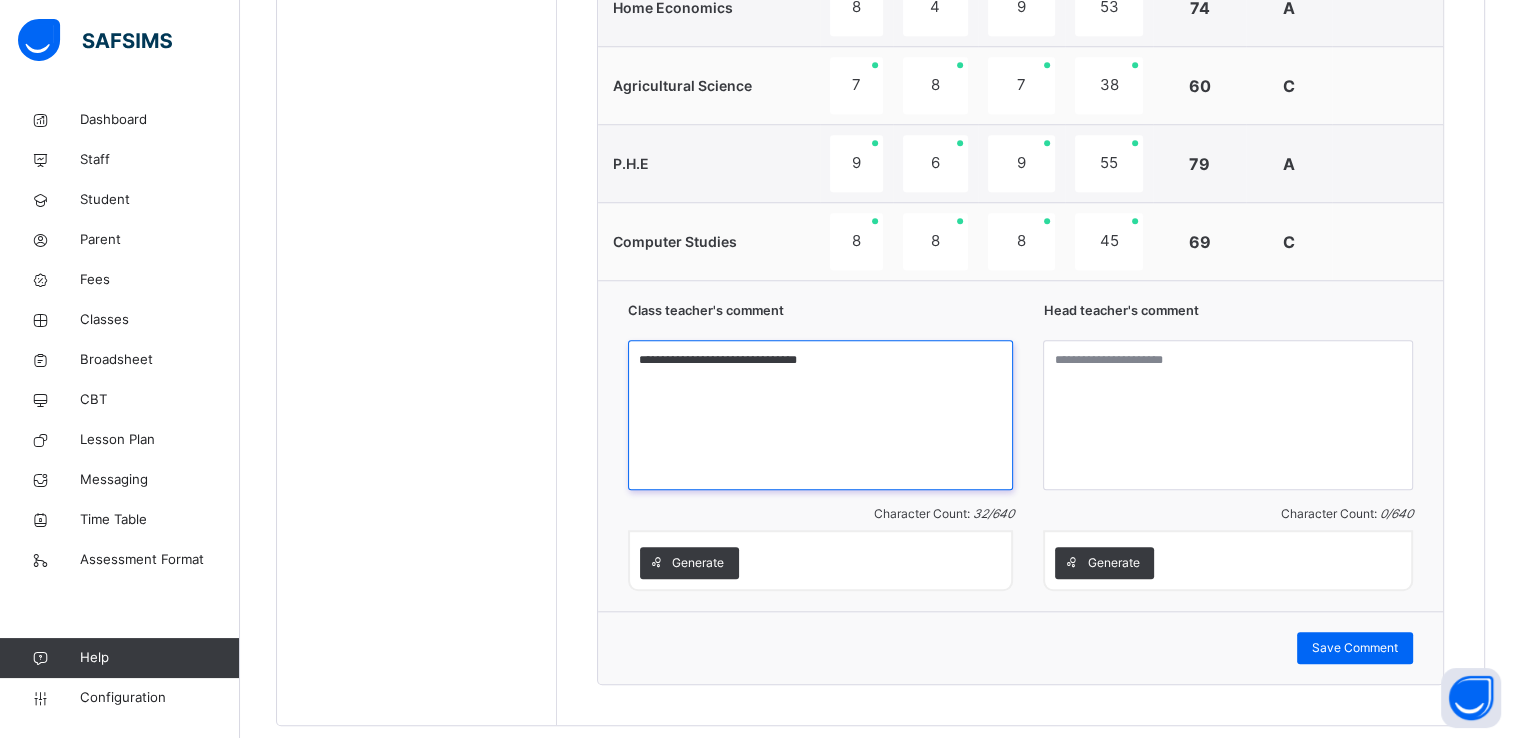 scroll, scrollTop: 1751, scrollLeft: 0, axis: vertical 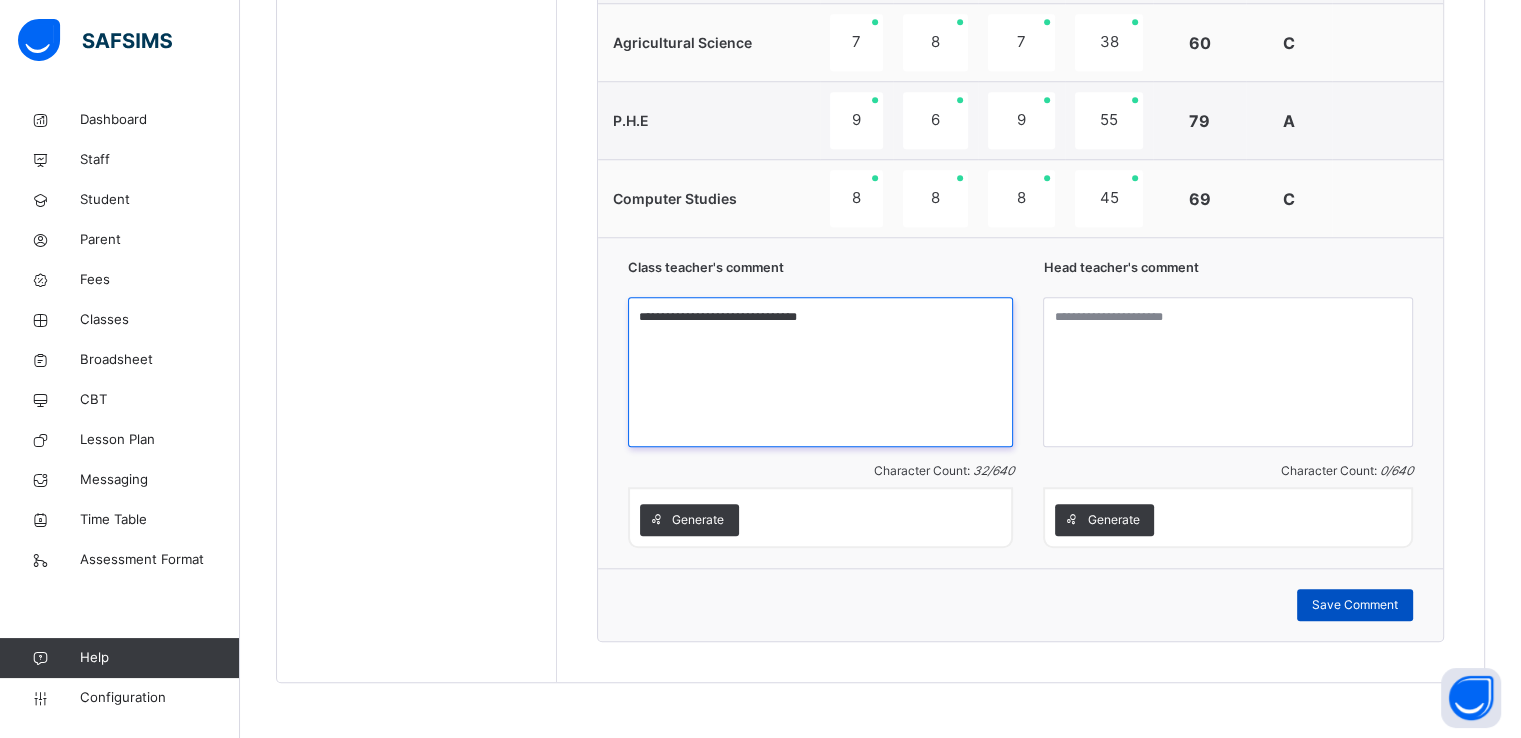 type on "**********" 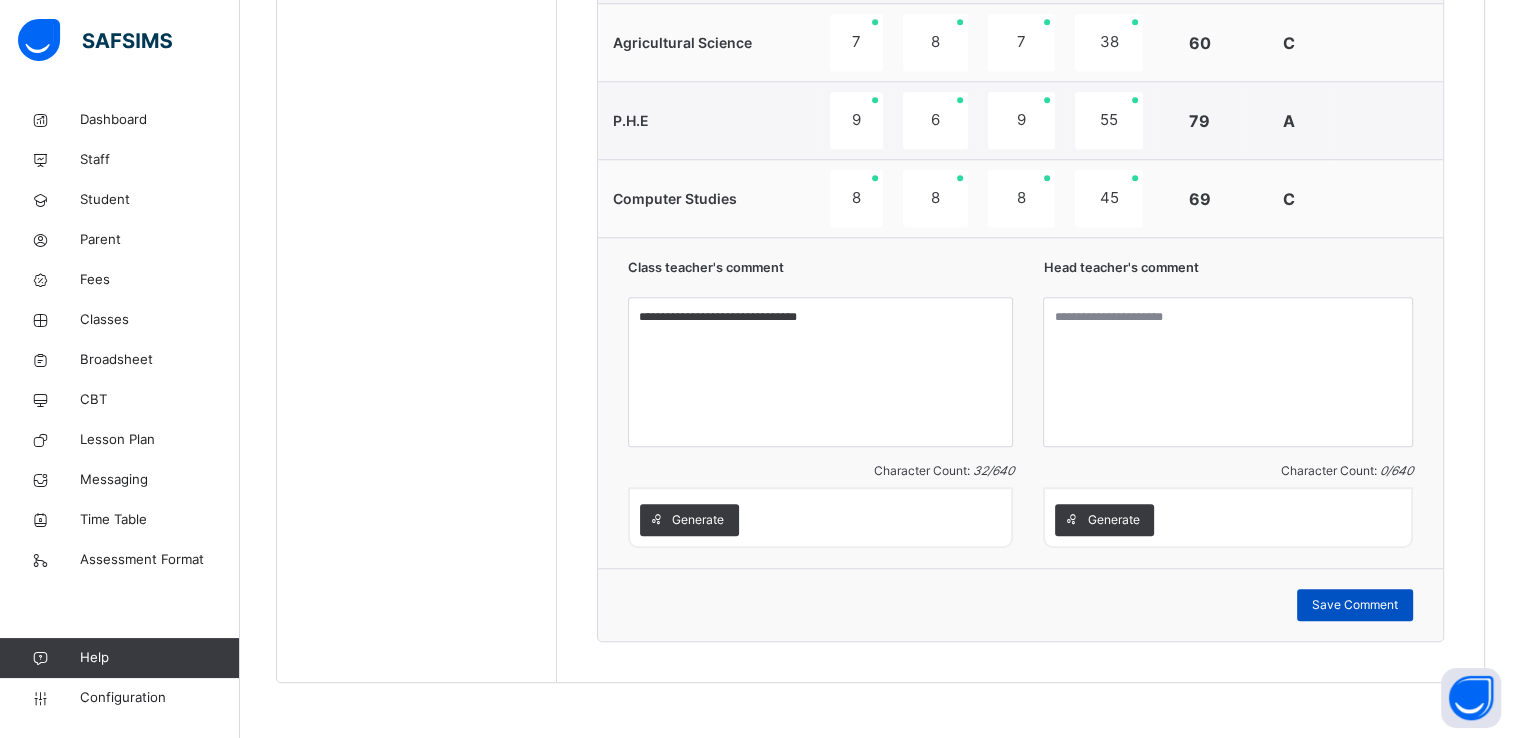 click on "Save Comment" at bounding box center [1355, 605] 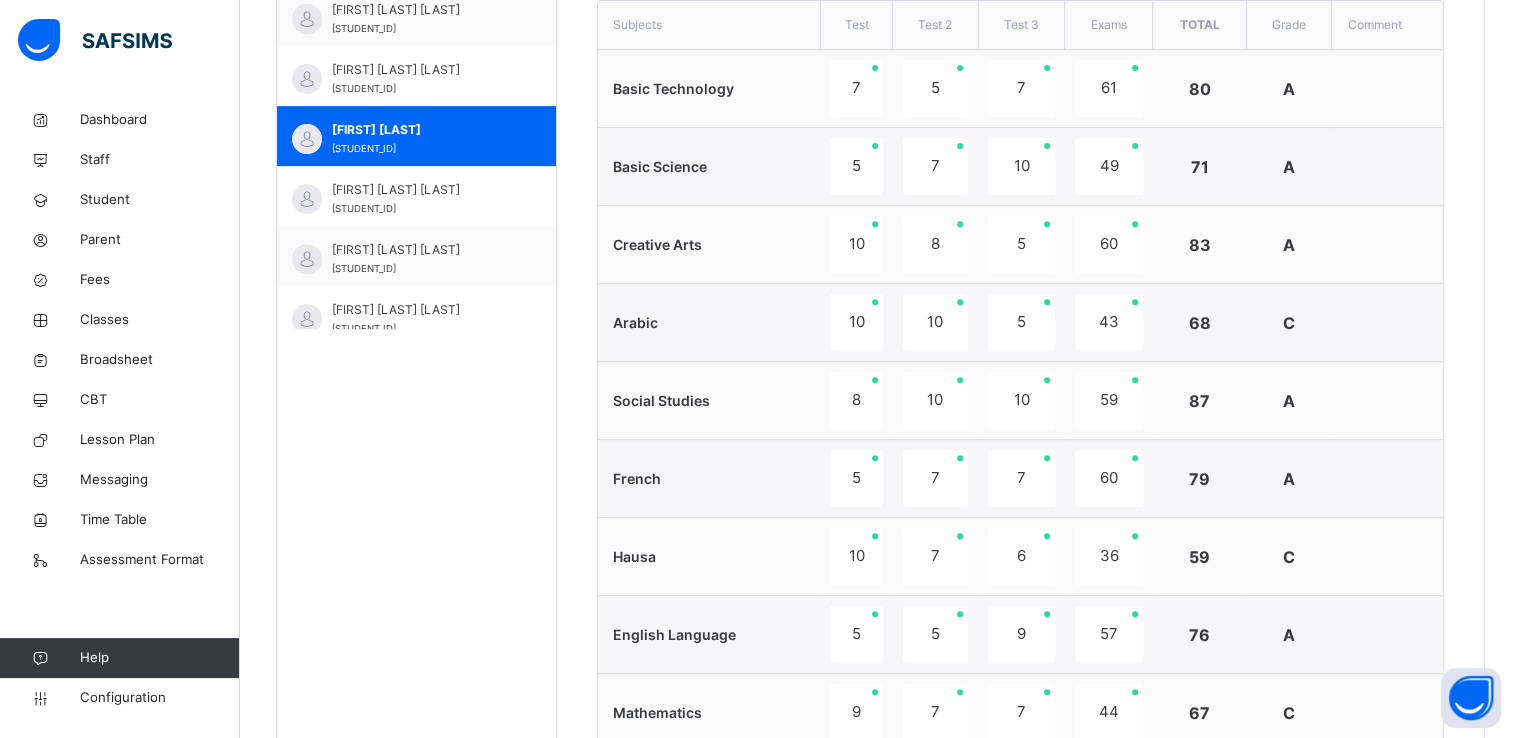 scroll, scrollTop: 772, scrollLeft: 0, axis: vertical 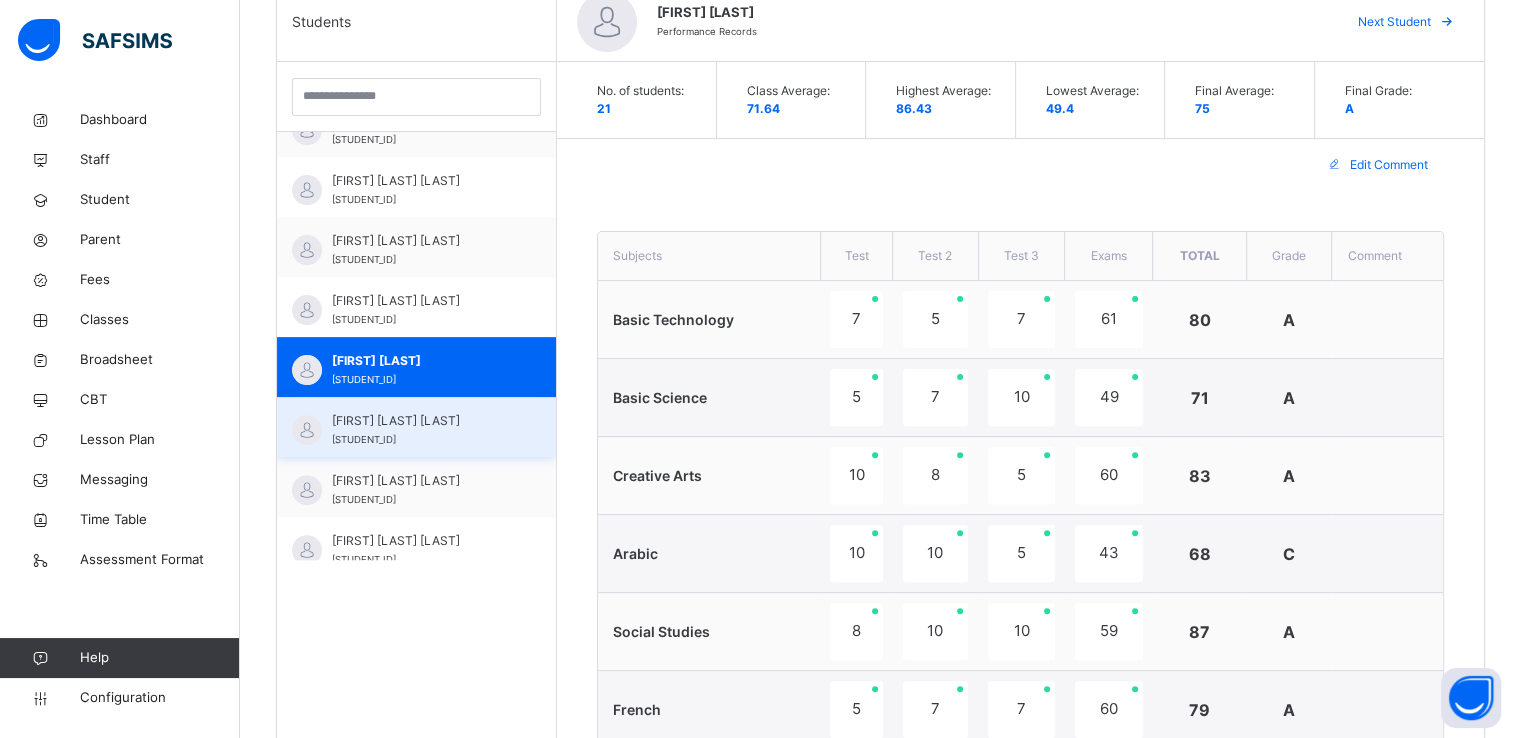 click on "SHAPHERD ANDREW MWAJIM" at bounding box center [421, 421] 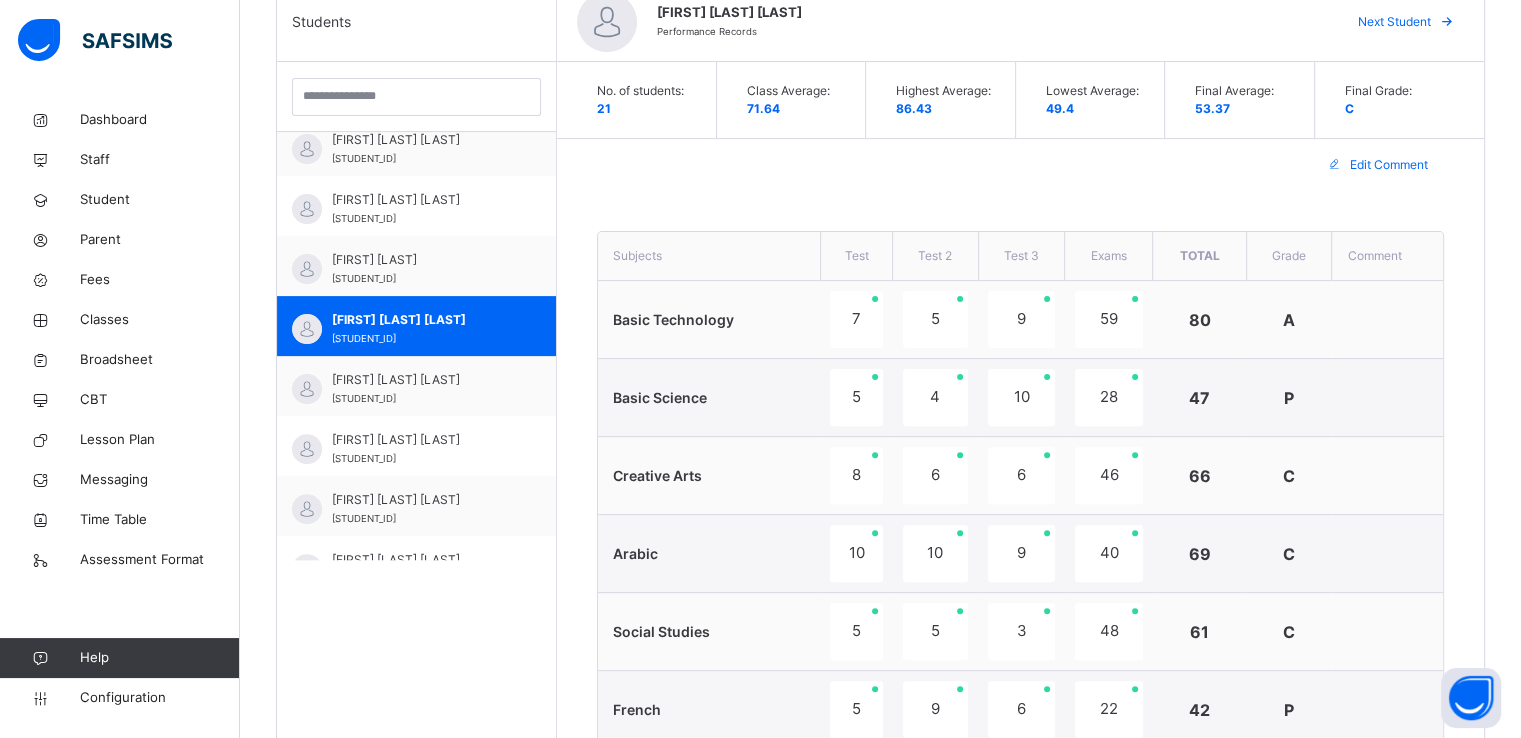 scroll, scrollTop: 832, scrollLeft: 0, axis: vertical 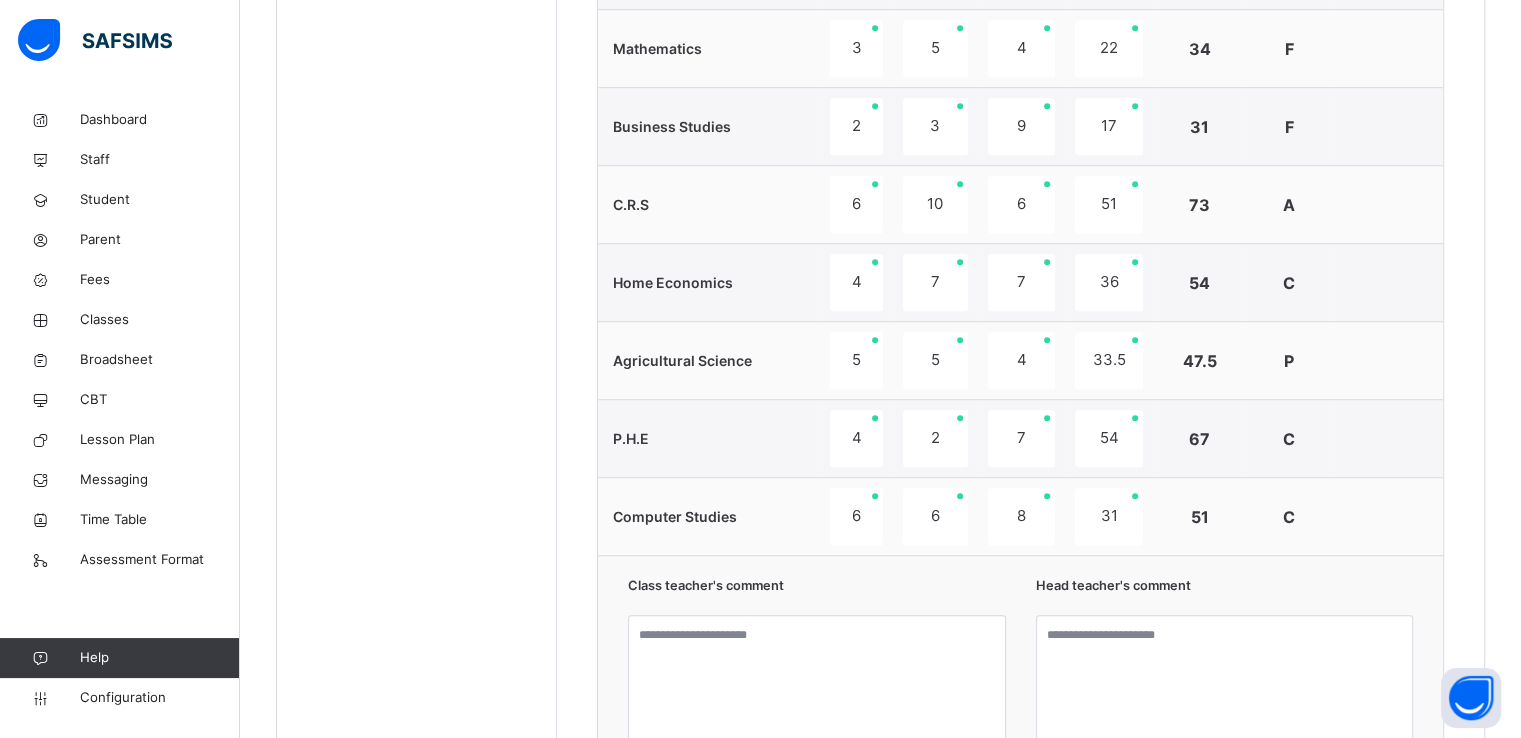 click on "Class teacher's comment Character Count:   0 / 640   Generate   Head teacher's comment Character Count:   0 / 640   Generate" at bounding box center (1020, 720) 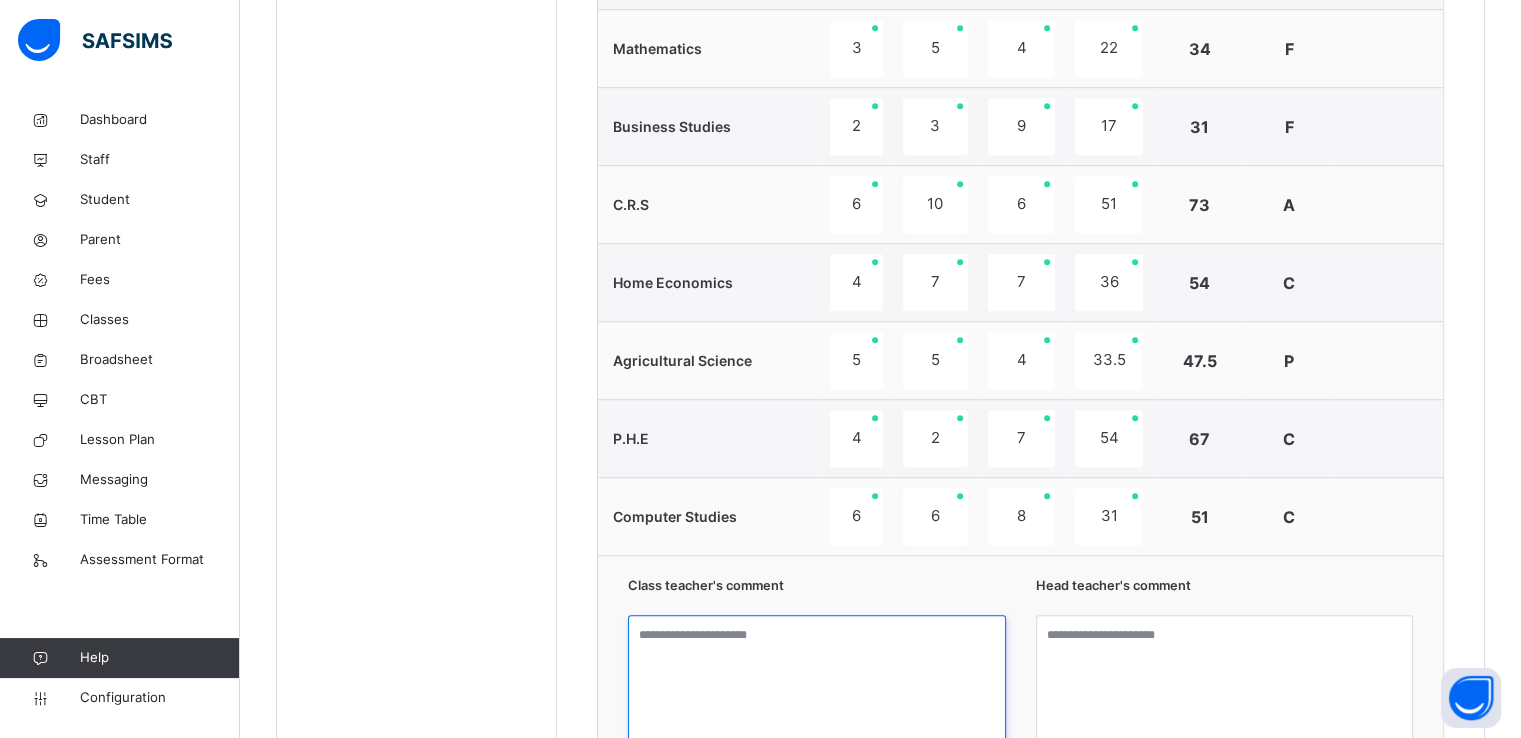 click at bounding box center [817, 690] 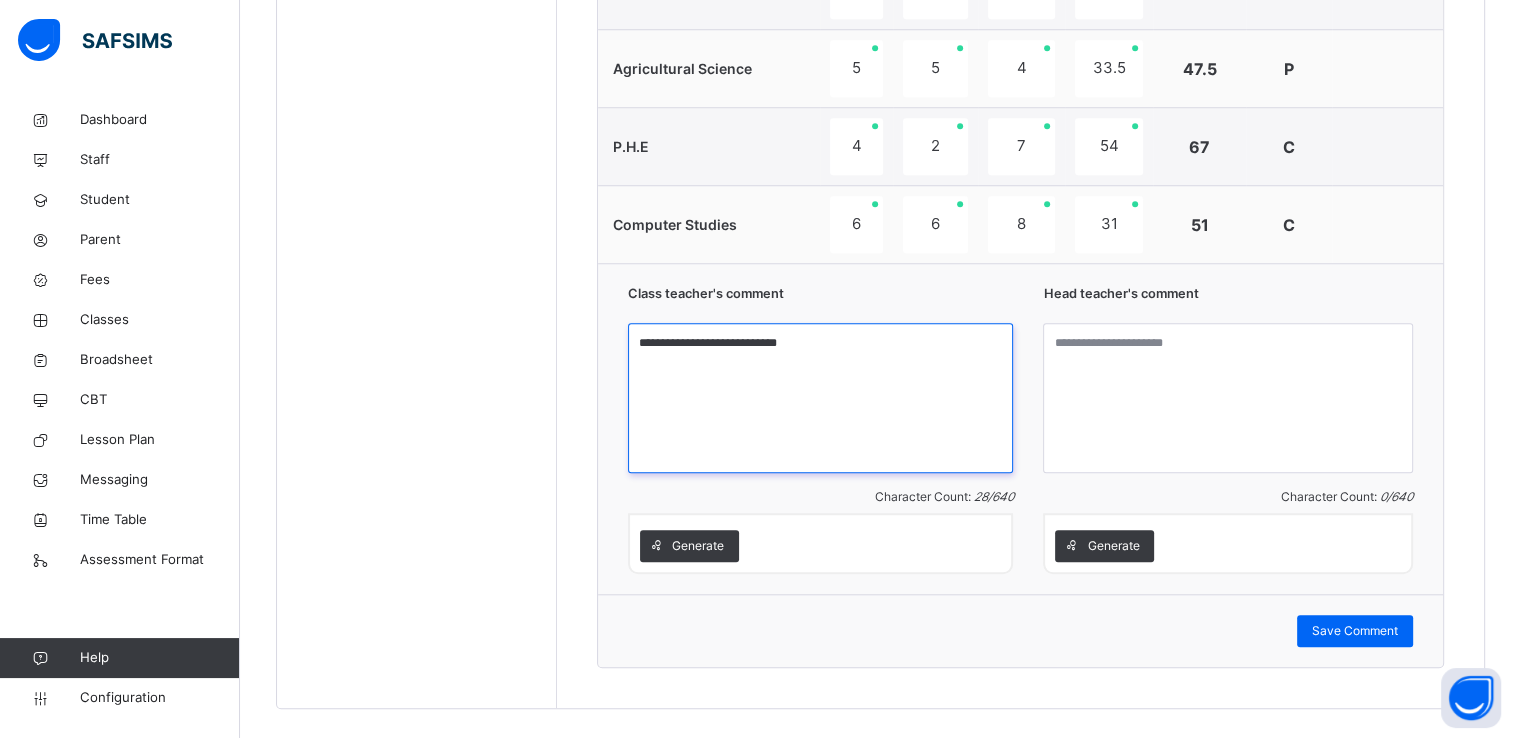 scroll, scrollTop: 1751, scrollLeft: 0, axis: vertical 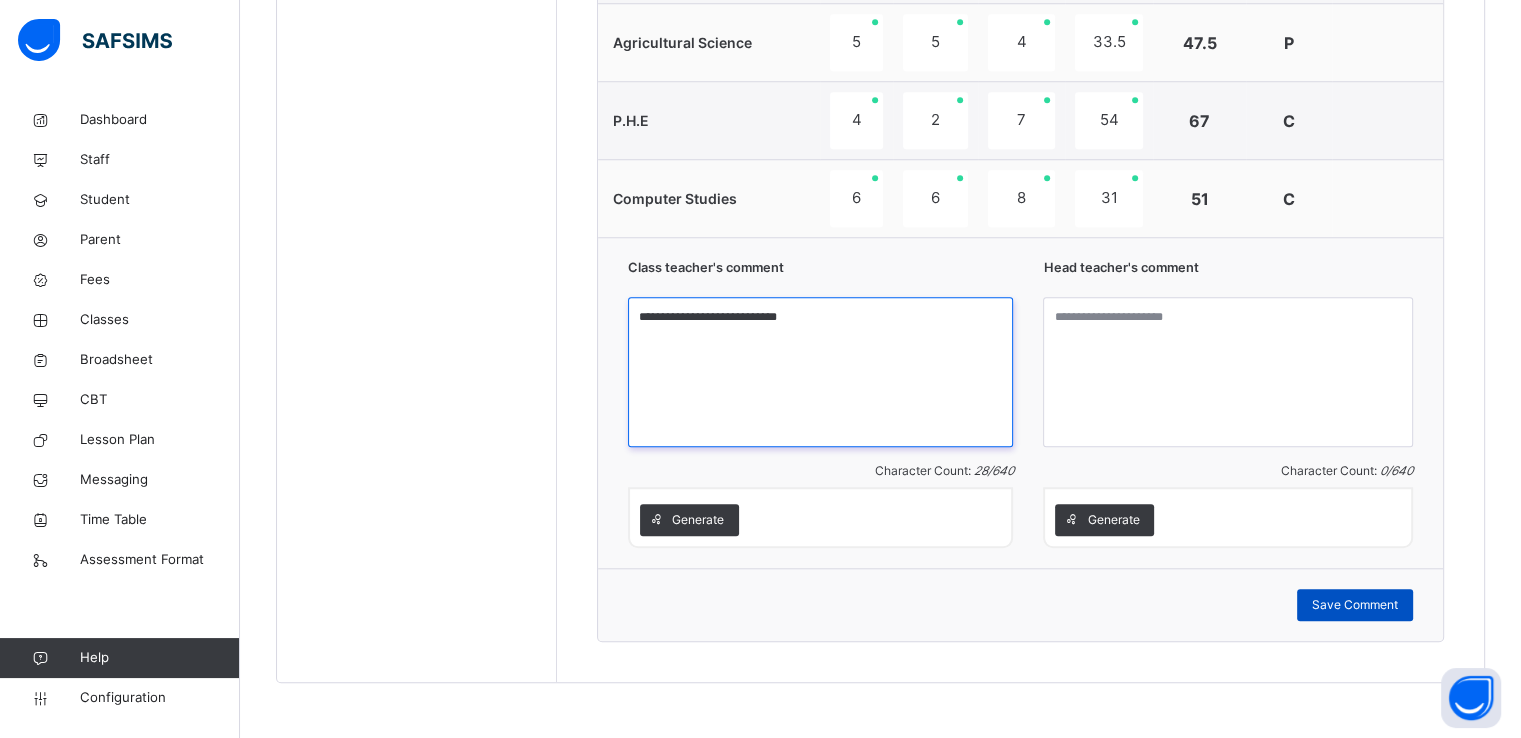 type on "**********" 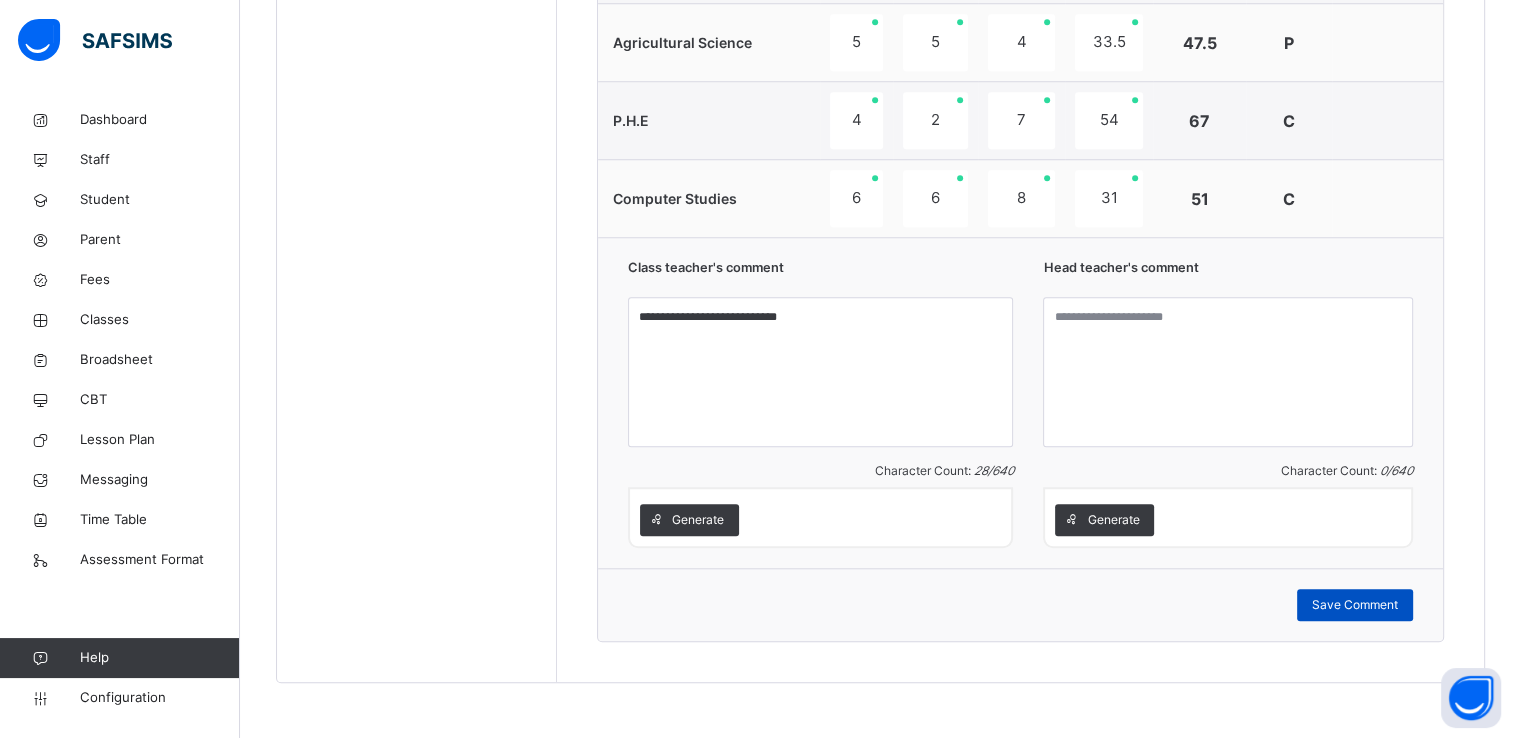 click on "Save Comment" at bounding box center [1355, 605] 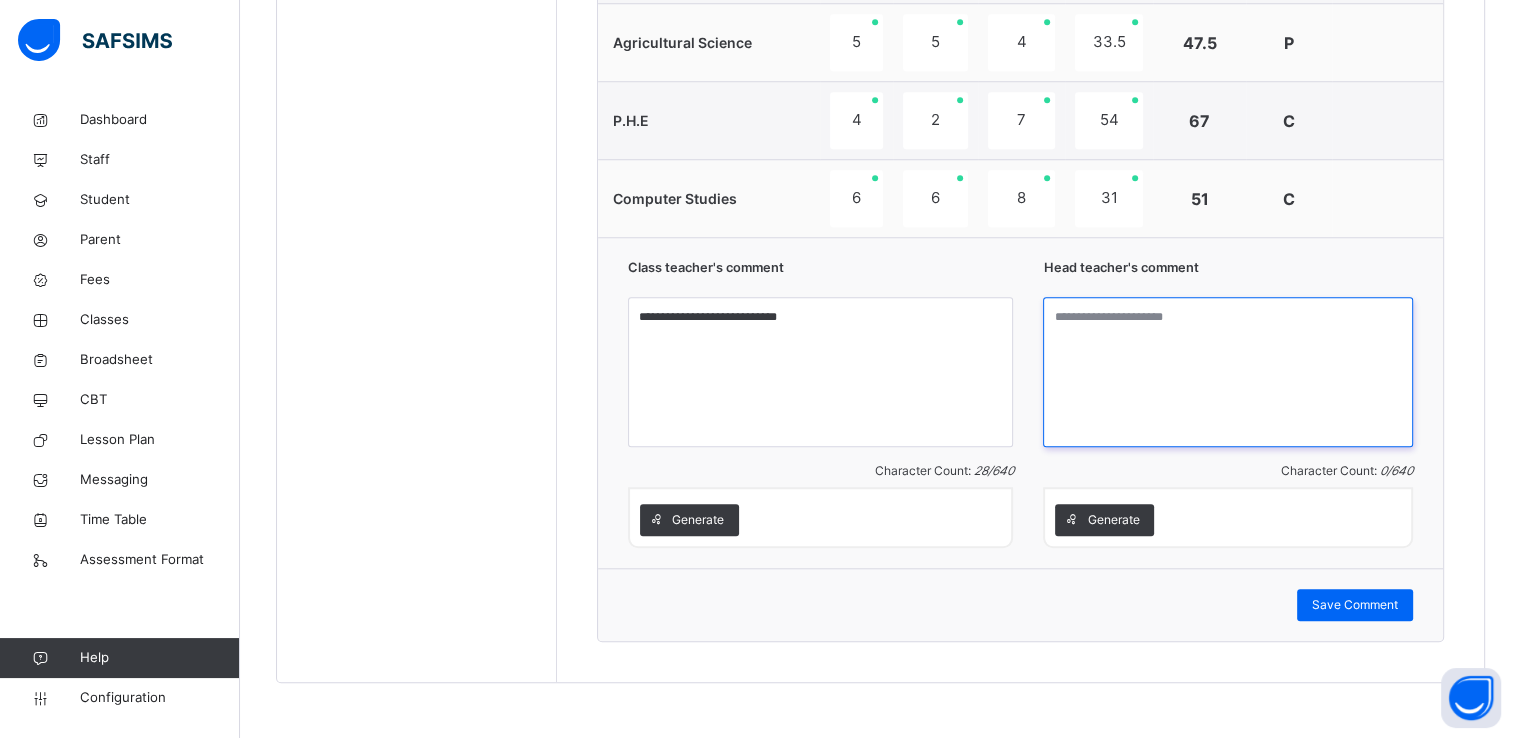 click at bounding box center [1228, 372] 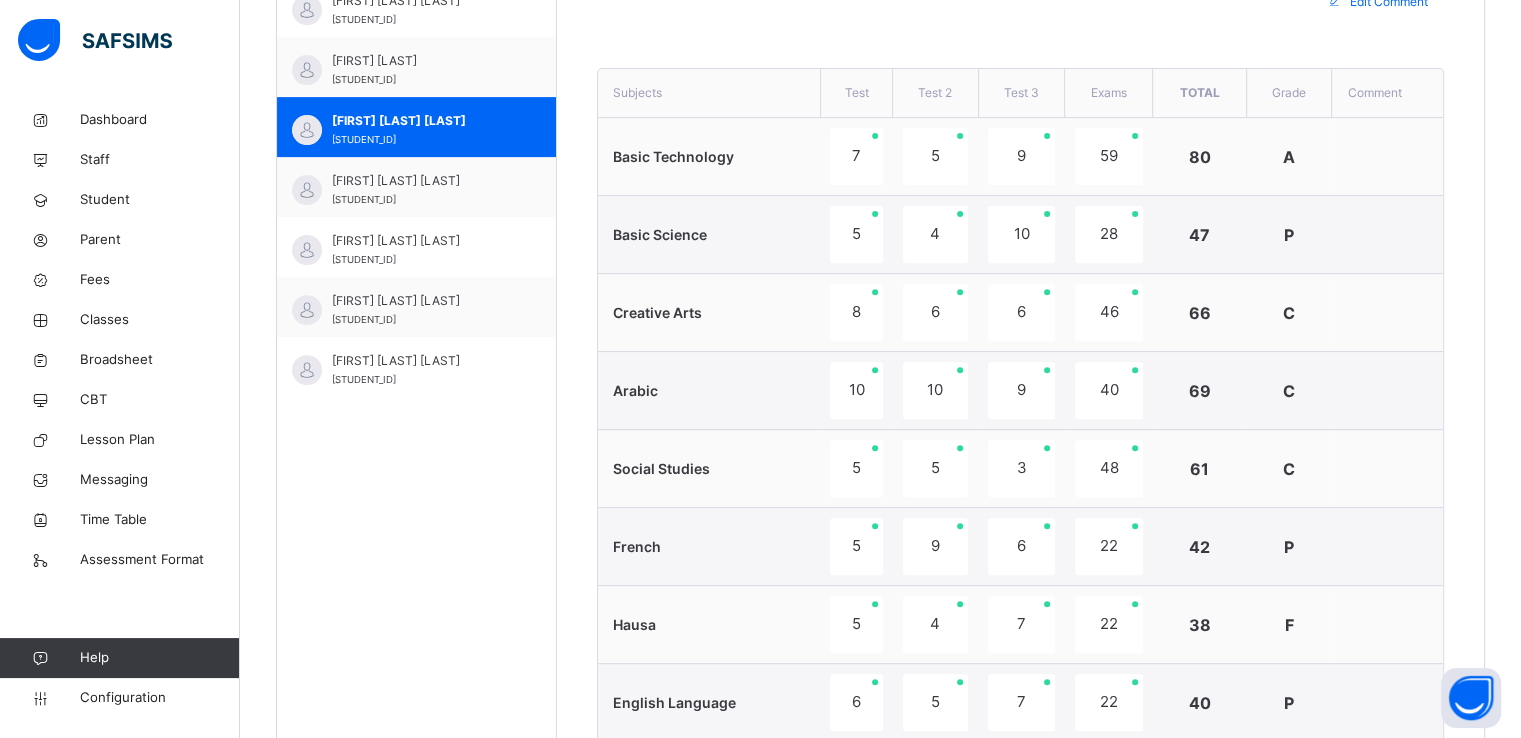 scroll, scrollTop: 724, scrollLeft: 0, axis: vertical 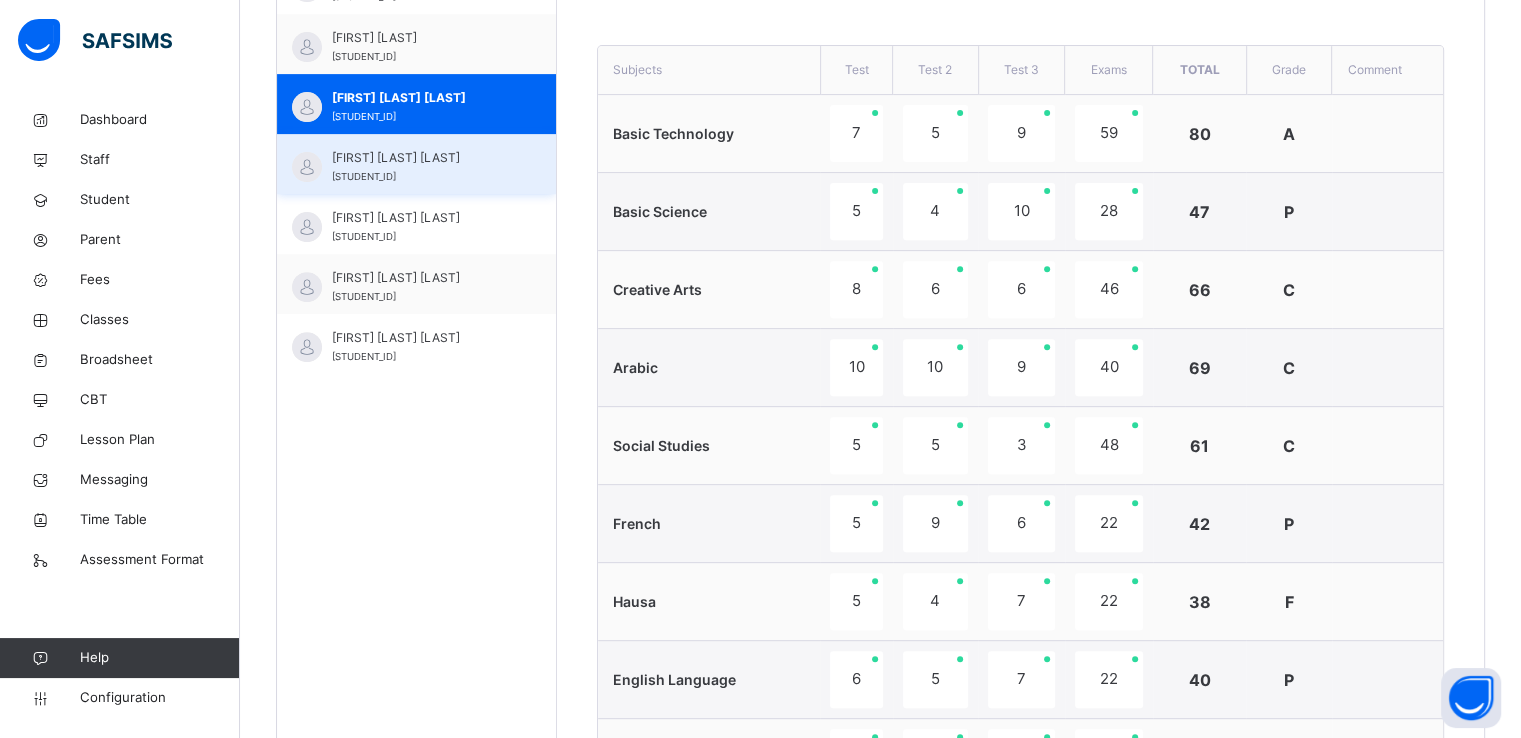 click on "TOLORUNLEKE OLUWASEYI AIYEGBUSI" at bounding box center (421, 158) 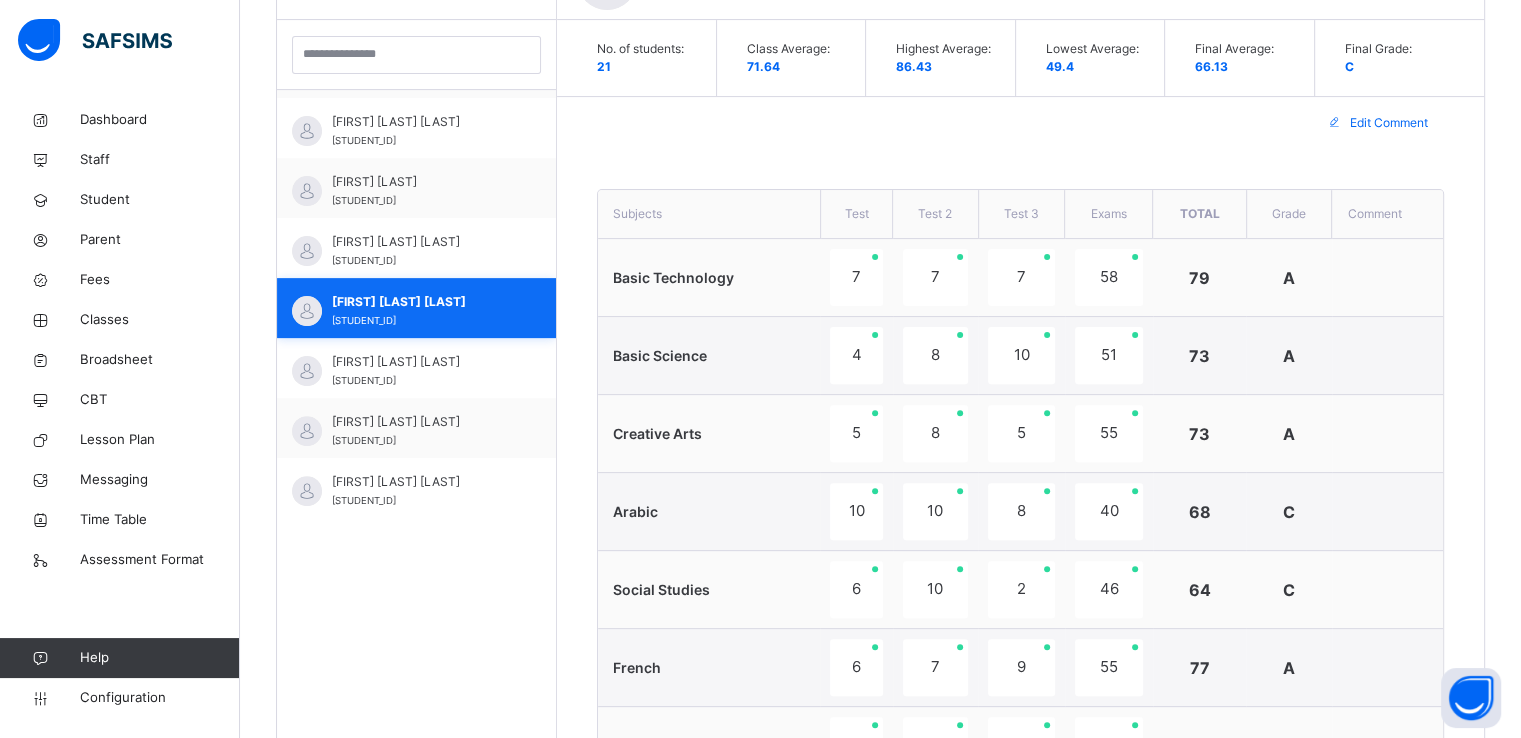 scroll, scrollTop: 724, scrollLeft: 0, axis: vertical 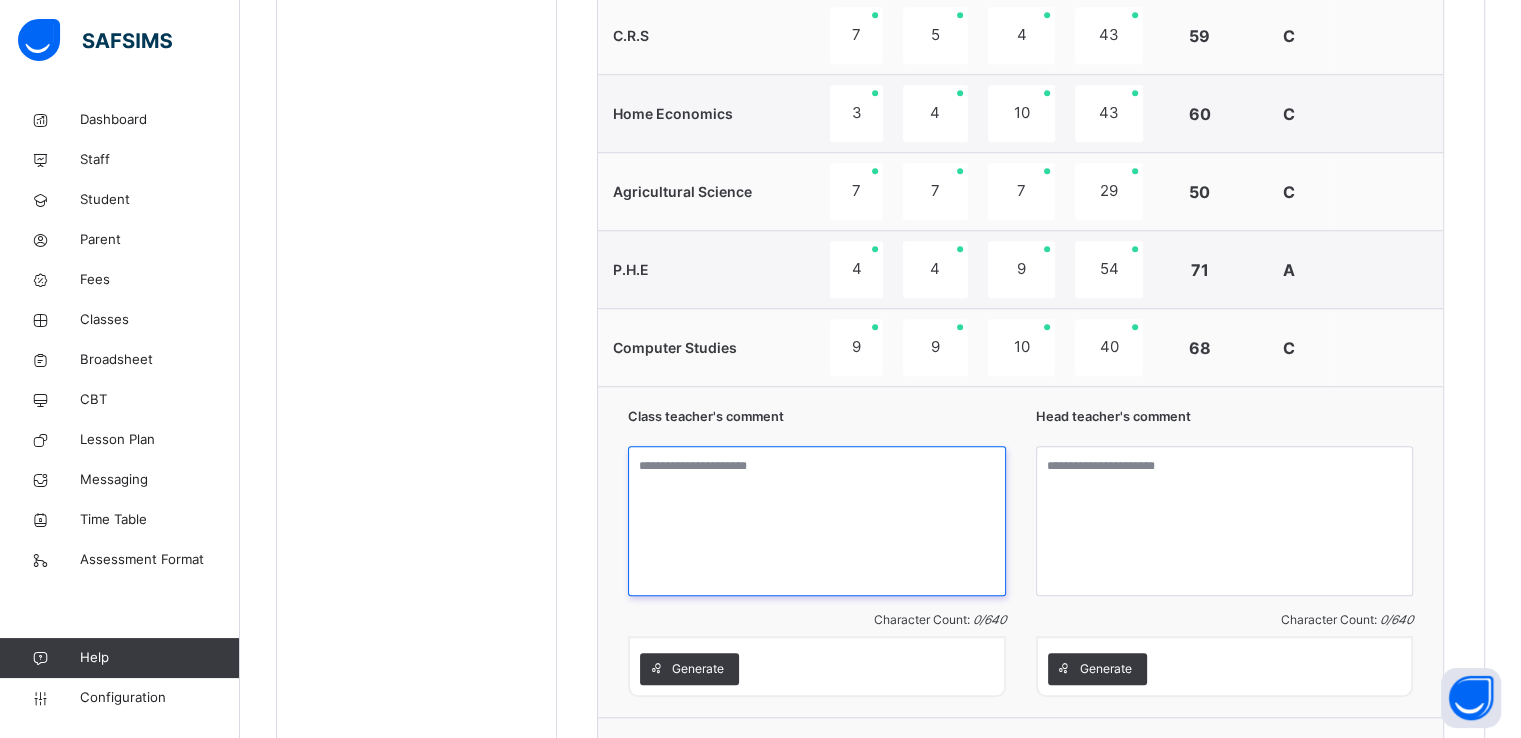 click at bounding box center [817, 521] 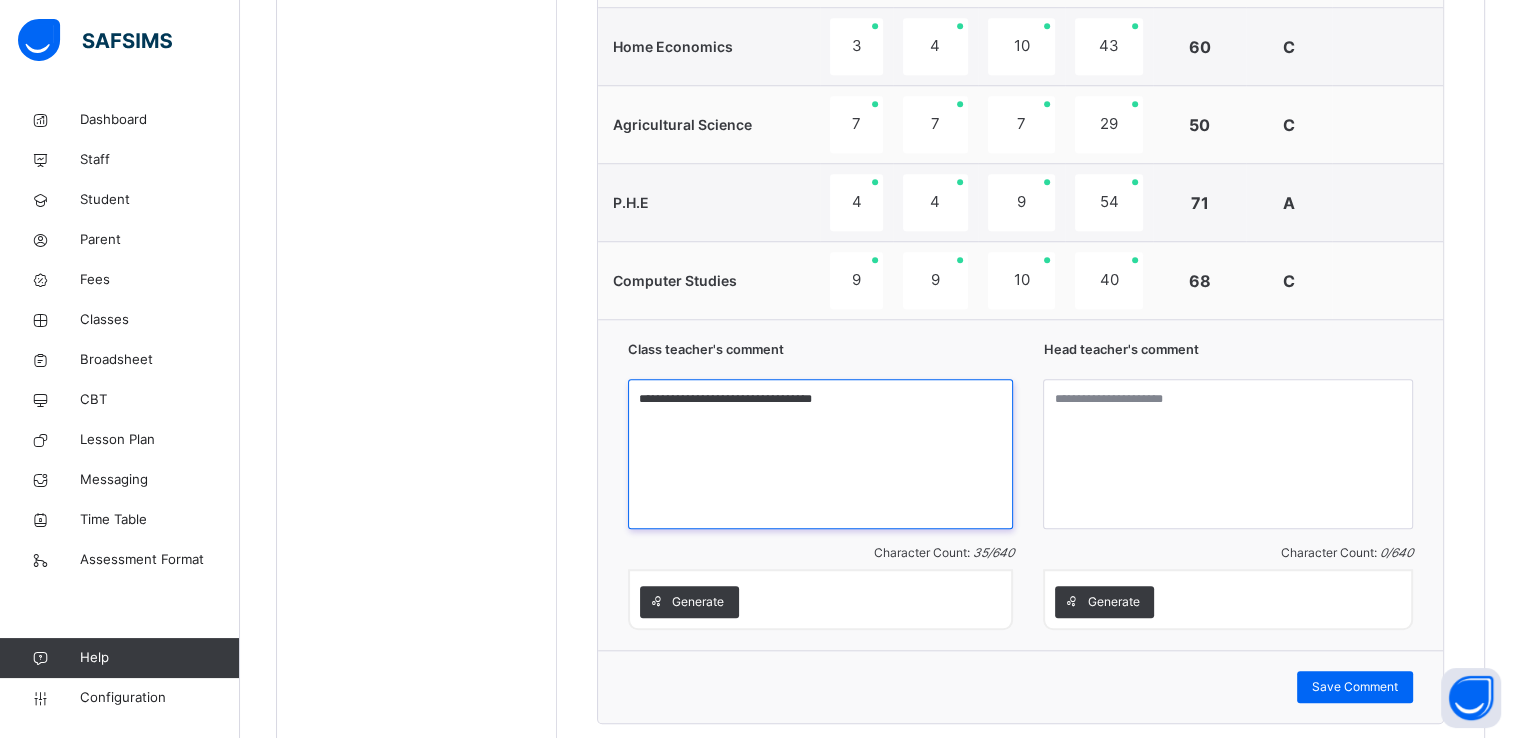 scroll, scrollTop: 1751, scrollLeft: 0, axis: vertical 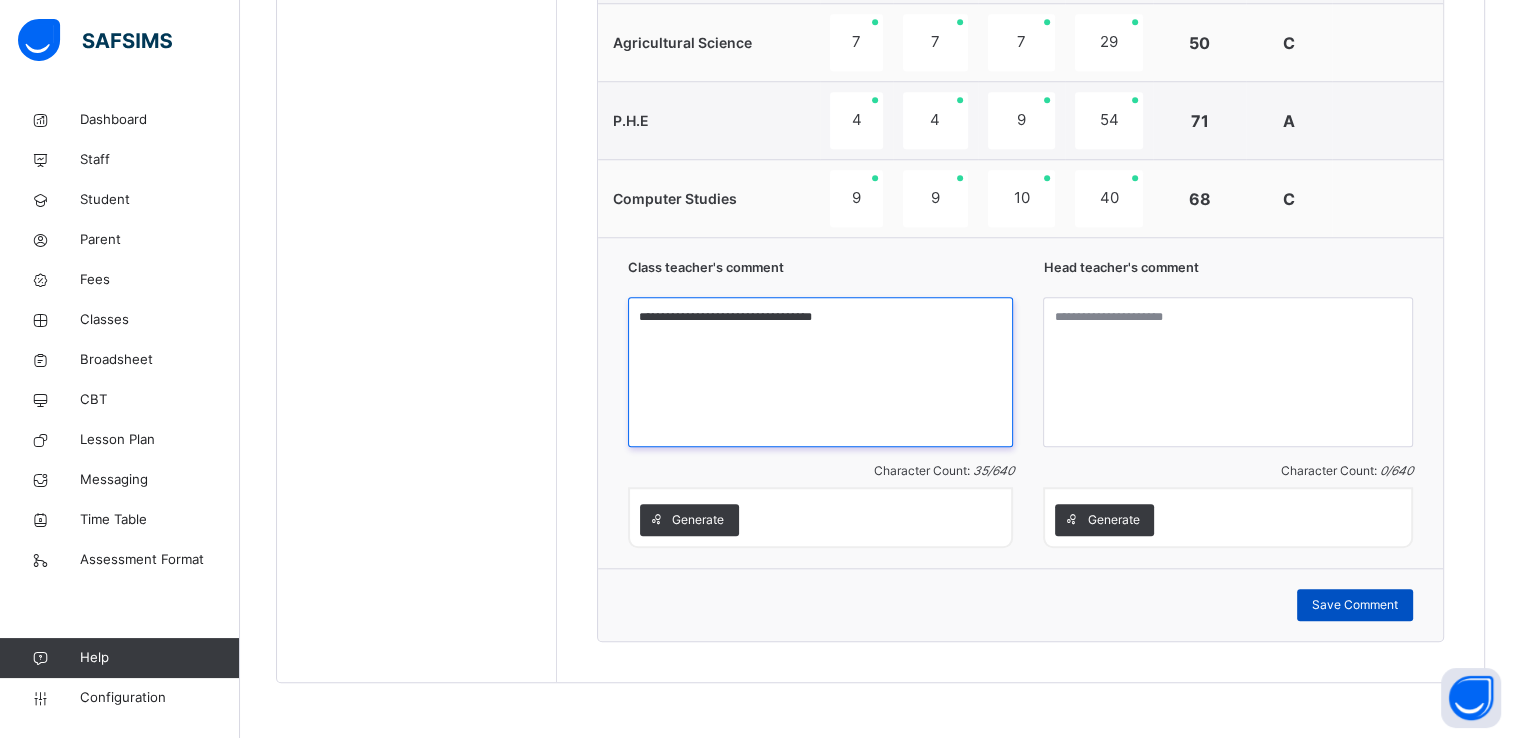 type on "**********" 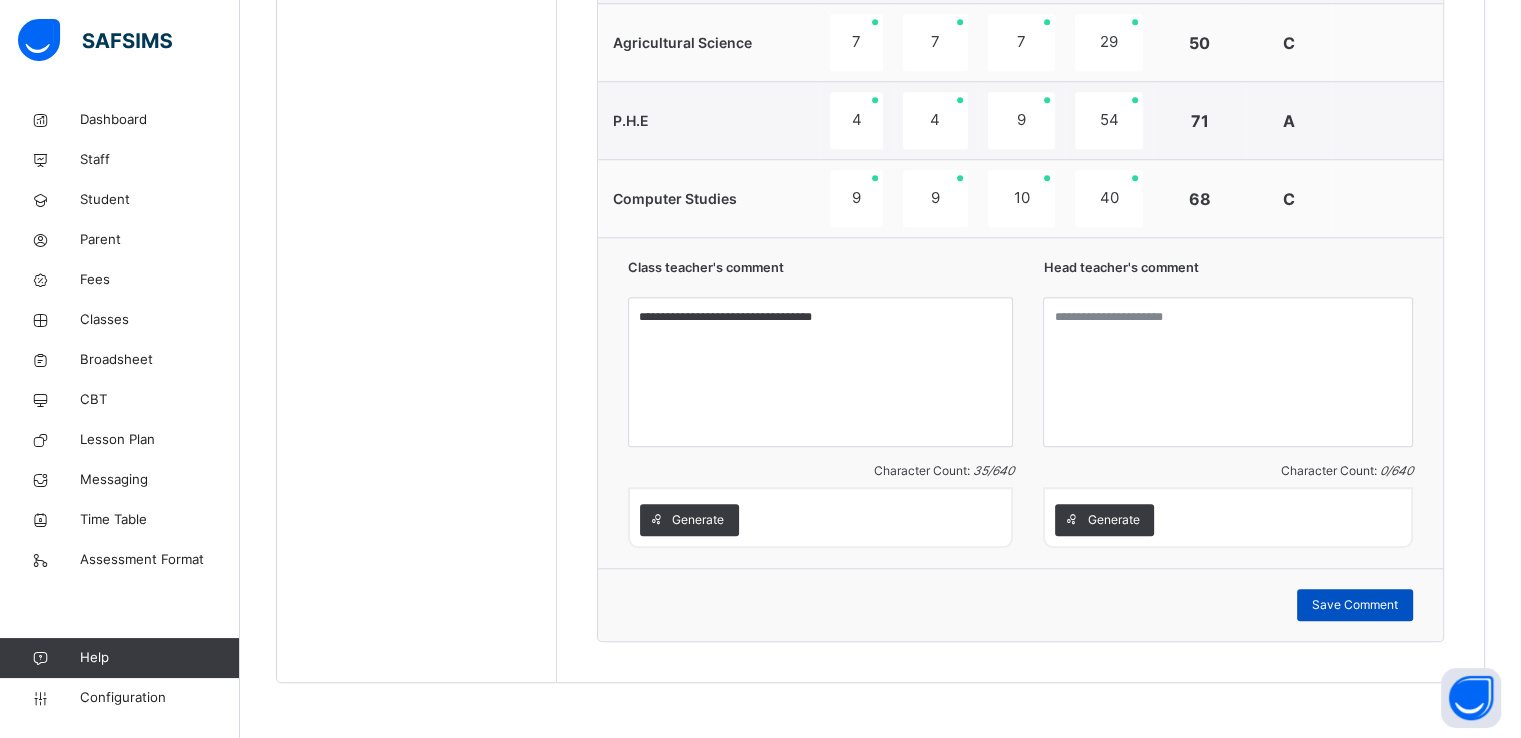 click on "Save Comment" at bounding box center (1355, 605) 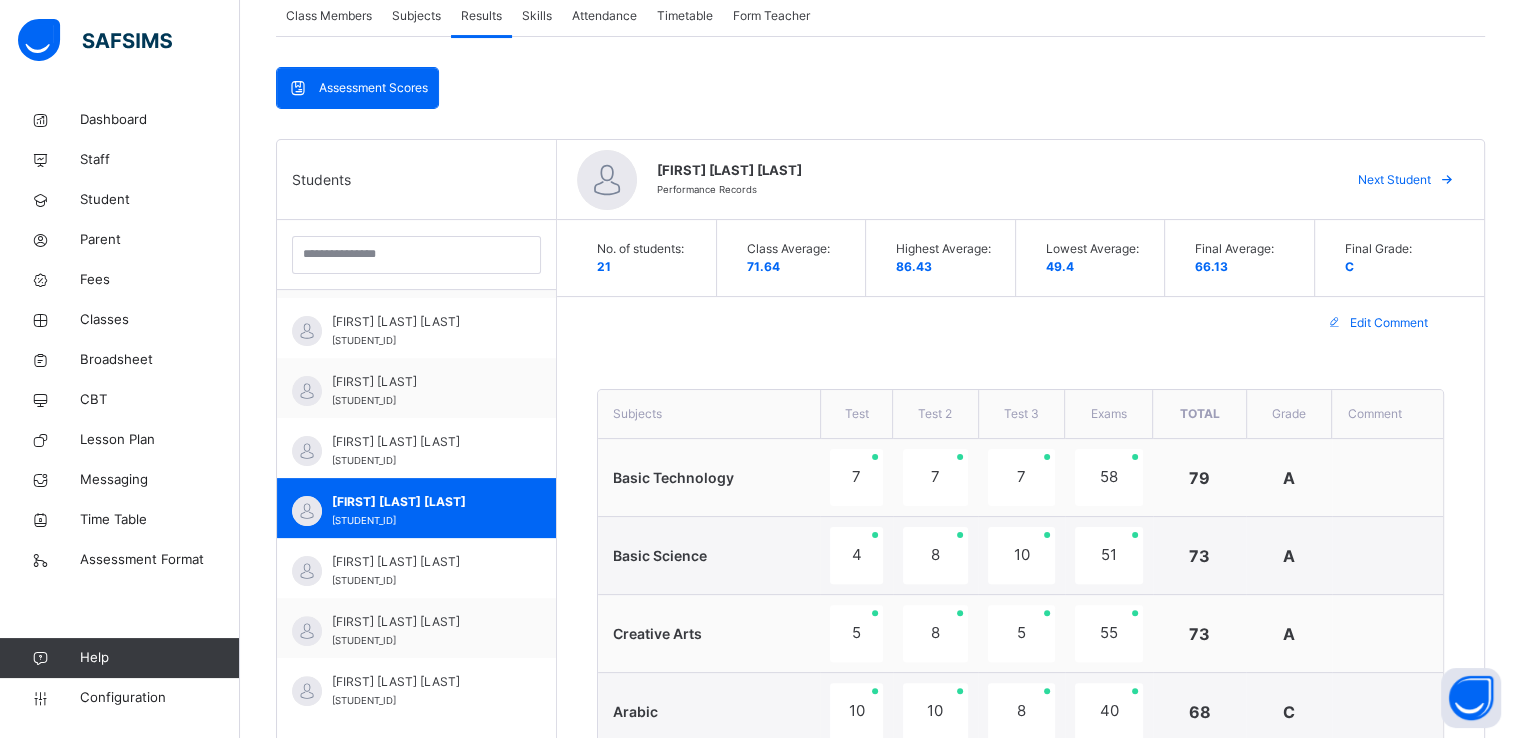 scroll, scrollTop: 1534, scrollLeft: 0, axis: vertical 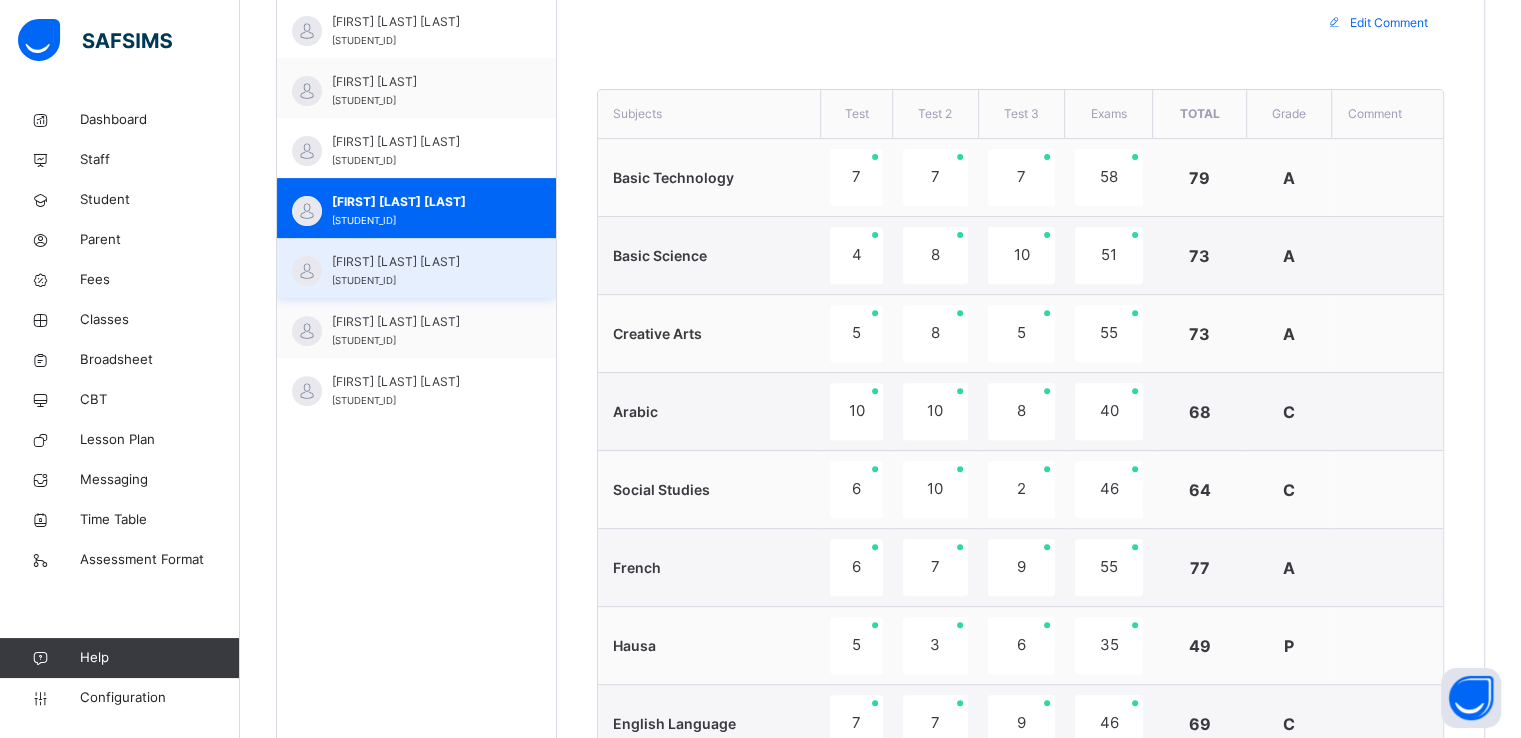 click on "UMAR BAKARI ADAMU 24/25-2387" at bounding box center [421, 271] 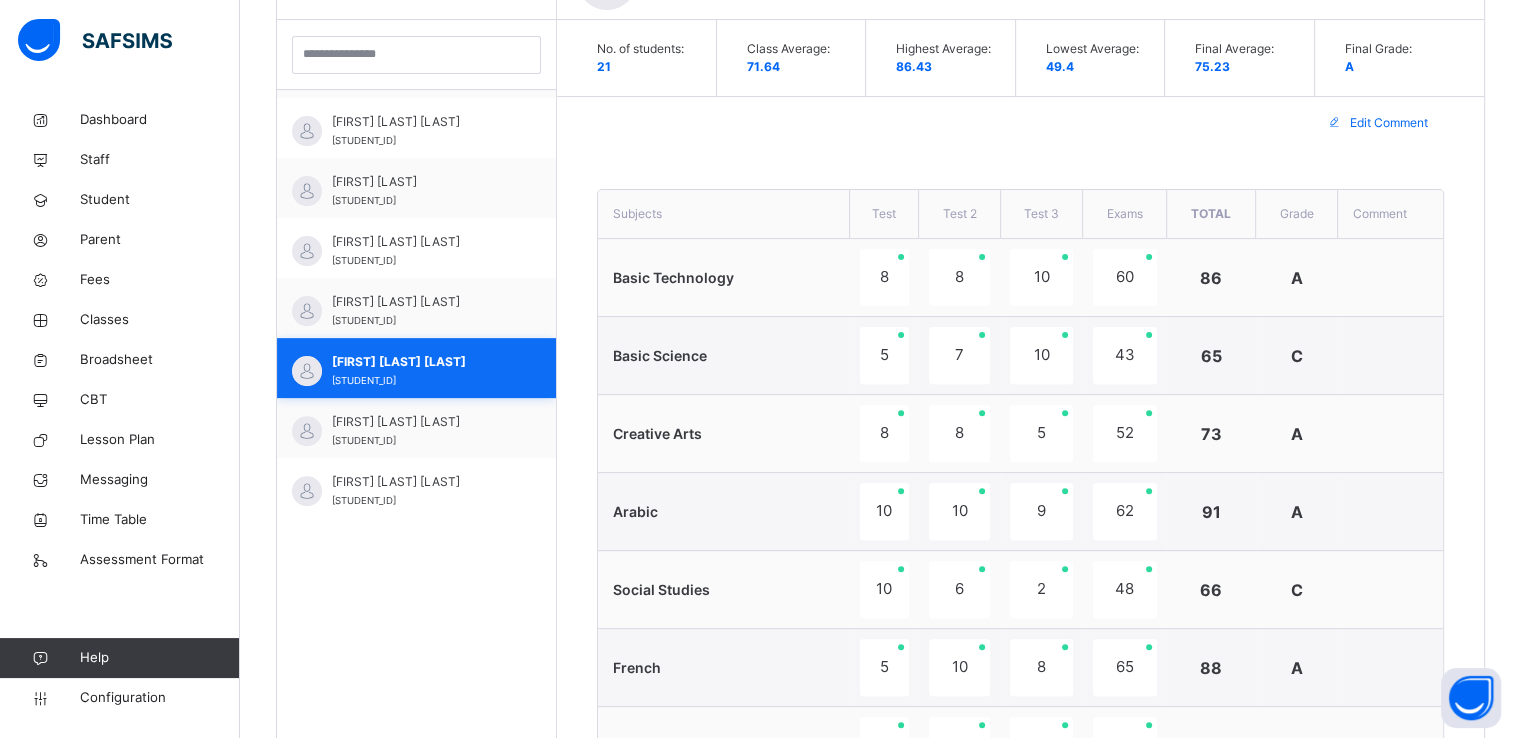 scroll, scrollTop: 680, scrollLeft: 0, axis: vertical 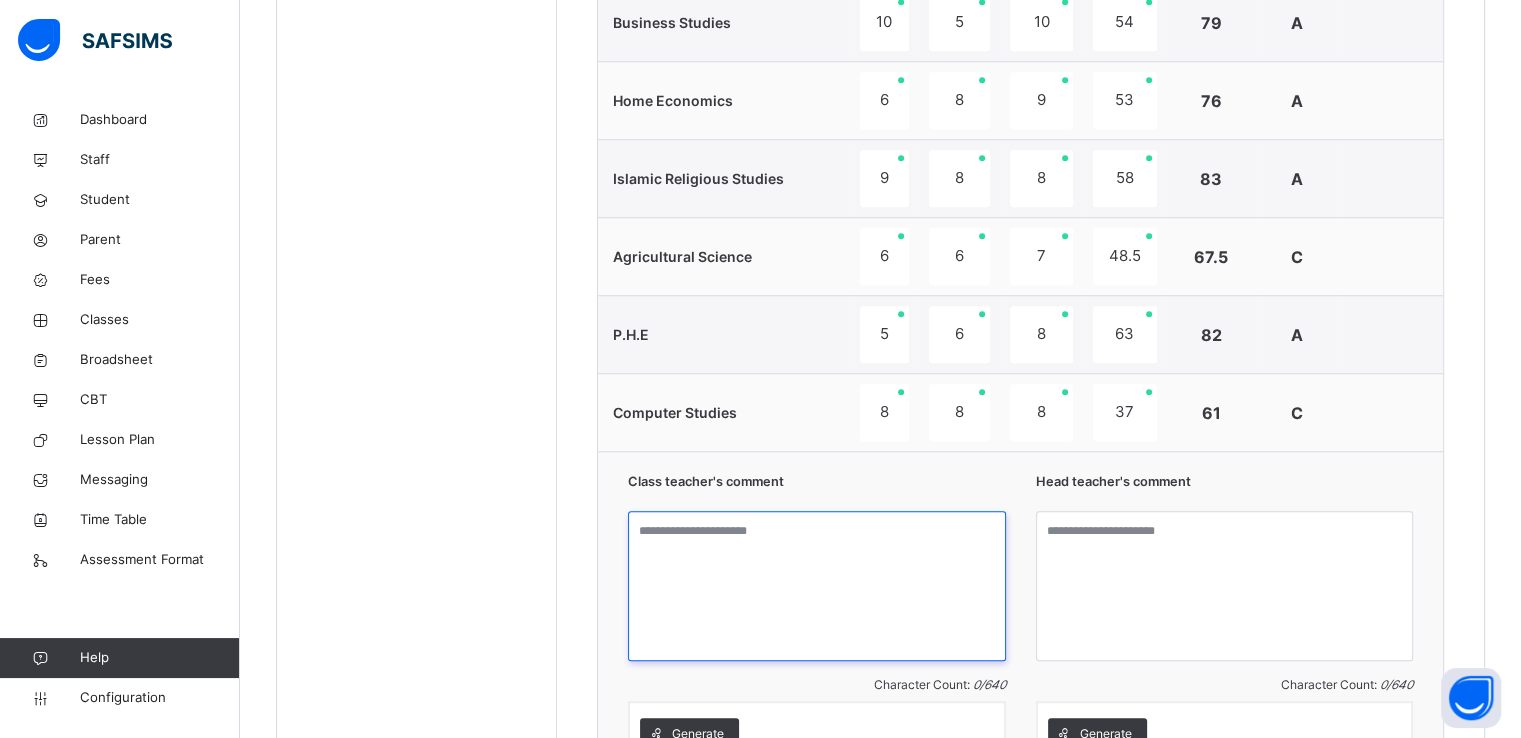click at bounding box center (817, 586) 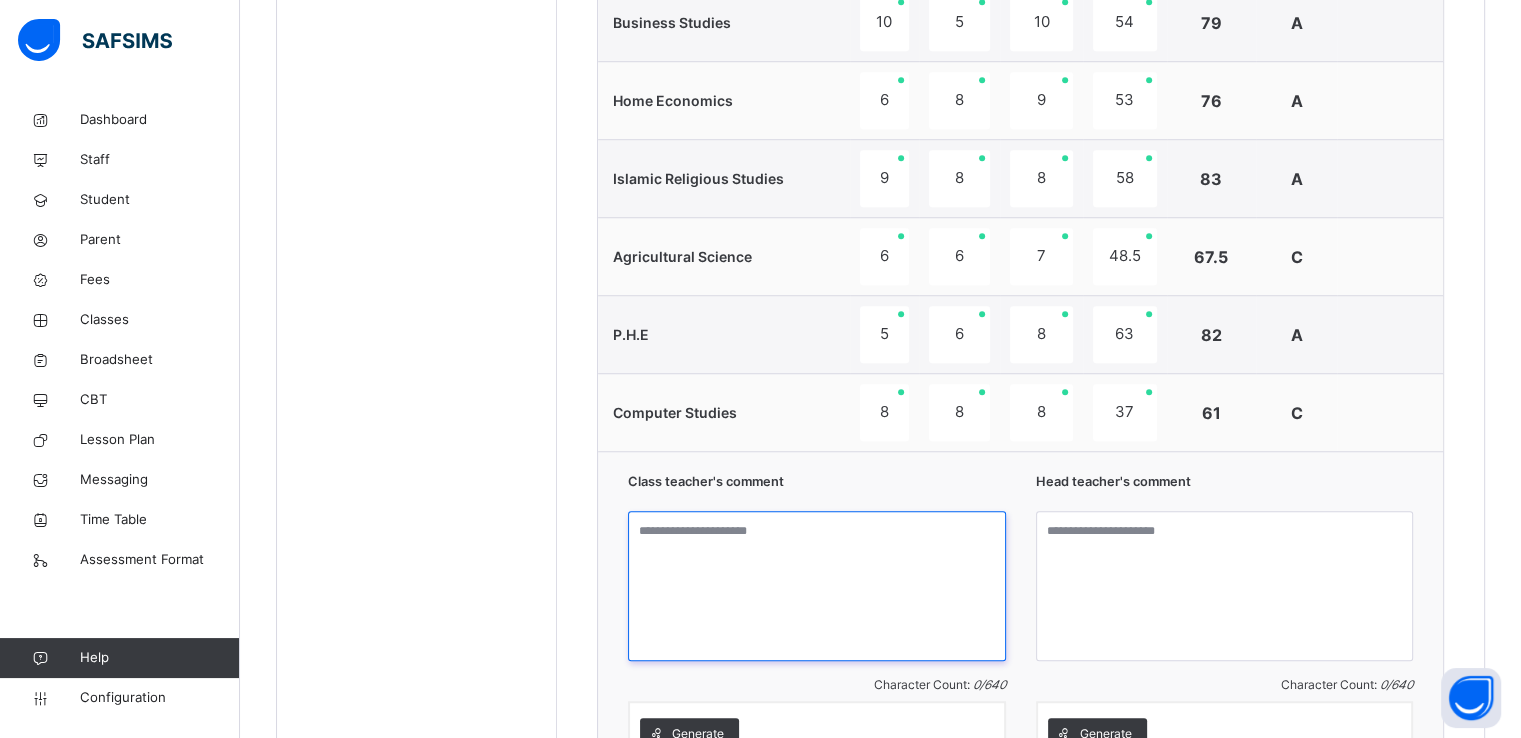 paste on "**********" 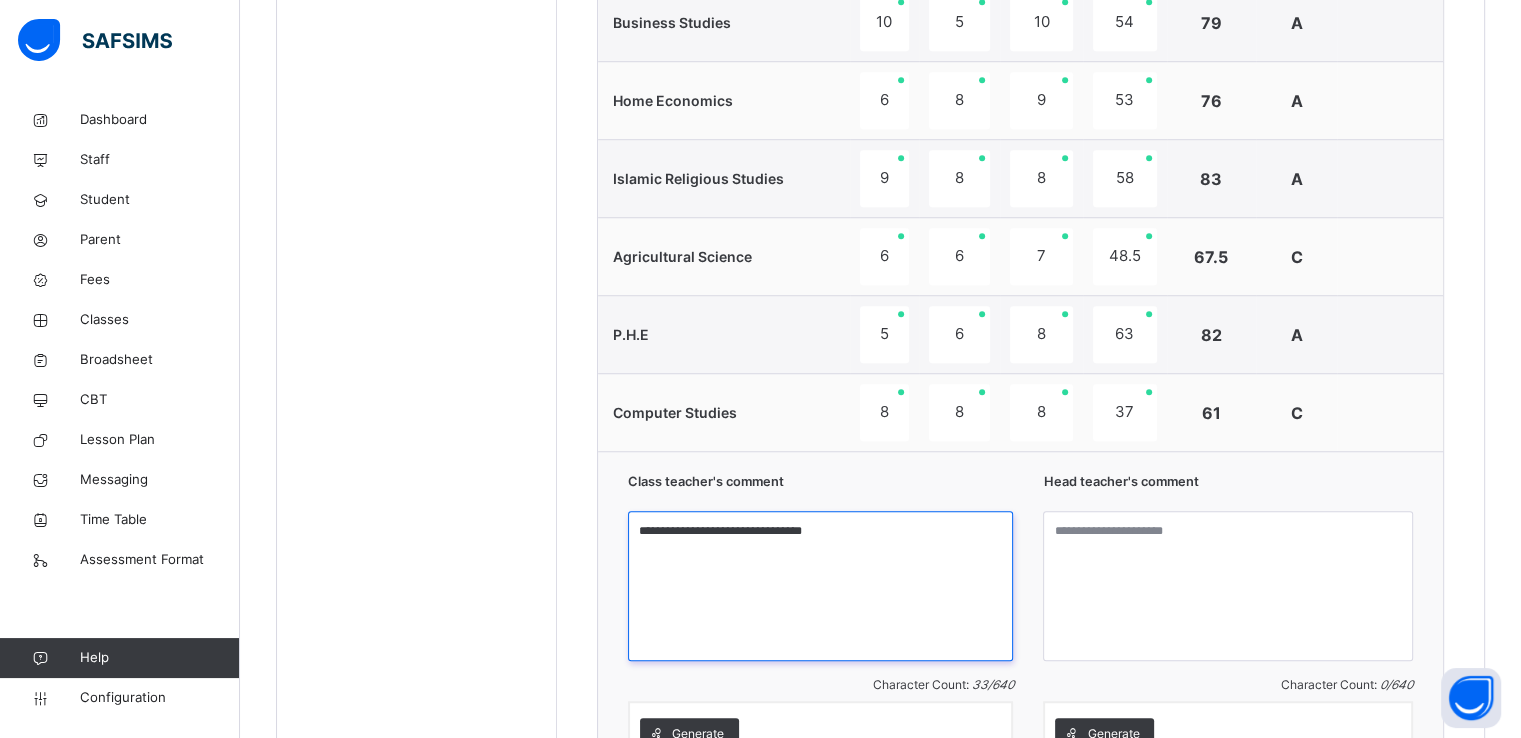 click on "**********" at bounding box center (820, 586) 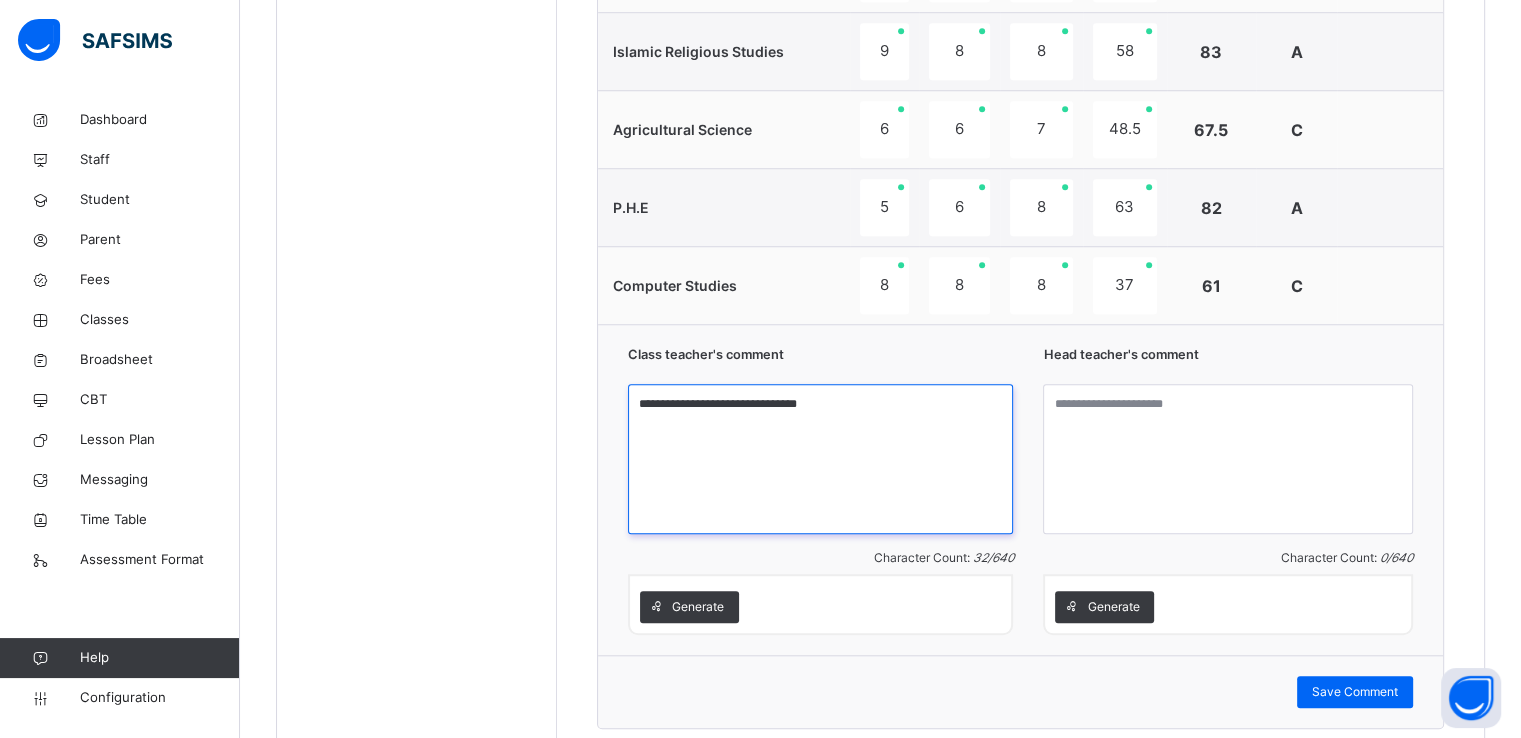 scroll, scrollTop: 1751, scrollLeft: 0, axis: vertical 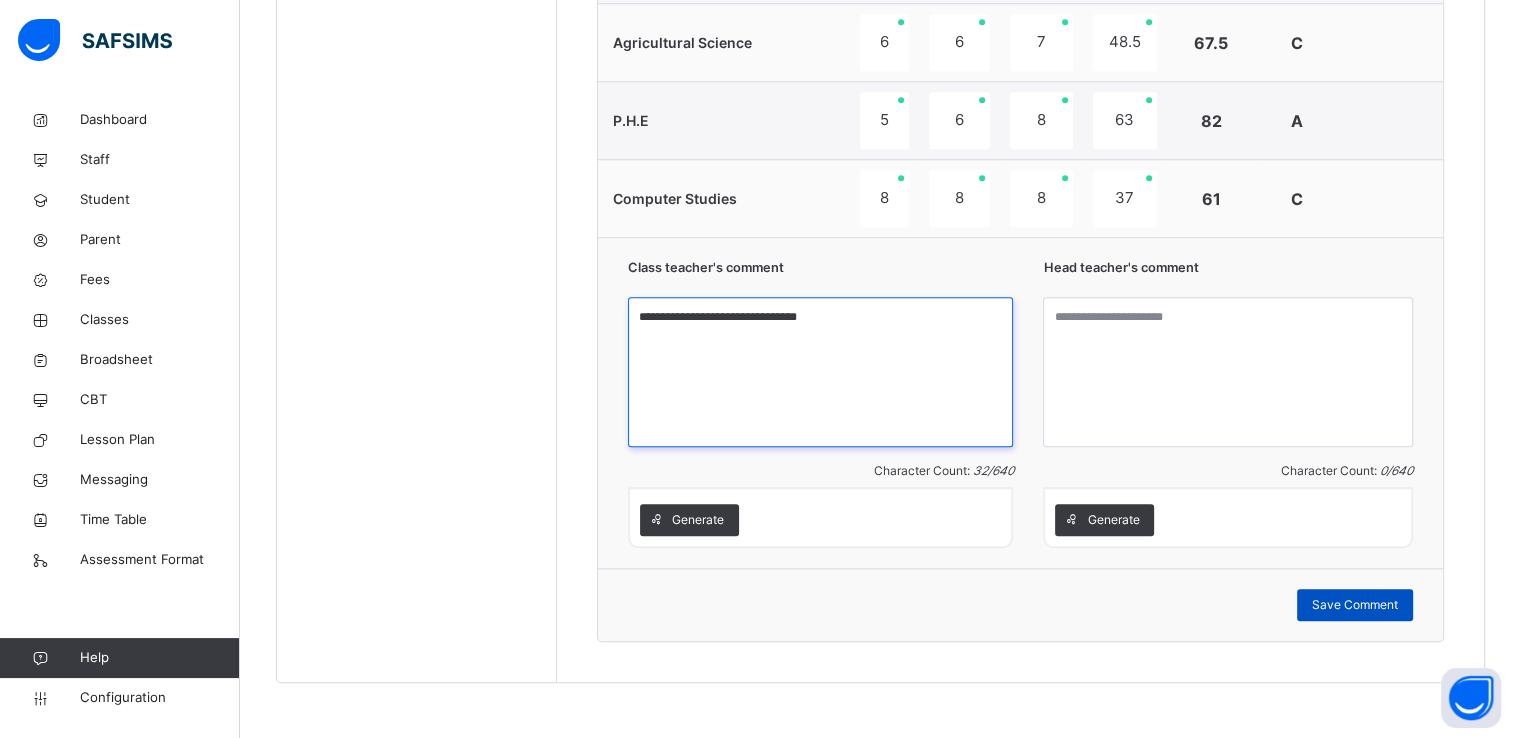 type on "**********" 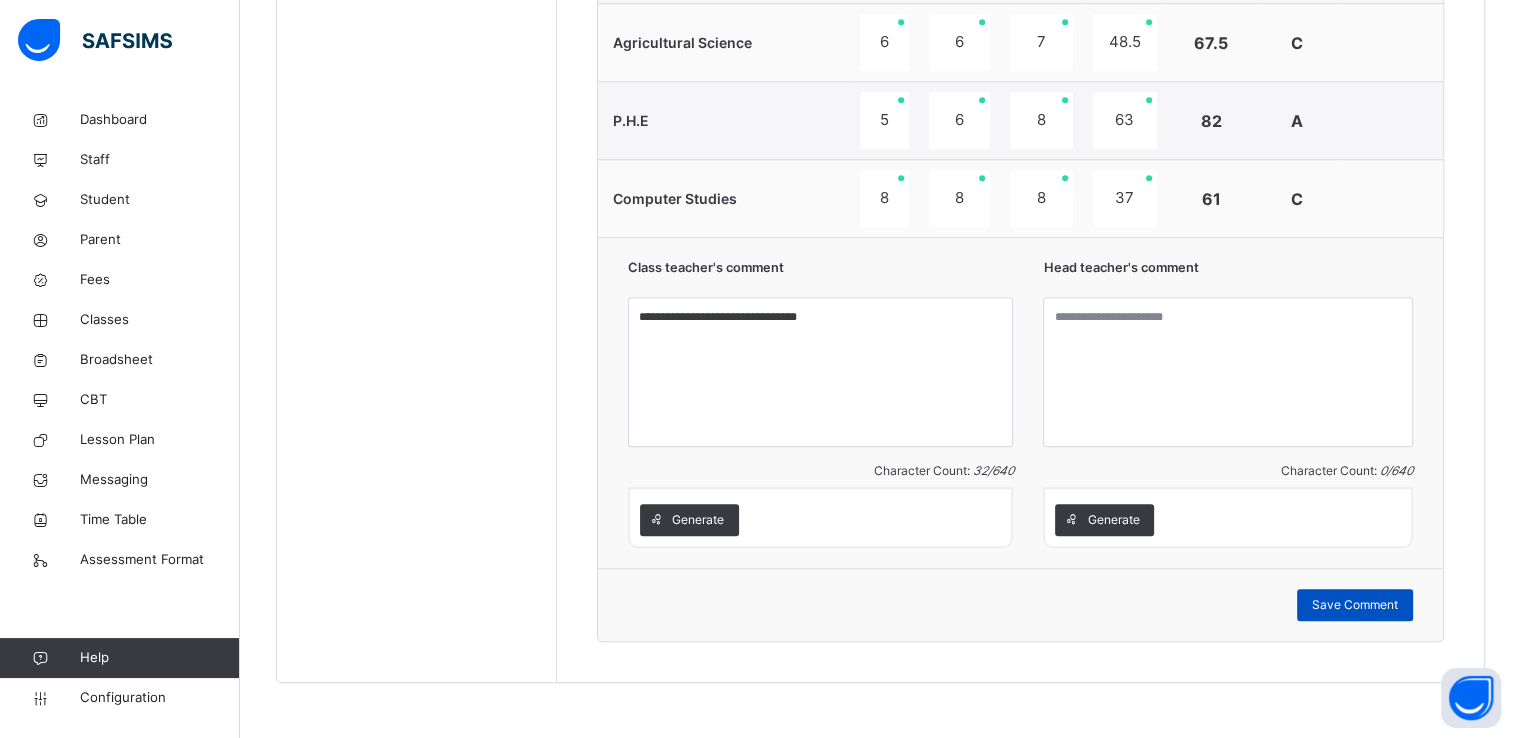 click on "Save Comment" at bounding box center (1355, 605) 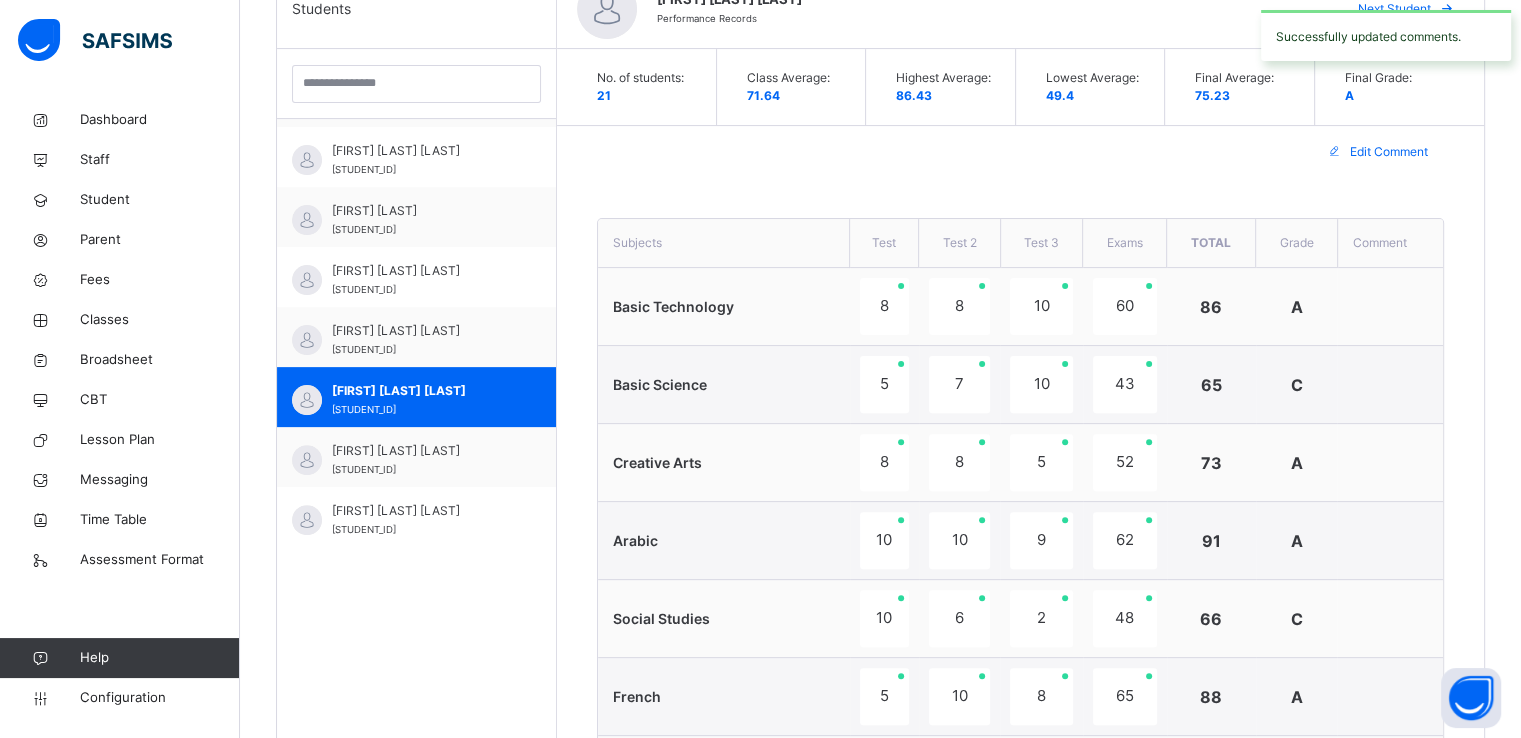 scroll, scrollTop: 553, scrollLeft: 0, axis: vertical 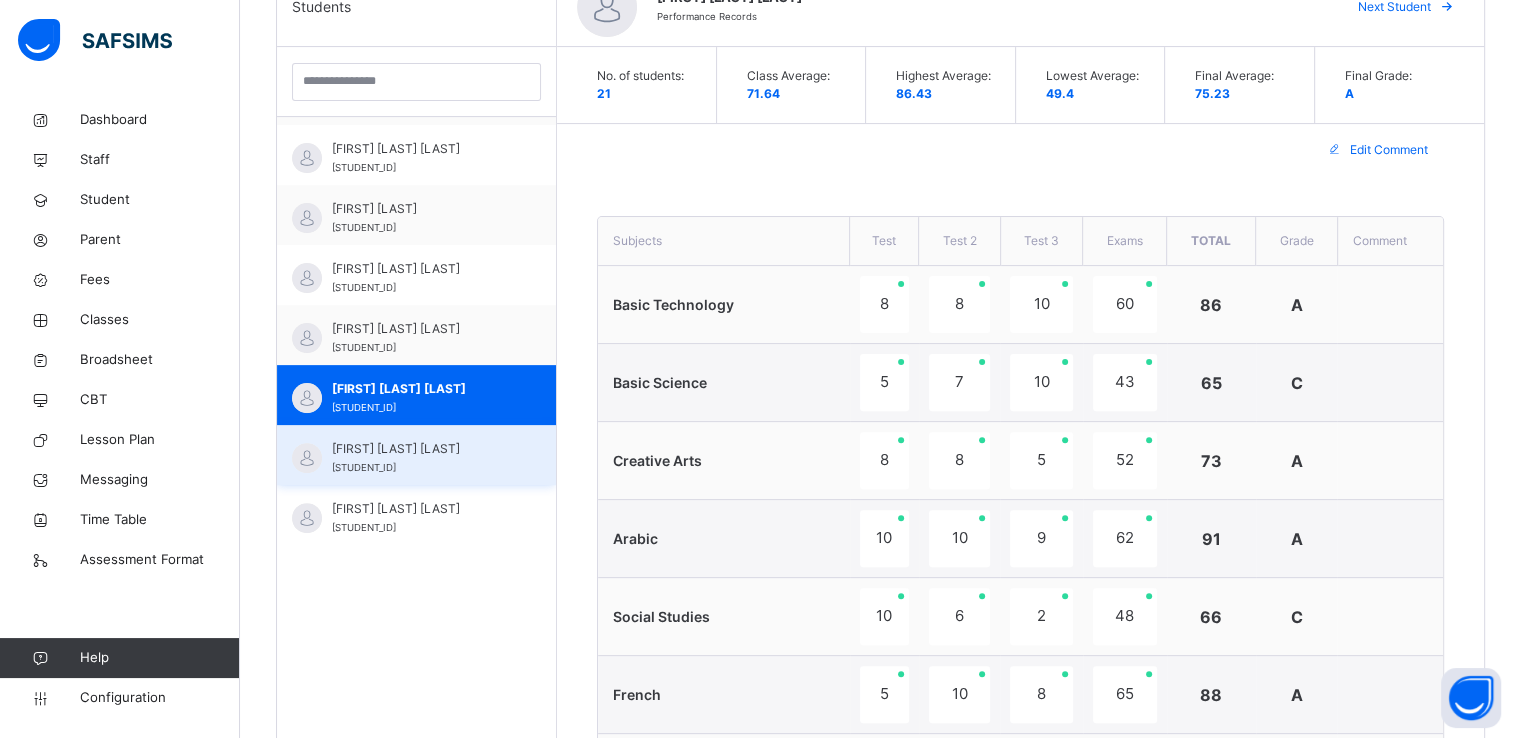 click on "USMAN  TAHIR SAAD" at bounding box center [421, 449] 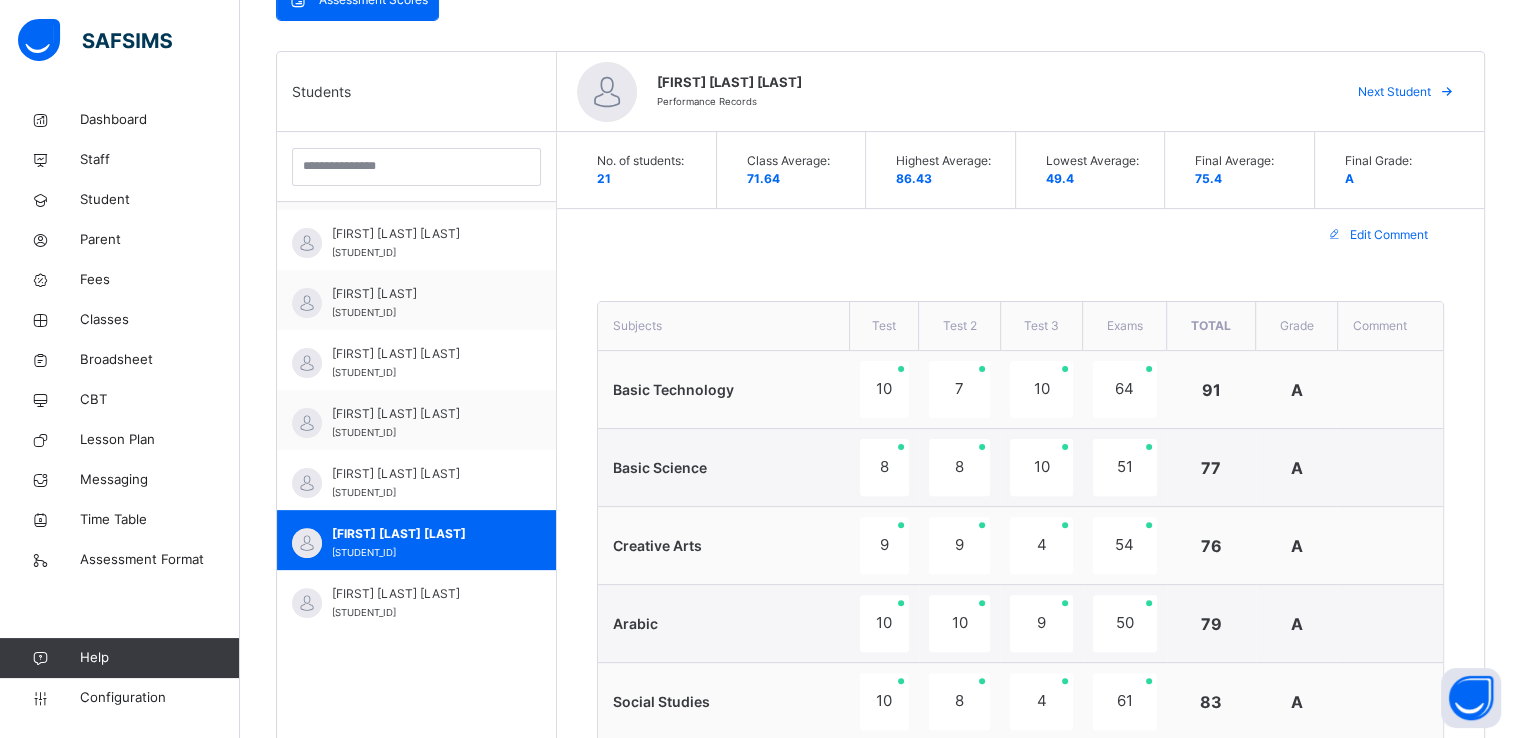 scroll, scrollTop: 473, scrollLeft: 0, axis: vertical 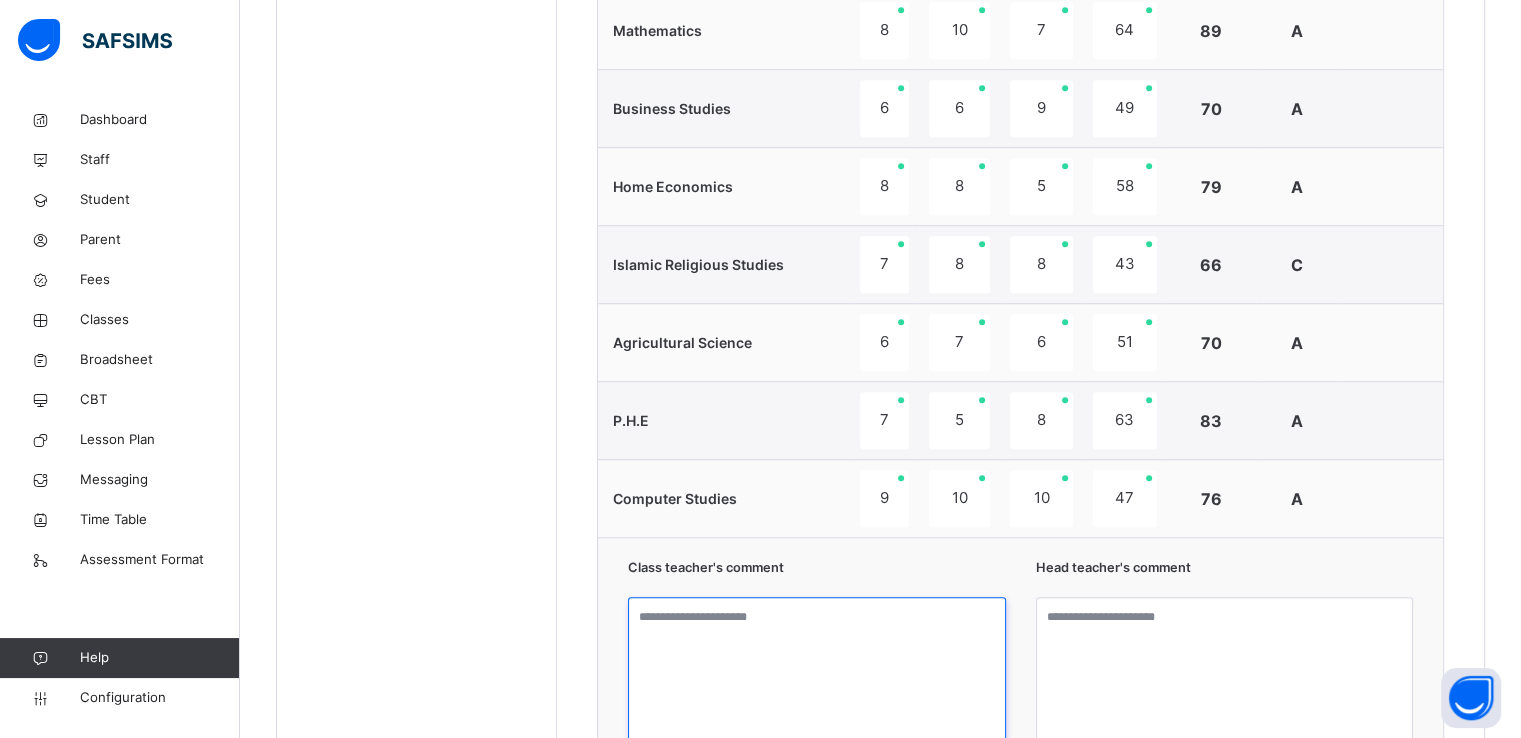 click at bounding box center [817, 672] 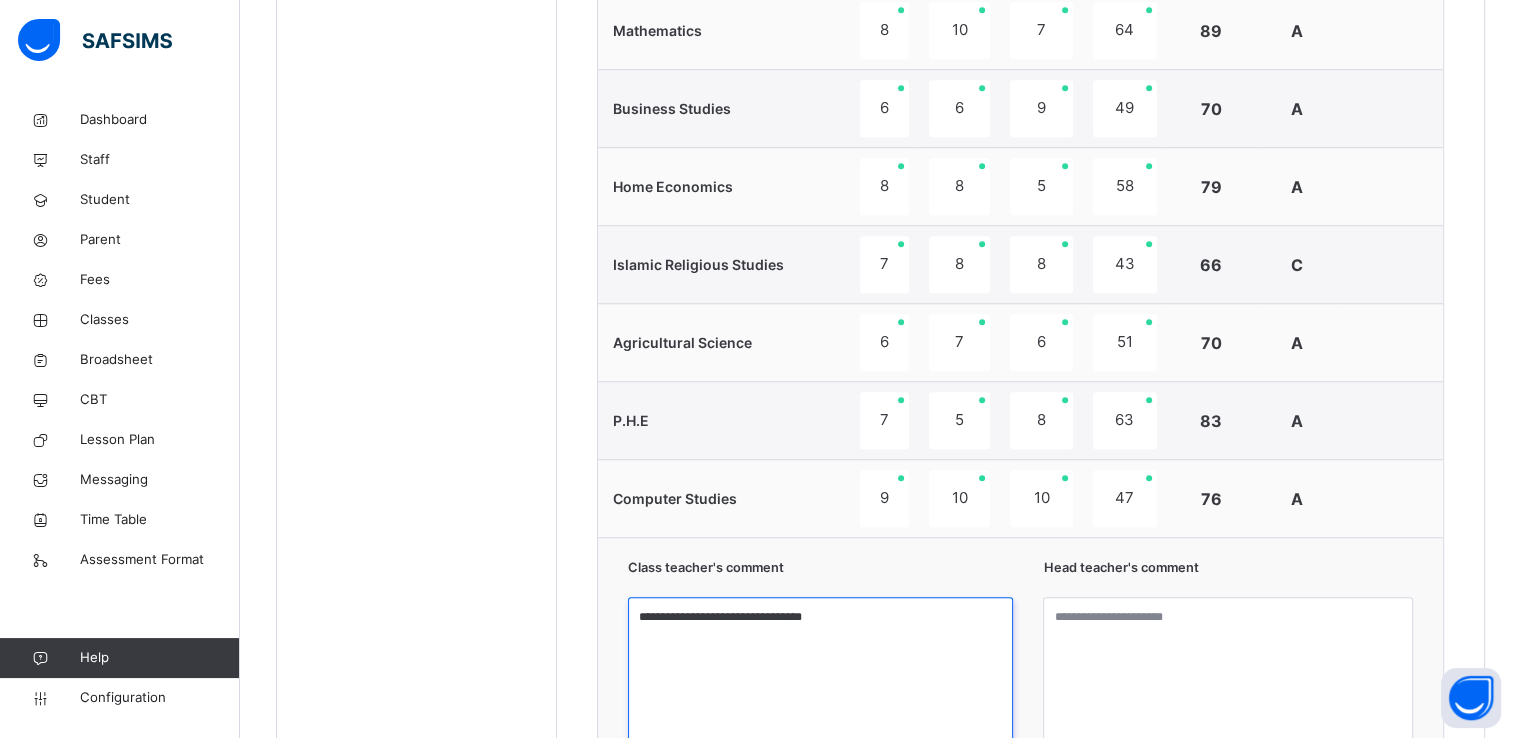 click on "**********" at bounding box center [820, 672] 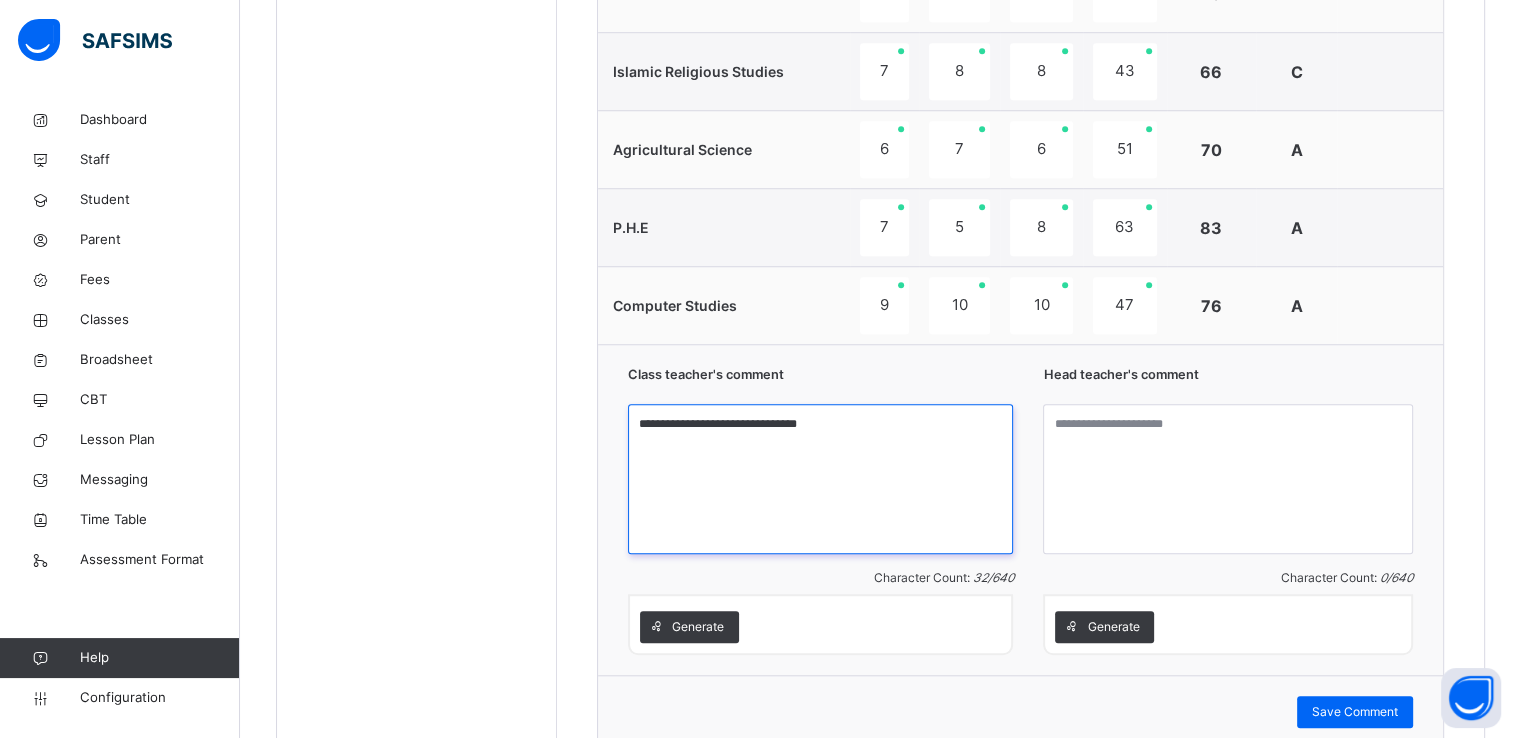 scroll, scrollTop: 1751, scrollLeft: 0, axis: vertical 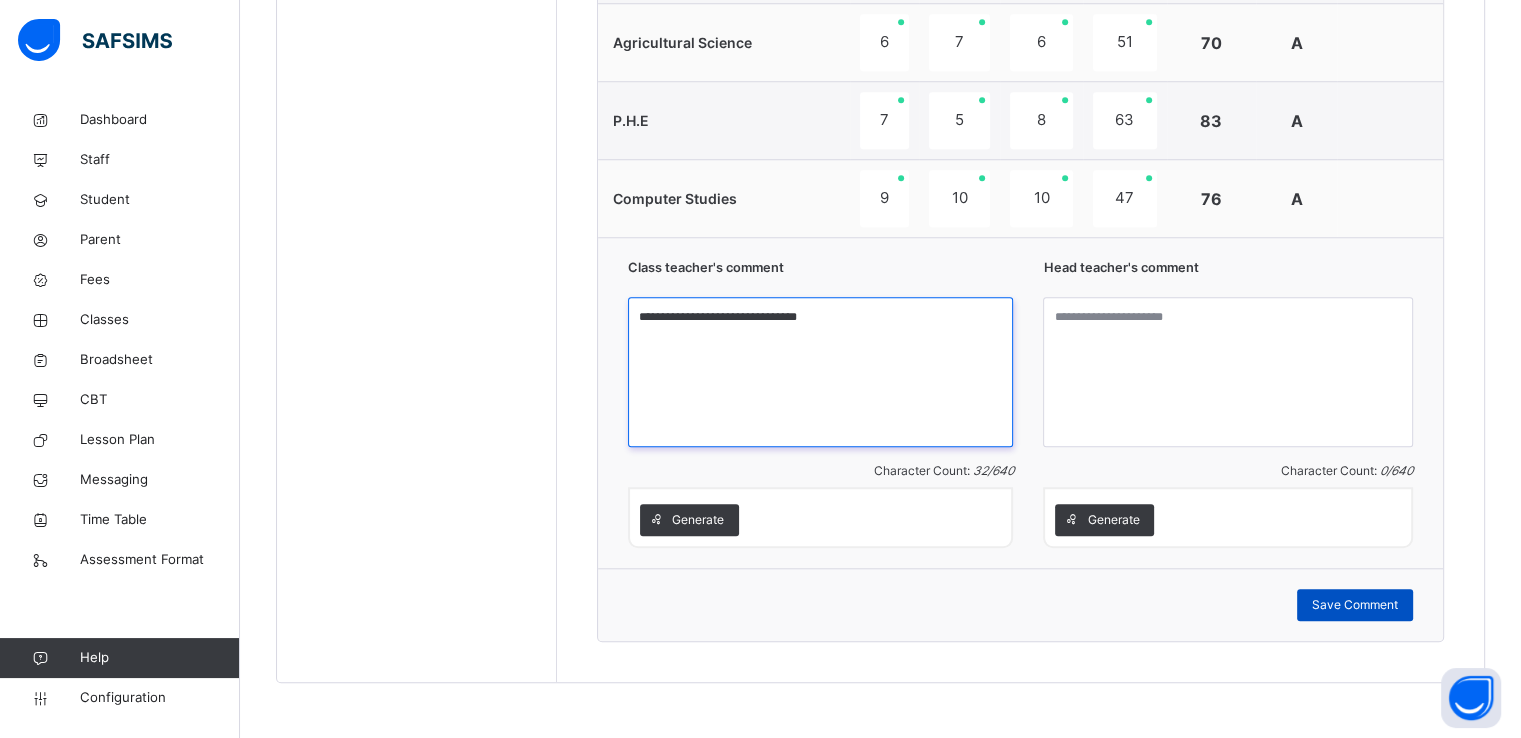 type on "**********" 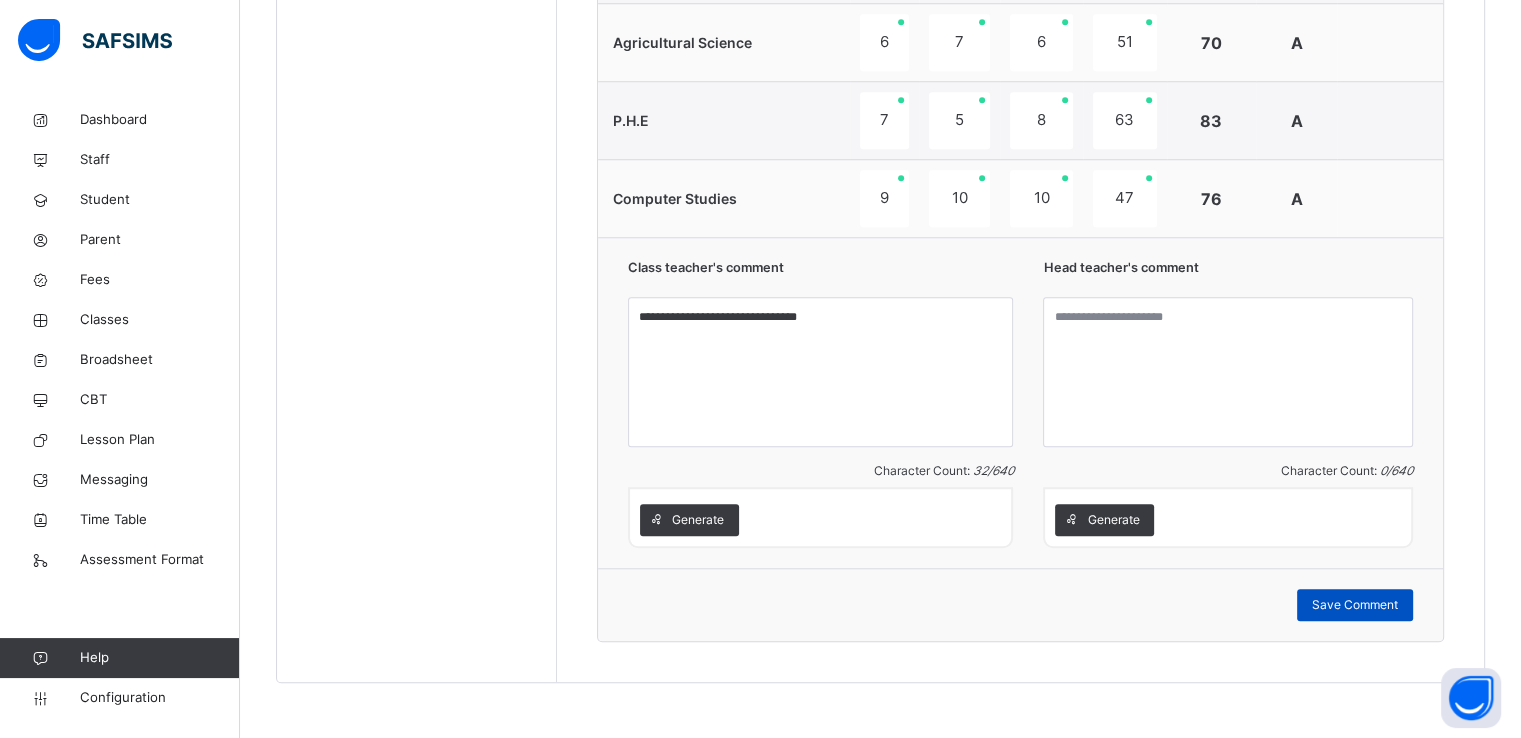 click on "Save Comment" at bounding box center [1355, 605] 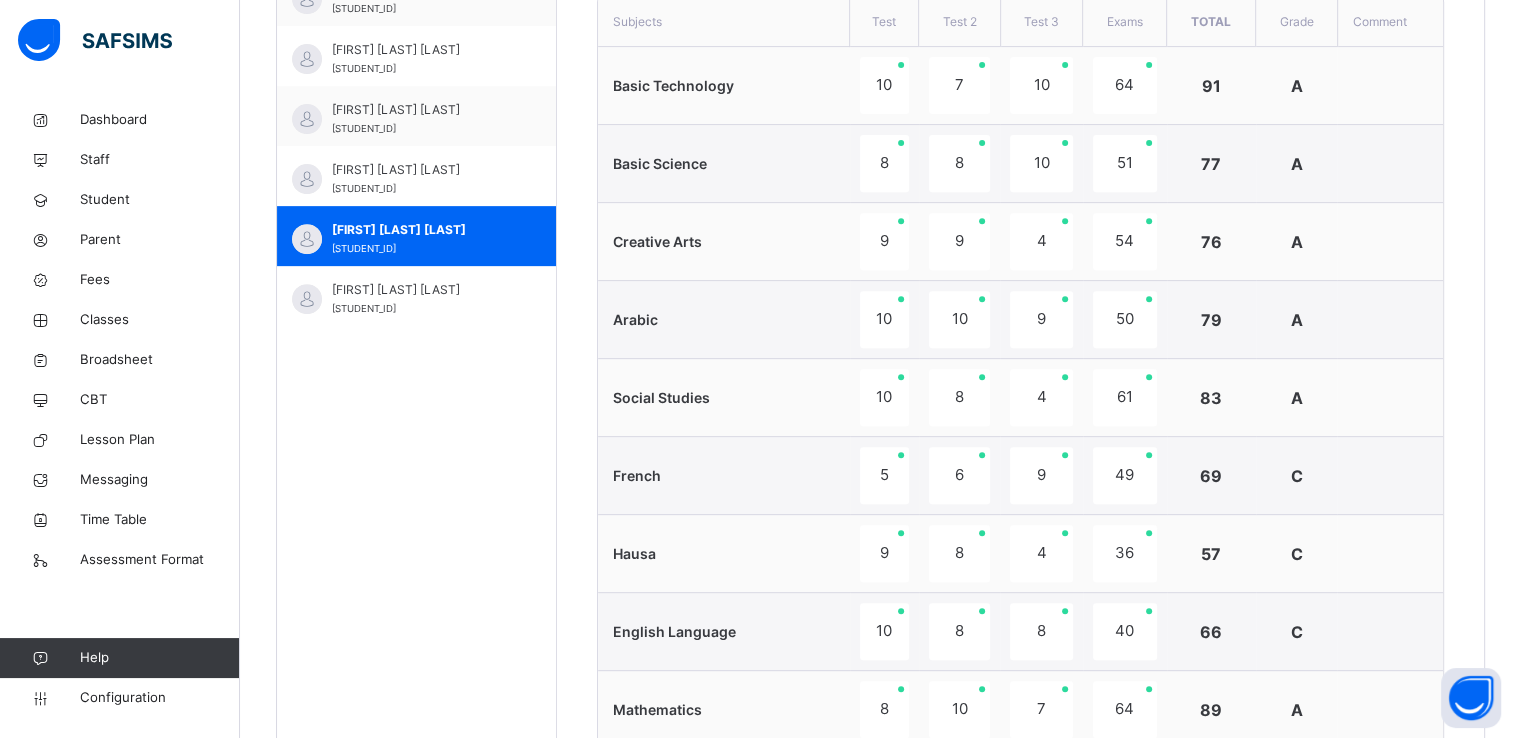 scroll, scrollTop: 789, scrollLeft: 0, axis: vertical 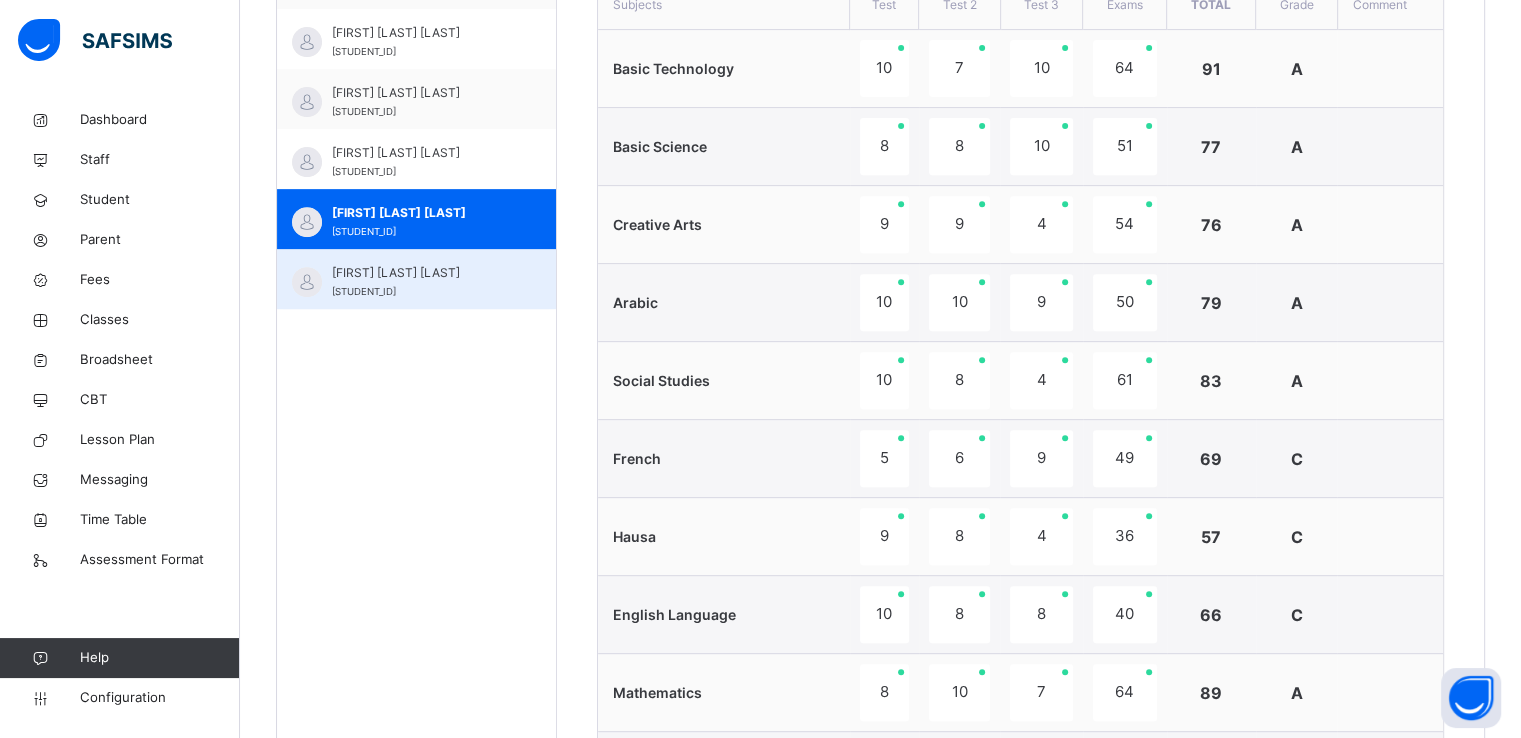 click on "YUSUF SA'AD DAHIRU" at bounding box center [421, 273] 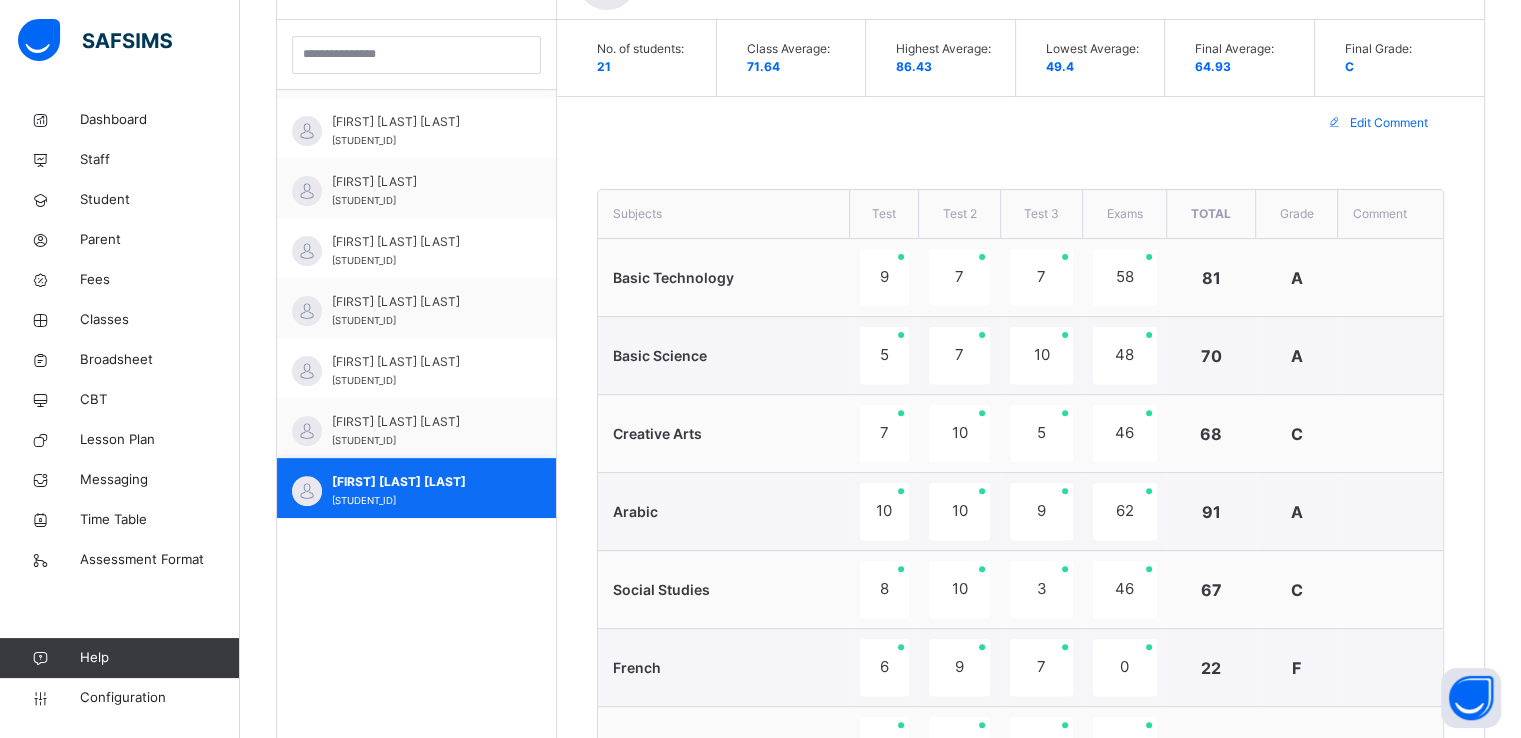 scroll, scrollTop: 789, scrollLeft: 0, axis: vertical 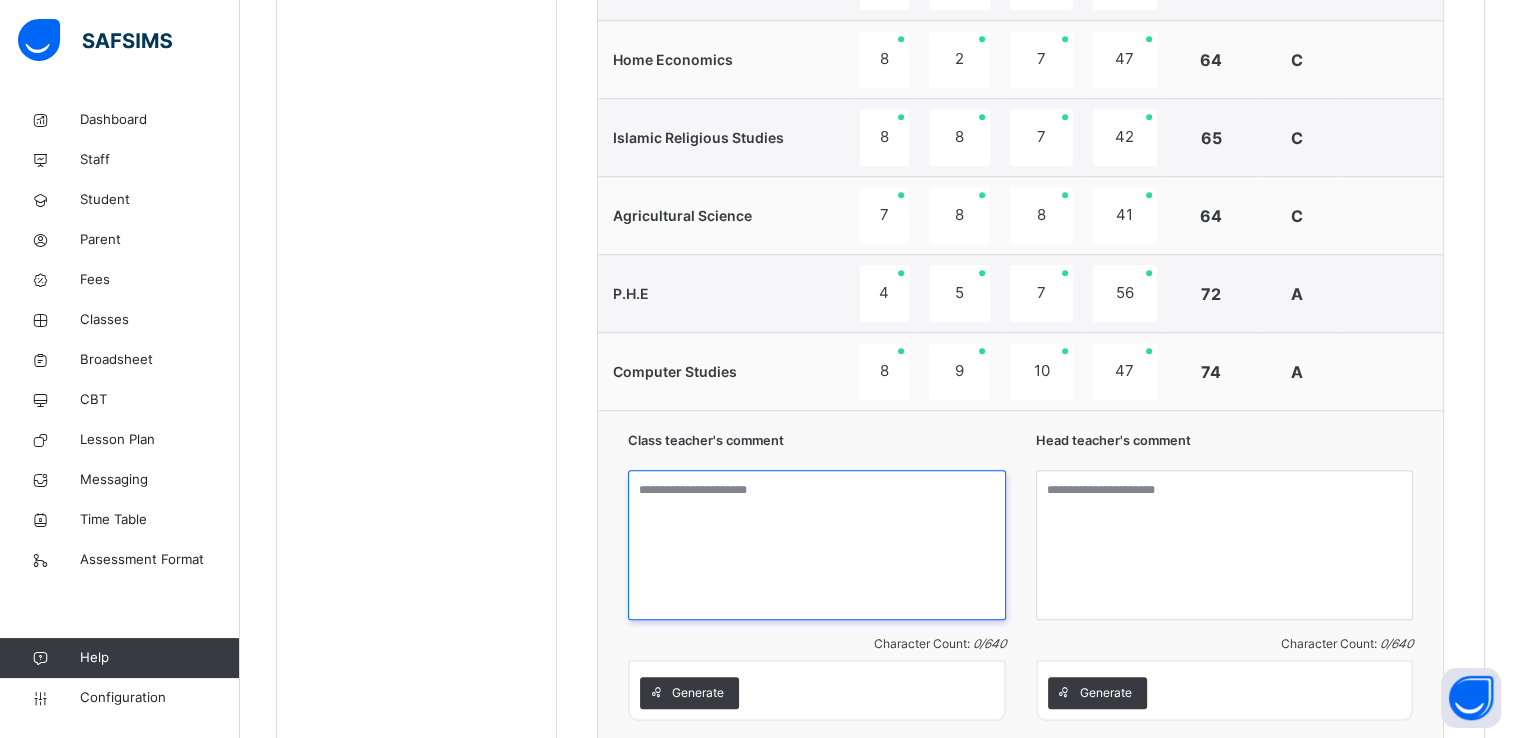 click at bounding box center [817, 545] 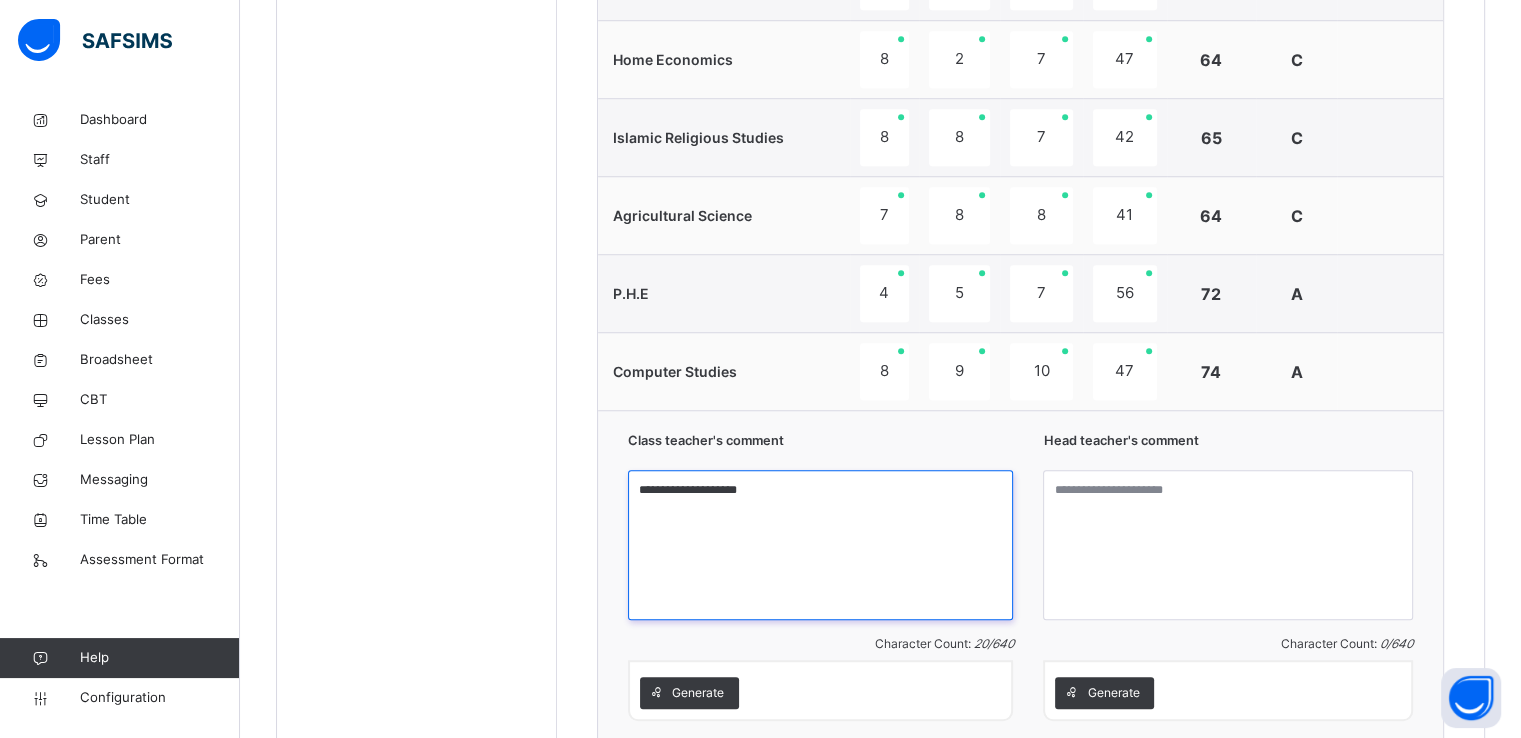 scroll, scrollTop: 1751, scrollLeft: 0, axis: vertical 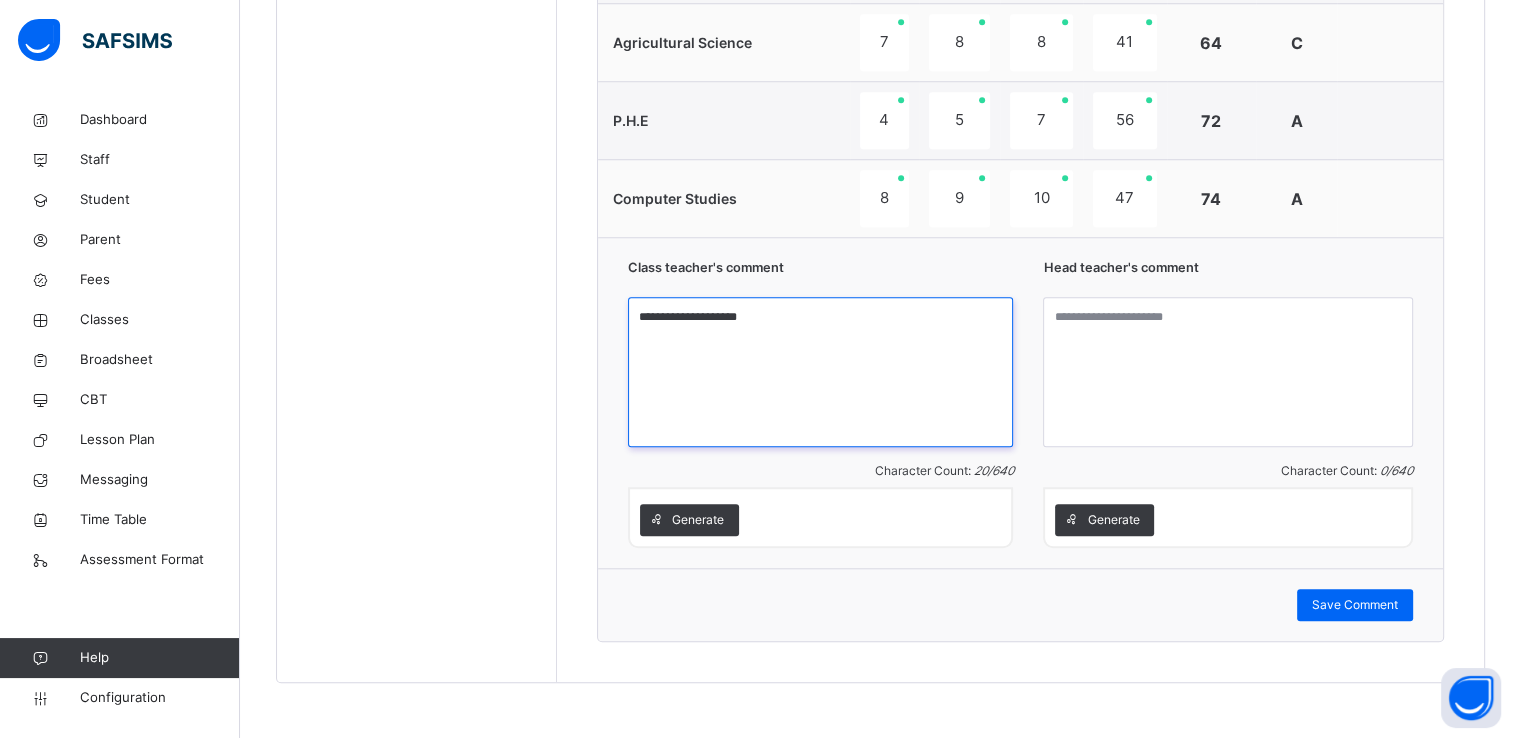 click on "**********" at bounding box center [820, 372] 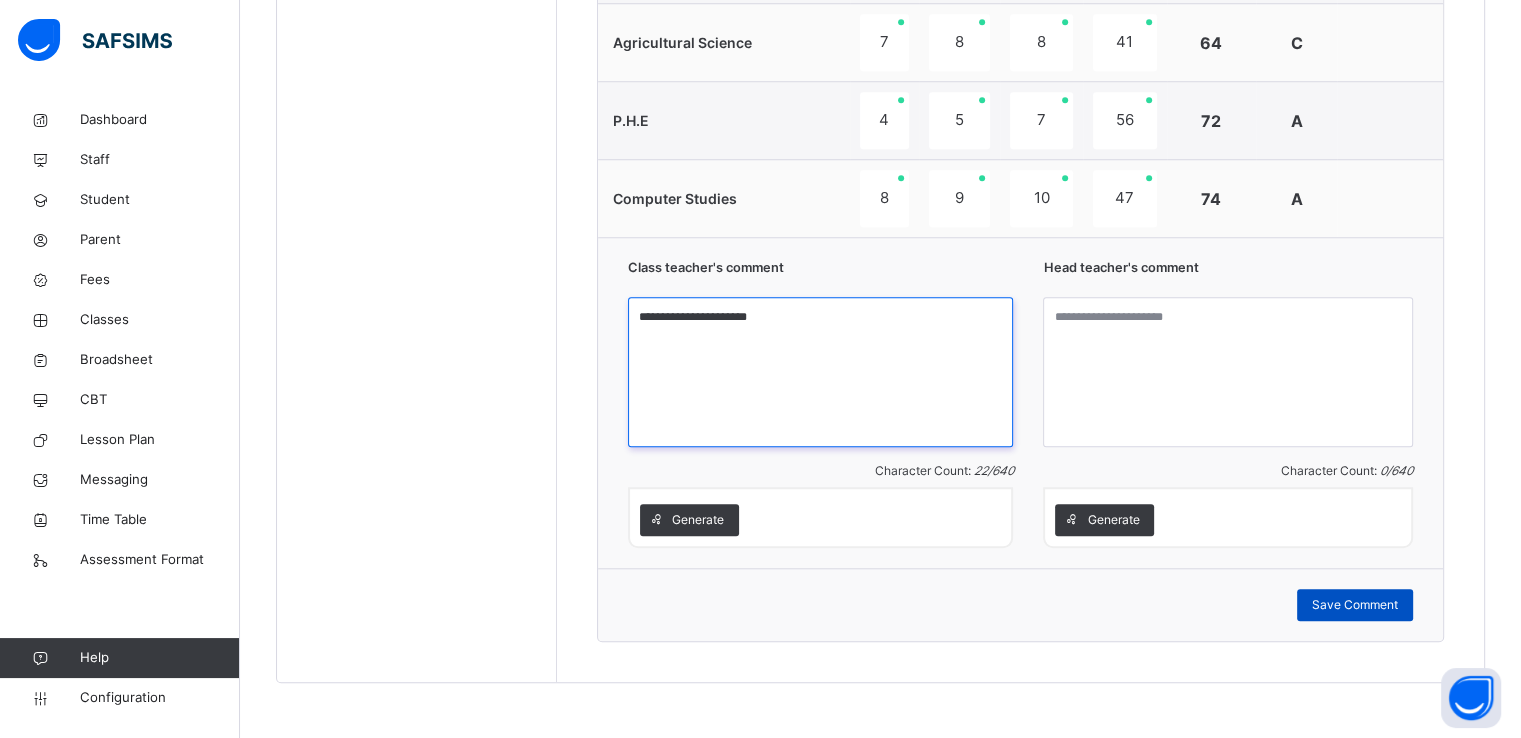type on "**********" 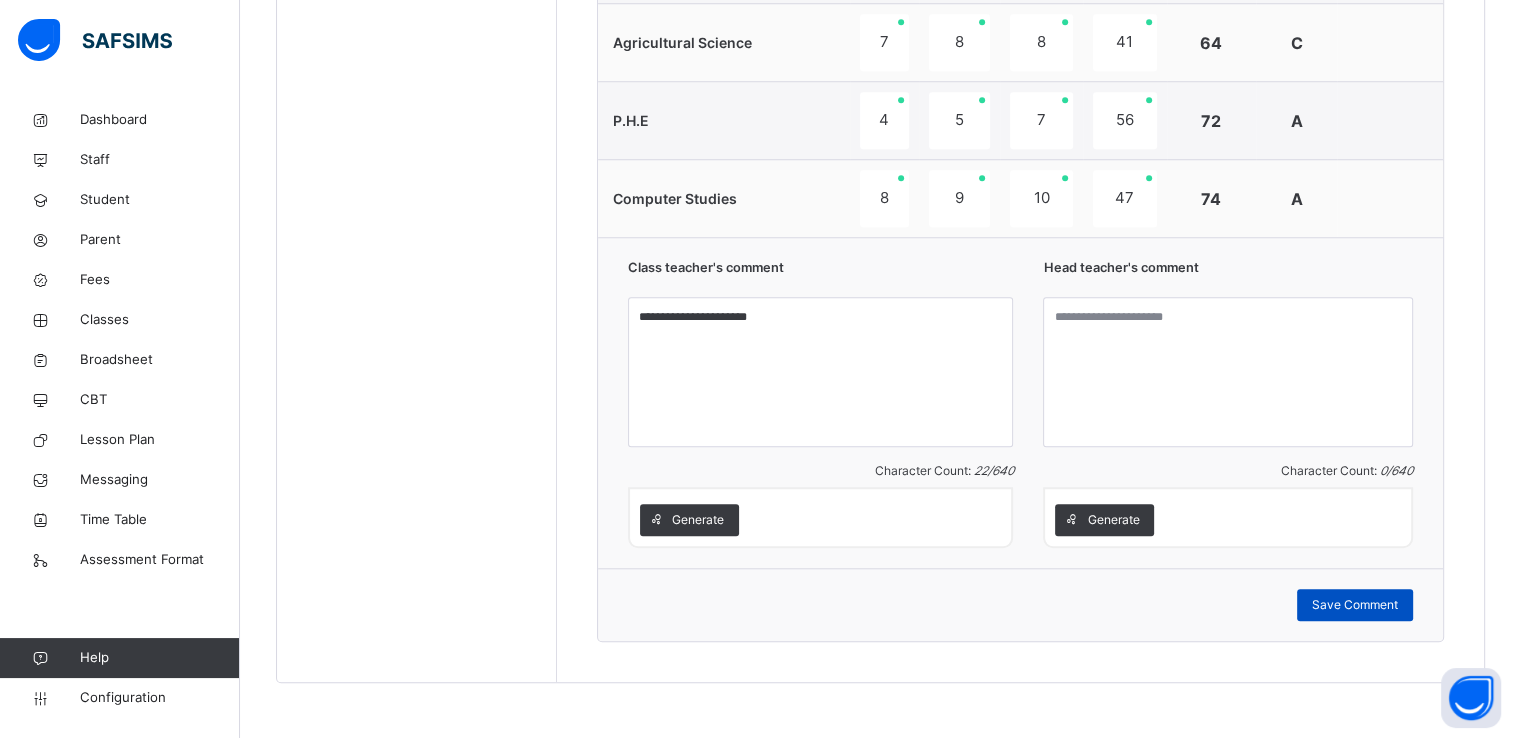 click on "Save Comment" at bounding box center [1355, 605] 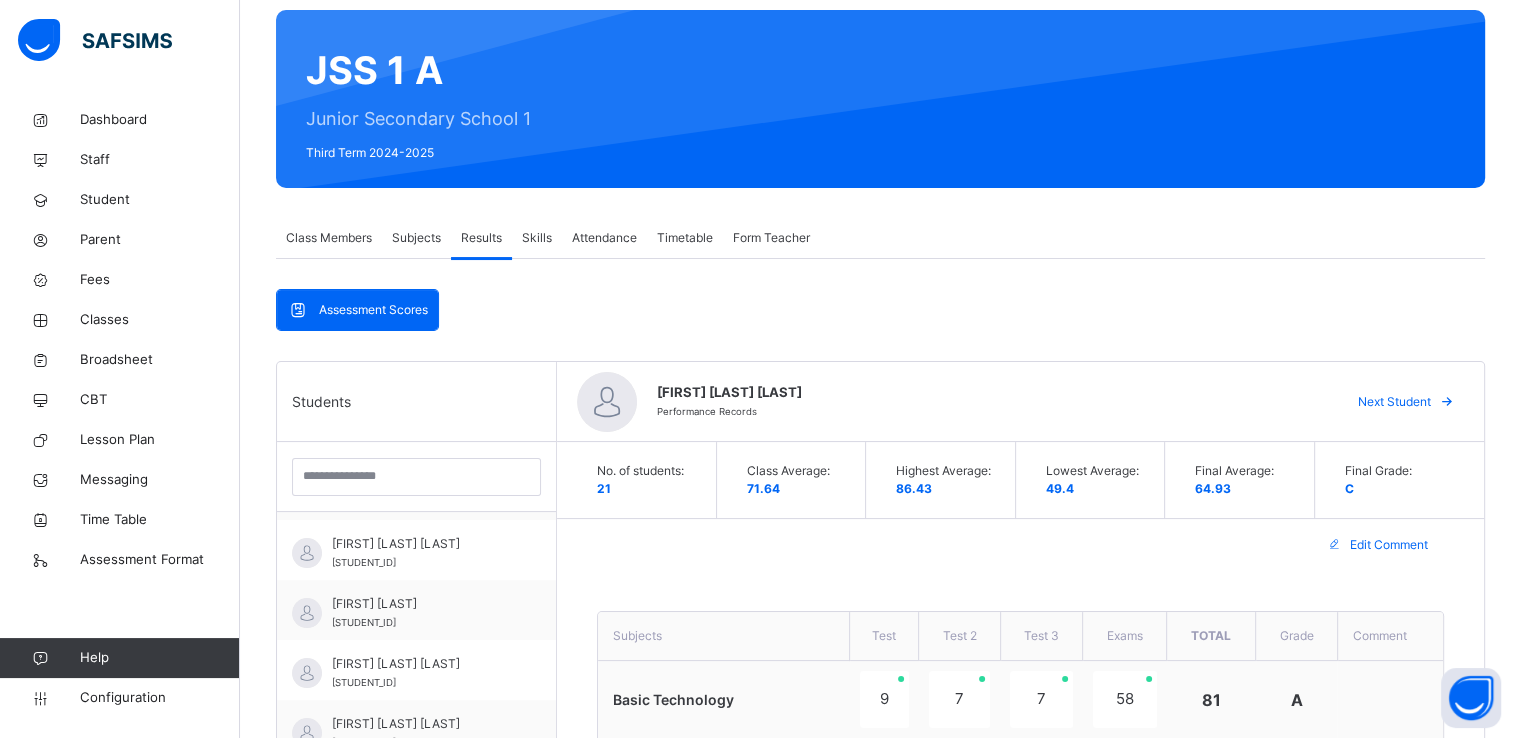 scroll, scrollTop: 147, scrollLeft: 0, axis: vertical 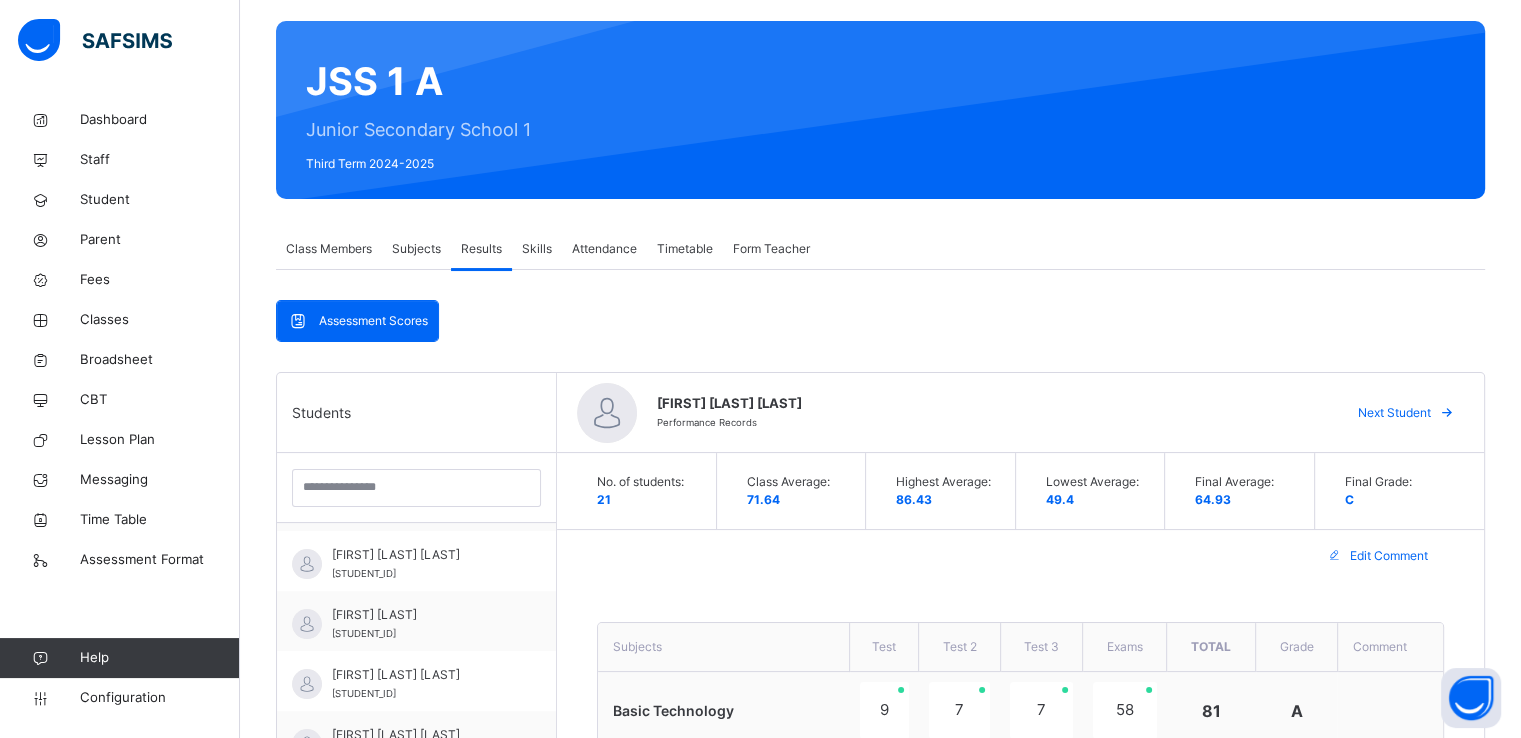 click on "Next Student" at bounding box center (1394, 413) 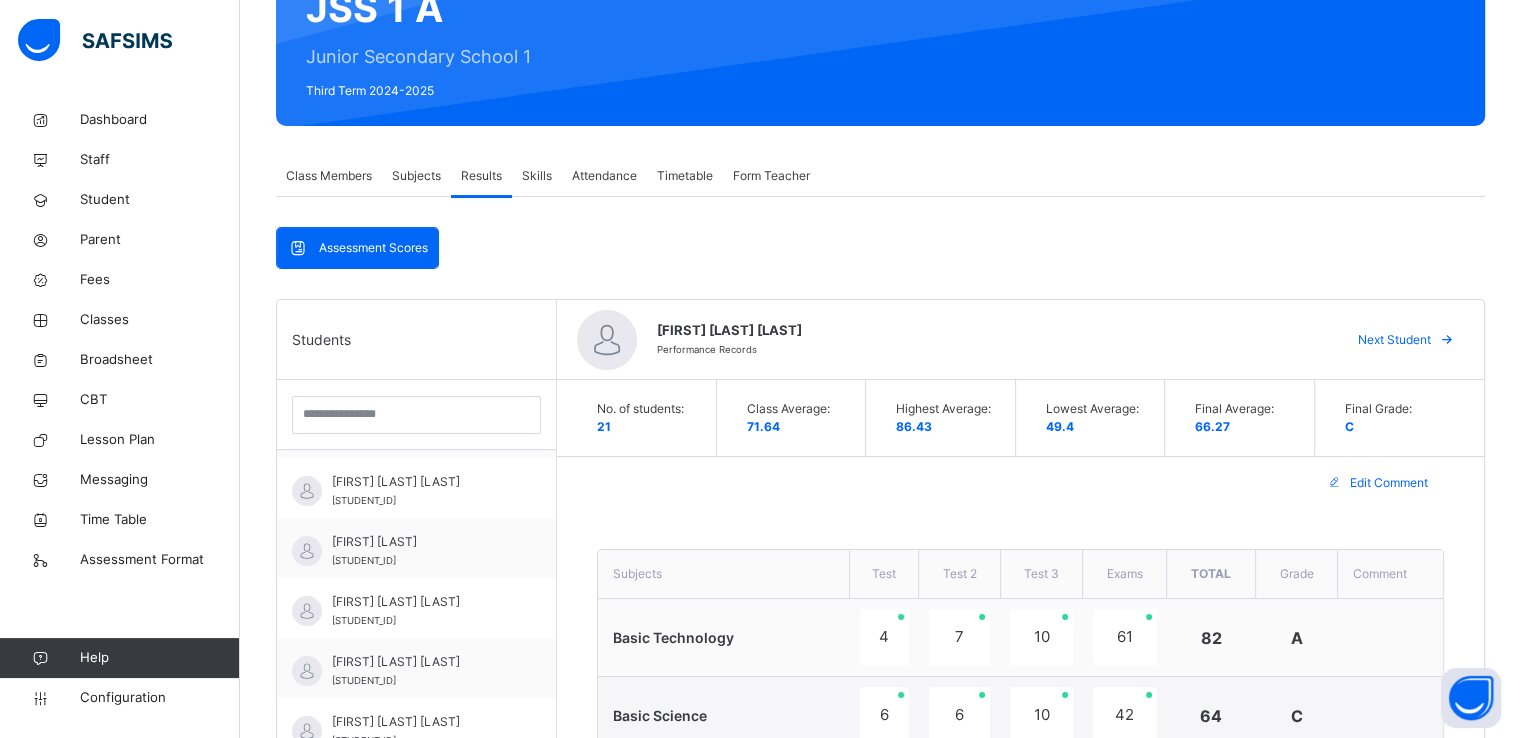 scroll, scrollTop: 120, scrollLeft: 0, axis: vertical 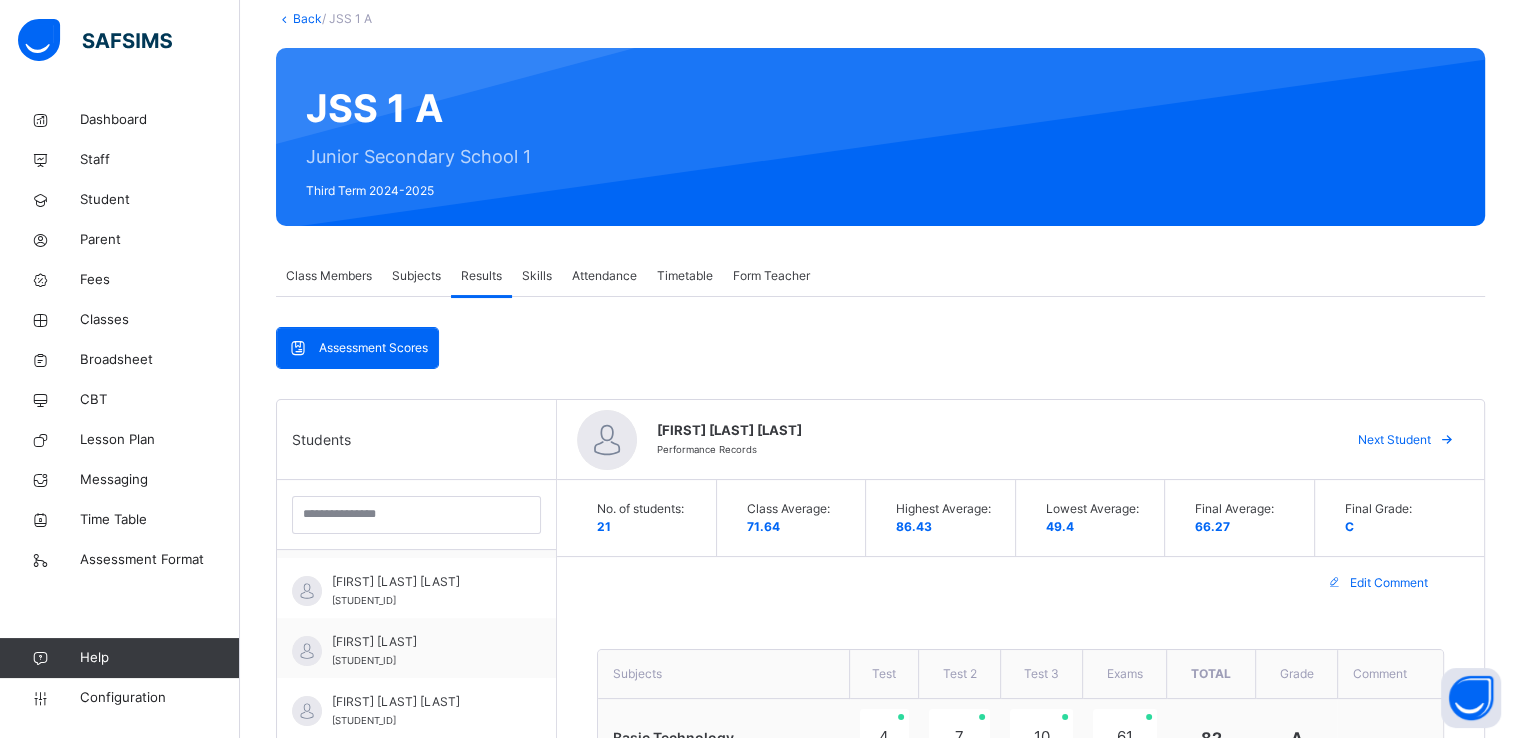 click on "Next Student" at bounding box center [1394, 440] 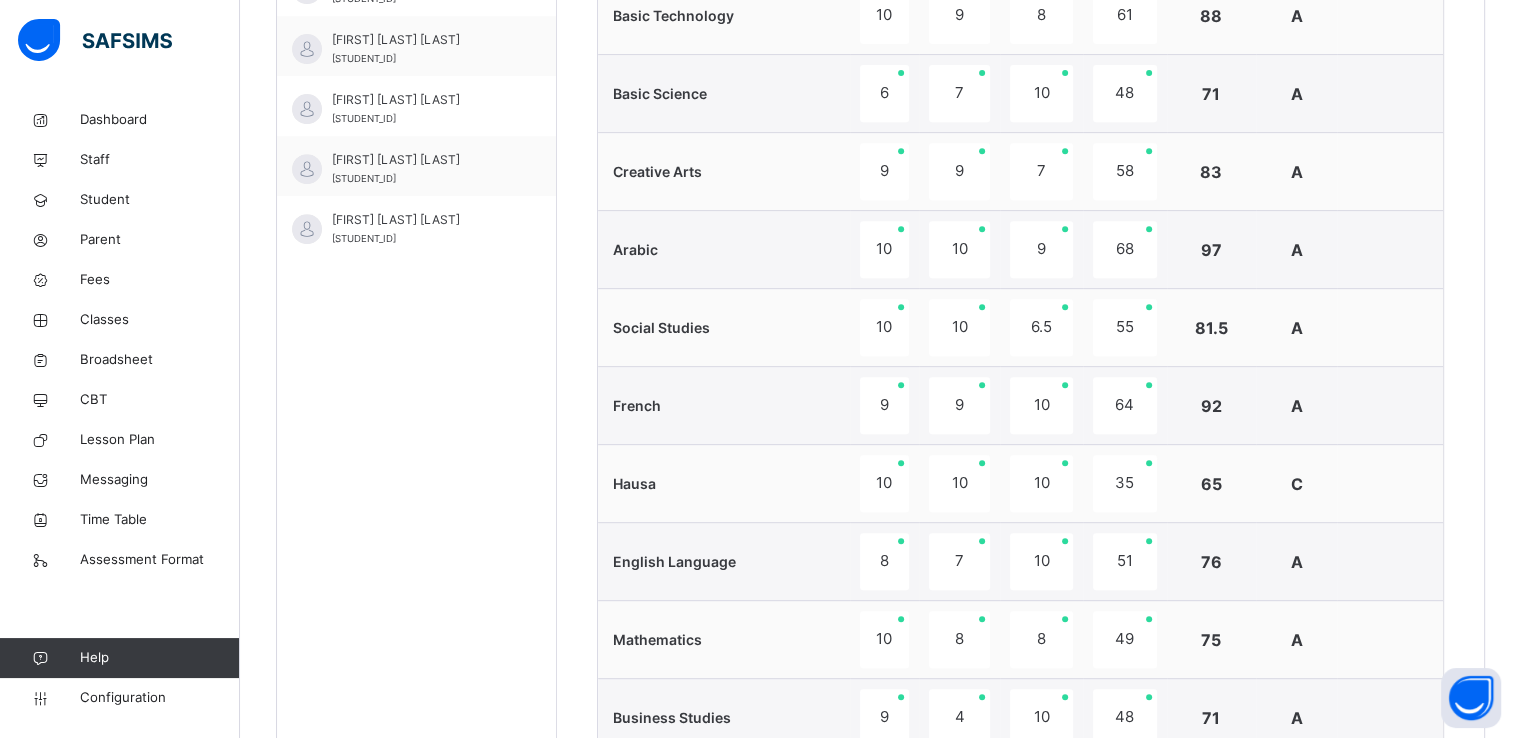 scroll, scrollTop: 839, scrollLeft: 0, axis: vertical 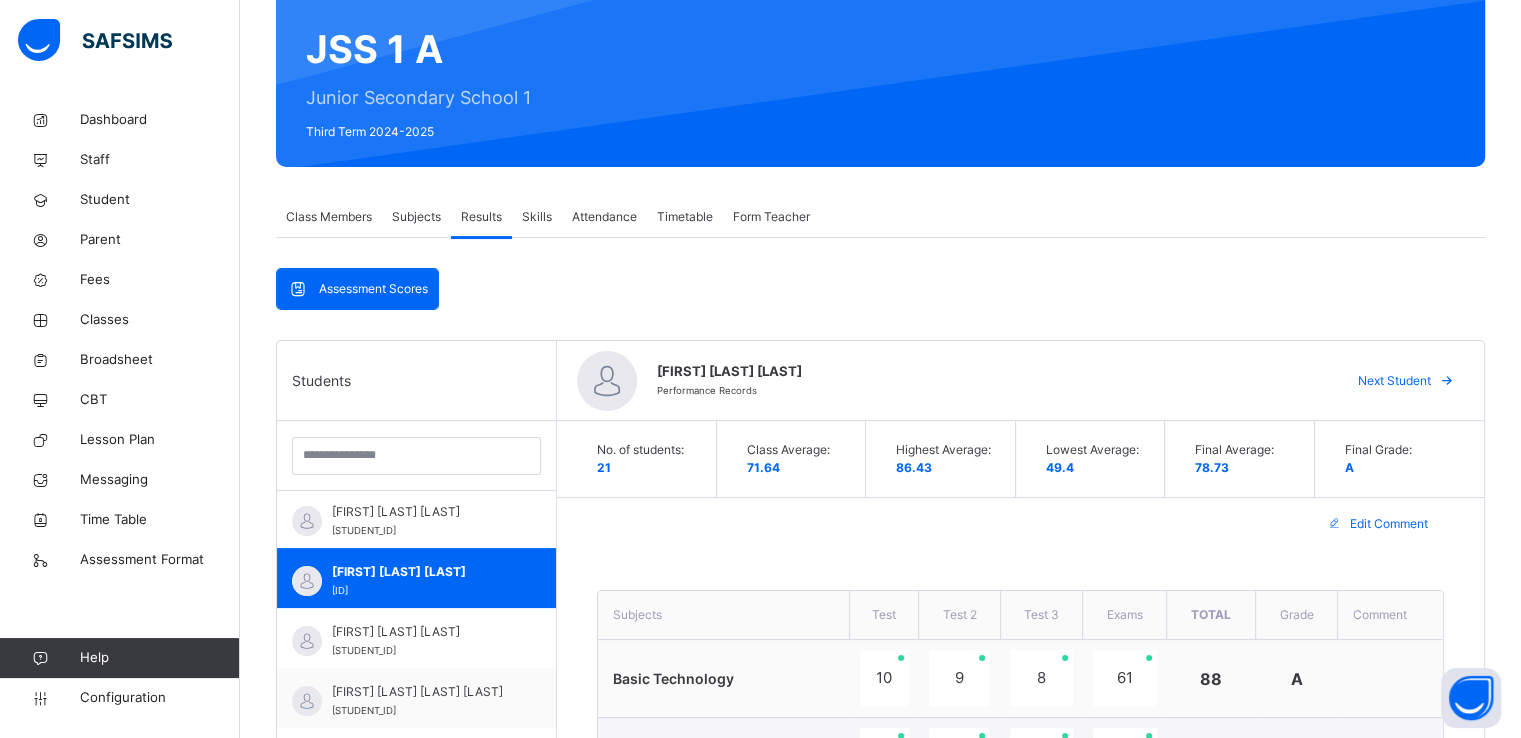 click on "Skills" at bounding box center (537, 217) 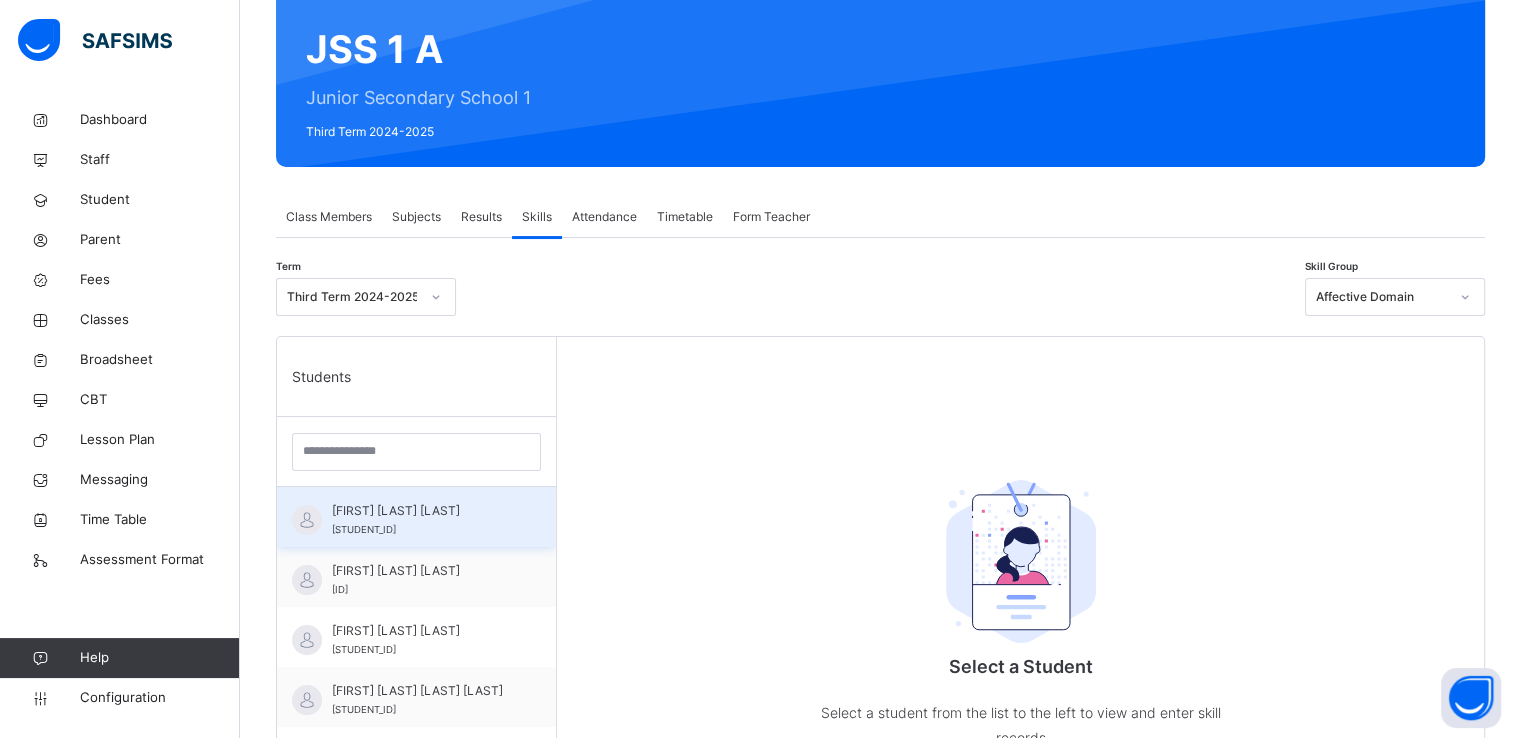 click on "ABUBAKAR   JA'AFARU" at bounding box center (421, 511) 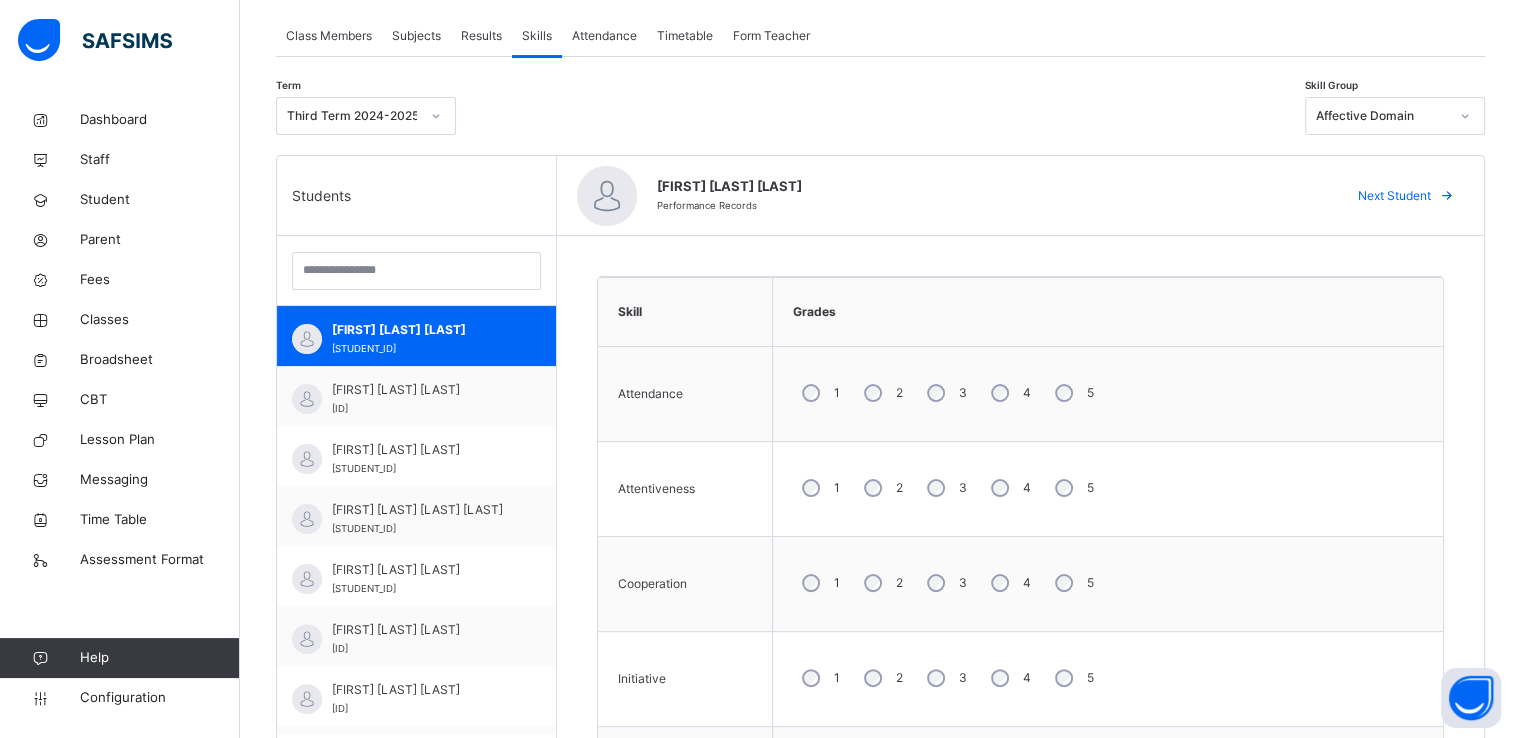 scroll, scrollTop: 386, scrollLeft: 0, axis: vertical 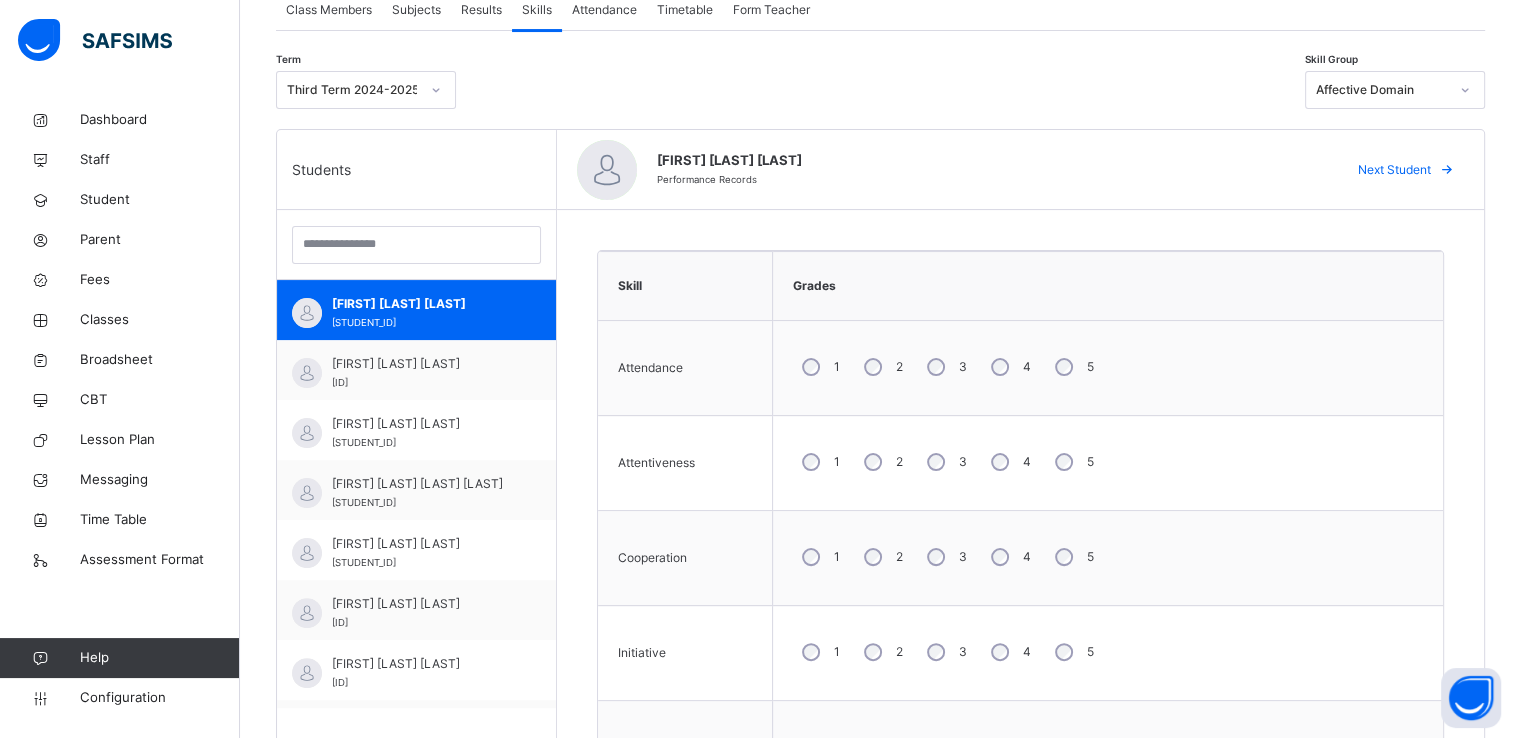 drag, startPoint x: 936, startPoint y: 471, endPoint x: 950, endPoint y: 473, distance: 14.142136 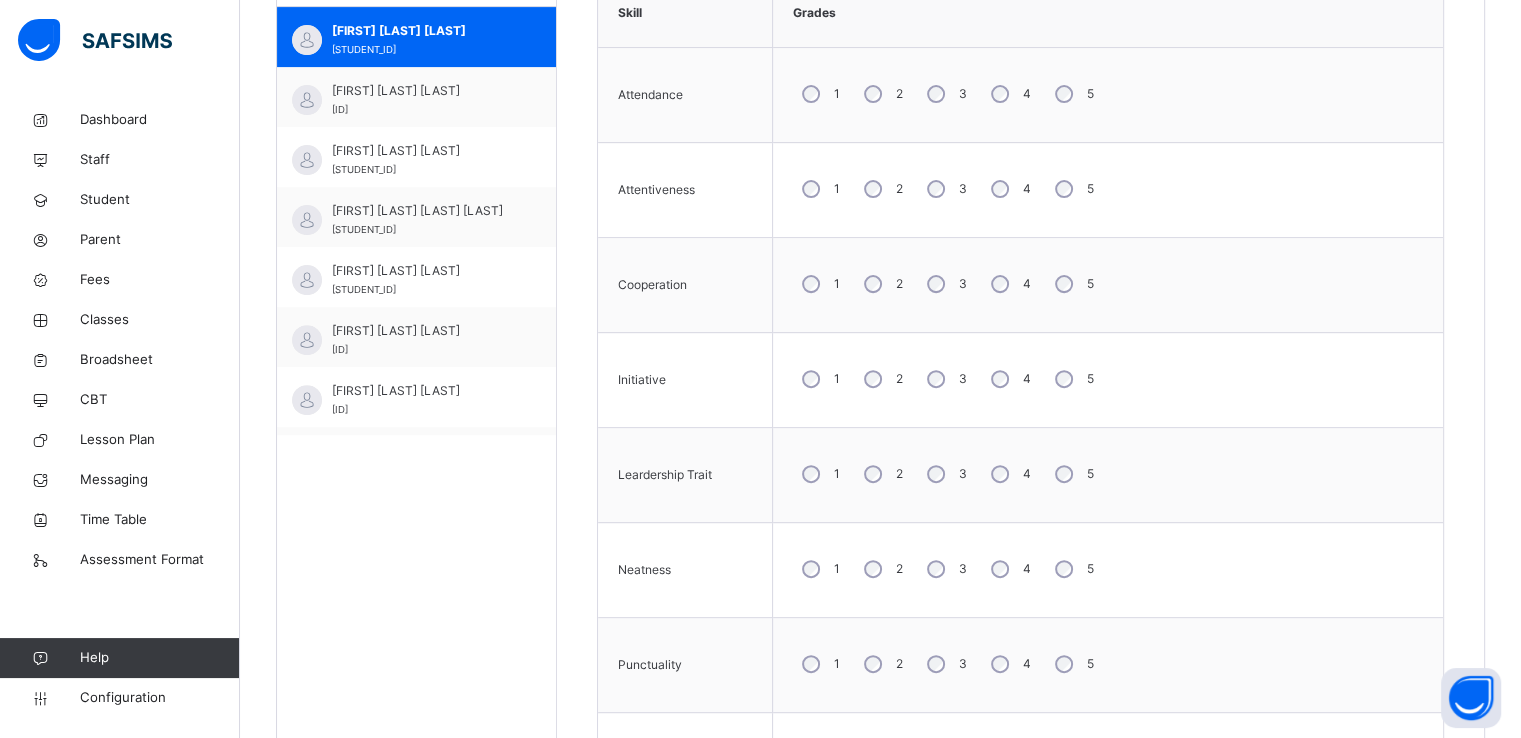 scroll, scrollTop: 677, scrollLeft: 0, axis: vertical 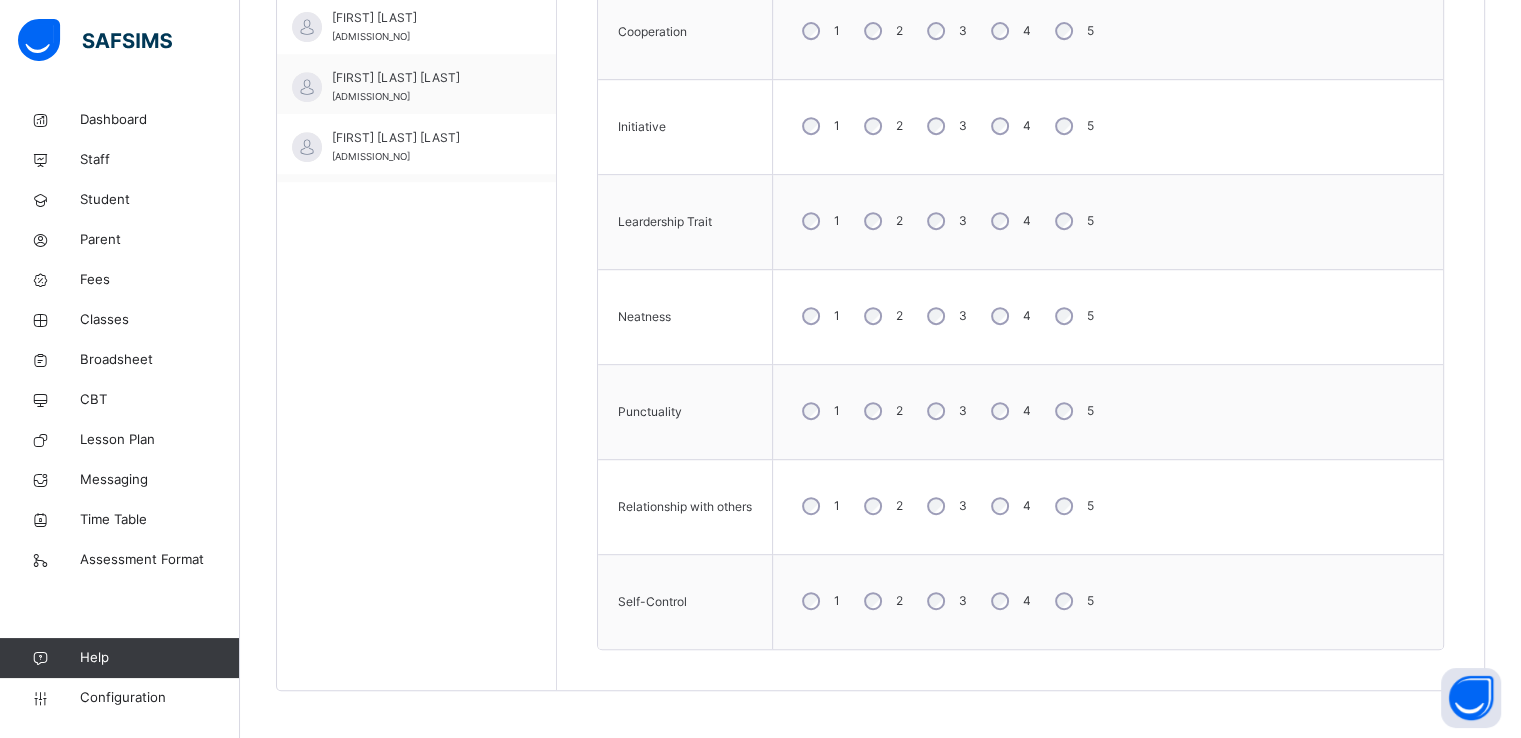 click on "Back  / JSS 1 A JSS 1 A Junior Secondary School 1 Third Term 2024-2025 Class Members Subjects Results Skills Attendance Timetable Form Teacher Skills More Options   21  Students in class Download Pdf Report Excel Report View subject profile Bulk upload Add Class Members Concordia College Date: 2nd Aug 2025, 10:19:21 am Class Members Class:  JSS 1 A Total no. of Students:  21 Term:  Third Term Session:  2024-2025 S/NO Admission No. Last Name First Name Other Name 1 24/25-2393 JA'AFARU ABUBAKAR  2 24/25-2382 IDRIESS AISHATU IHAS 3 24/25-2394 MARTIN CALEB NIZIWULE 4 24/25-2388 DUNU CHIZARAM MARYPURISSIMA 5 24/25-2378 RAYMOND DAVID 6 24/25-2381 BITRUS DESTINY BWALA 7 24/25-2392 BABAGARI HABIBA BARAYA 8 24/25-2397 MOHAMMED IBRAHIM BABAKANO 9 24/25-2396 ALI ISMAIL MANZA 10 24/25-2380 KONCHE JEMIMAH HANINYI 11 24/25-2383 CHIBUIKE JUDITH CHIDINMA 12 24/25-2389 AKINTOYE JUMMAI AMIRA 13 24/25-2385 KUBE KOBIS DONGLOK 14 24/25-2384 SULAIMAN MARYAM BASHIR 15 24/25-2386 IBEKWE MERCY JAMES 16 24/25-2395 JOEL MUSA 17 MWAJIM" at bounding box center (880, -36) 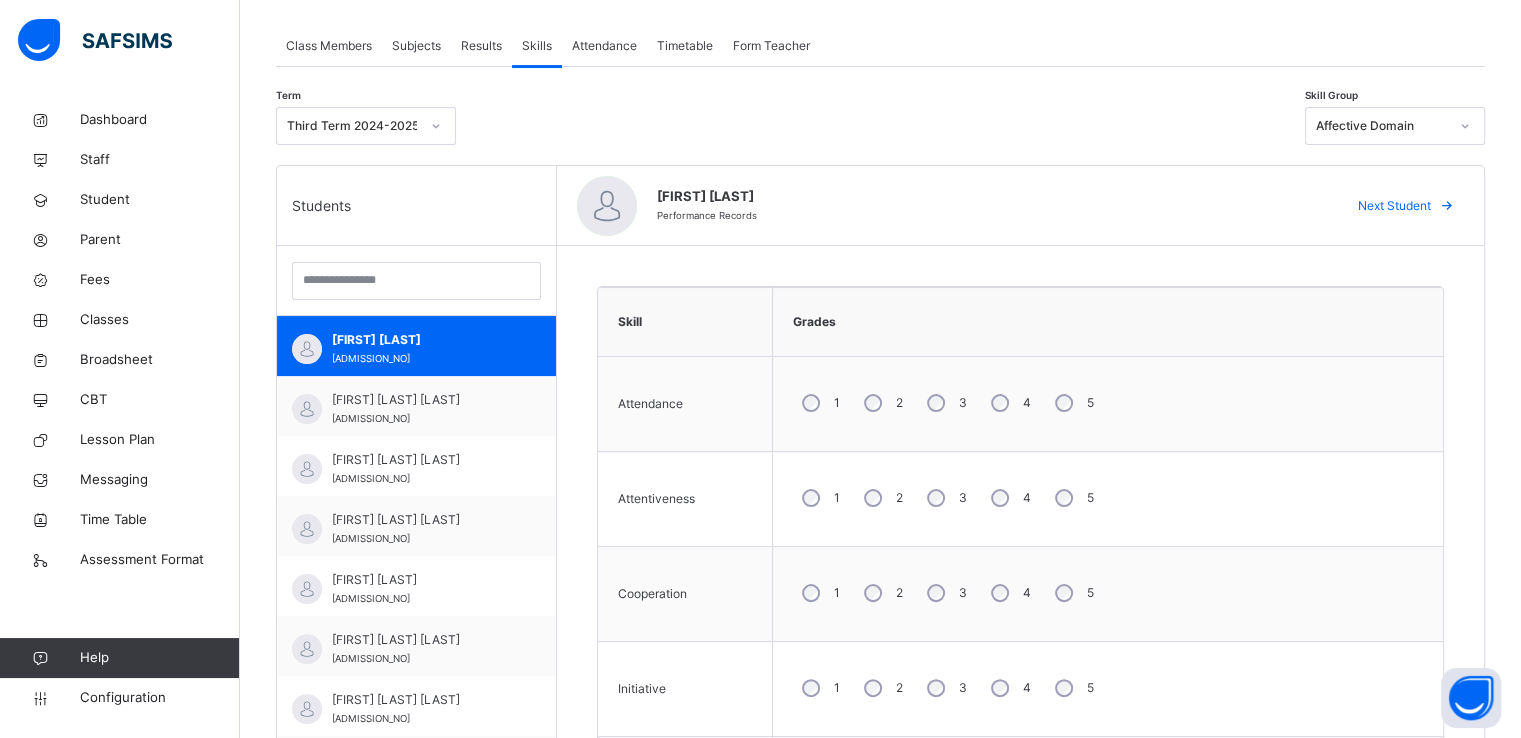 scroll, scrollTop: 356, scrollLeft: 0, axis: vertical 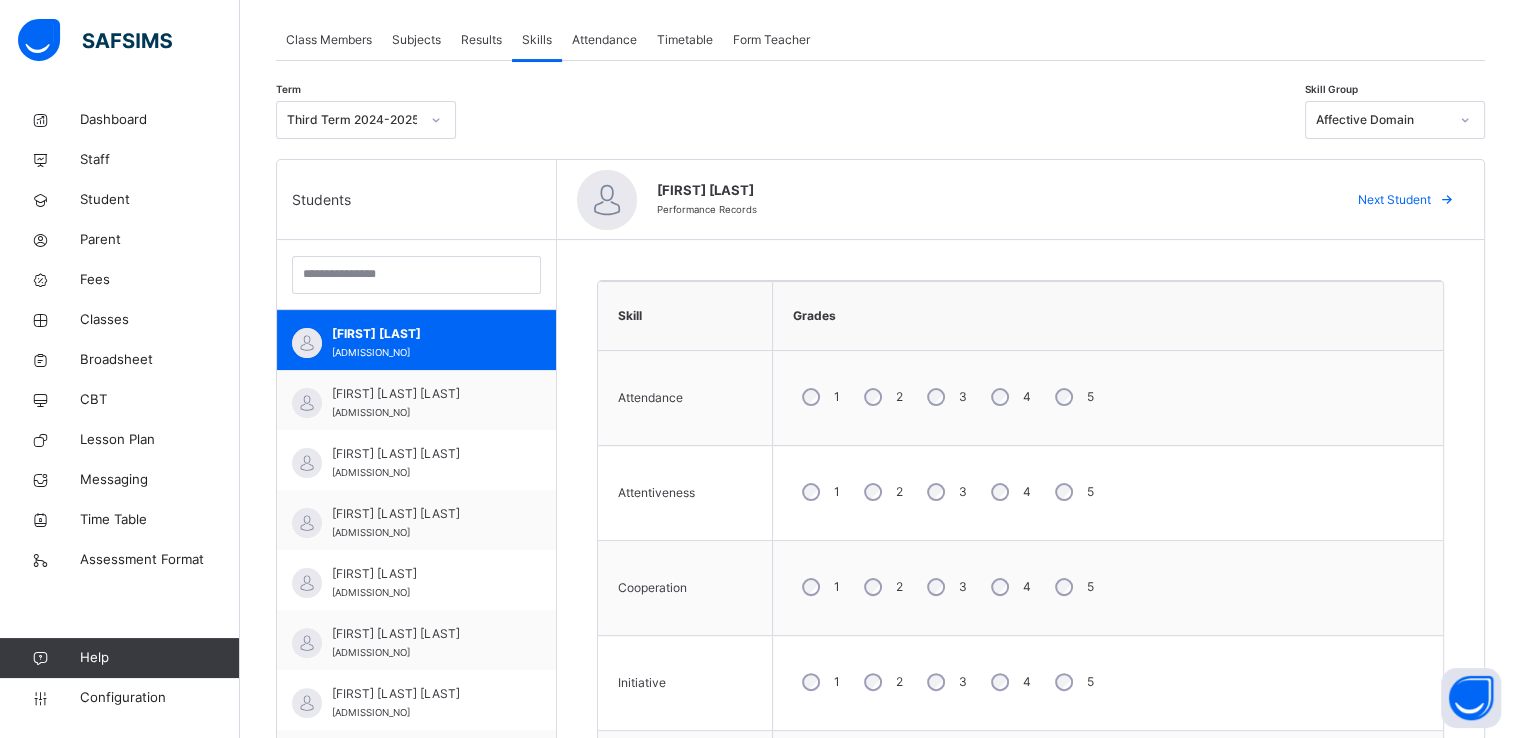 click on "Next Student" at bounding box center (1394, 200) 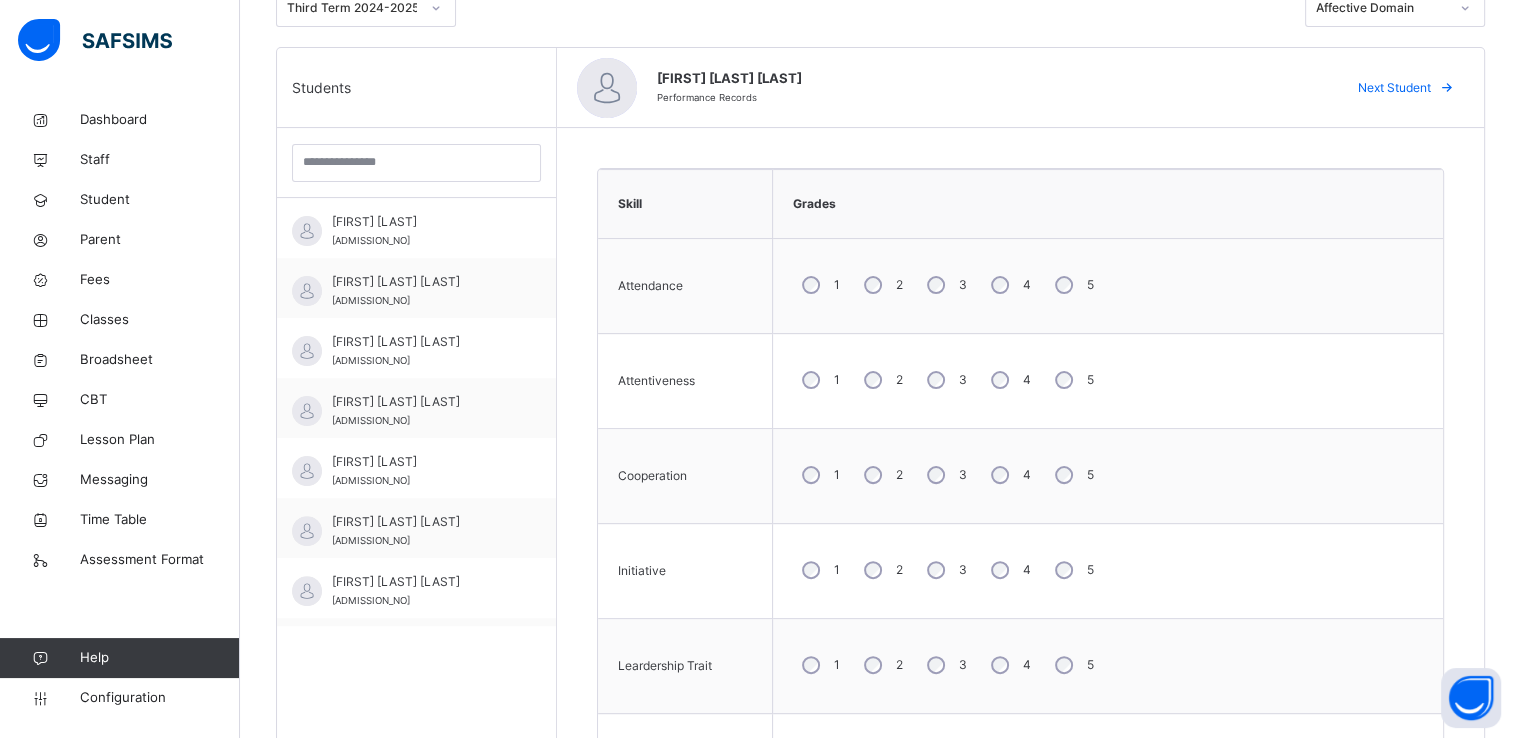 scroll, scrollTop: 912, scrollLeft: 0, axis: vertical 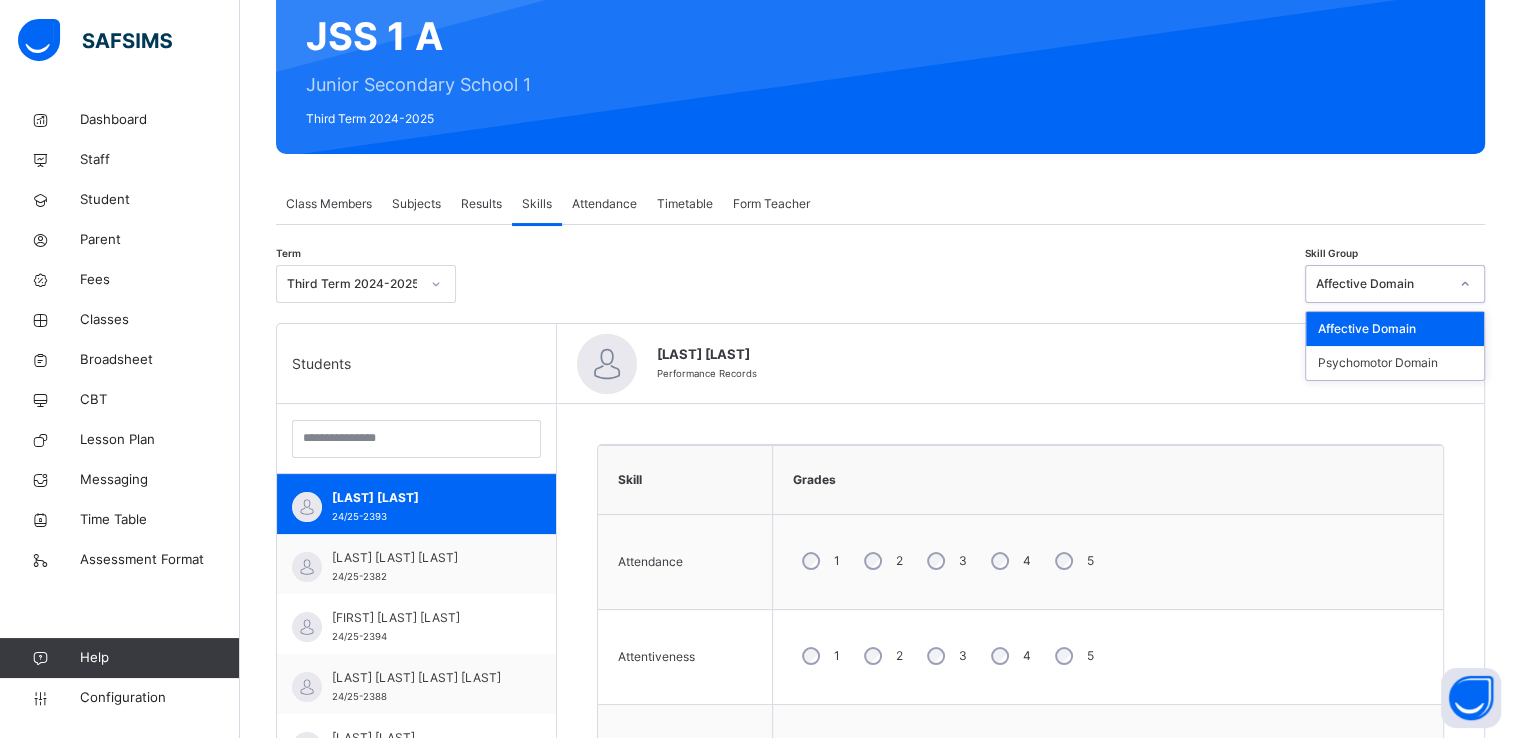 click on "Affective Domain" at bounding box center (1382, 284) 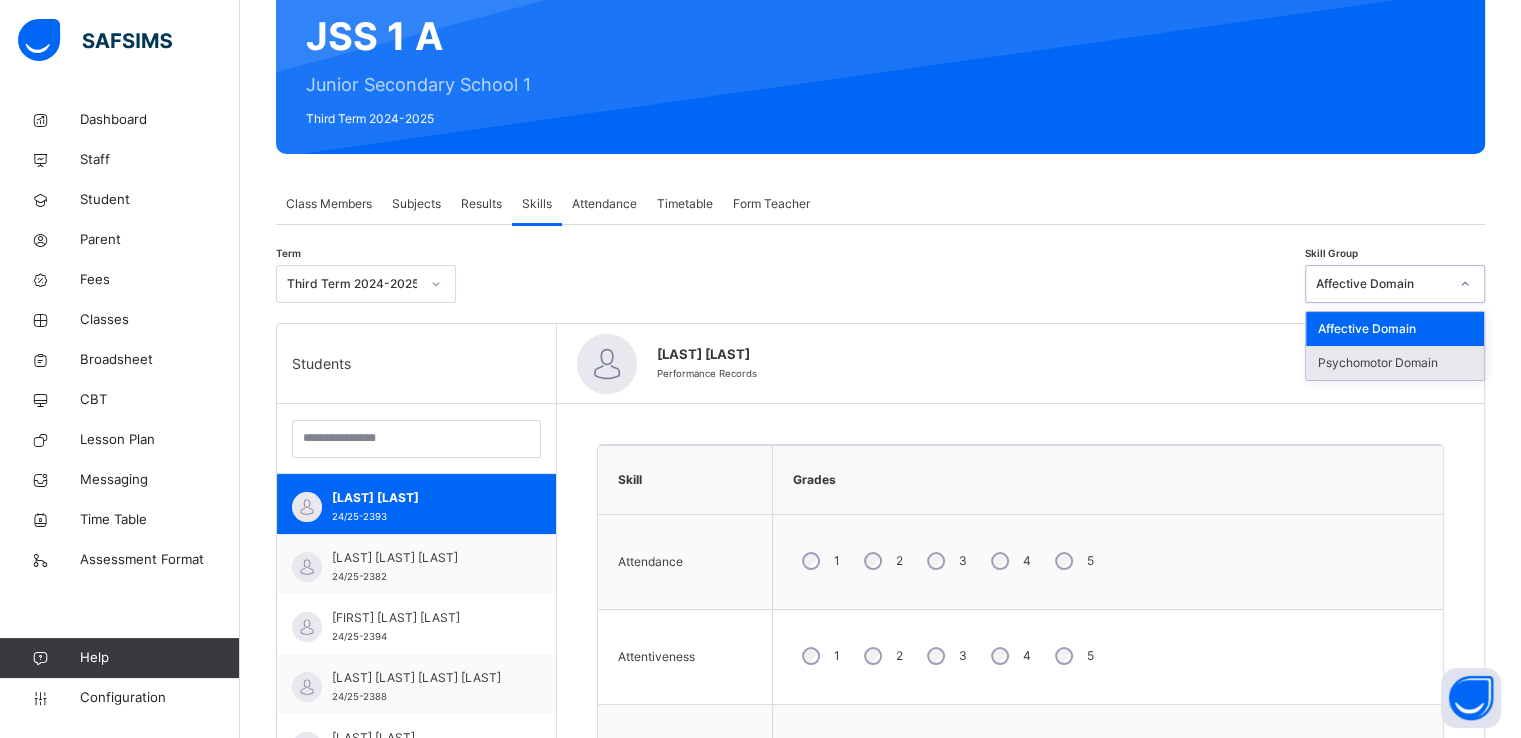 click on "Psychomotor Domain" at bounding box center (1395, 363) 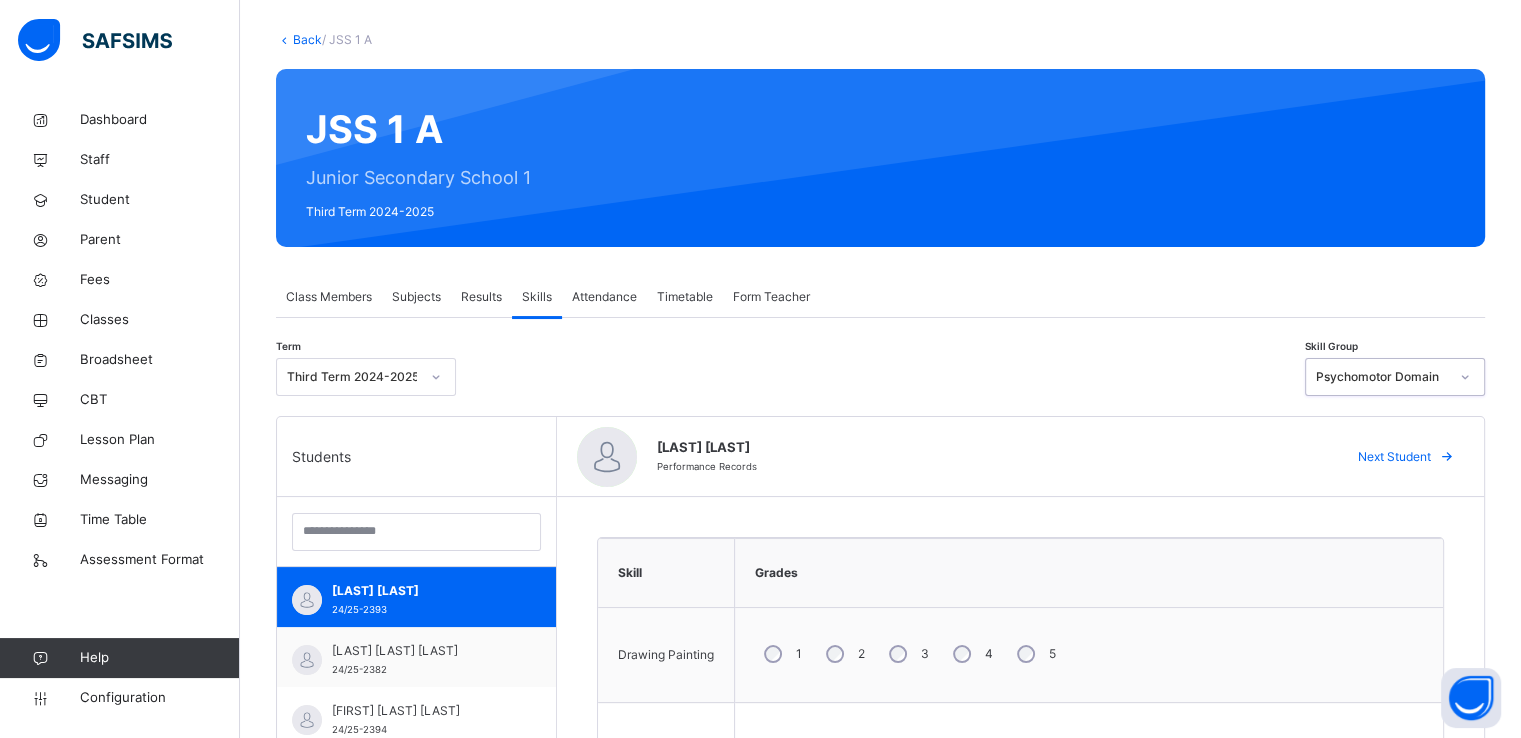 scroll, scrollTop: 43, scrollLeft: 0, axis: vertical 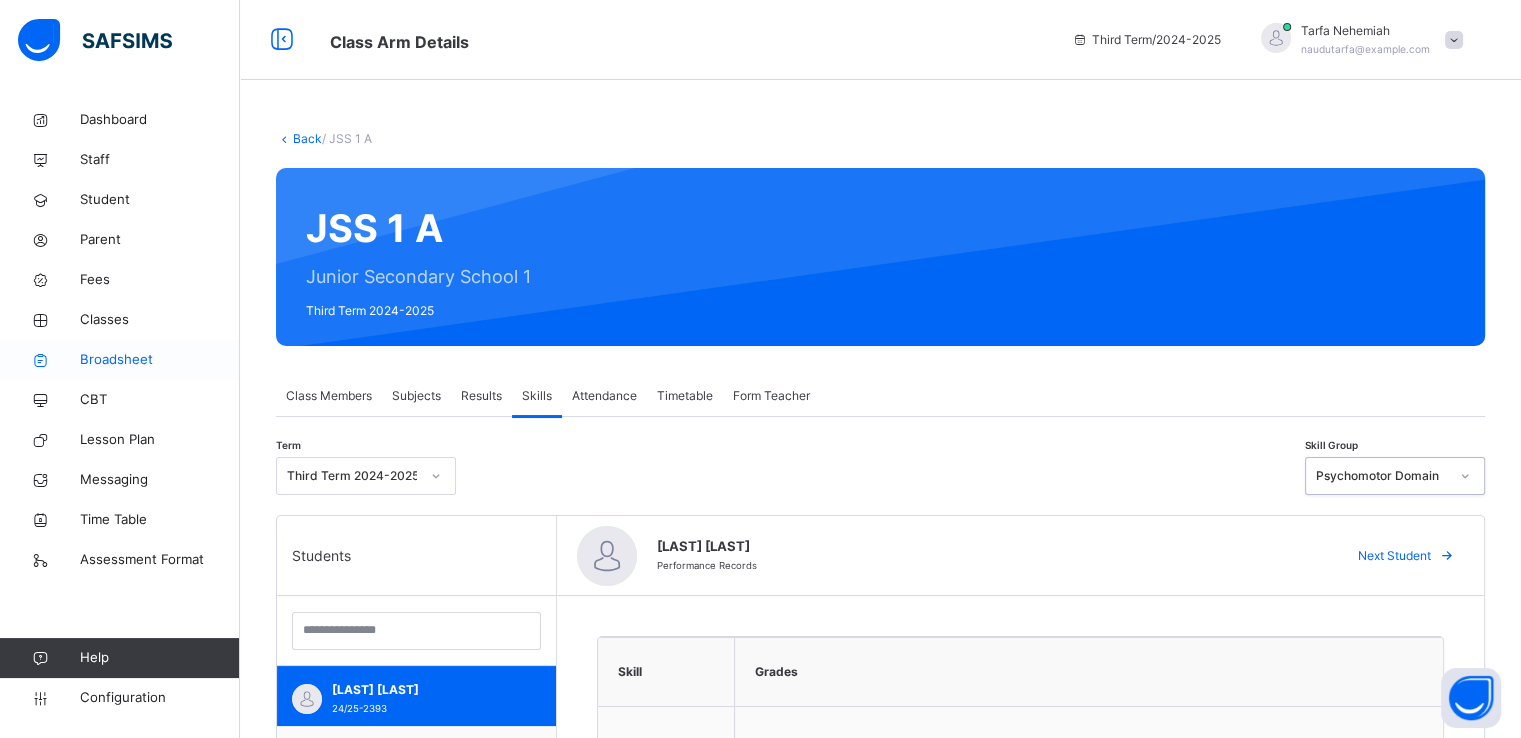 click on "Broadsheet" at bounding box center [160, 360] 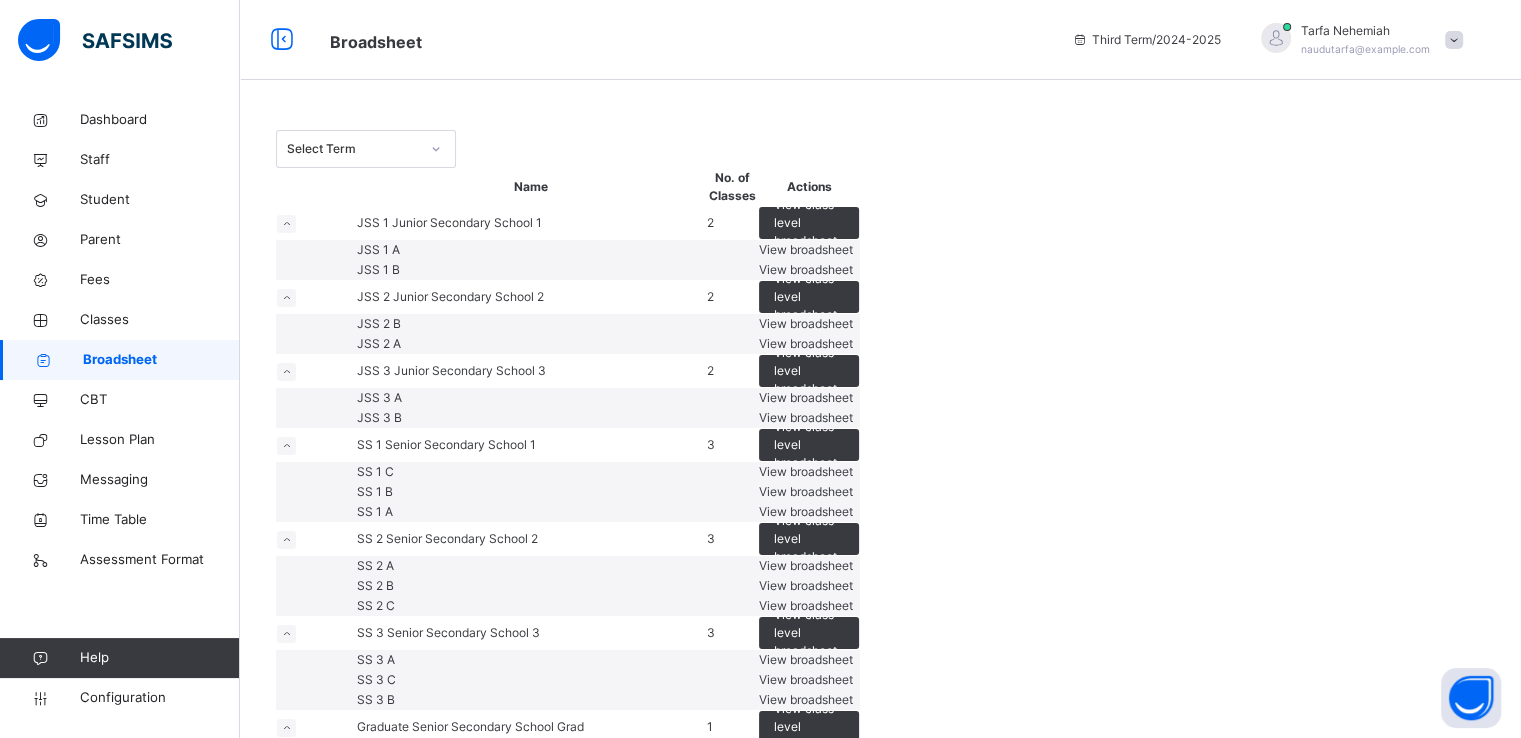 click on "View broadsheet" at bounding box center (806, 269) 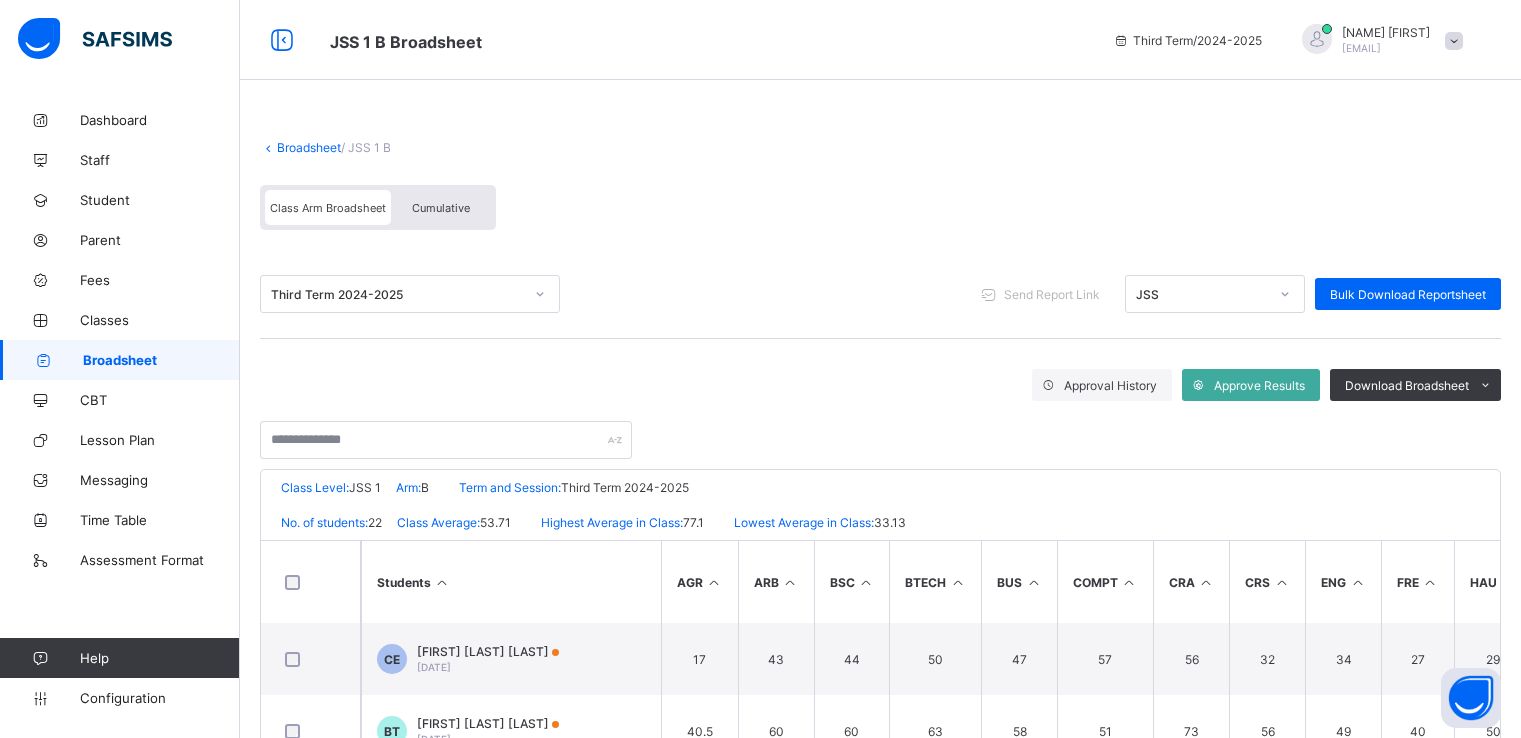 scroll, scrollTop: 0, scrollLeft: 0, axis: both 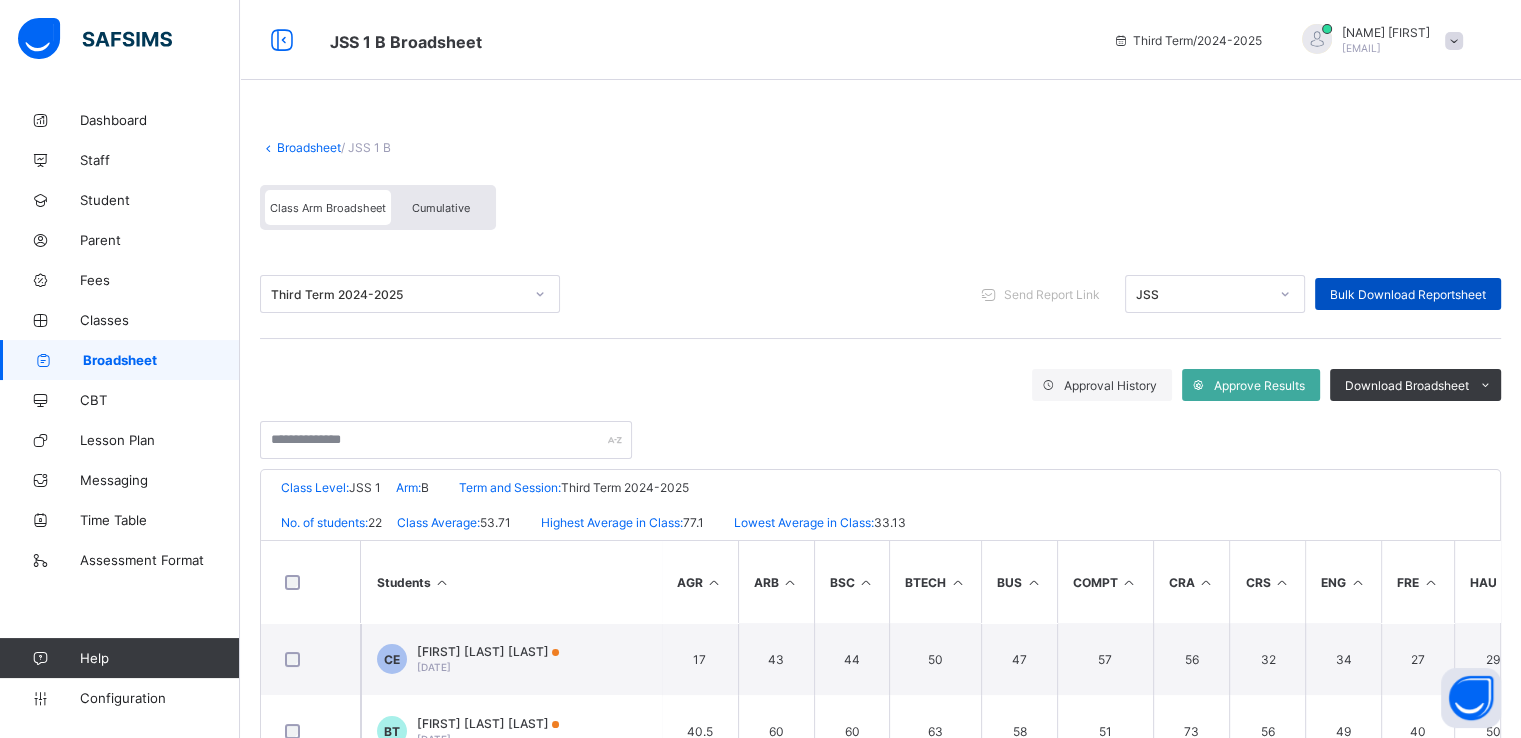 click on "Bulk Download Reportsheet" at bounding box center (1408, 294) 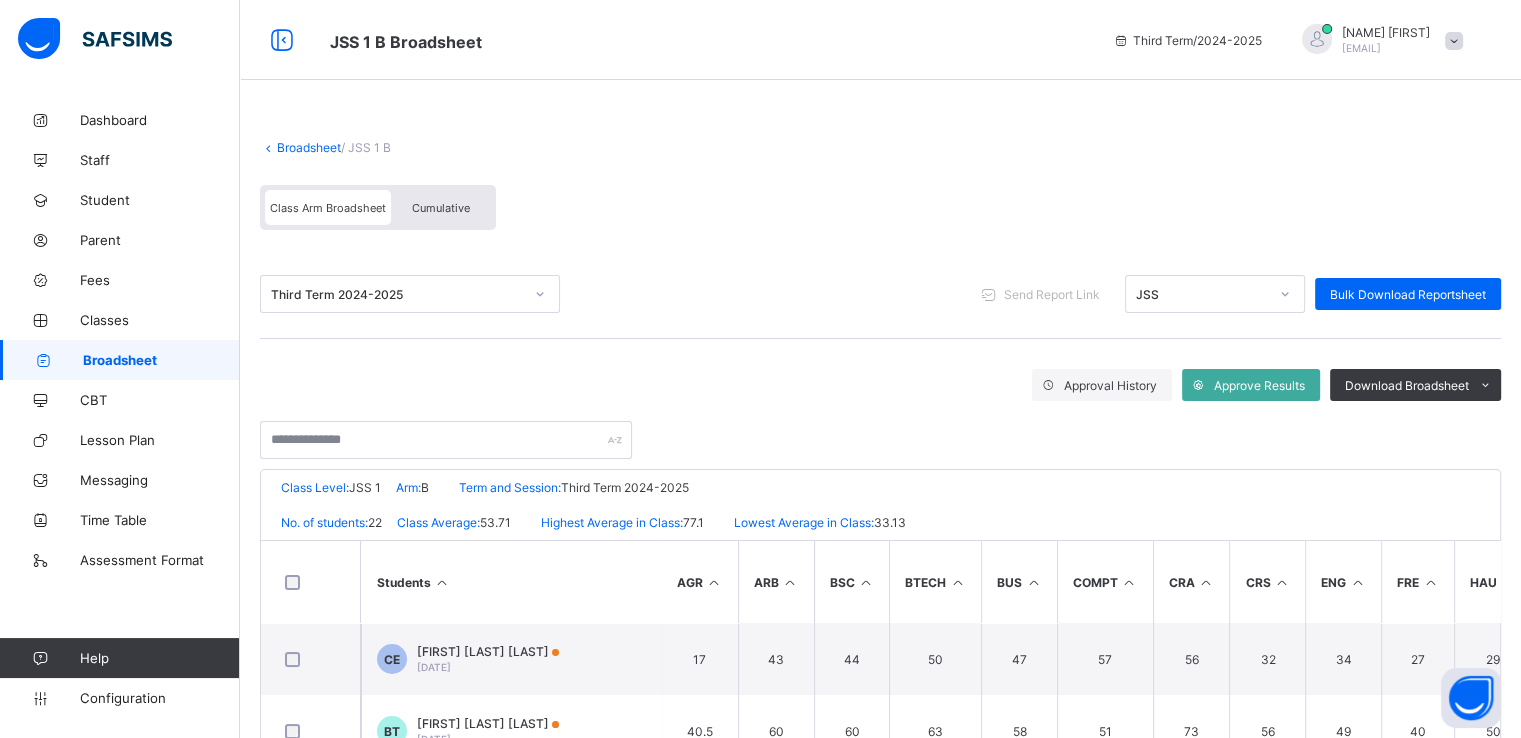 click on "Broadsheet" at bounding box center [309, 147] 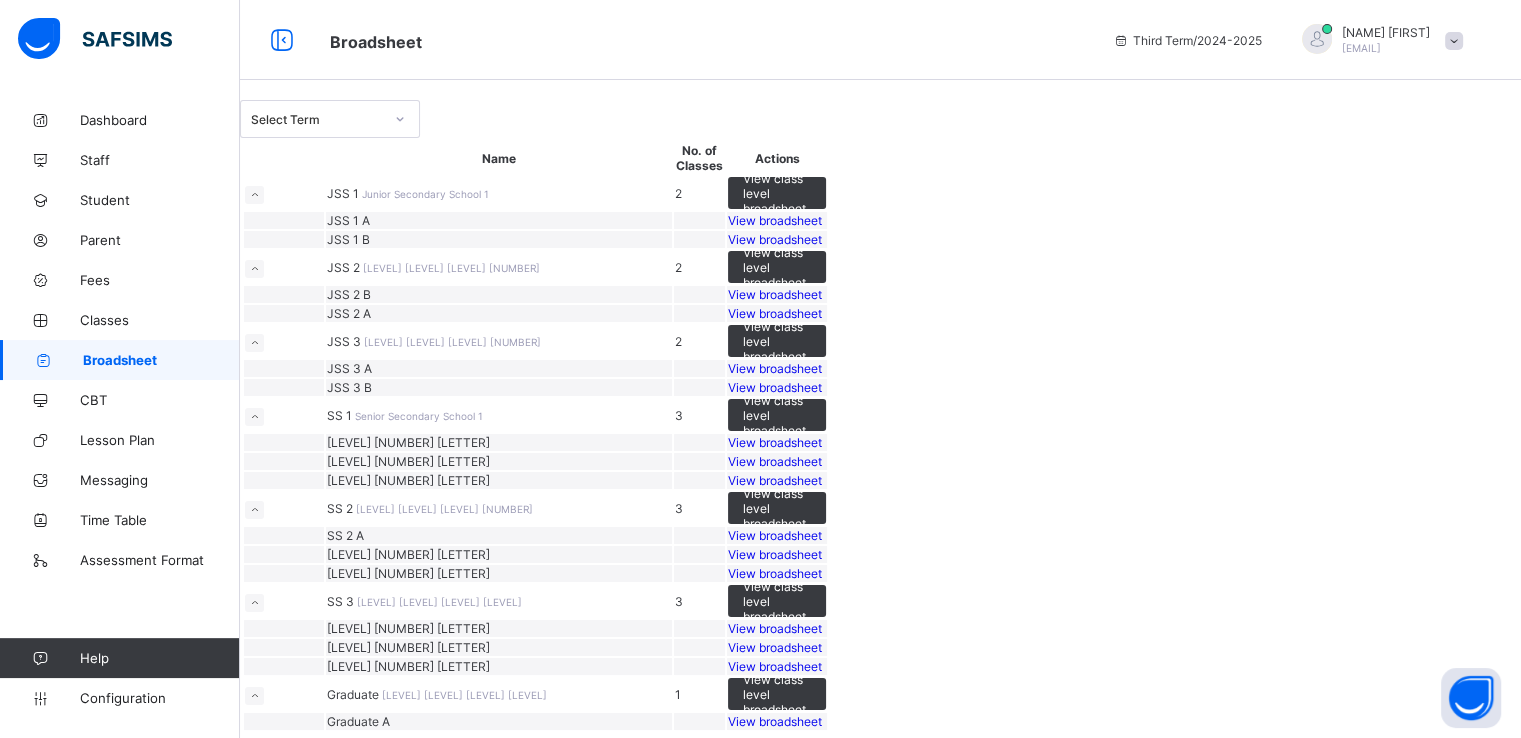 click on "View broadsheet" at bounding box center (775, 313) 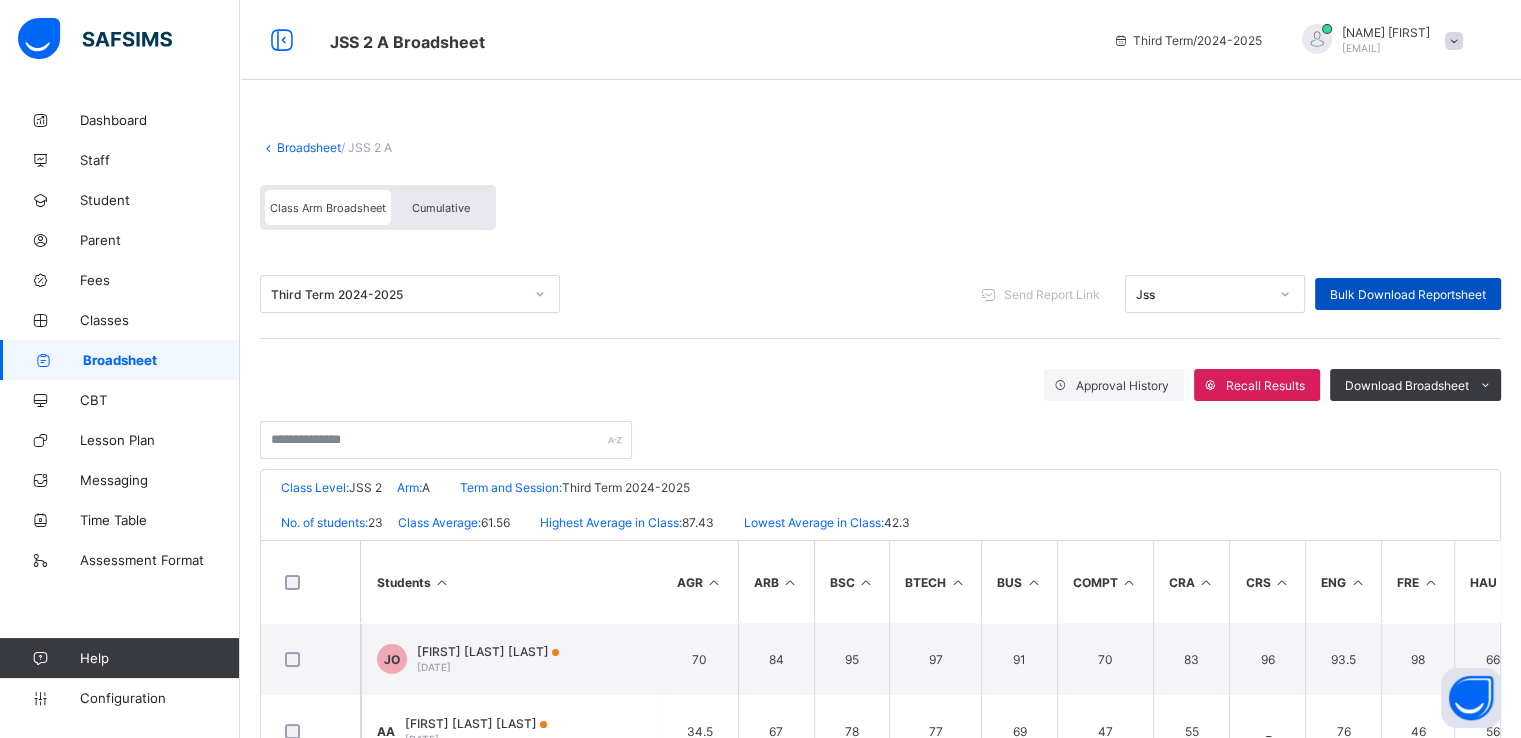 click on "Bulk Download Reportsheet" at bounding box center [1408, 294] 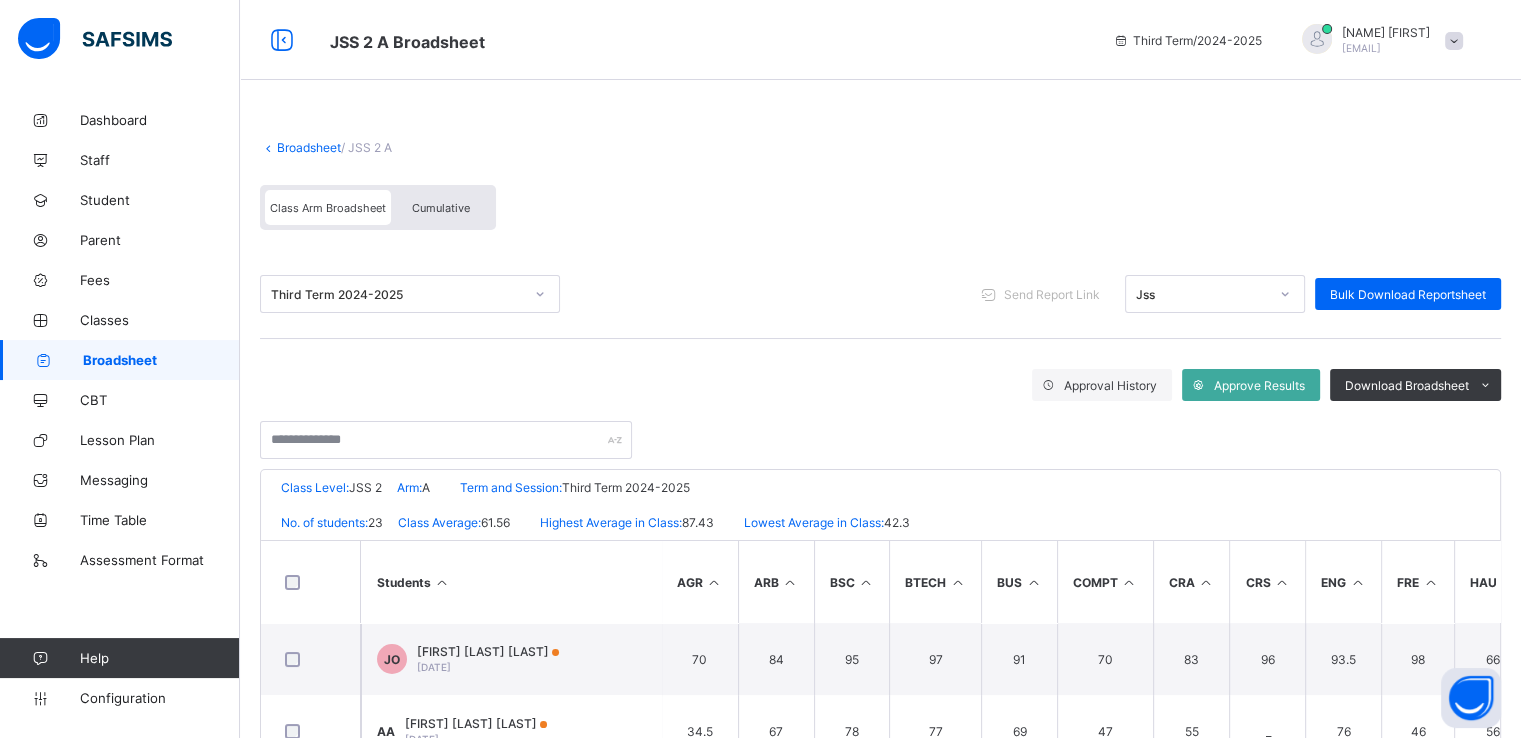 click on "Broadsheet" at bounding box center [309, 147] 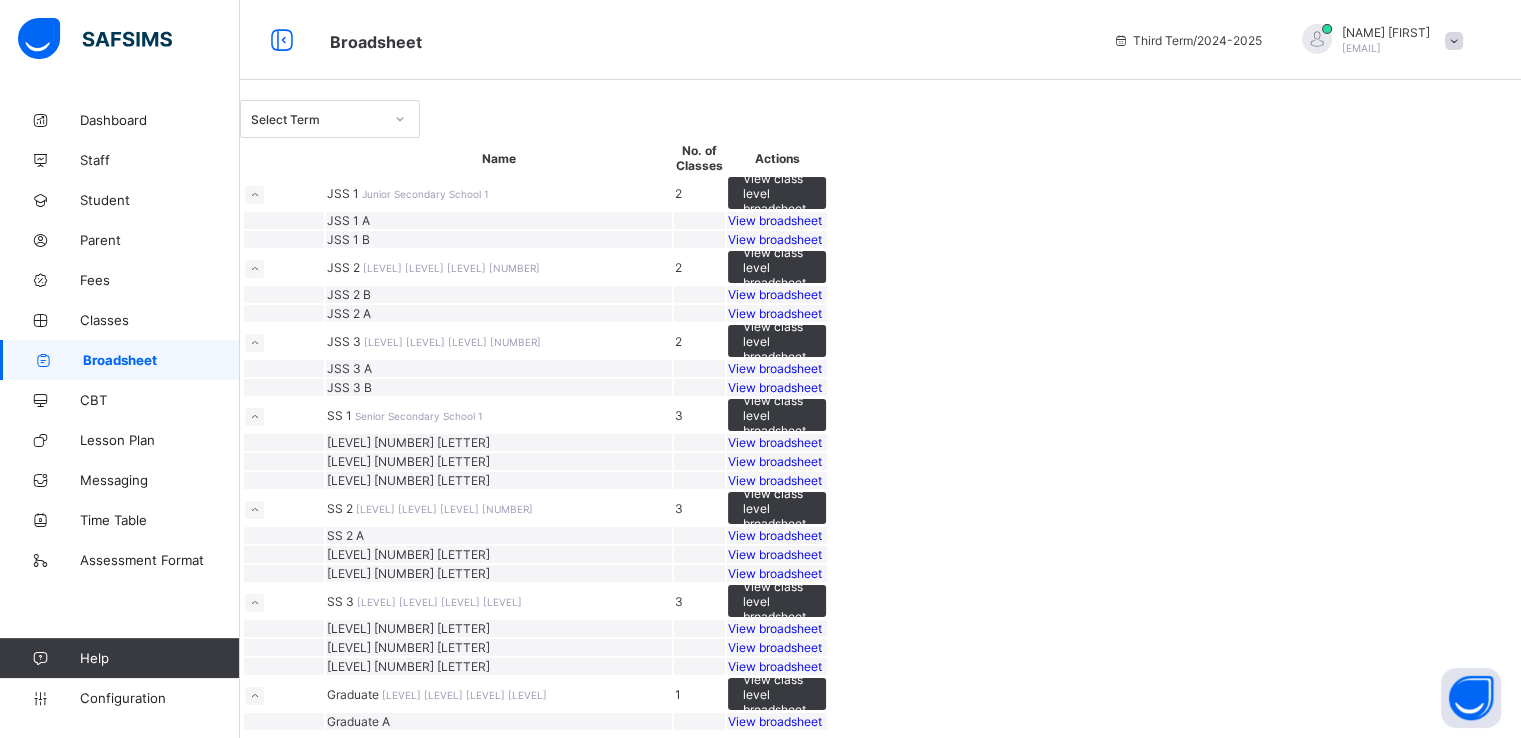 click on "View broadsheet" at bounding box center (775, 294) 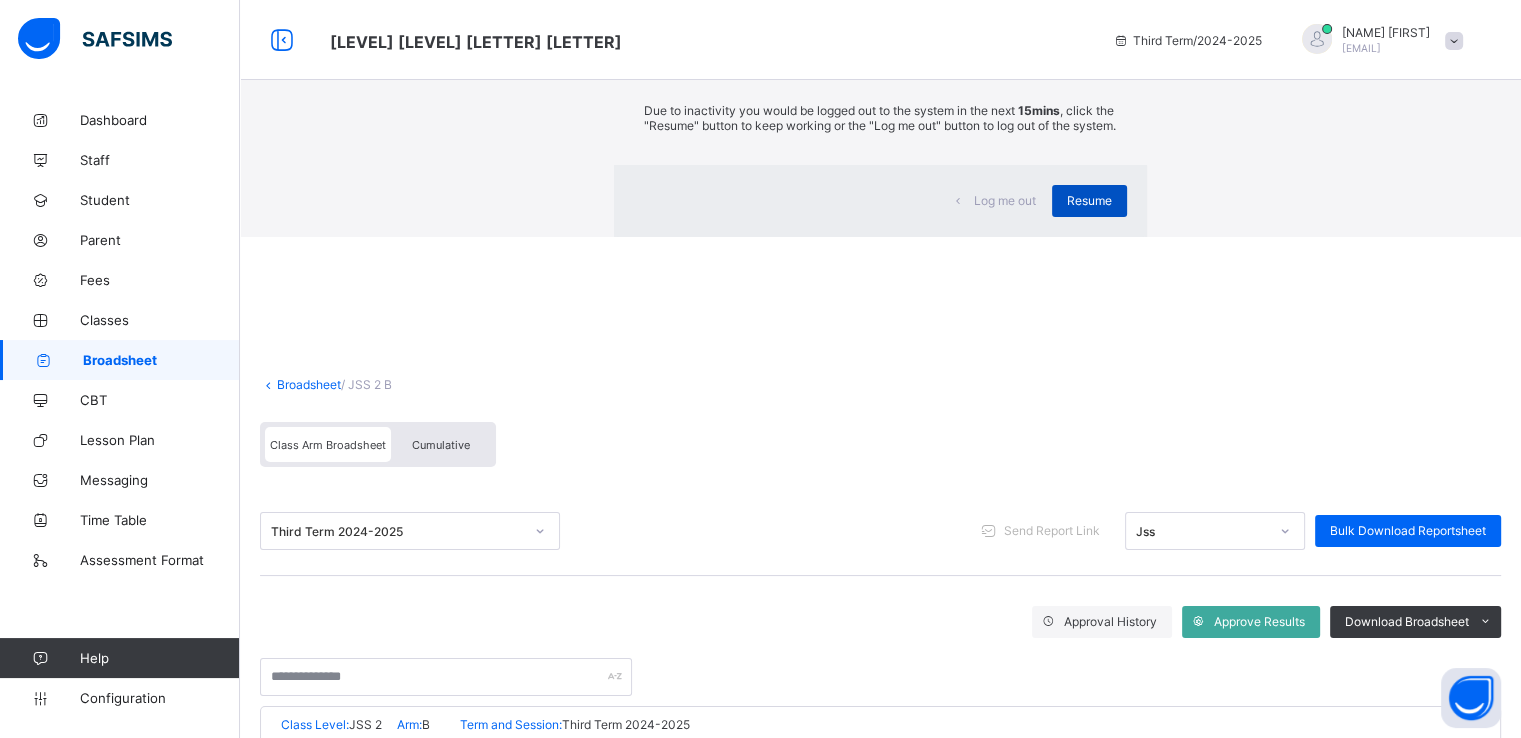 click on "Resume" at bounding box center (1089, 201) 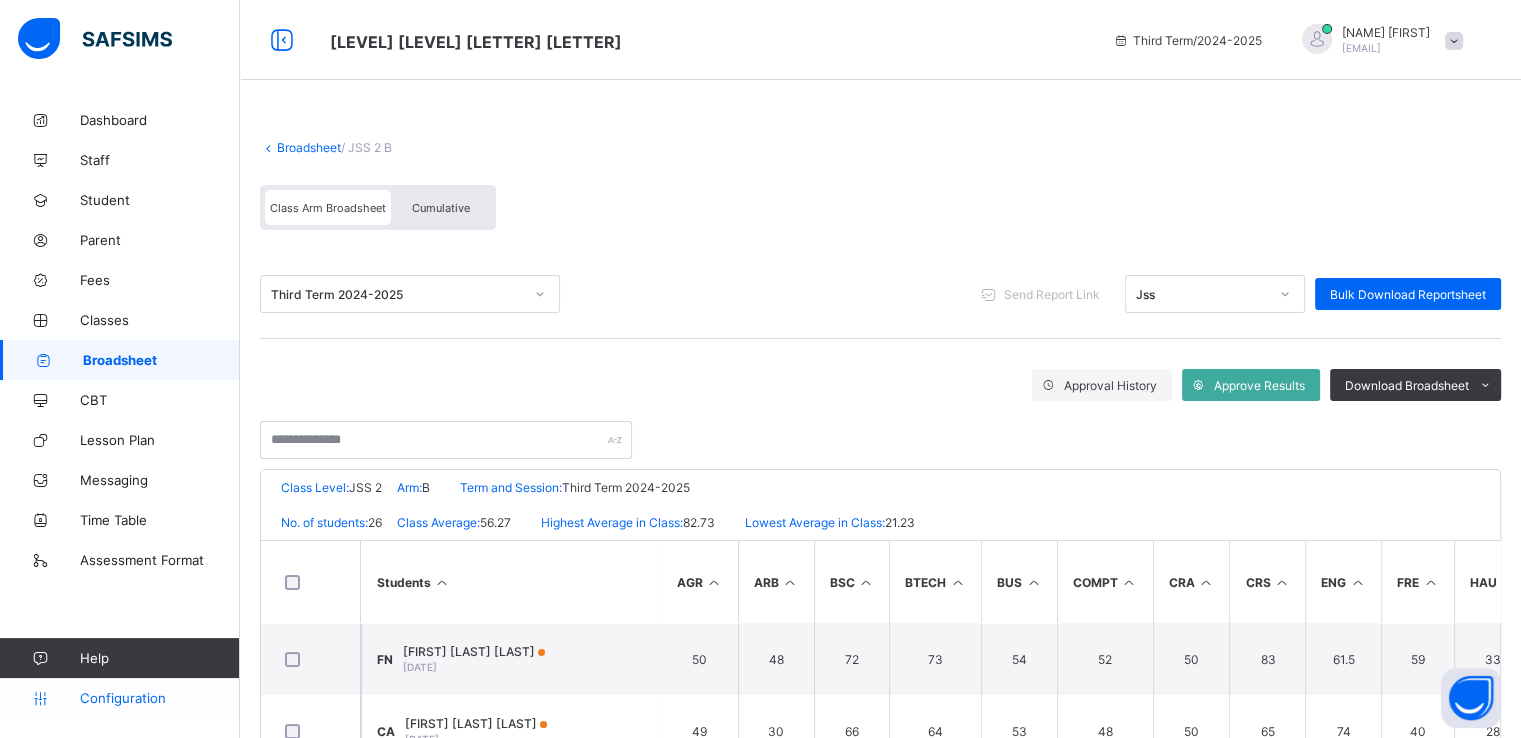 click on "Configuration" at bounding box center [159, 698] 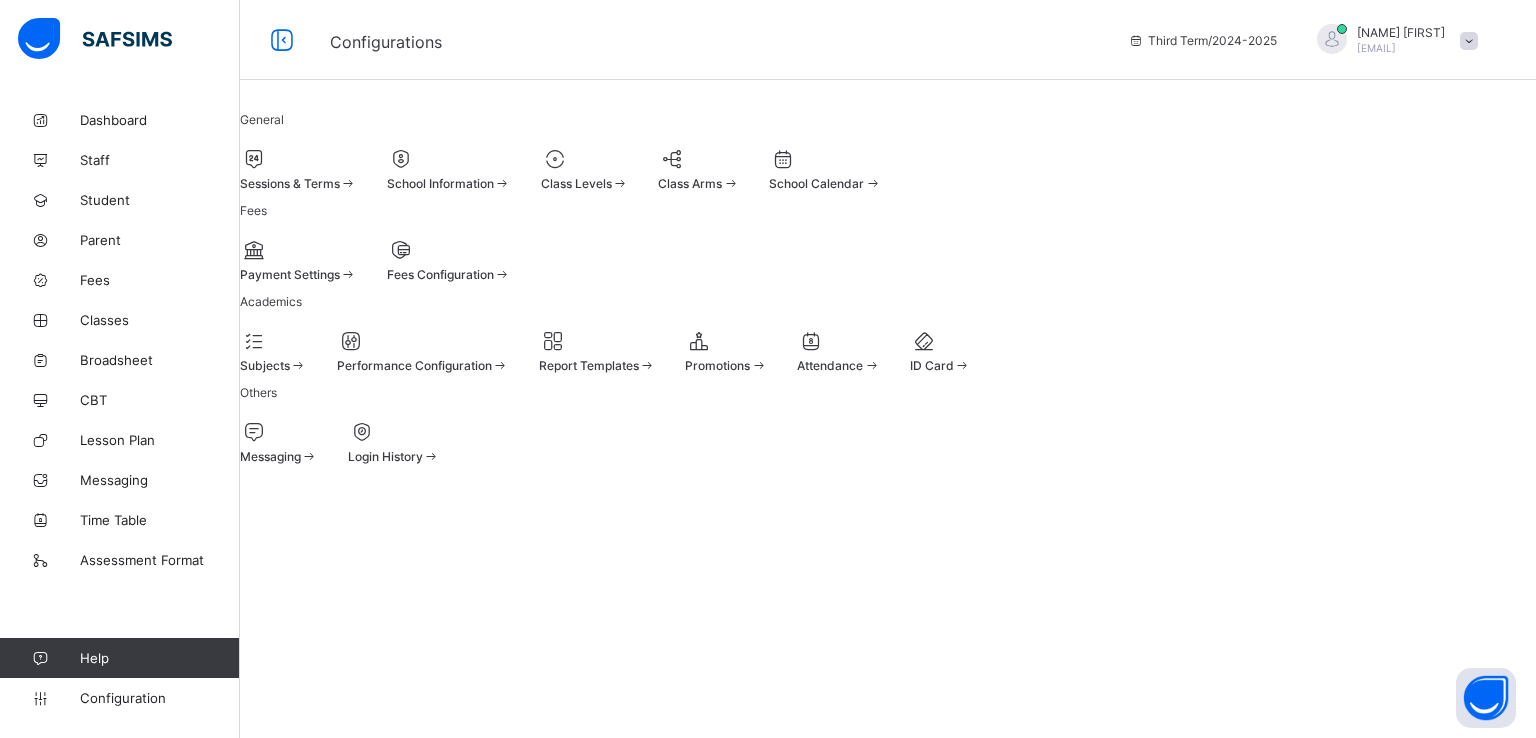 click at bounding box center (298, 173) 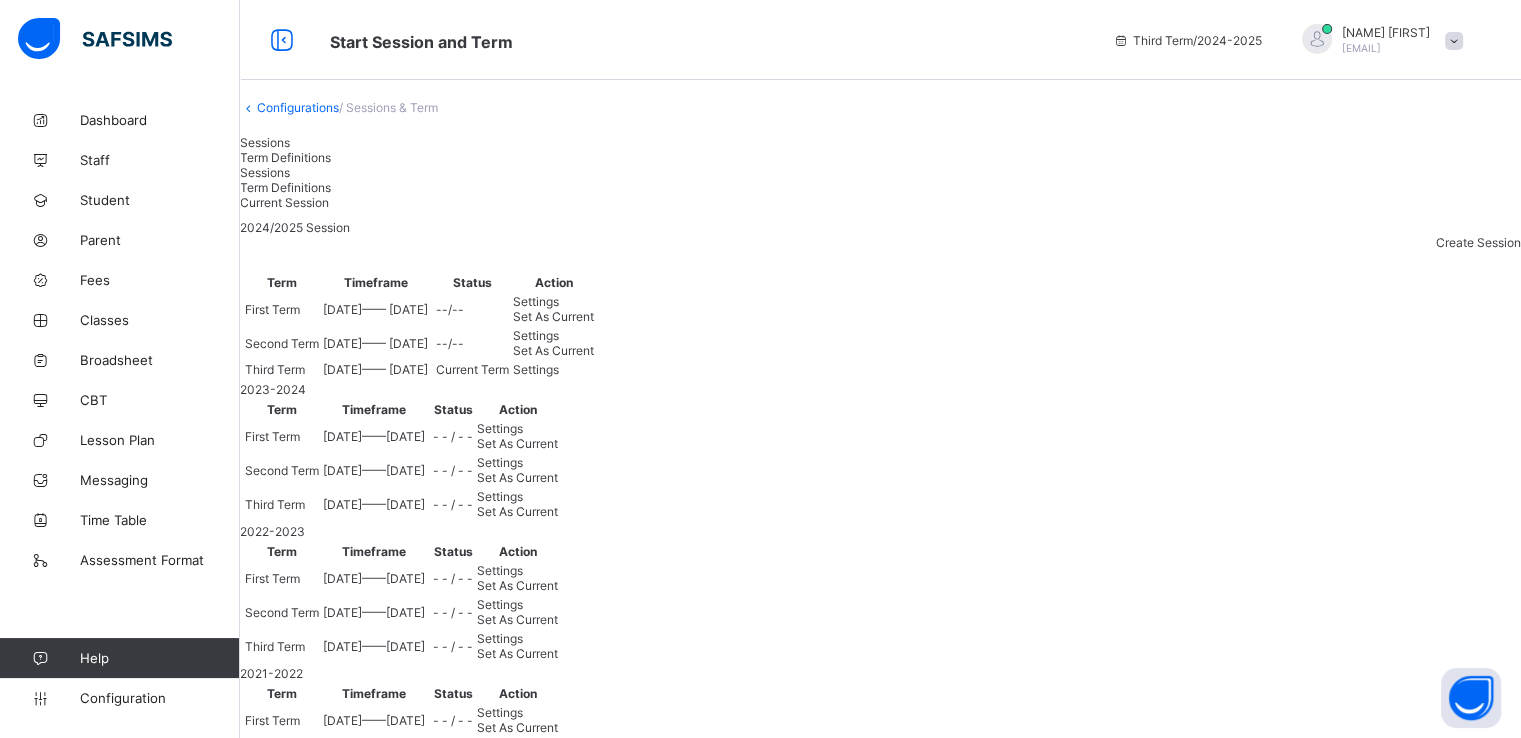 click on "Settings" at bounding box center (536, 369) 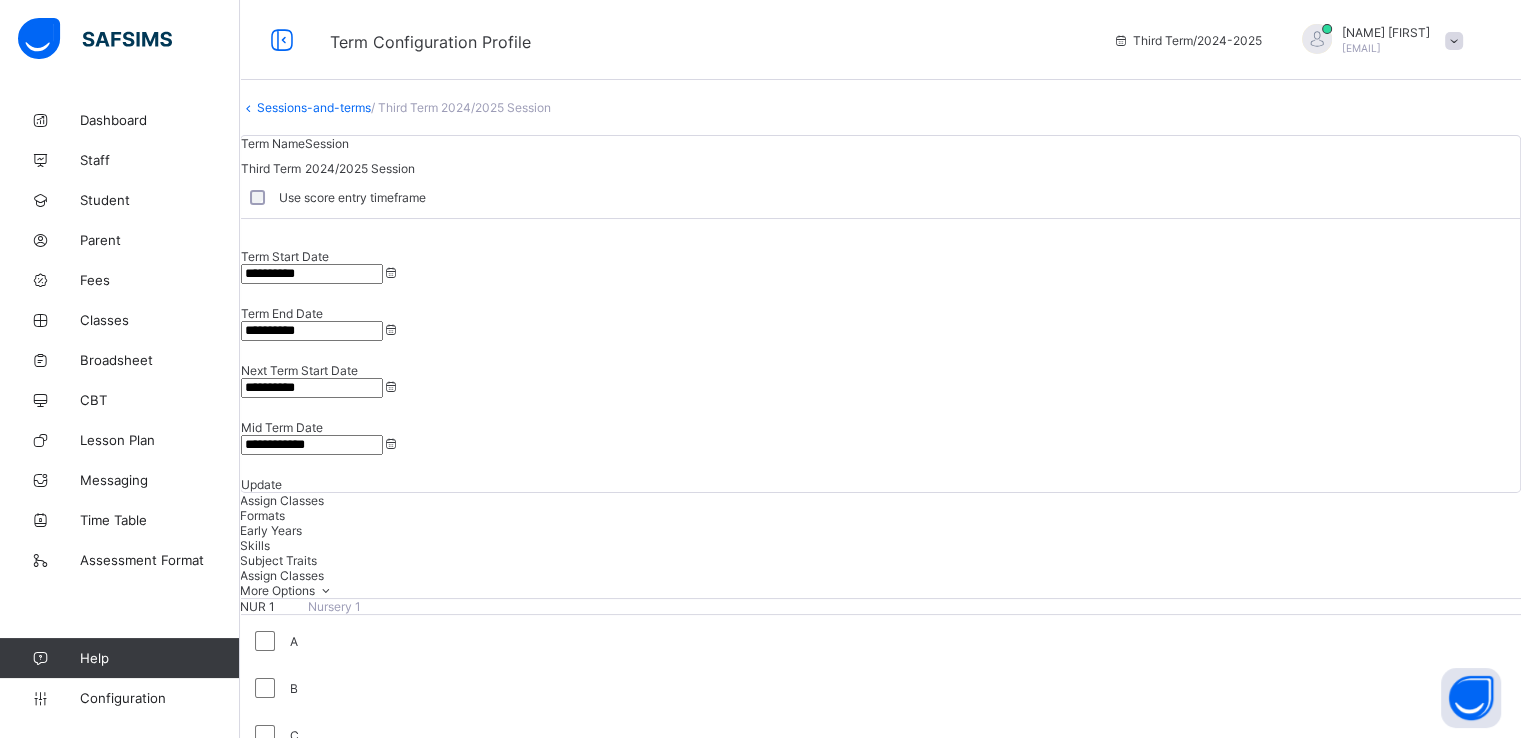 click on "**********" at bounding box center [312, 274] 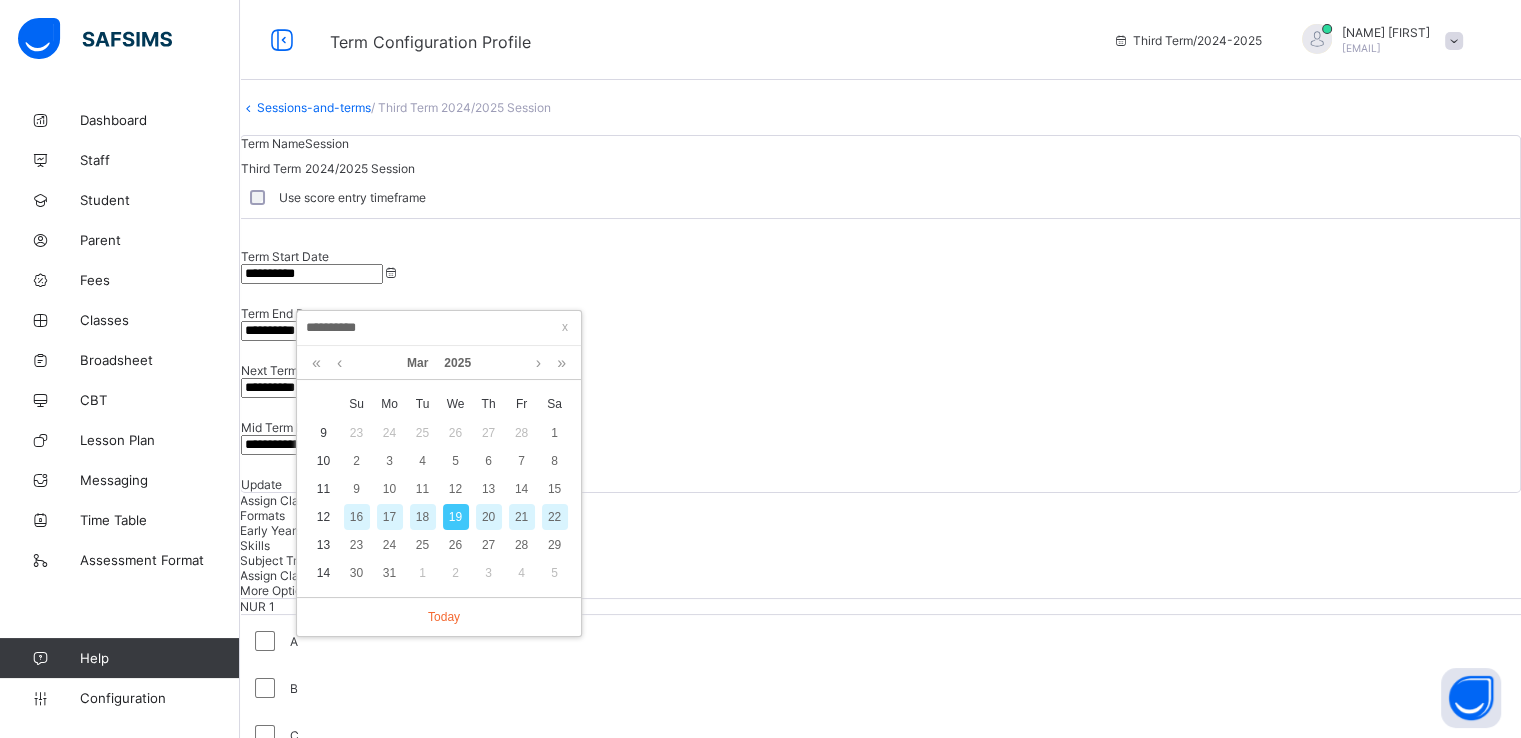 type on "*********" 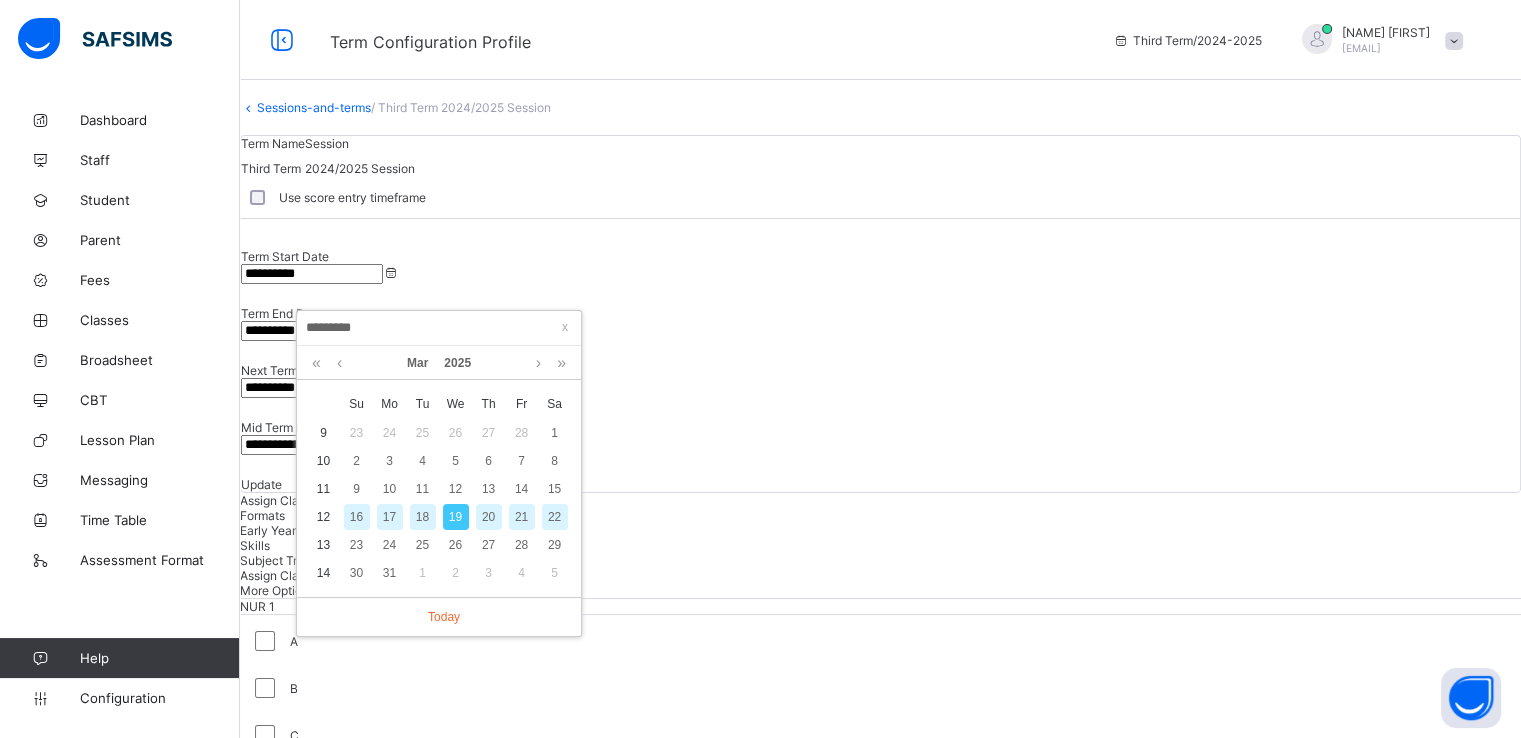type on "**********" 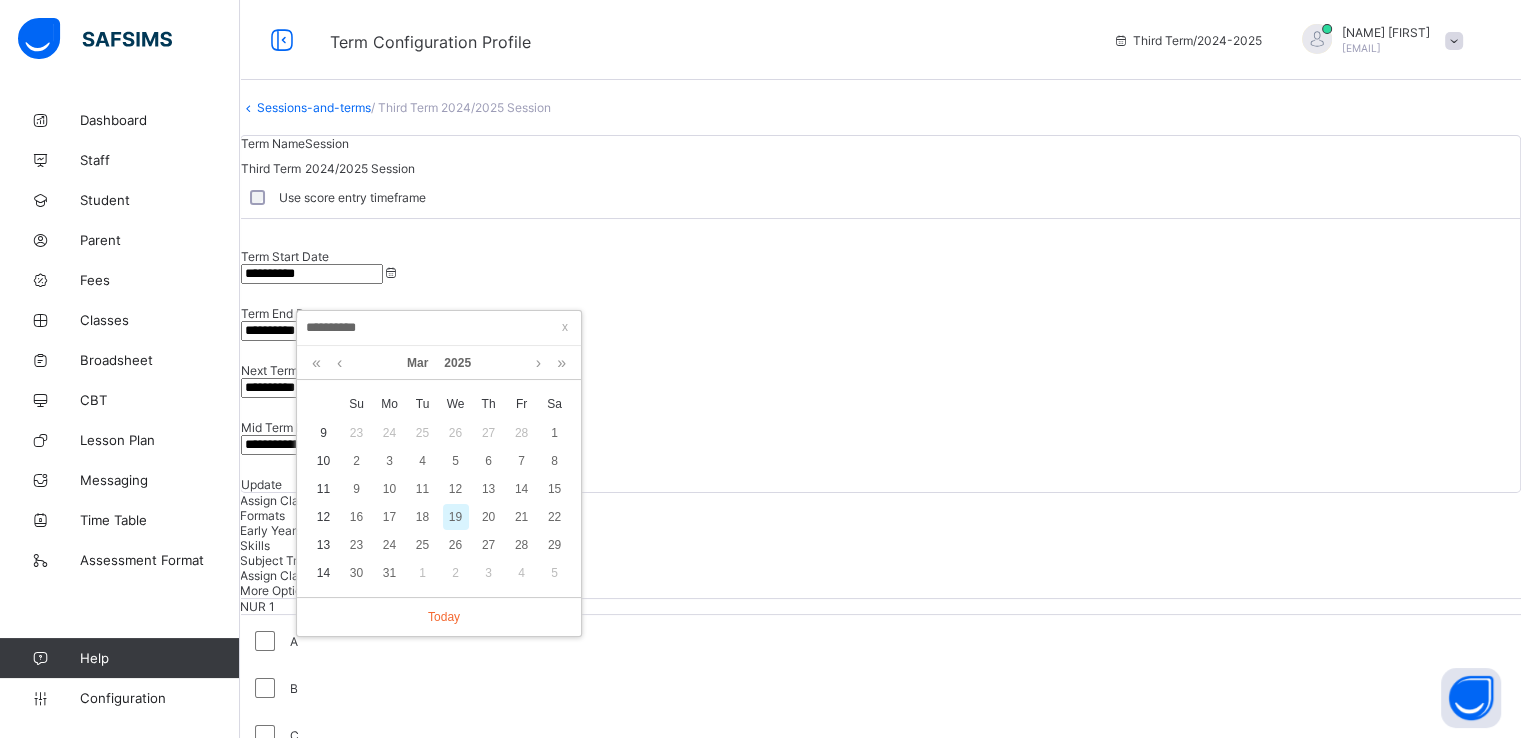 click on "**********" at bounding box center (439, 328) 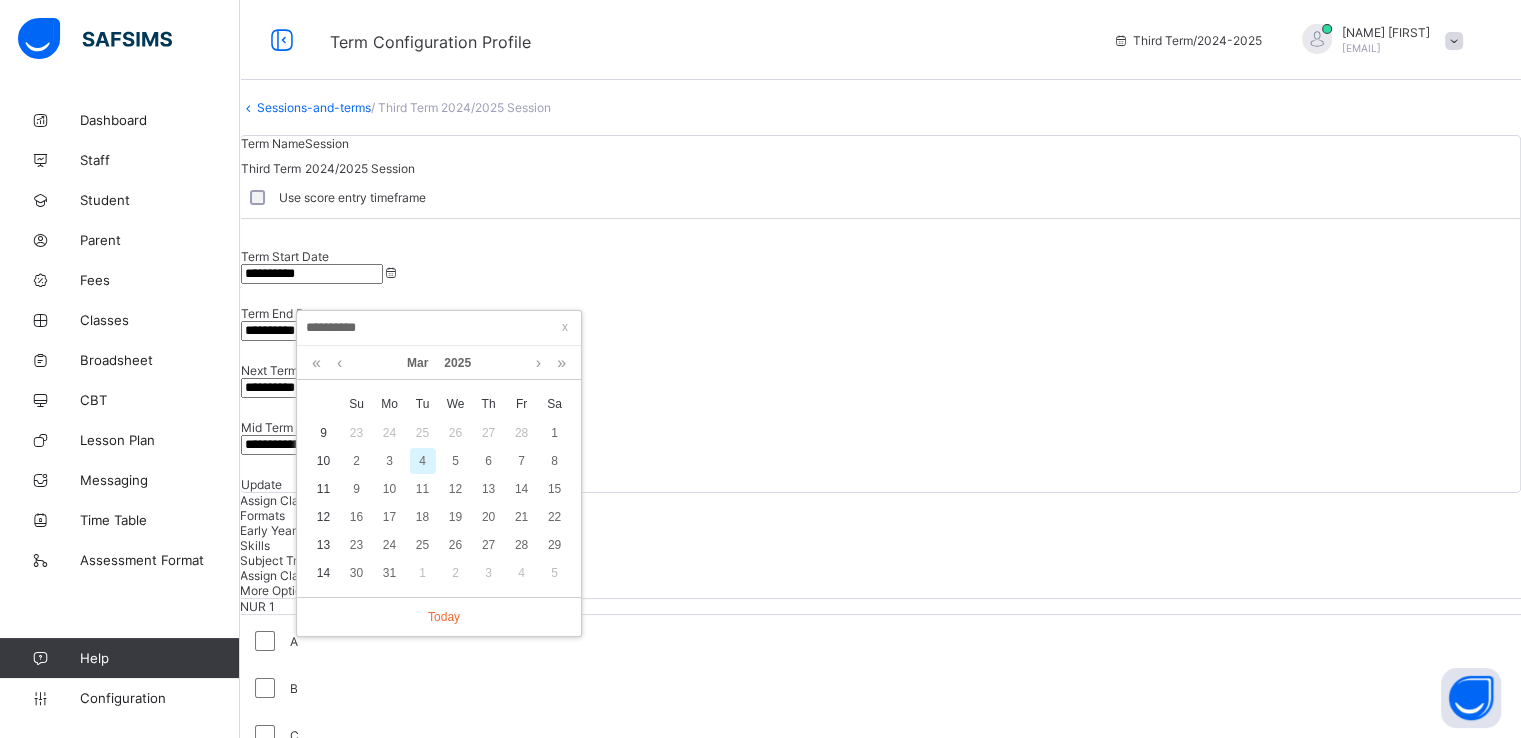 click on "**********" at bounding box center (439, 328) 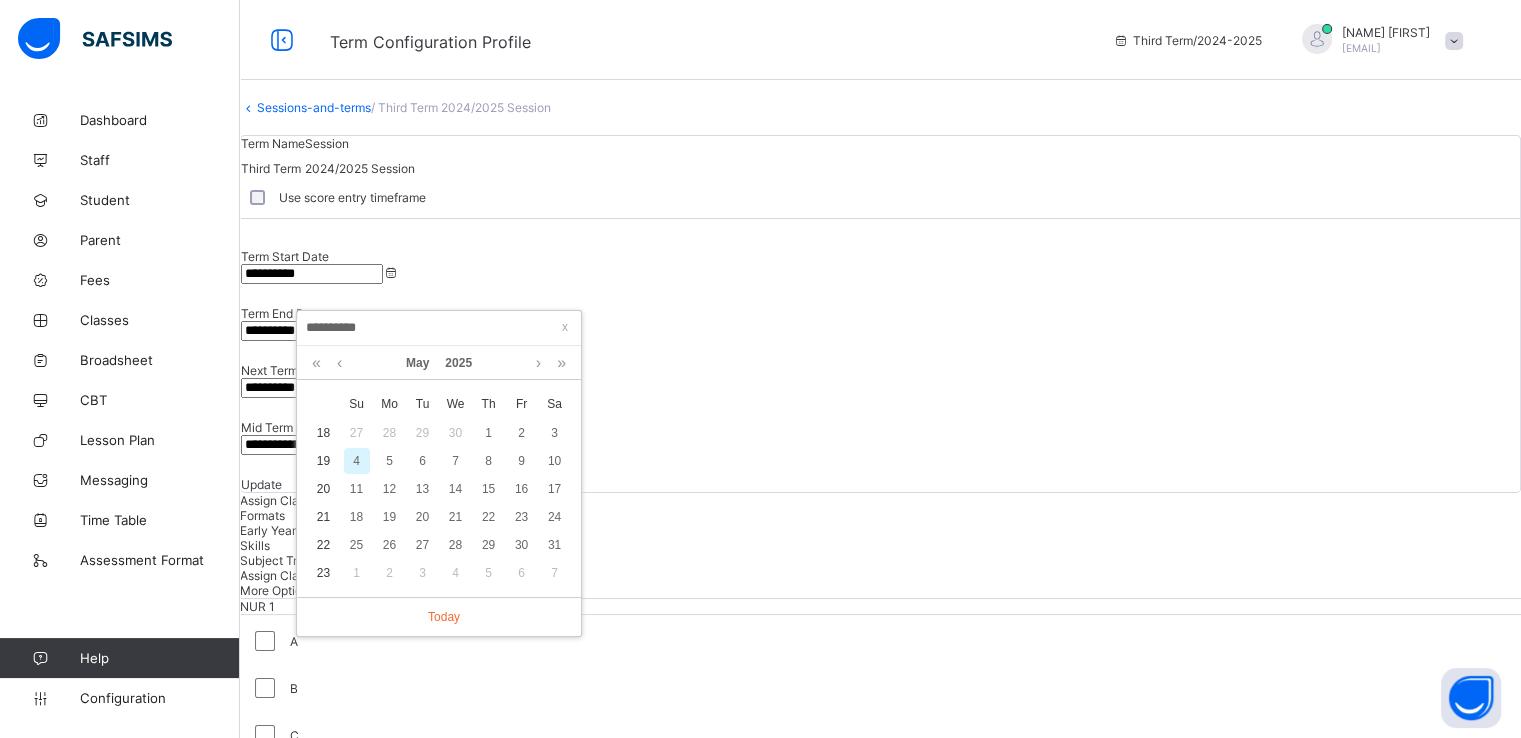 type on "**********" 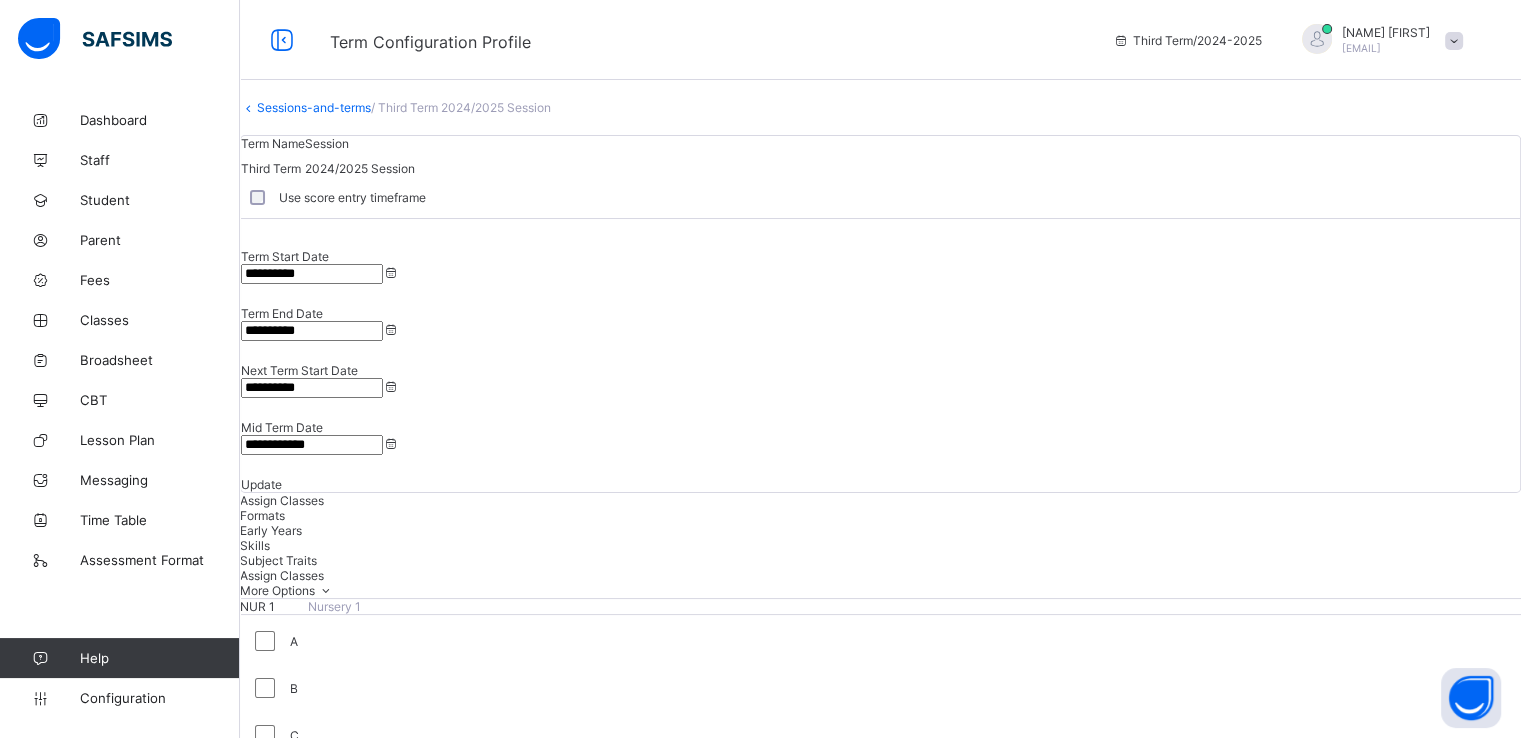 click on "**********" at bounding box center (312, 274) 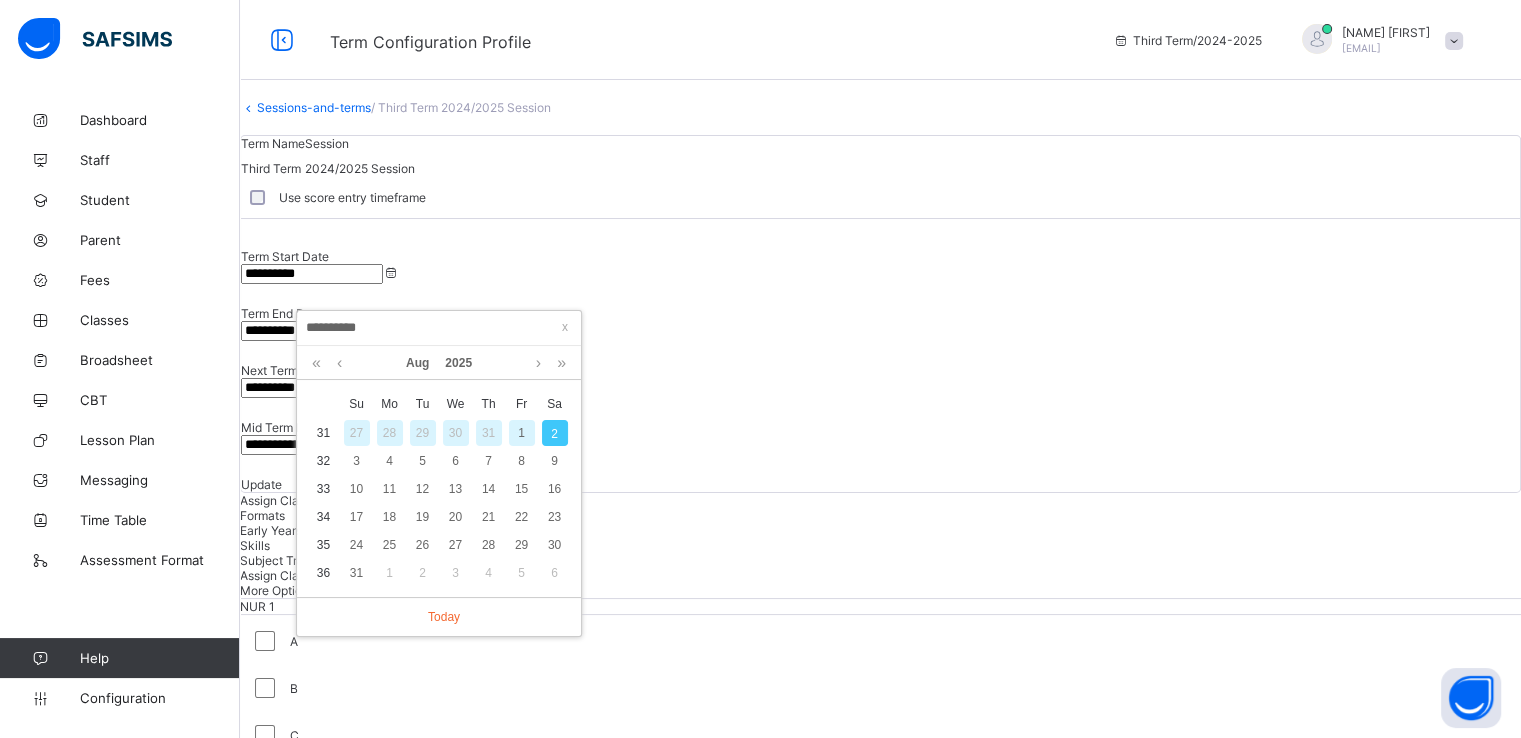 click on "**********" at bounding box center [439, 328] 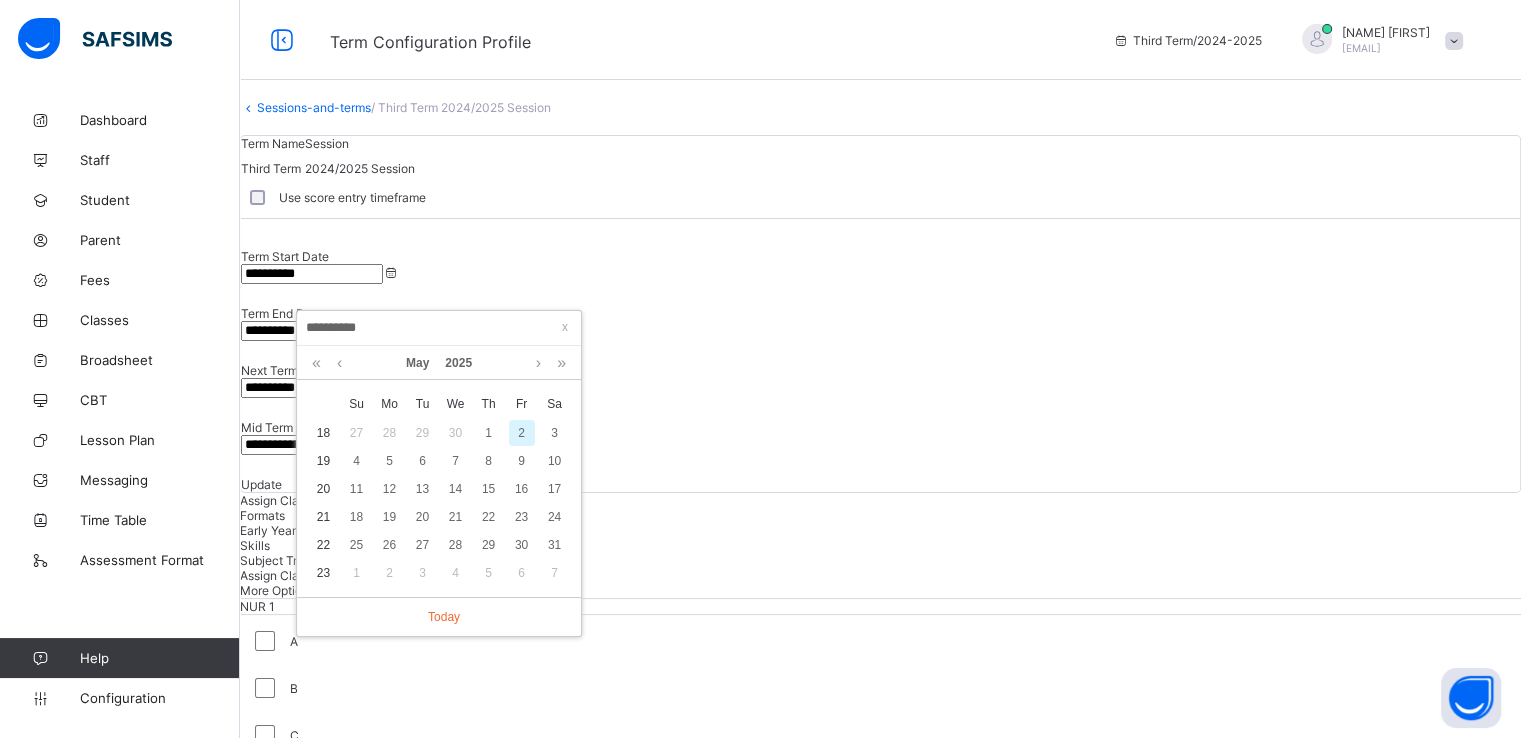 click on "**********" at bounding box center [439, 328] 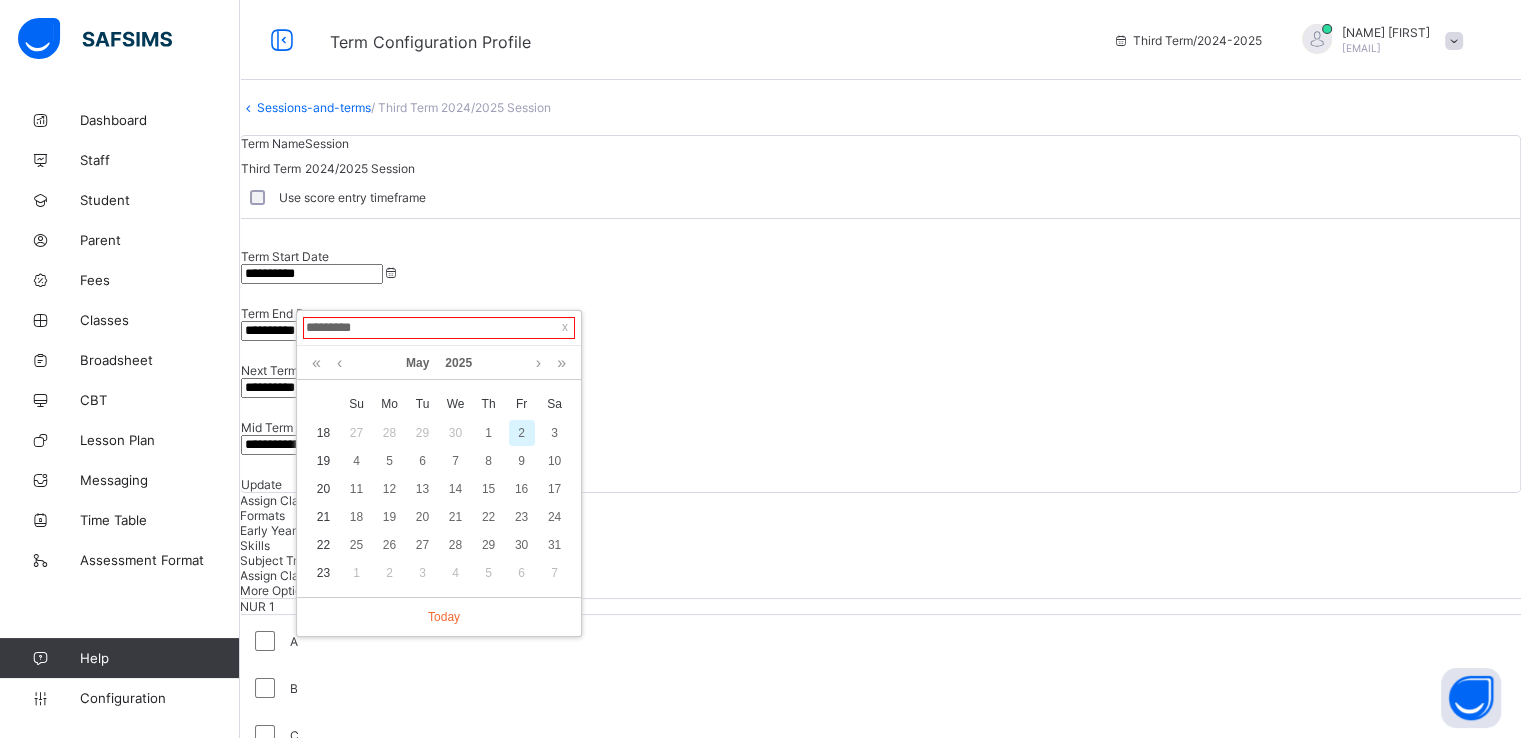 type on "**********" 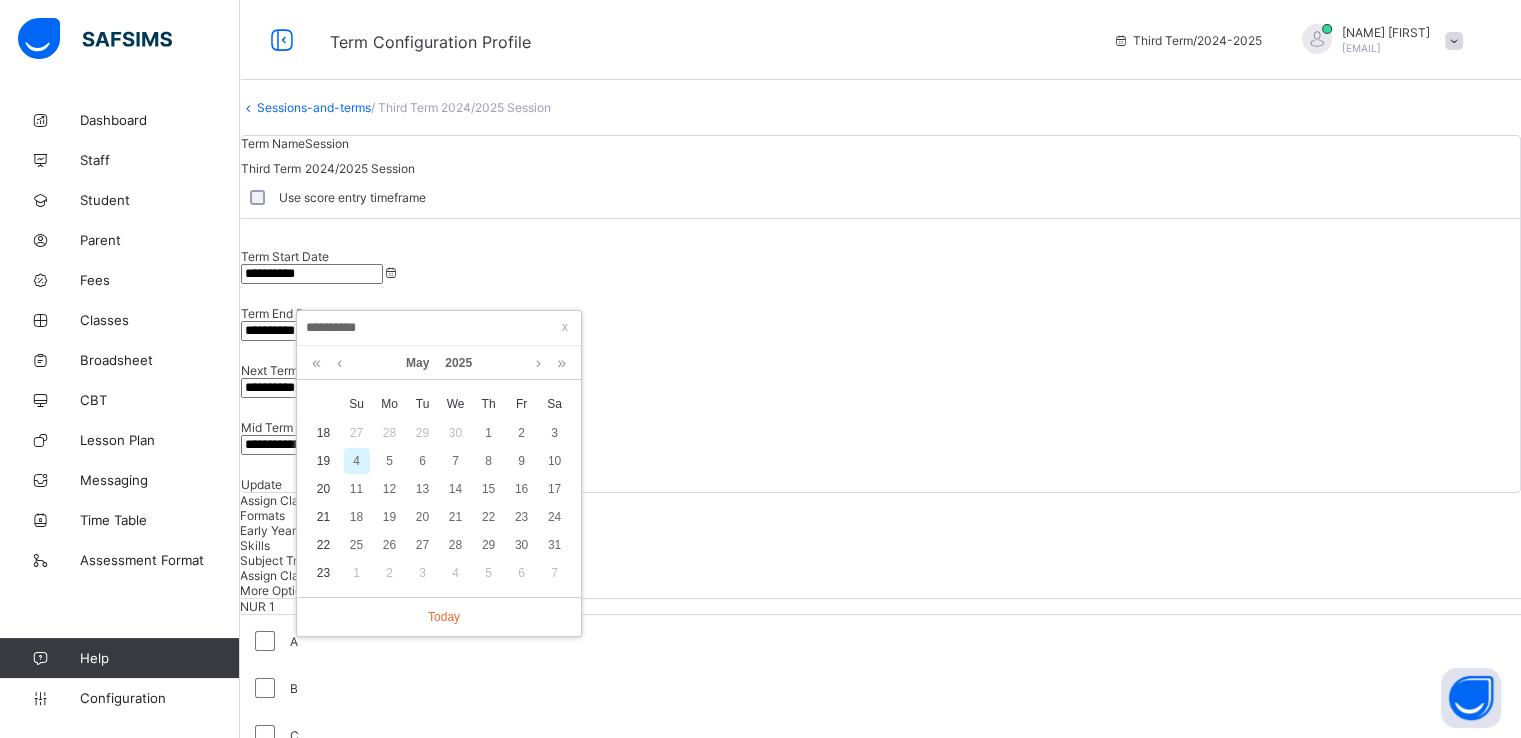 type on "**********" 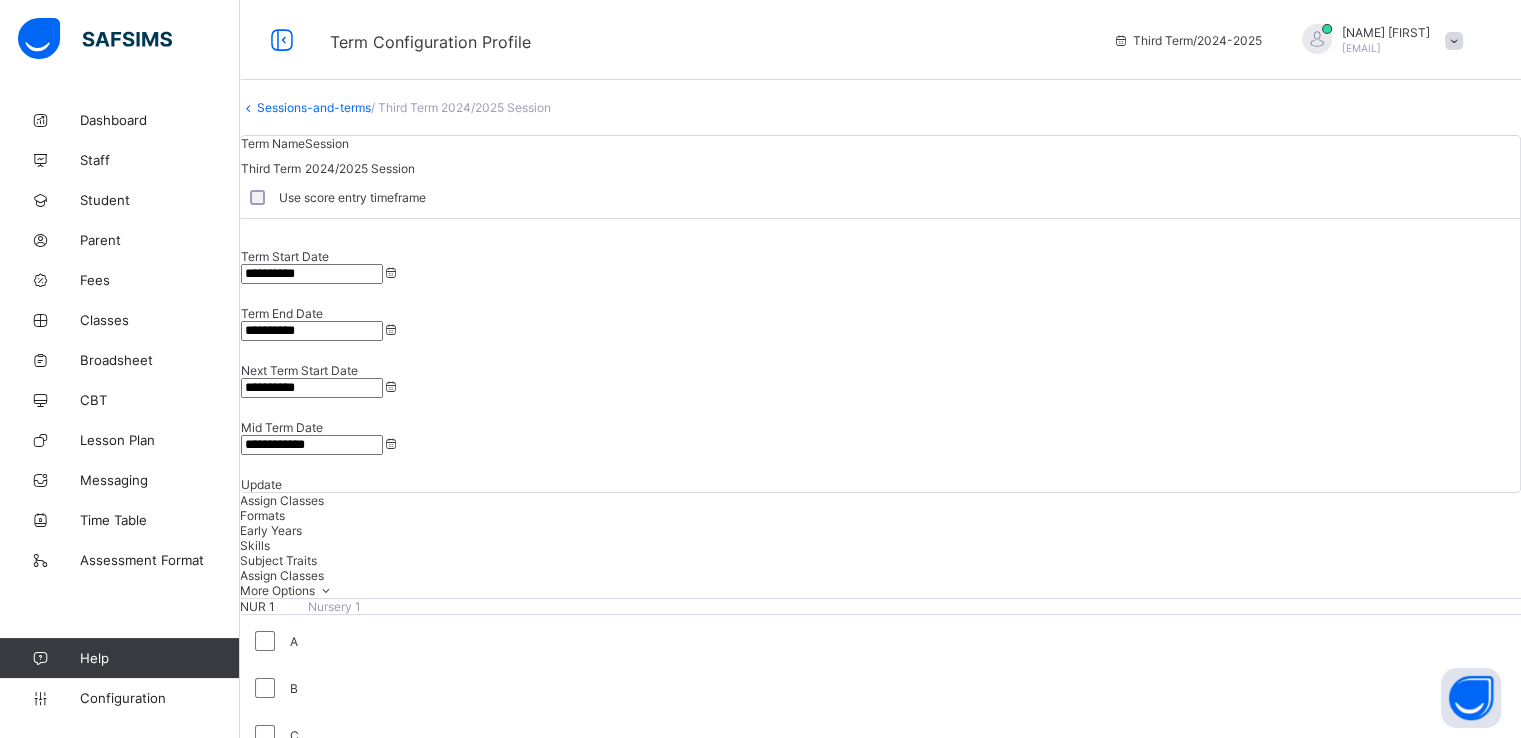 click on "**********" at bounding box center [312, 331] 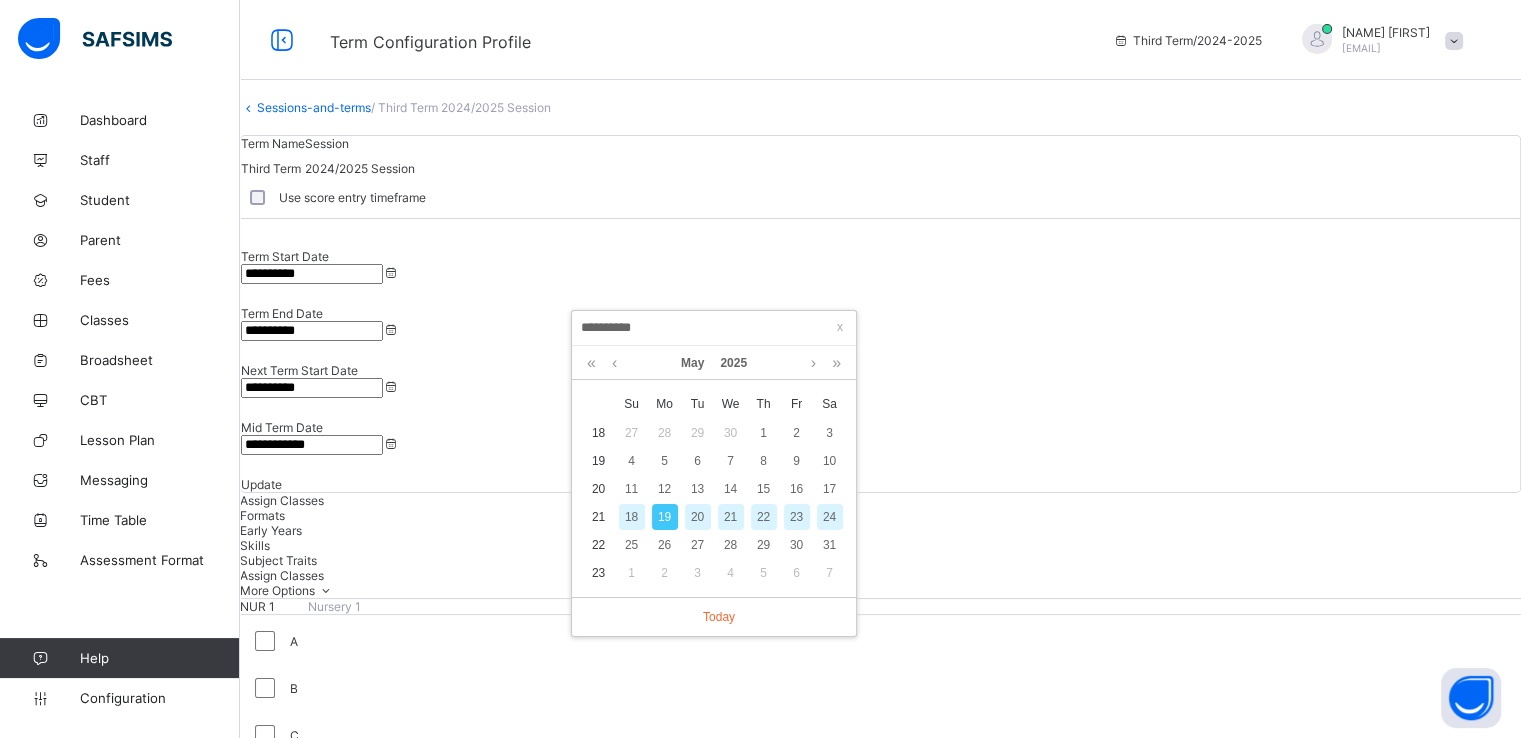 click on "**********" at bounding box center [714, 328] 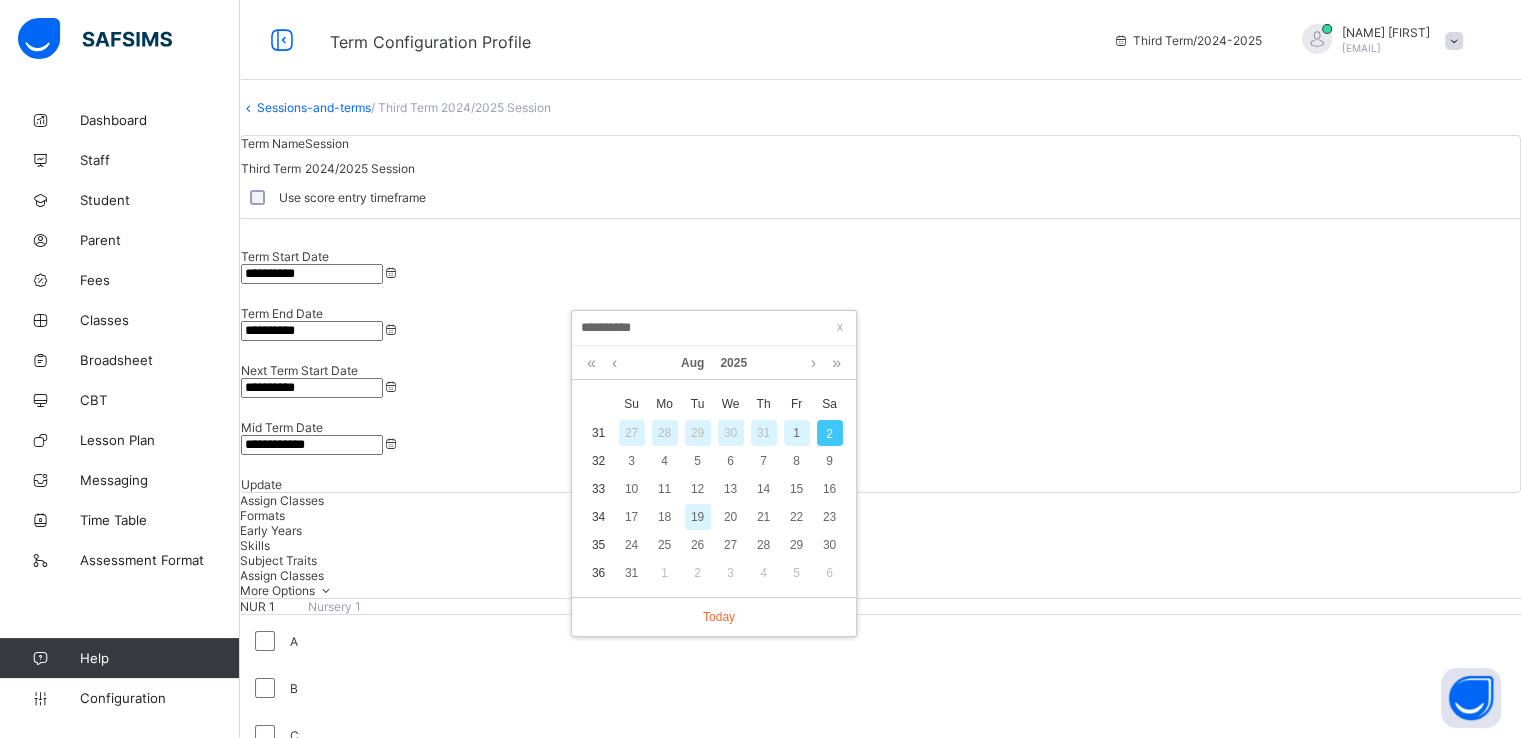 click on "**********" at bounding box center [714, 328] 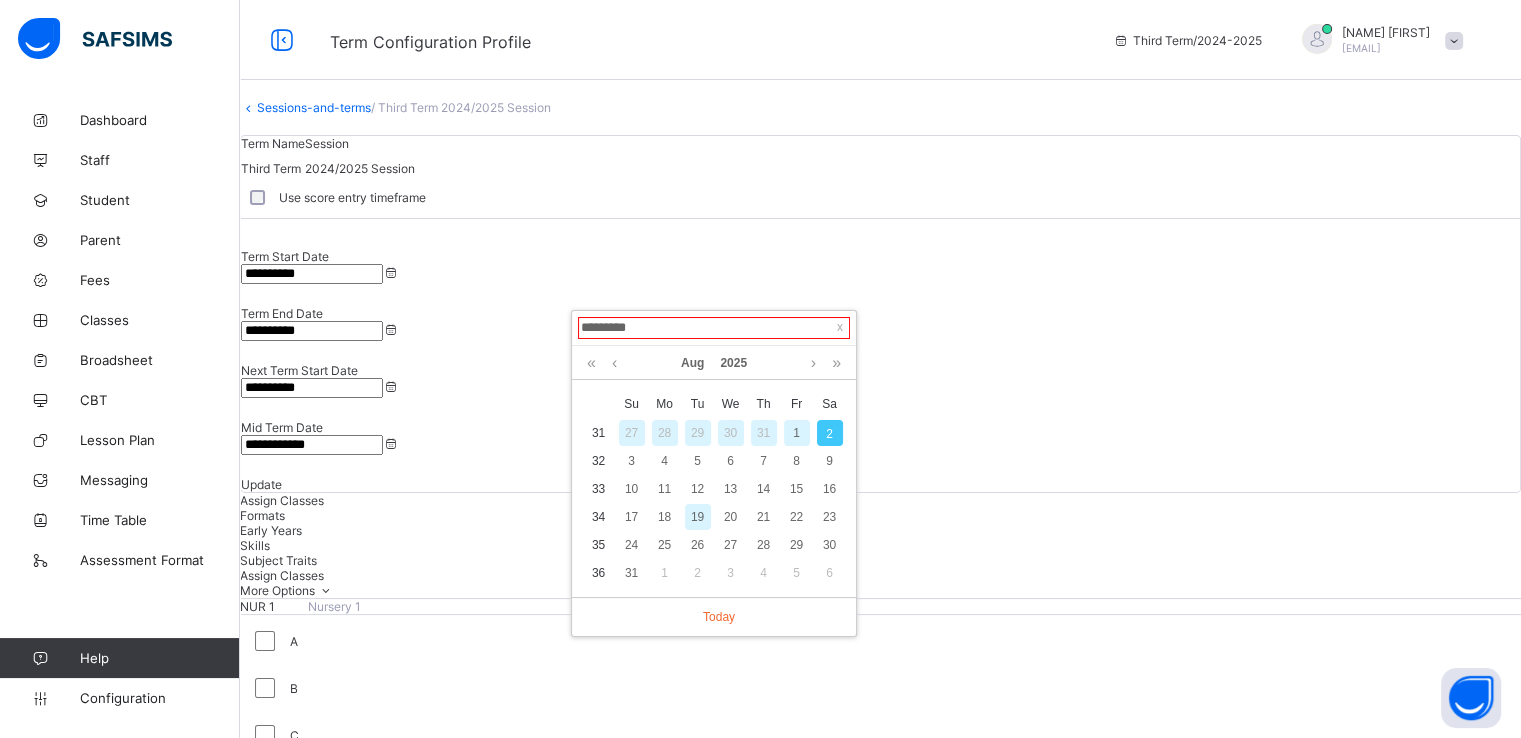type on "**********" 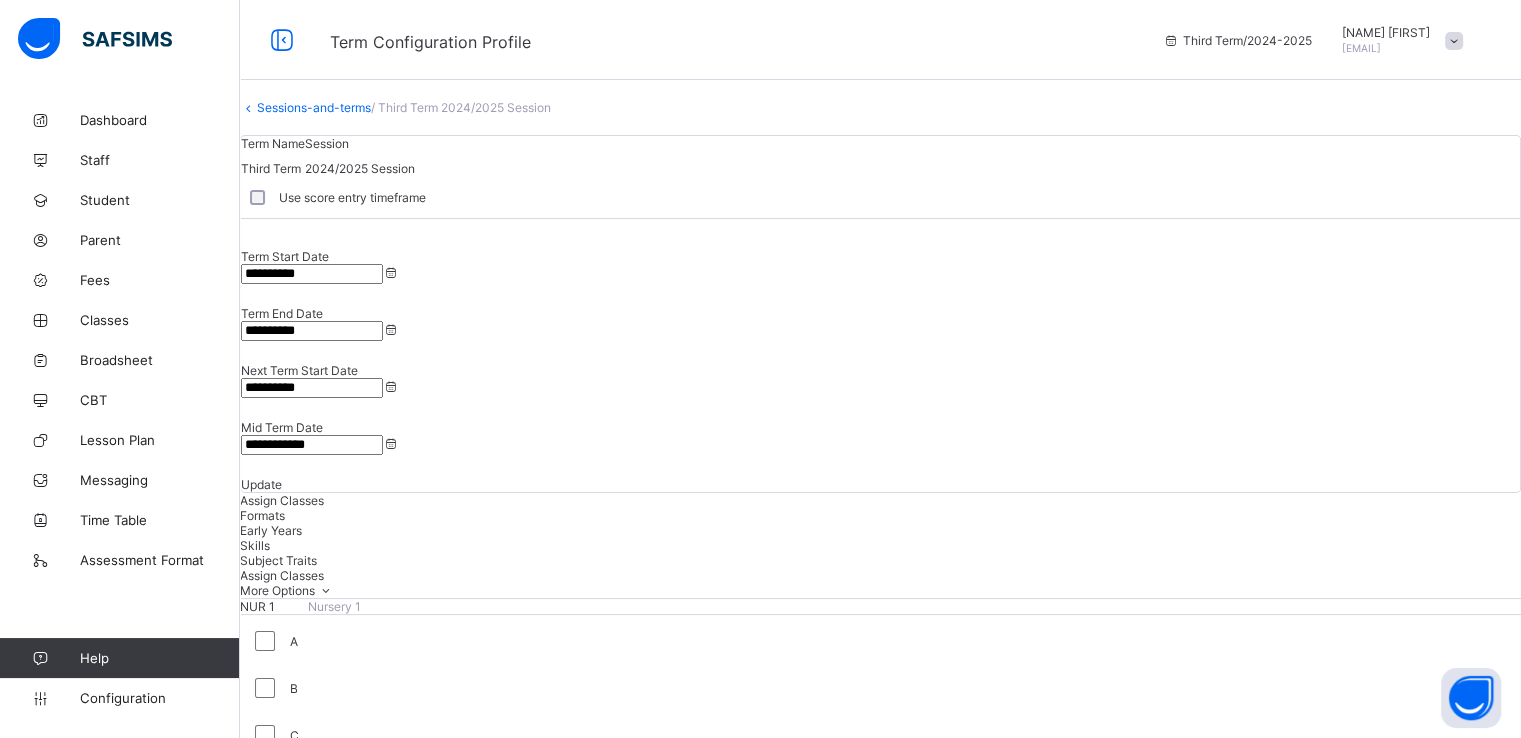 click on "**********" at bounding box center (312, 388) 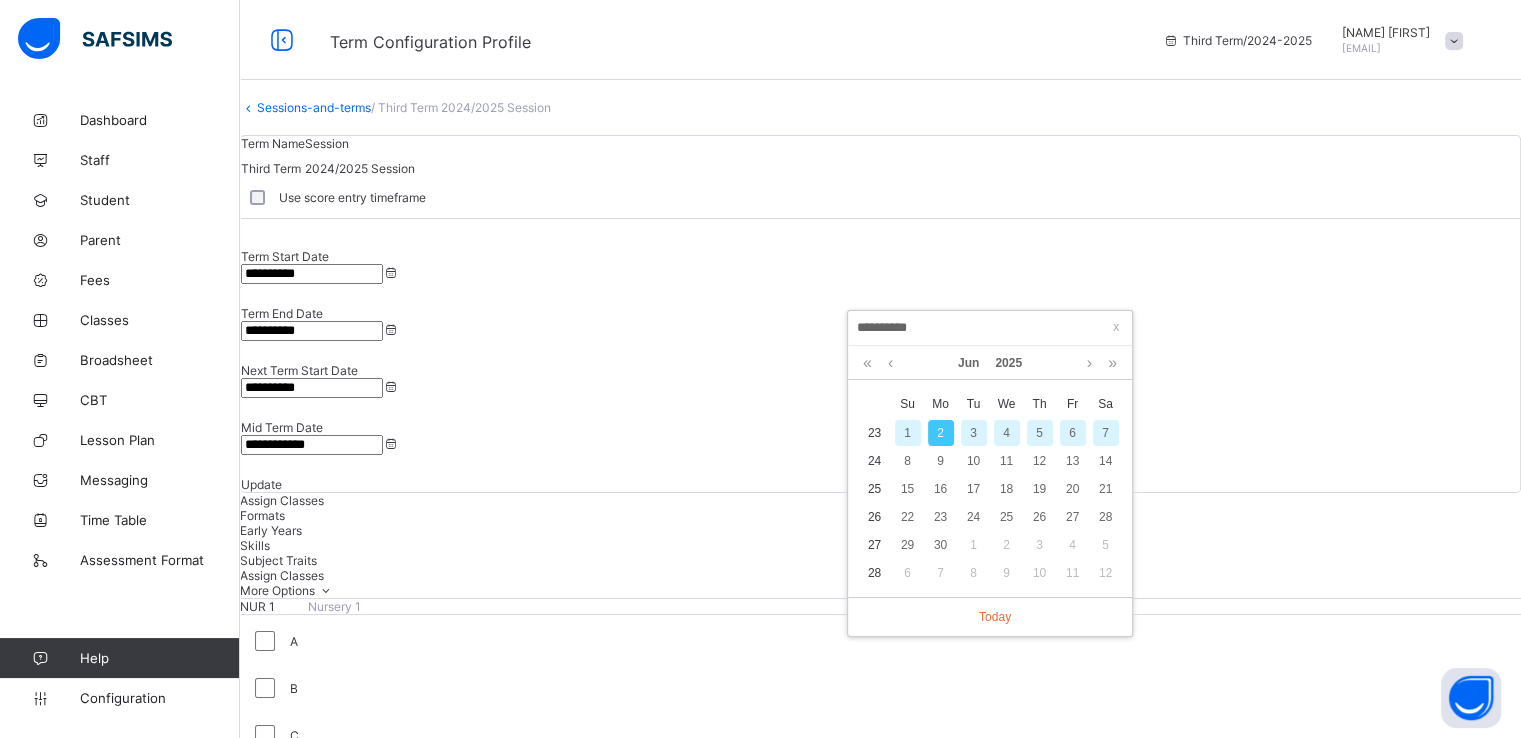 click on "**********" at bounding box center [990, 328] 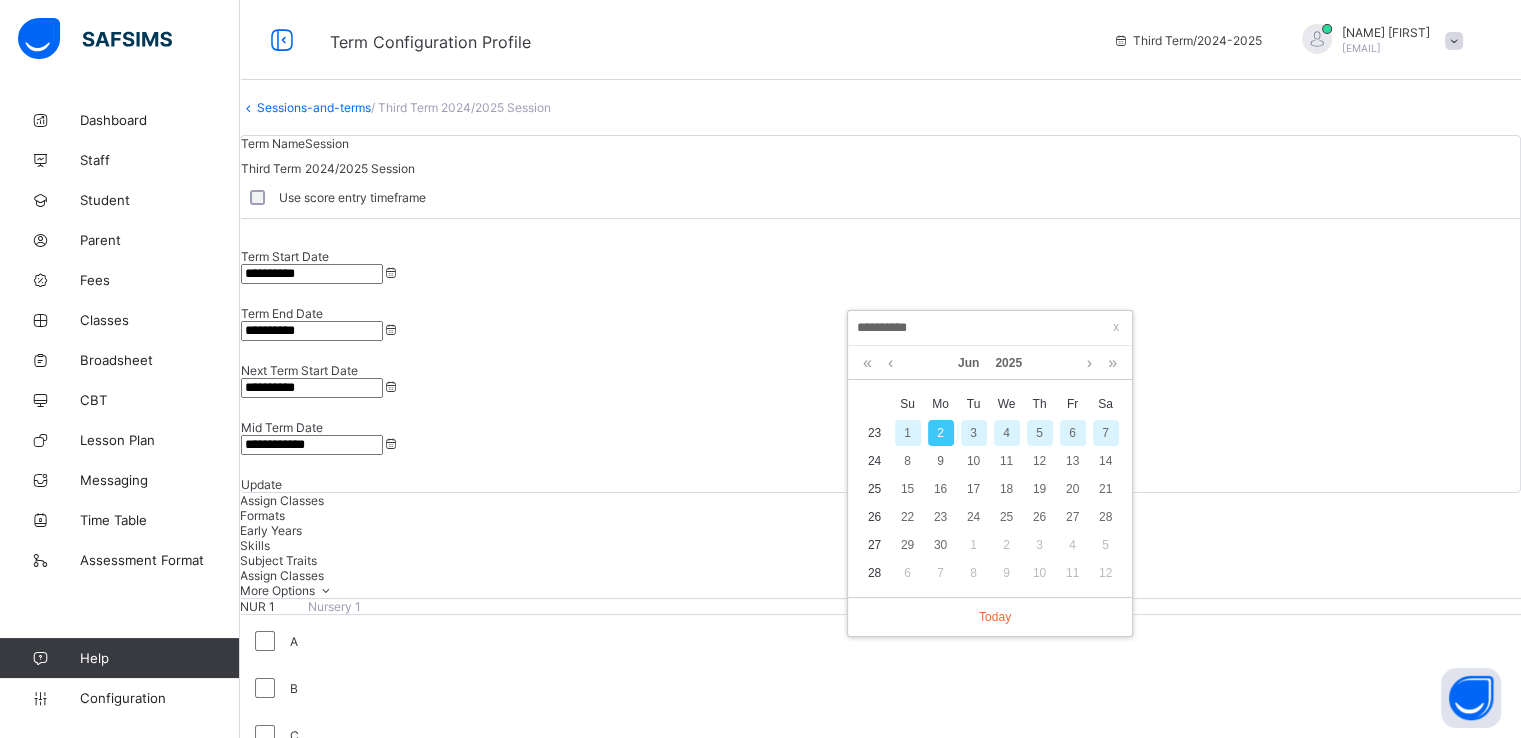 type on "*********" 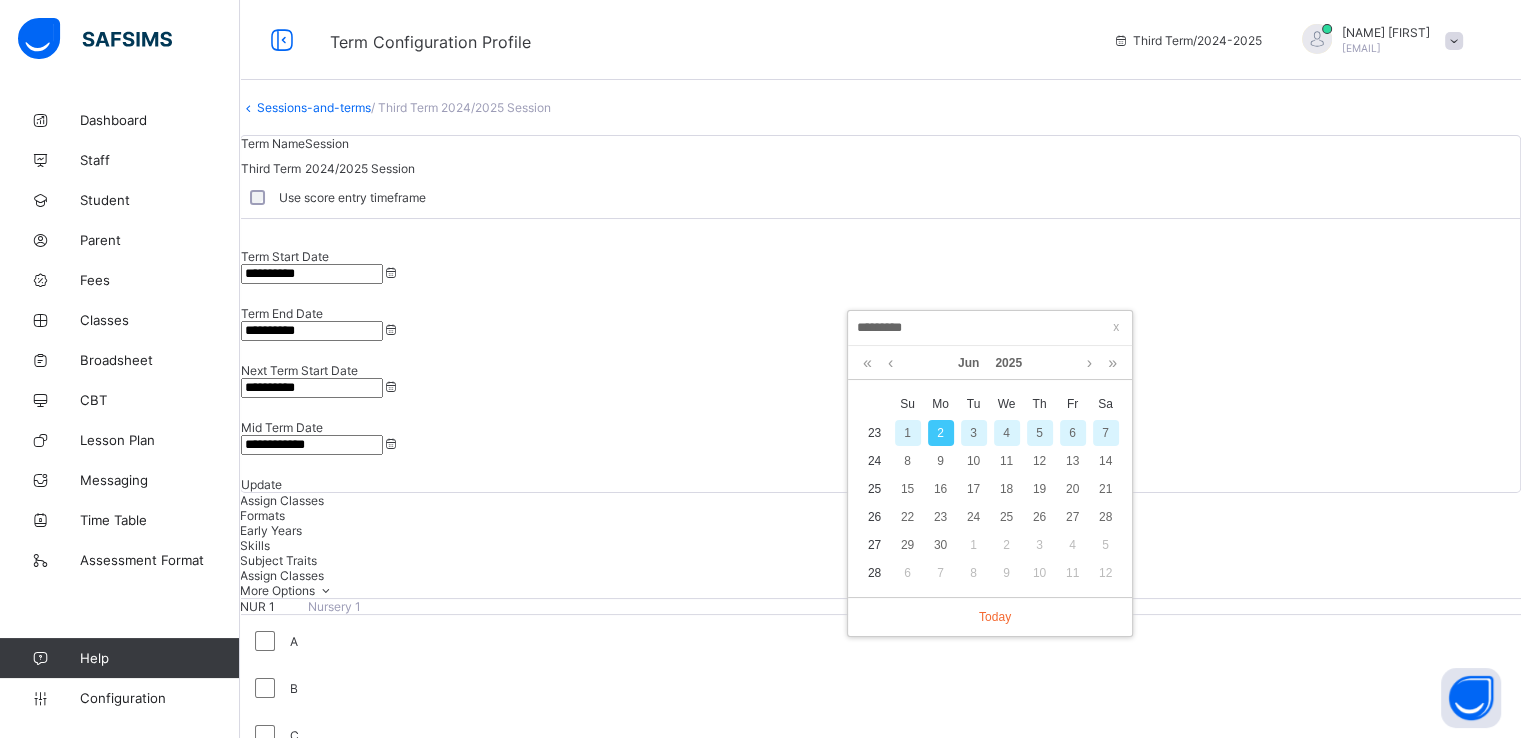 type on "**********" 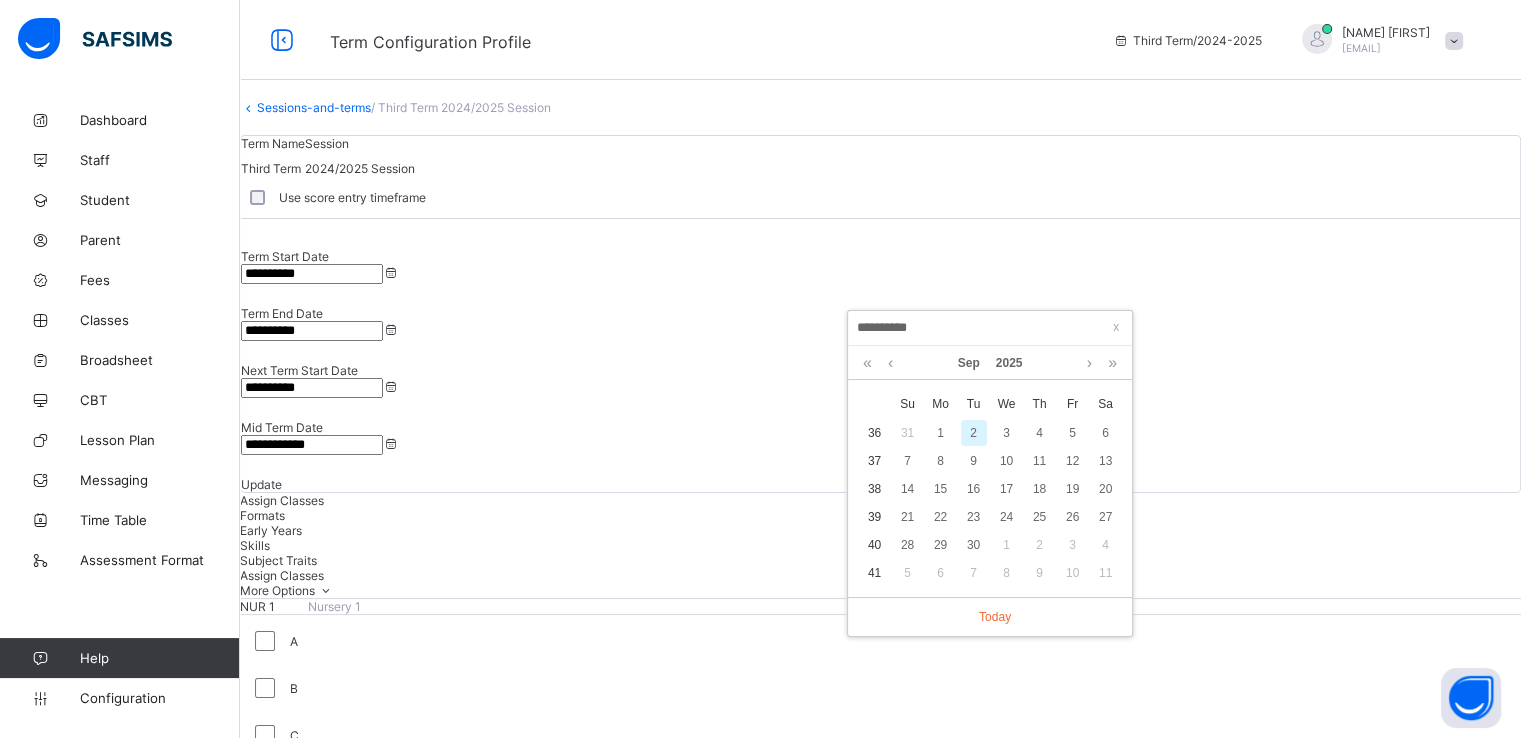 click on "**********" at bounding box center (990, 328) 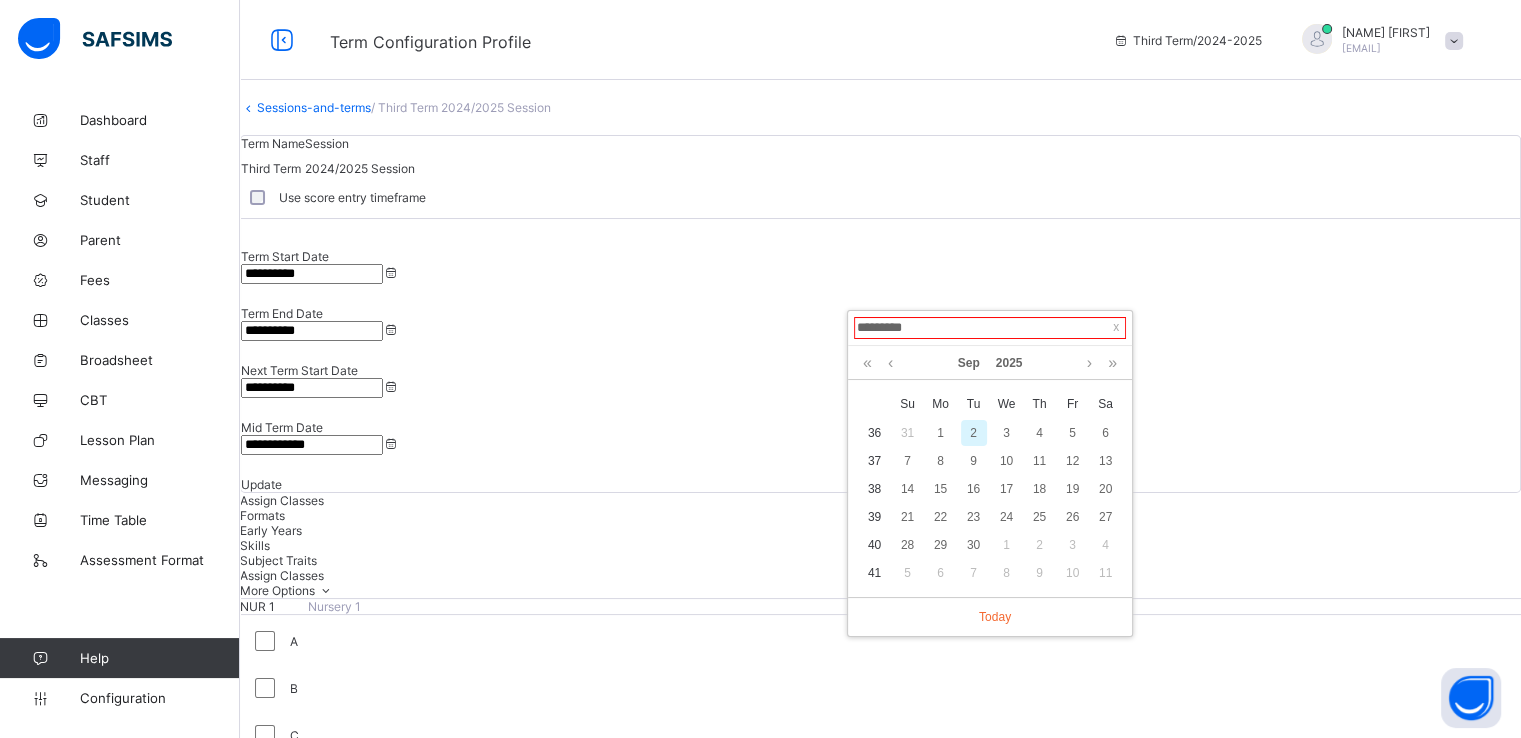 type on "**********" 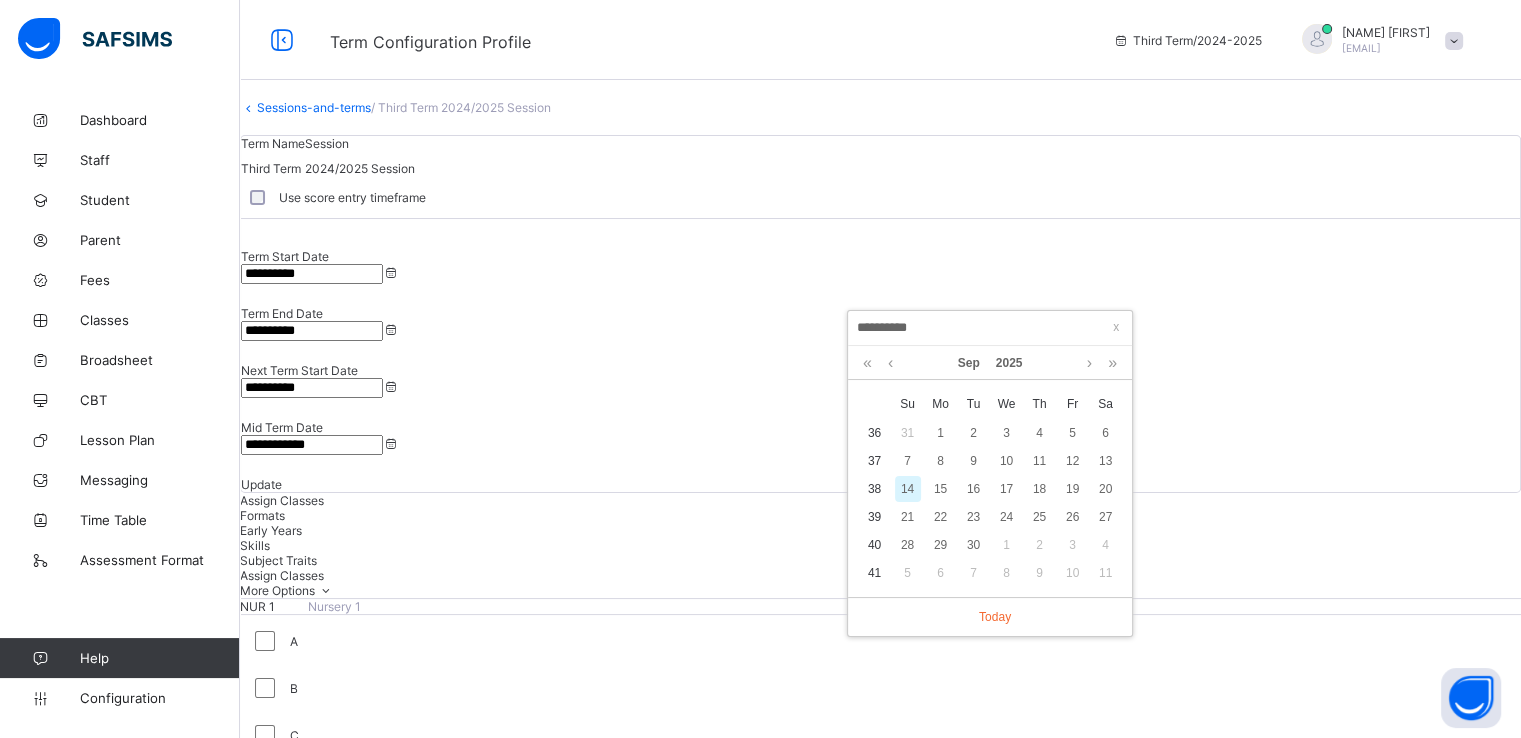 type on "**********" 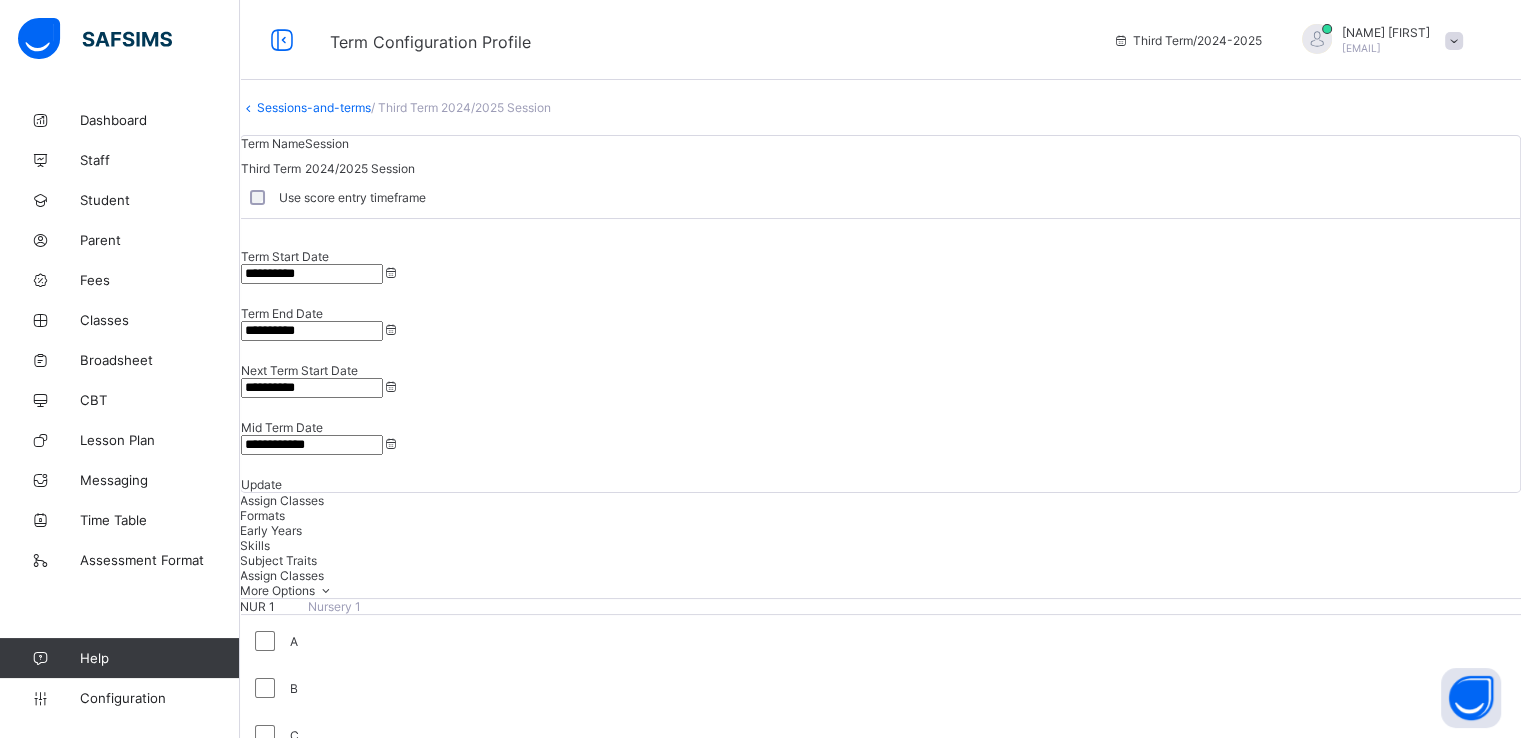 click on "Update" at bounding box center [261, 484] 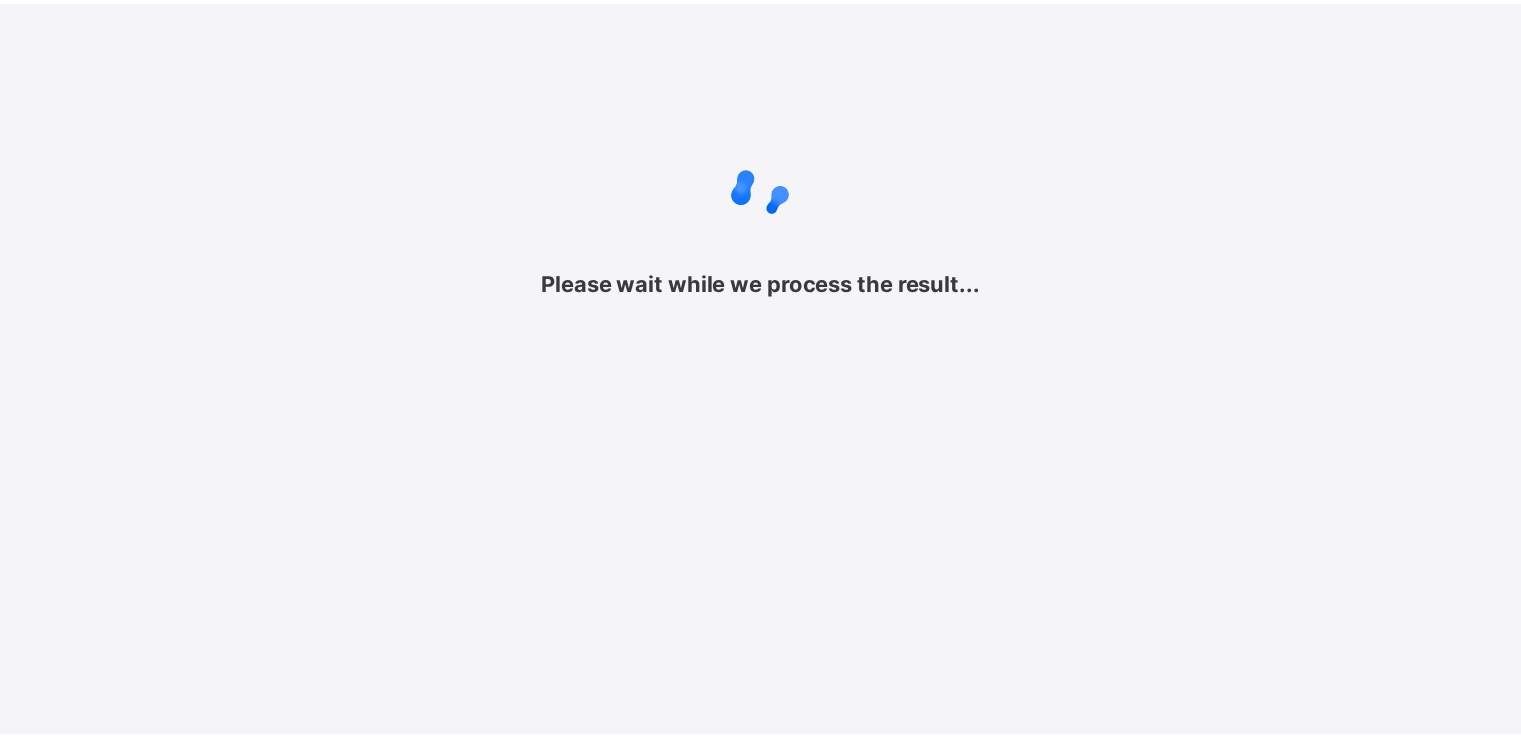 scroll, scrollTop: 0, scrollLeft: 0, axis: both 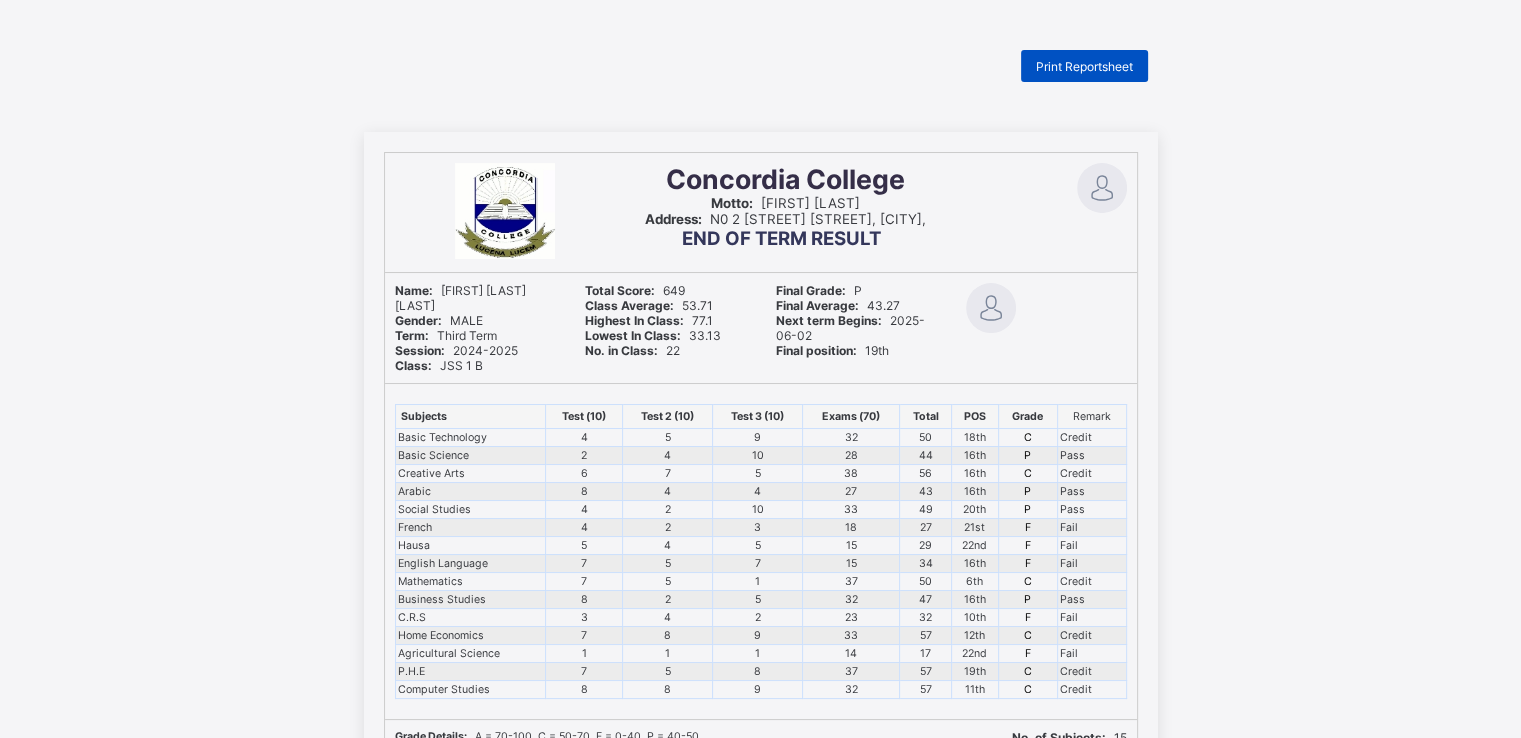 click on "Print Reportsheet" at bounding box center [1084, 66] 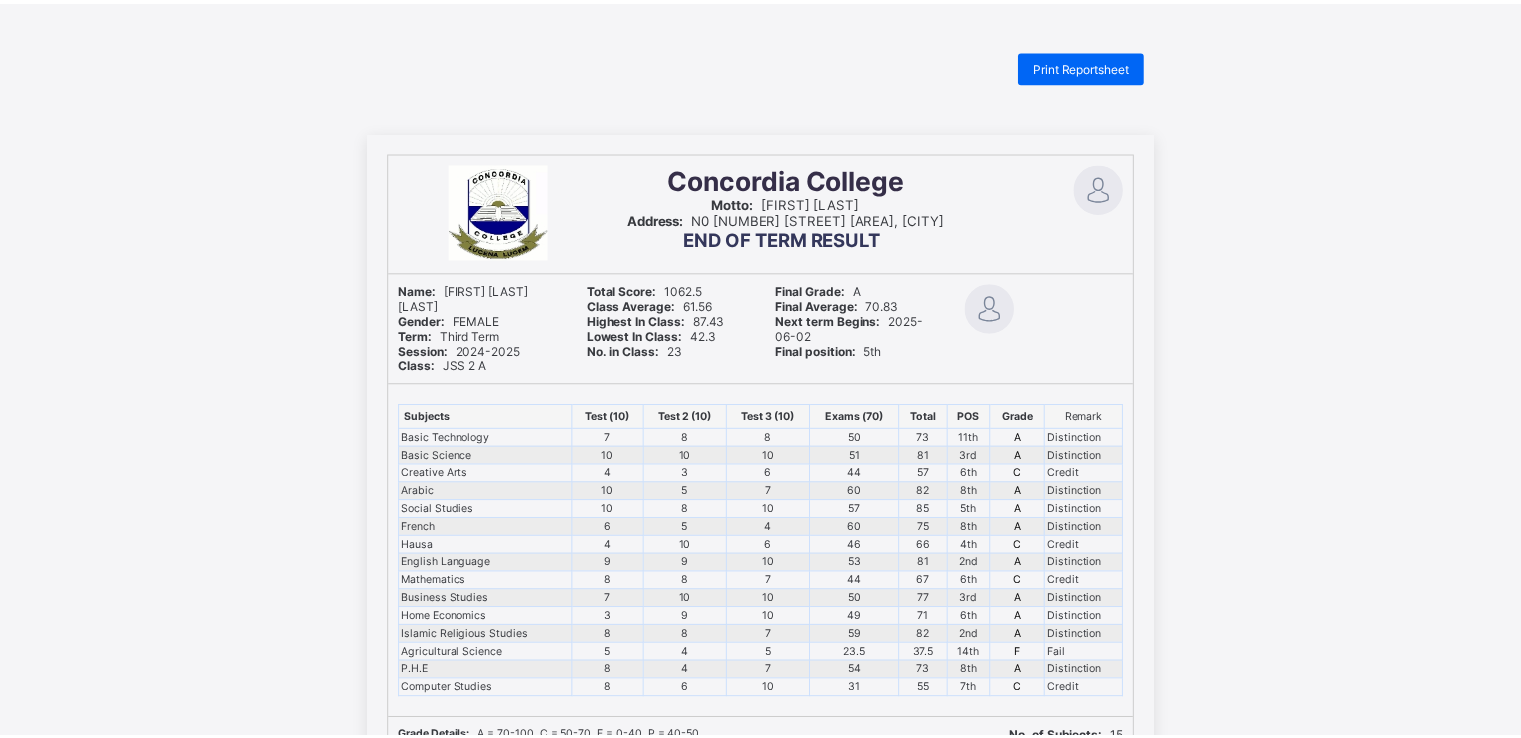 scroll, scrollTop: 0, scrollLeft: 0, axis: both 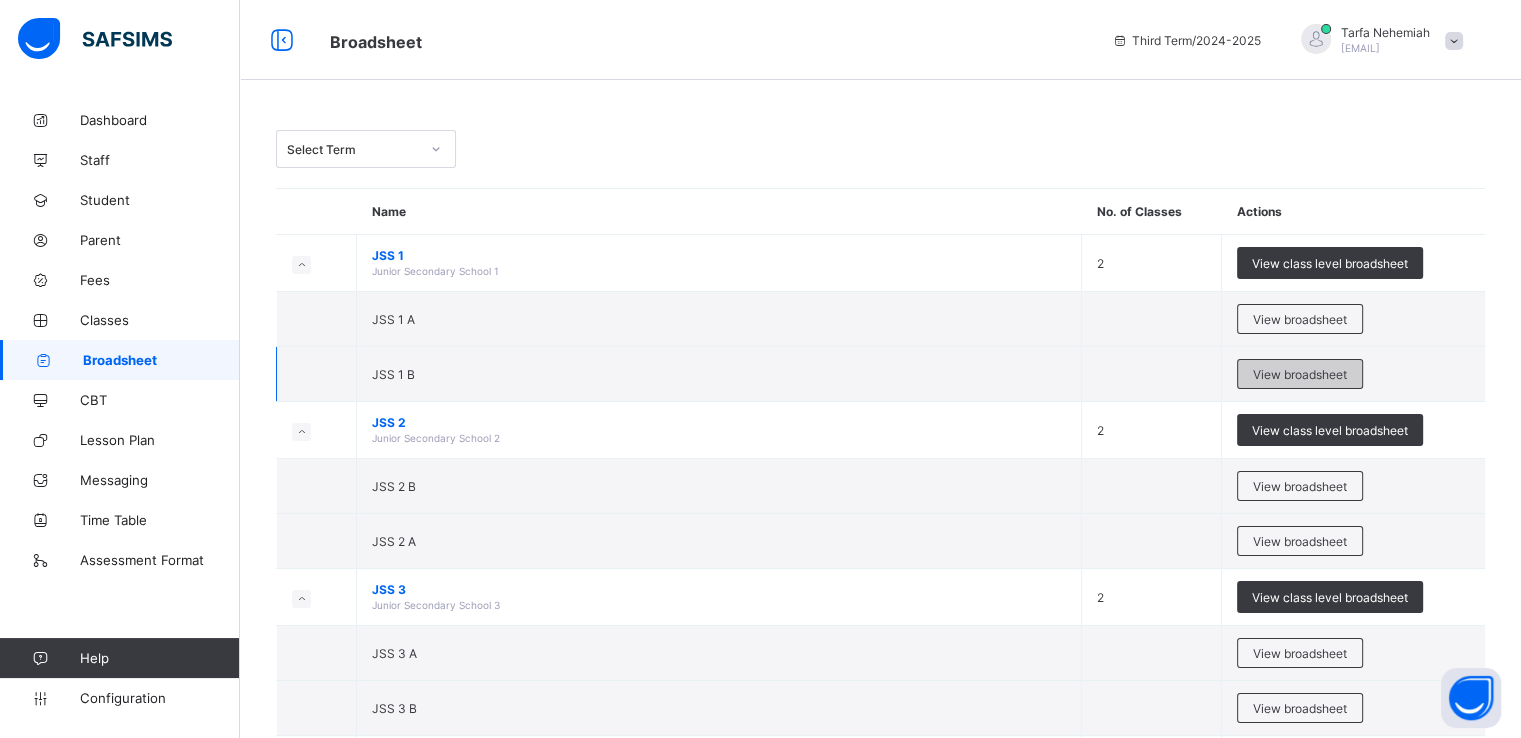 click on "View broadsheet" at bounding box center [1300, 374] 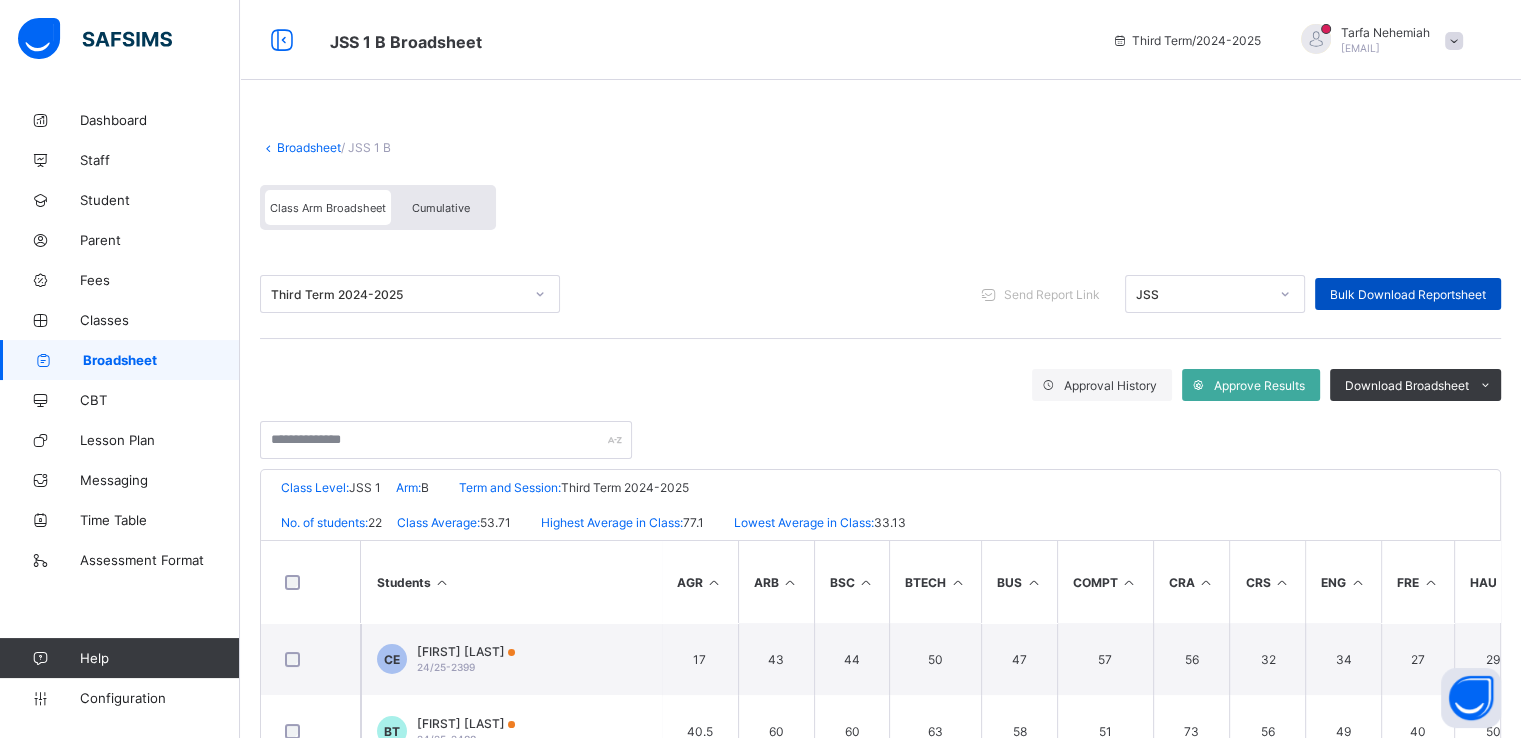 click on "Bulk Download Reportsheet" at bounding box center (1408, 294) 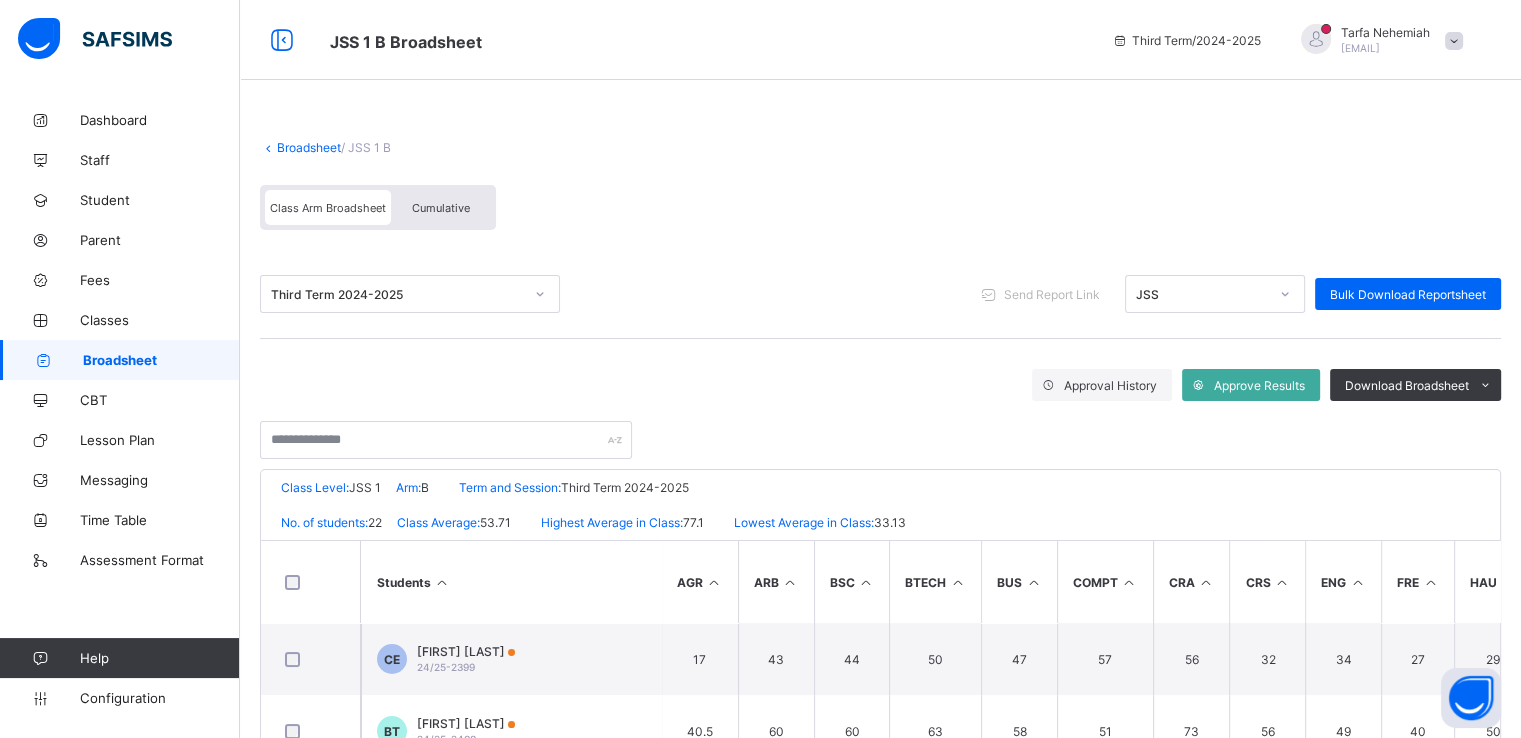 click on "Broadsheet" at bounding box center (309, 147) 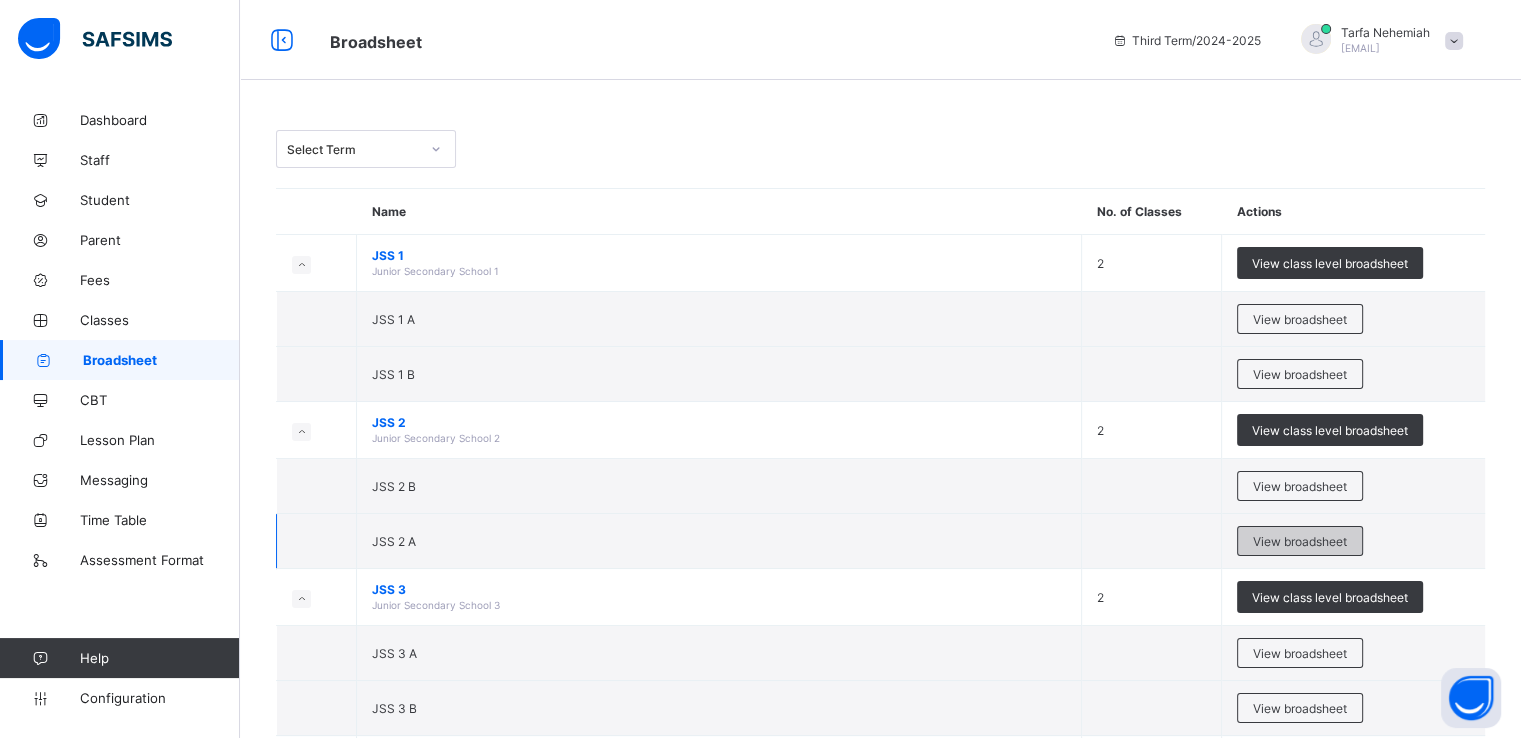 click on "View broadsheet" at bounding box center (1300, 541) 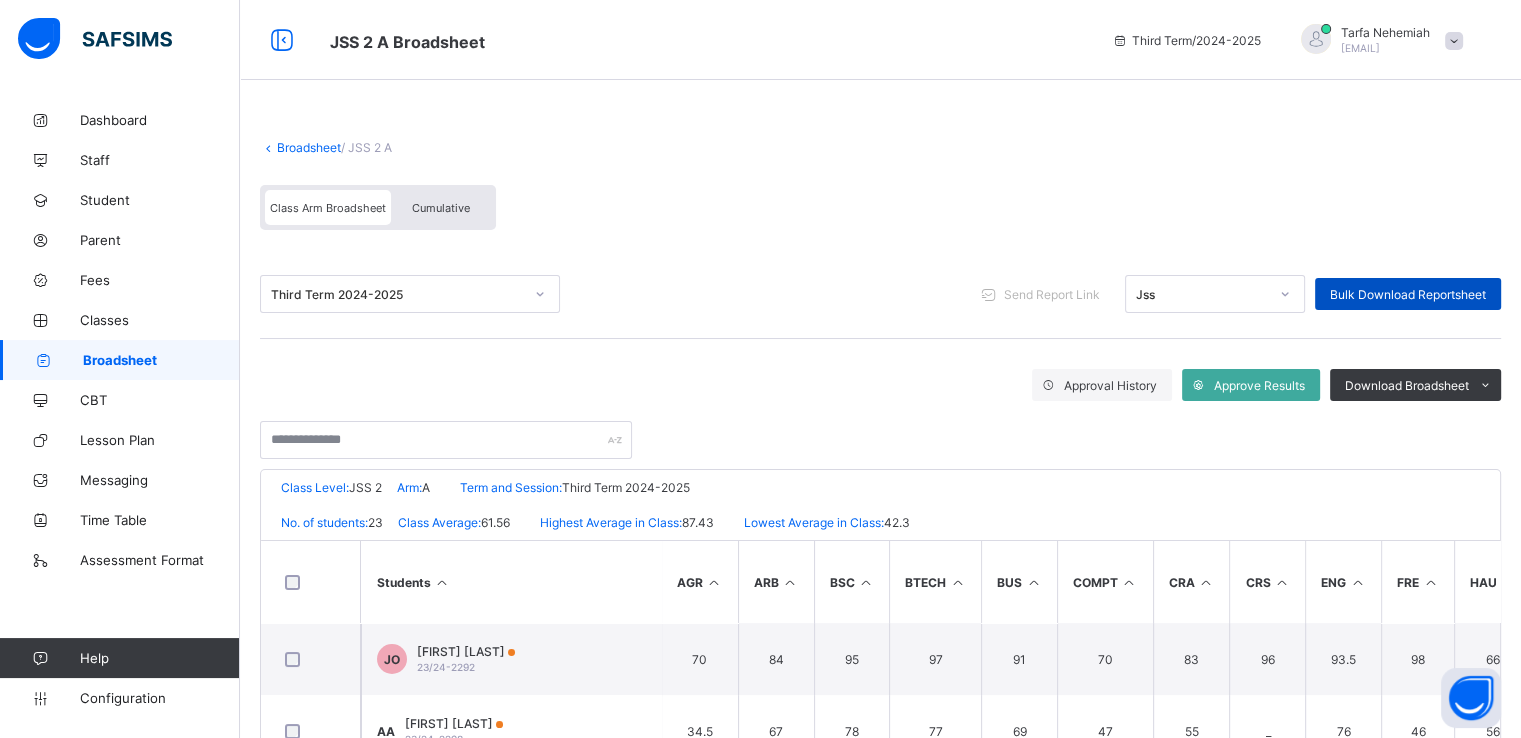 click on "Bulk Download Reportsheet" at bounding box center [1408, 294] 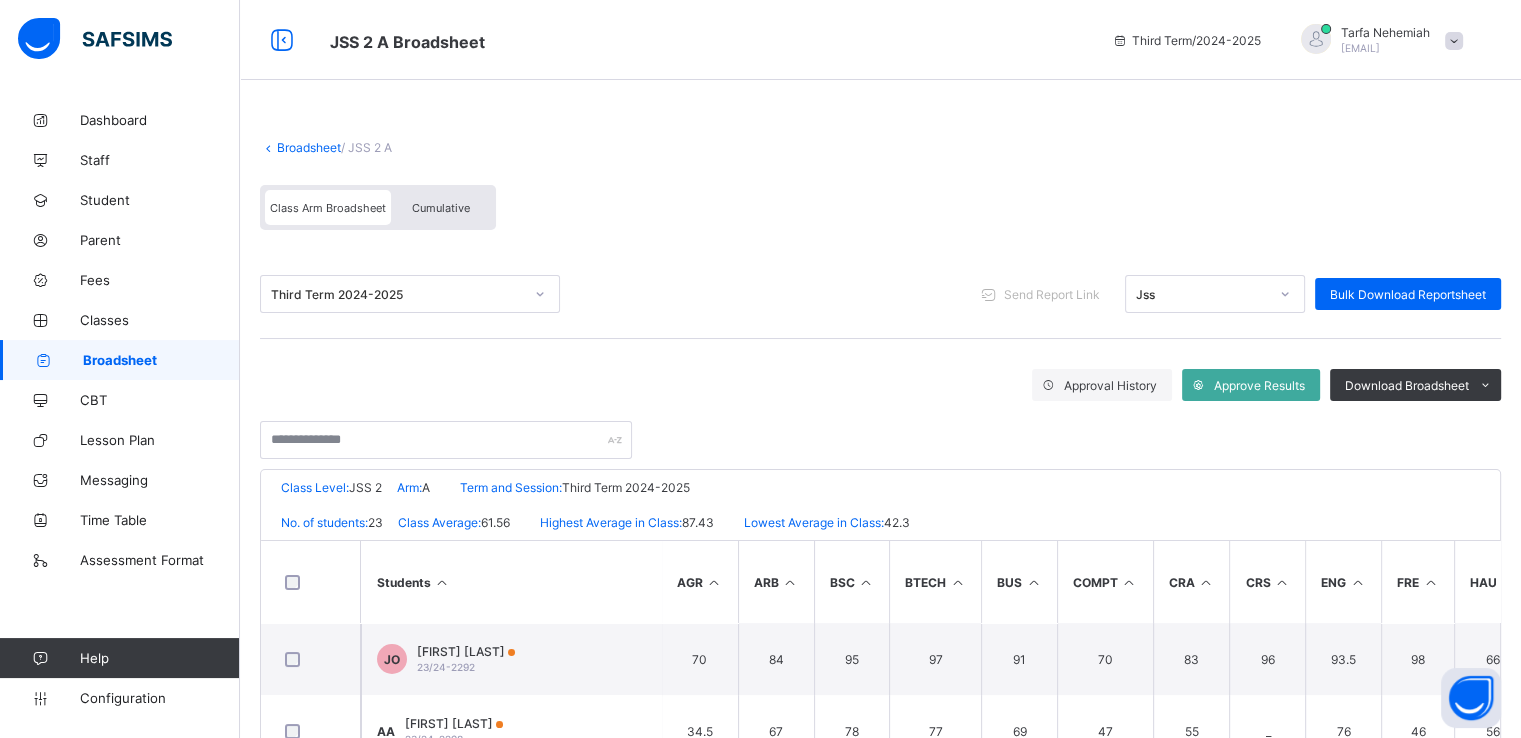 click on "Broadsheet" at bounding box center [309, 147] 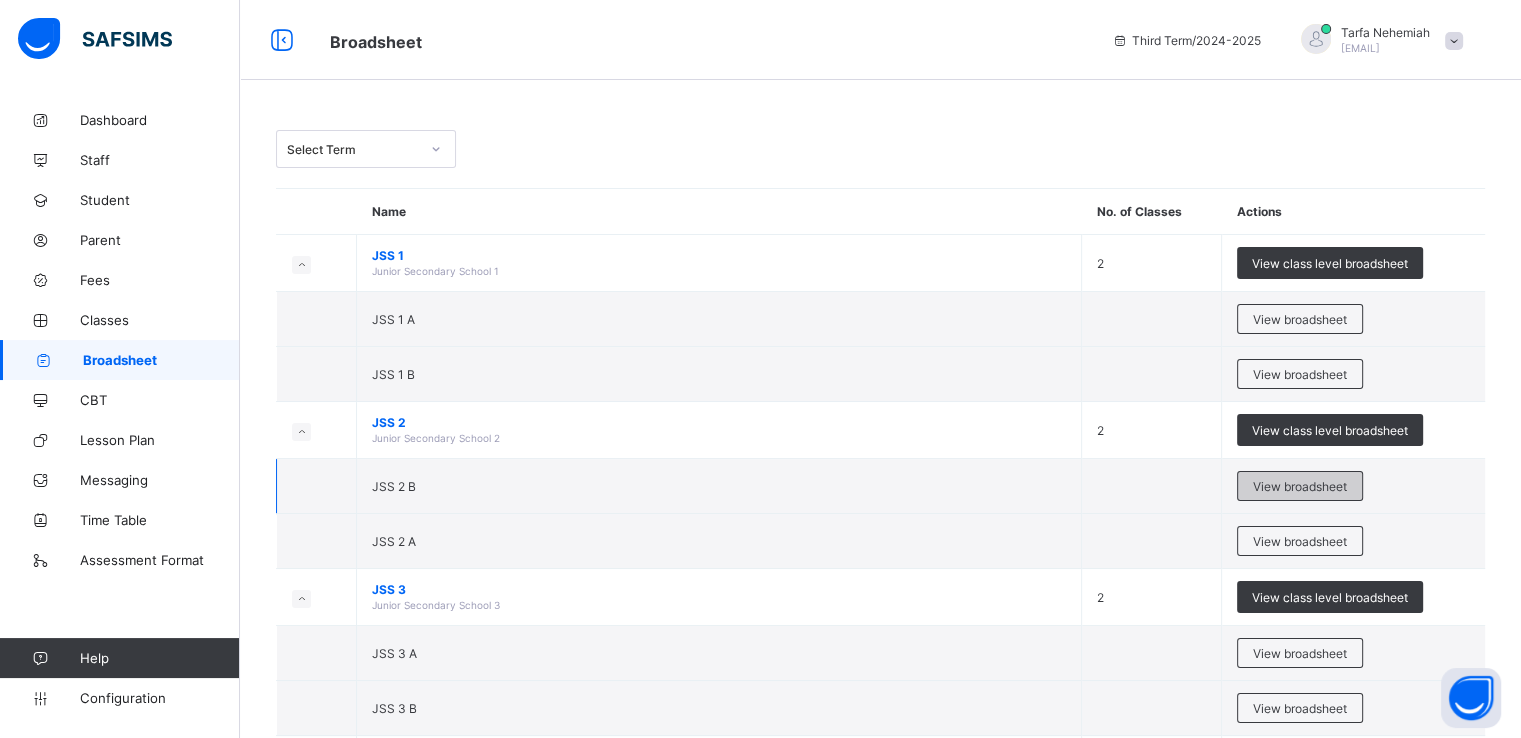 click on "View broadsheet" at bounding box center [1300, 486] 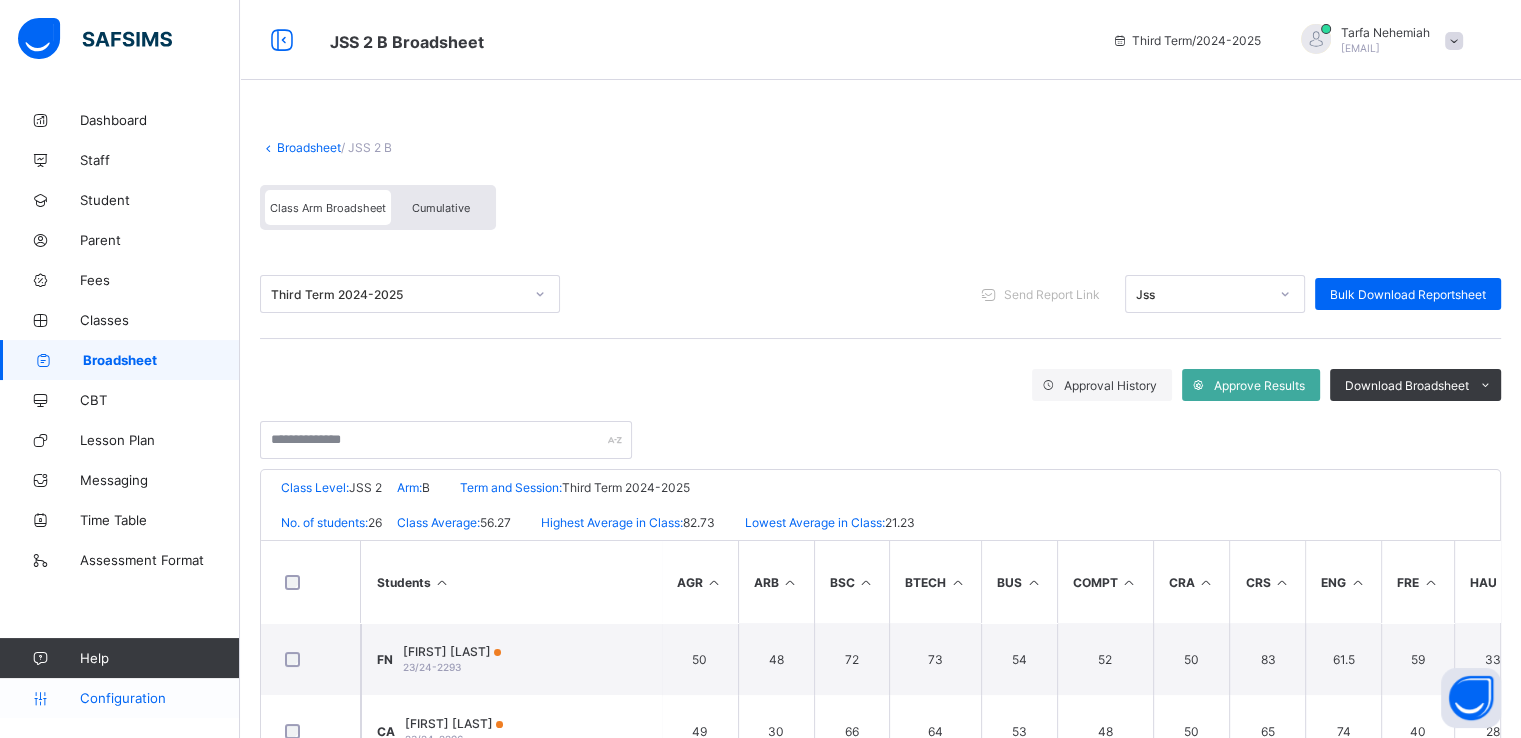 click on "Configuration" at bounding box center (159, 698) 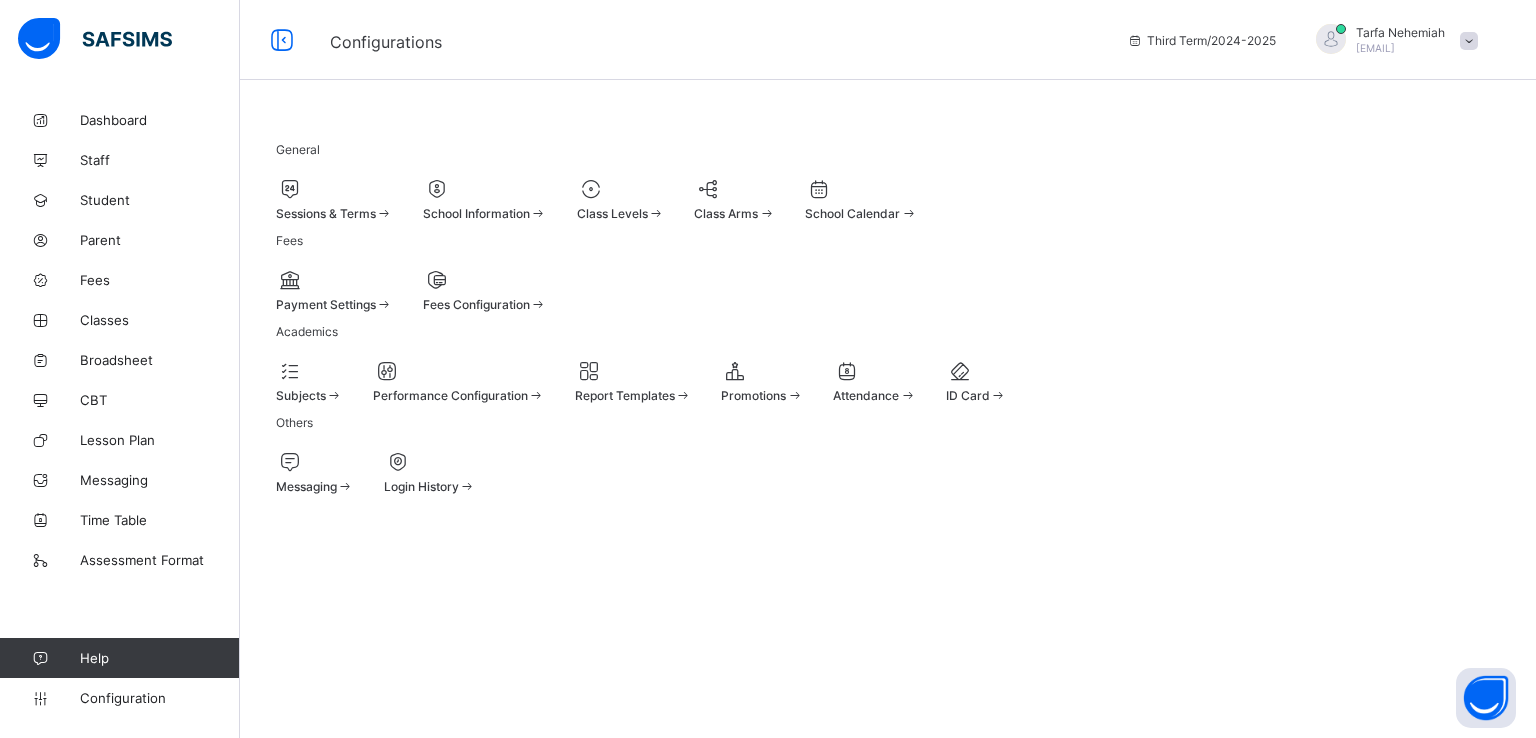 click on "Sessions & Terms" at bounding box center (326, 213) 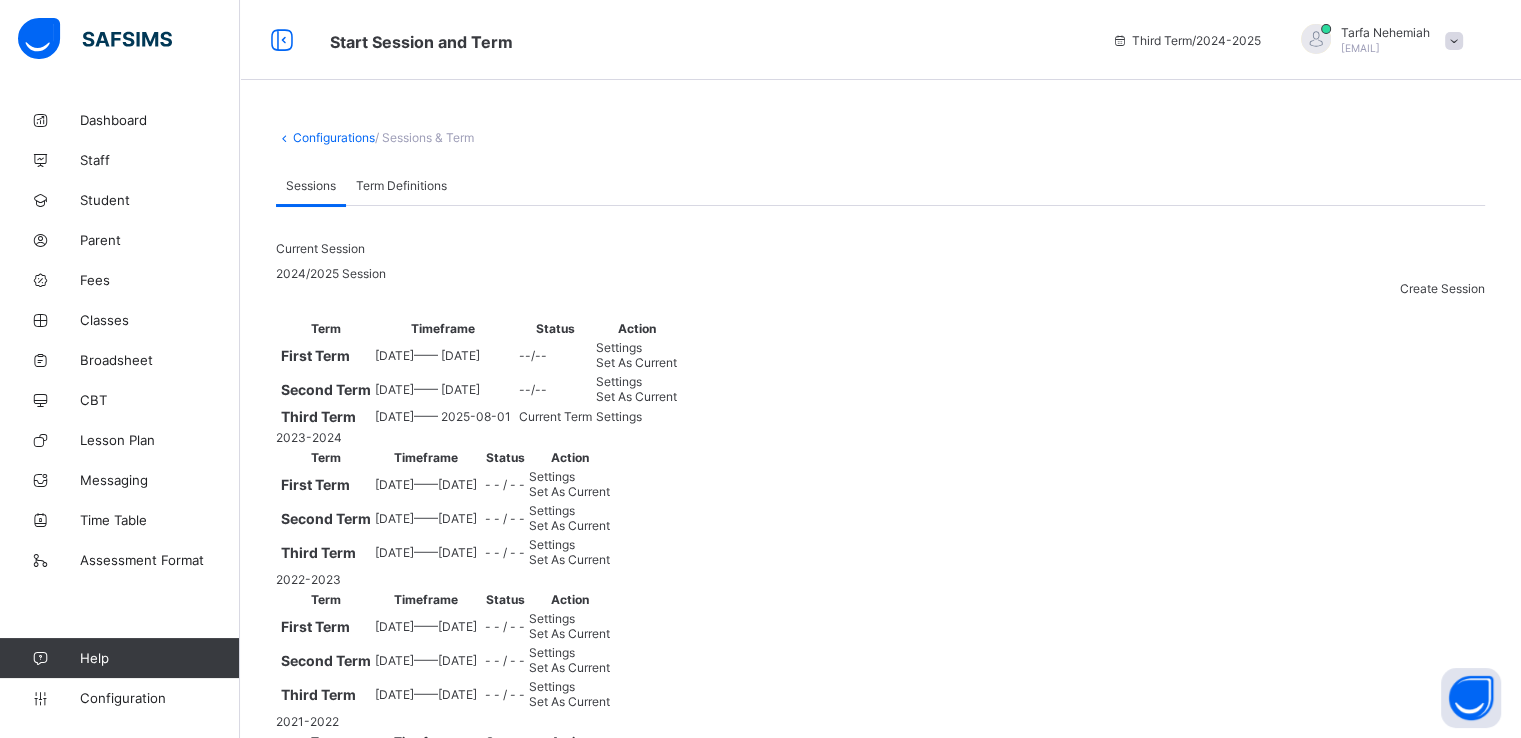 click on "Settings" at bounding box center (619, 416) 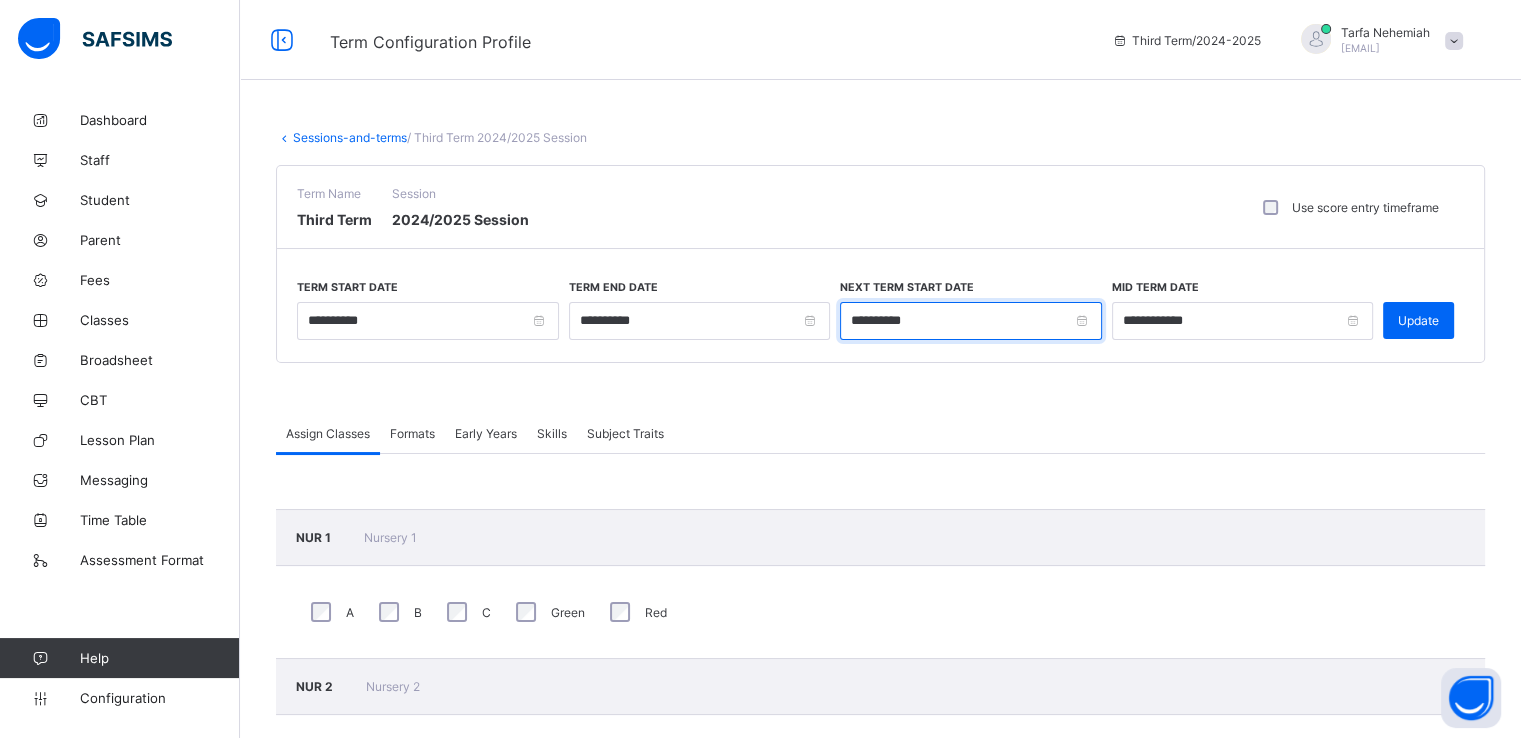 click on "**********" at bounding box center [971, 321] 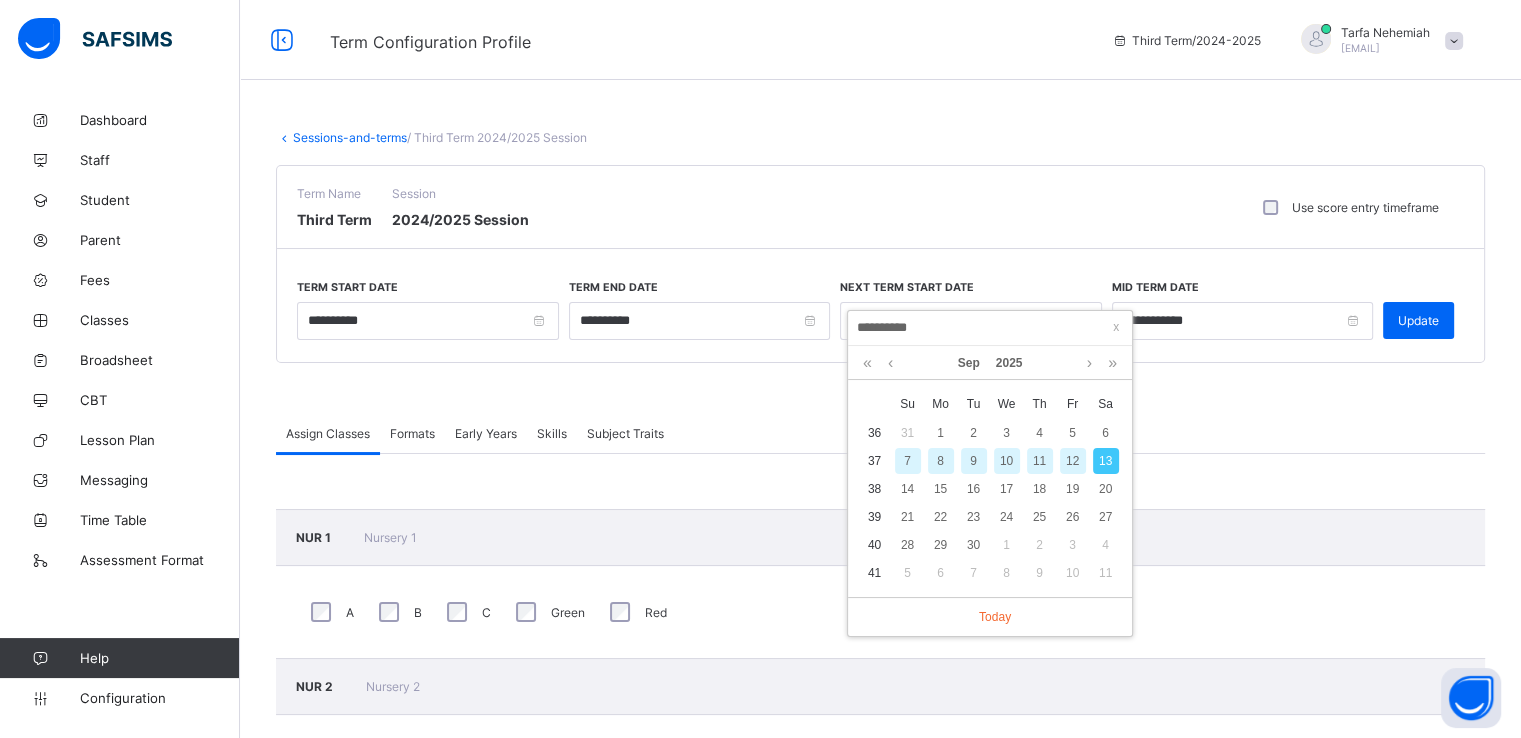 click on "**********" at bounding box center (990, 328) 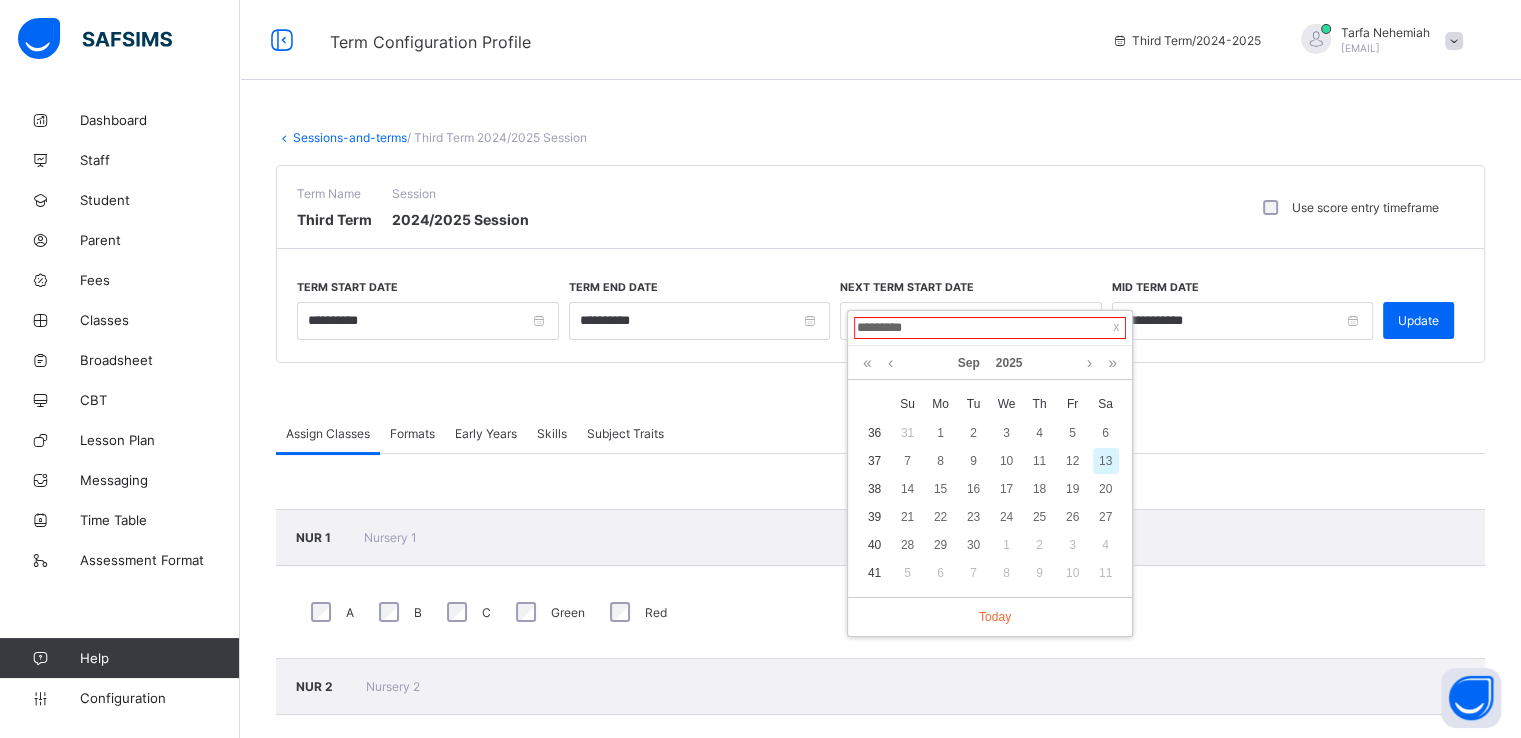 type on "**********" 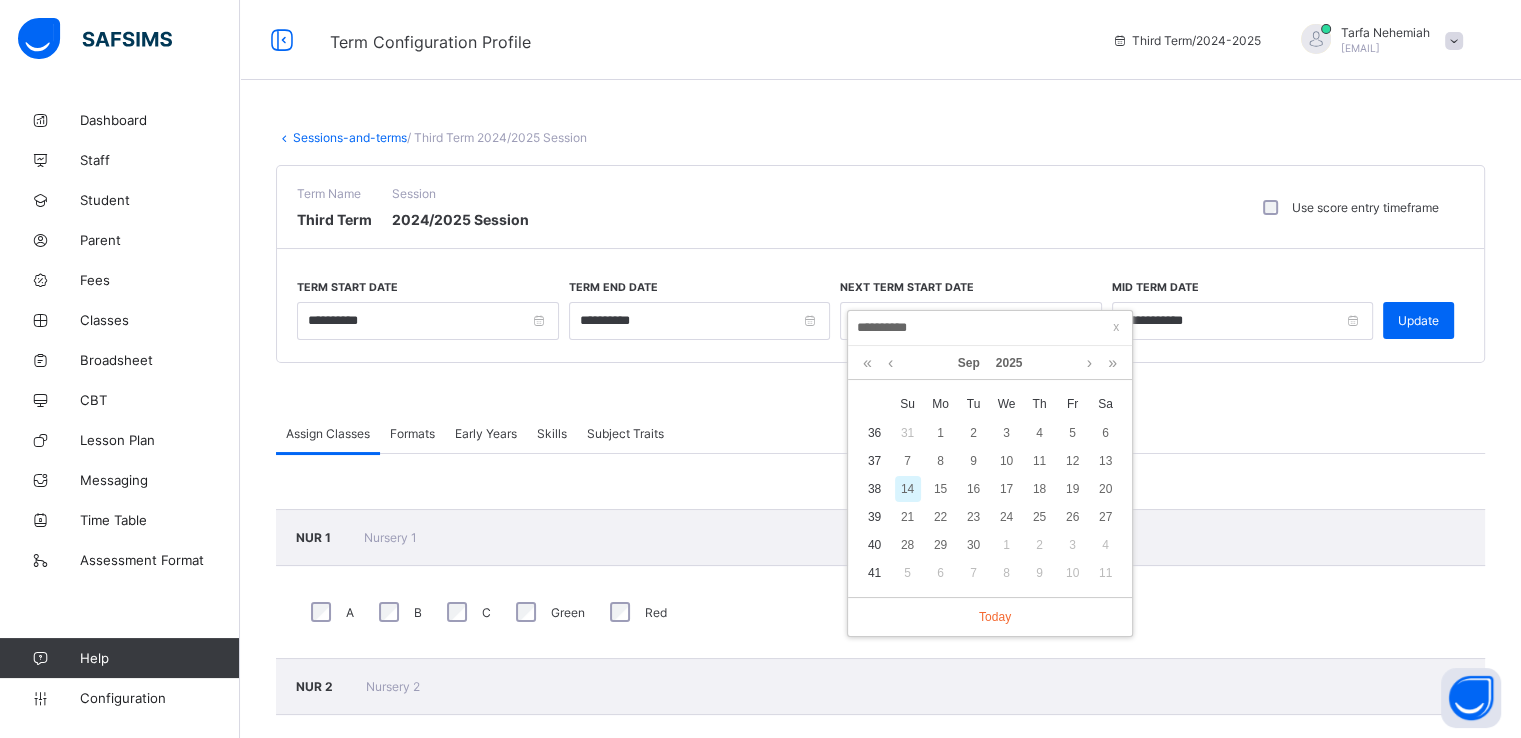 type on "**********" 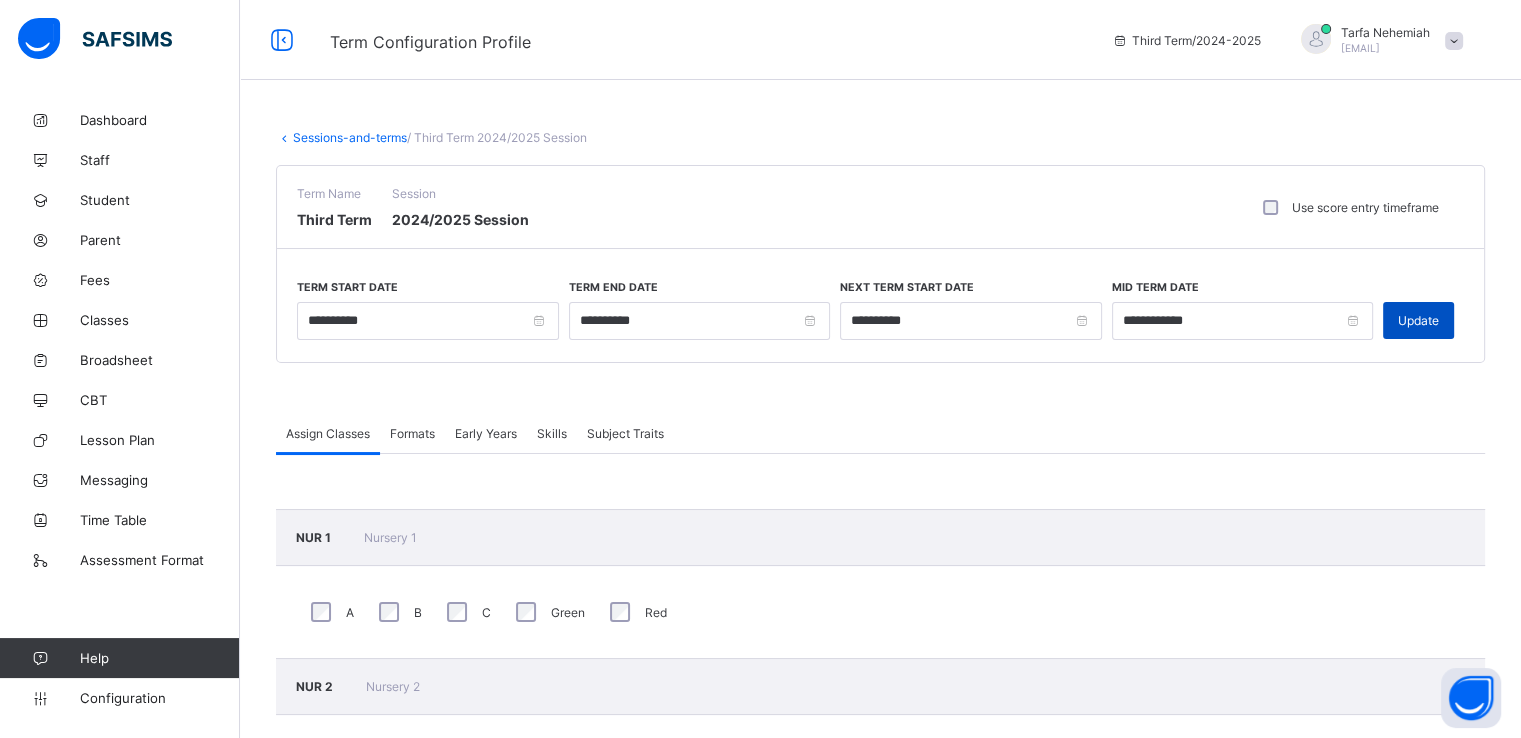 click on "Update" at bounding box center (1418, 320) 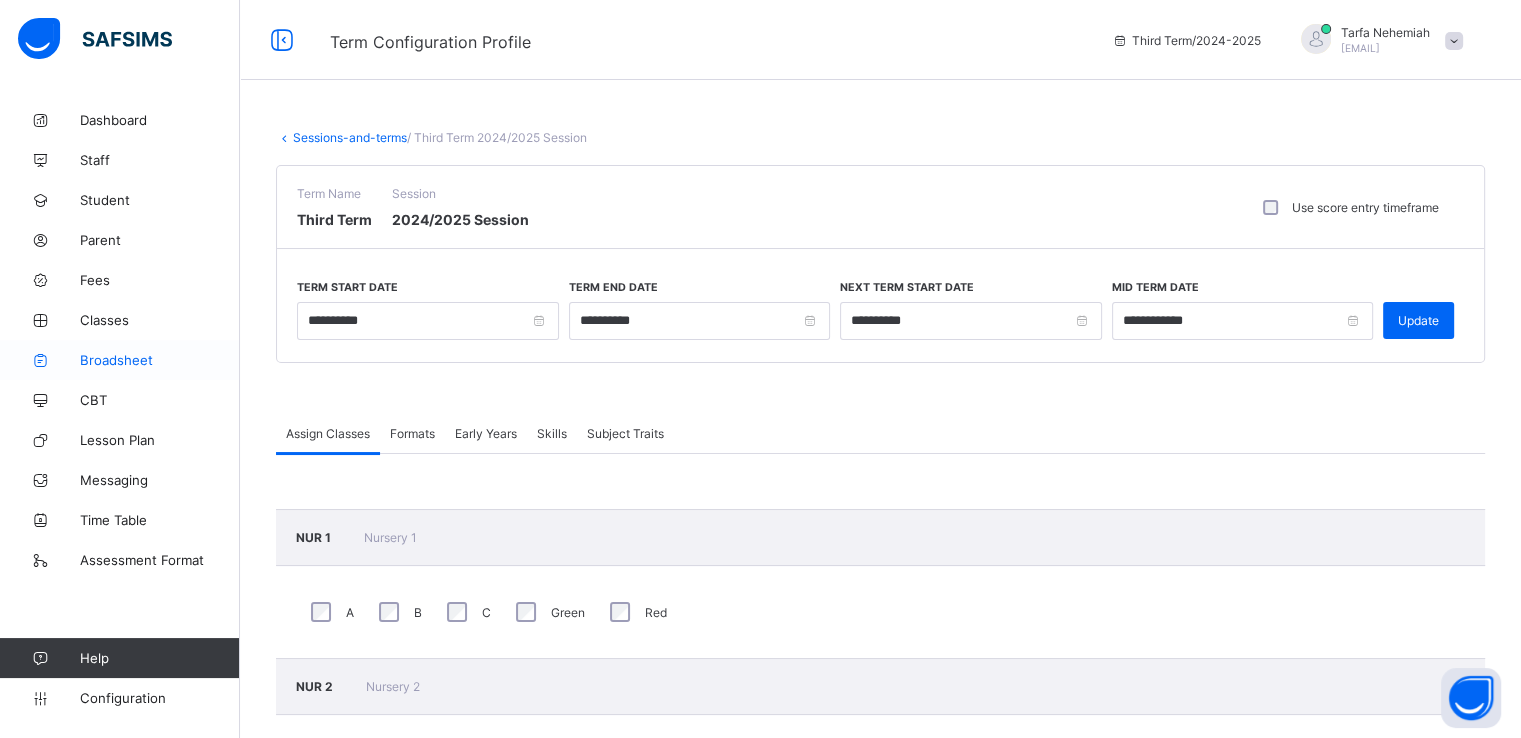 click on "Broadsheet" at bounding box center [160, 360] 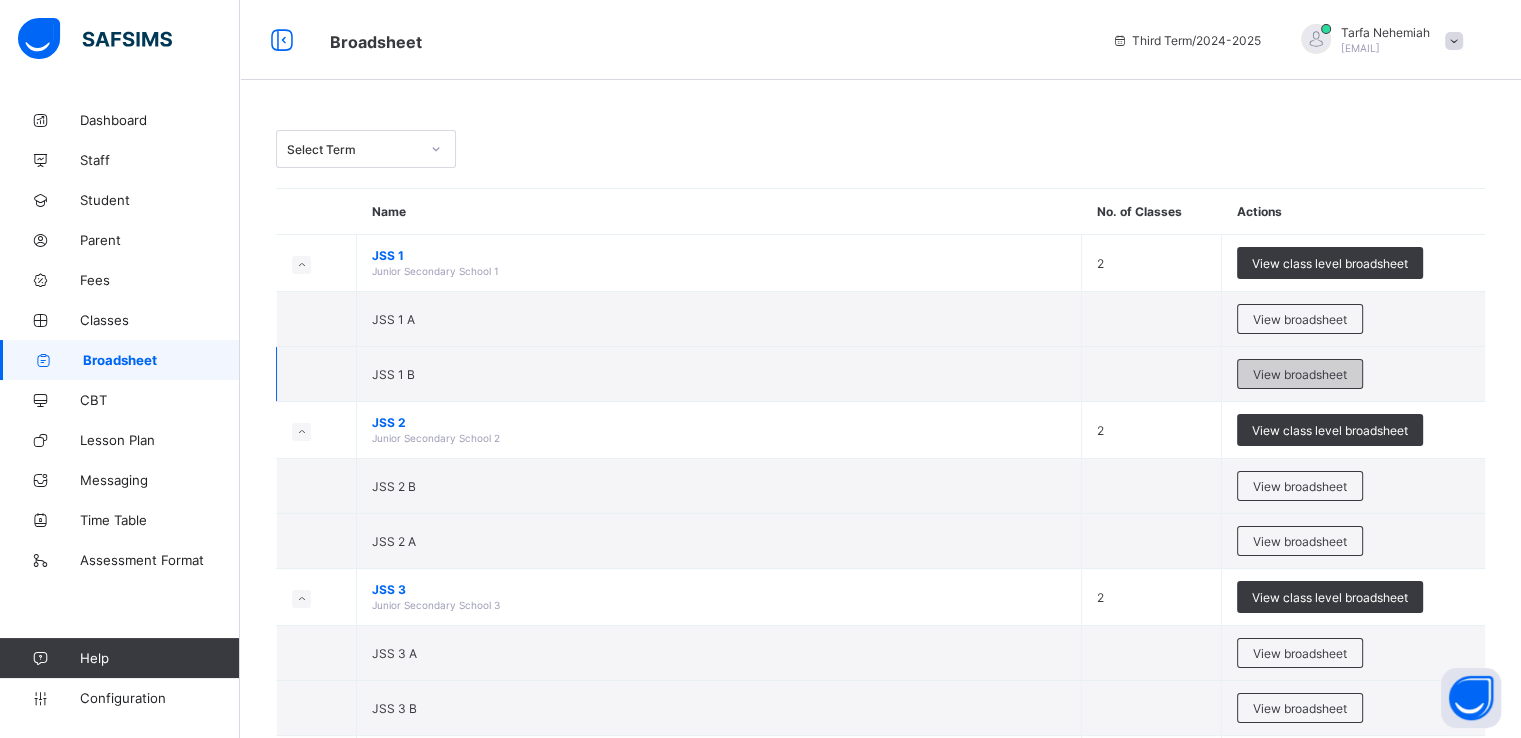 click on "View broadsheet" at bounding box center (1300, 374) 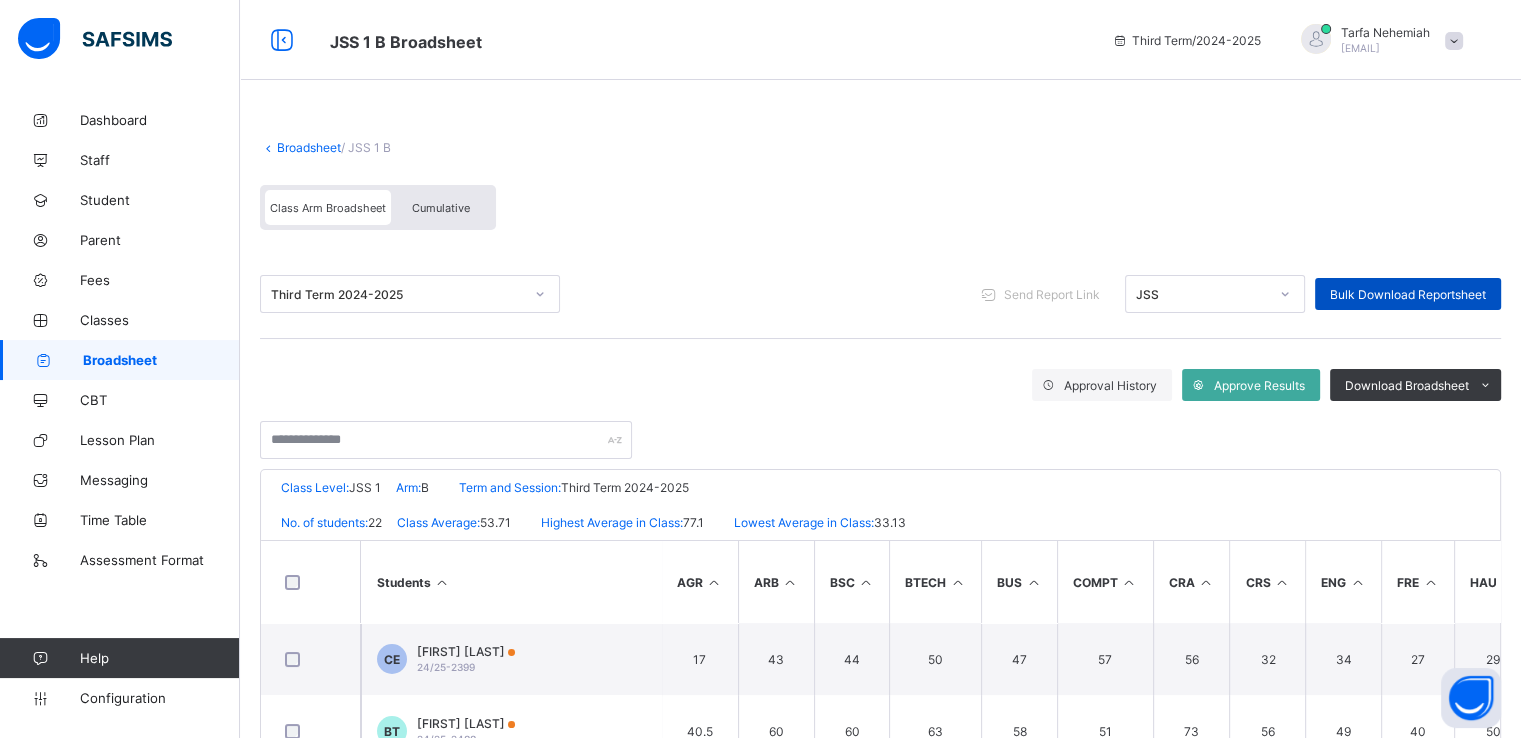 click on "Bulk Download Reportsheet" at bounding box center [1408, 294] 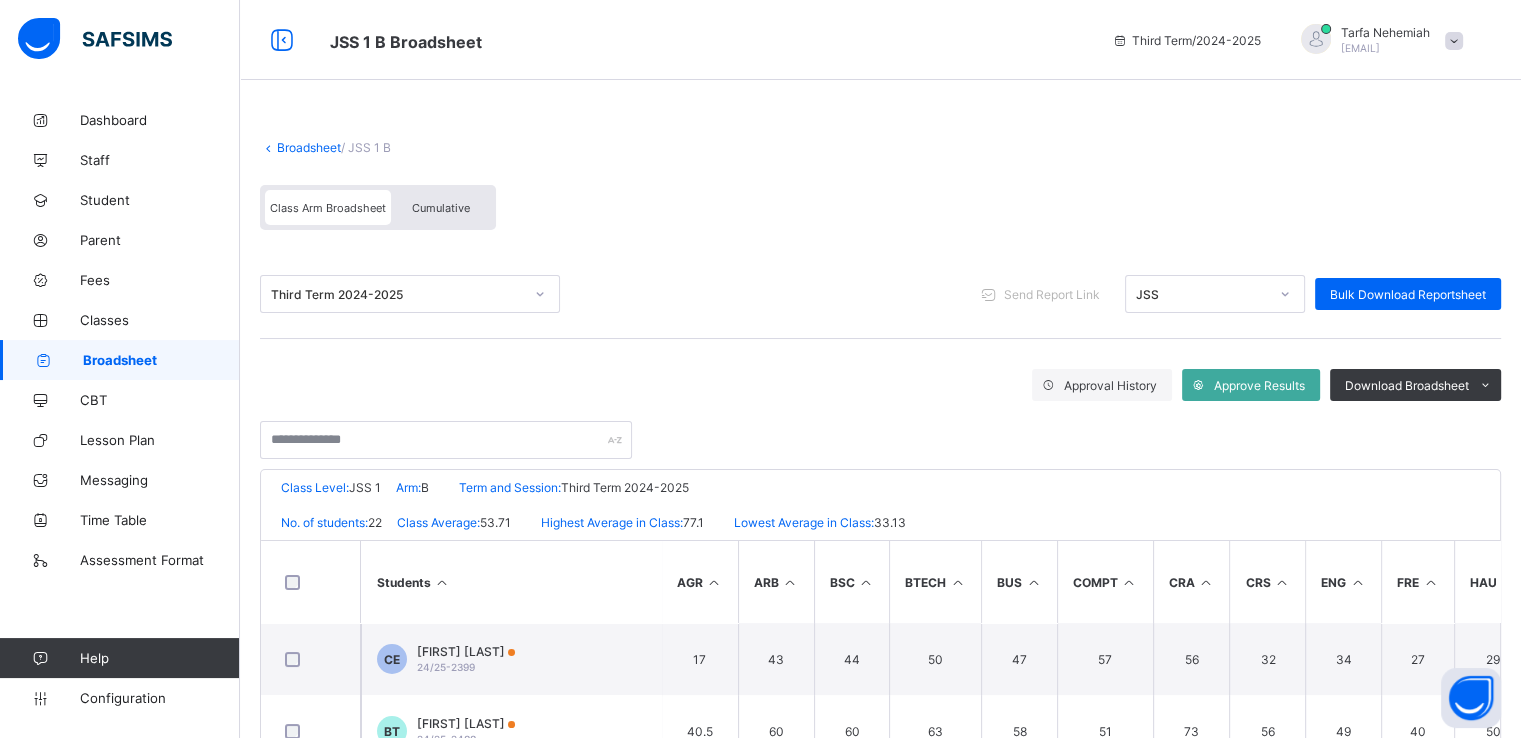 click on "Broadsheet" at bounding box center [309, 147] 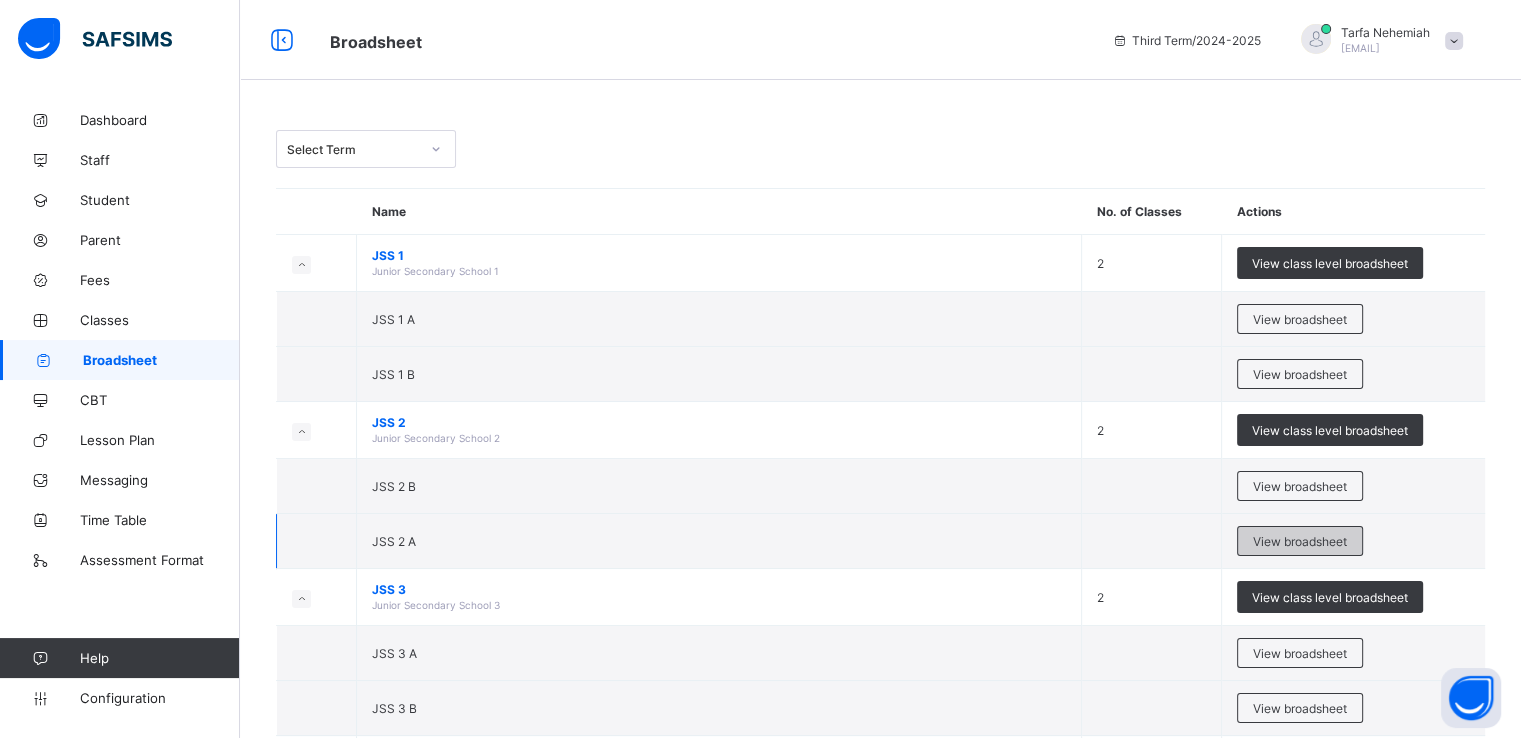 click on "View broadsheet" at bounding box center (1300, 541) 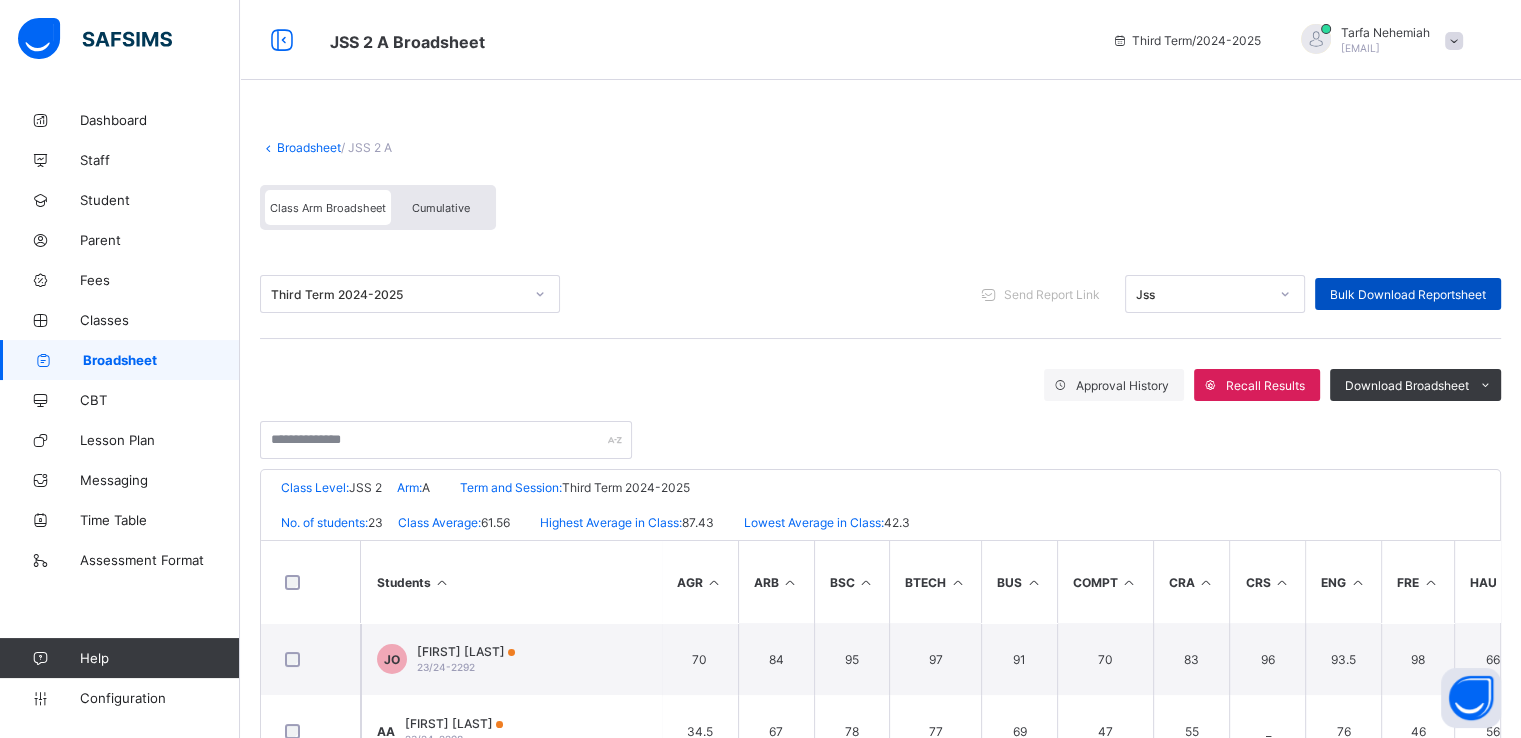 click on "Bulk Download Reportsheet" at bounding box center [1408, 294] 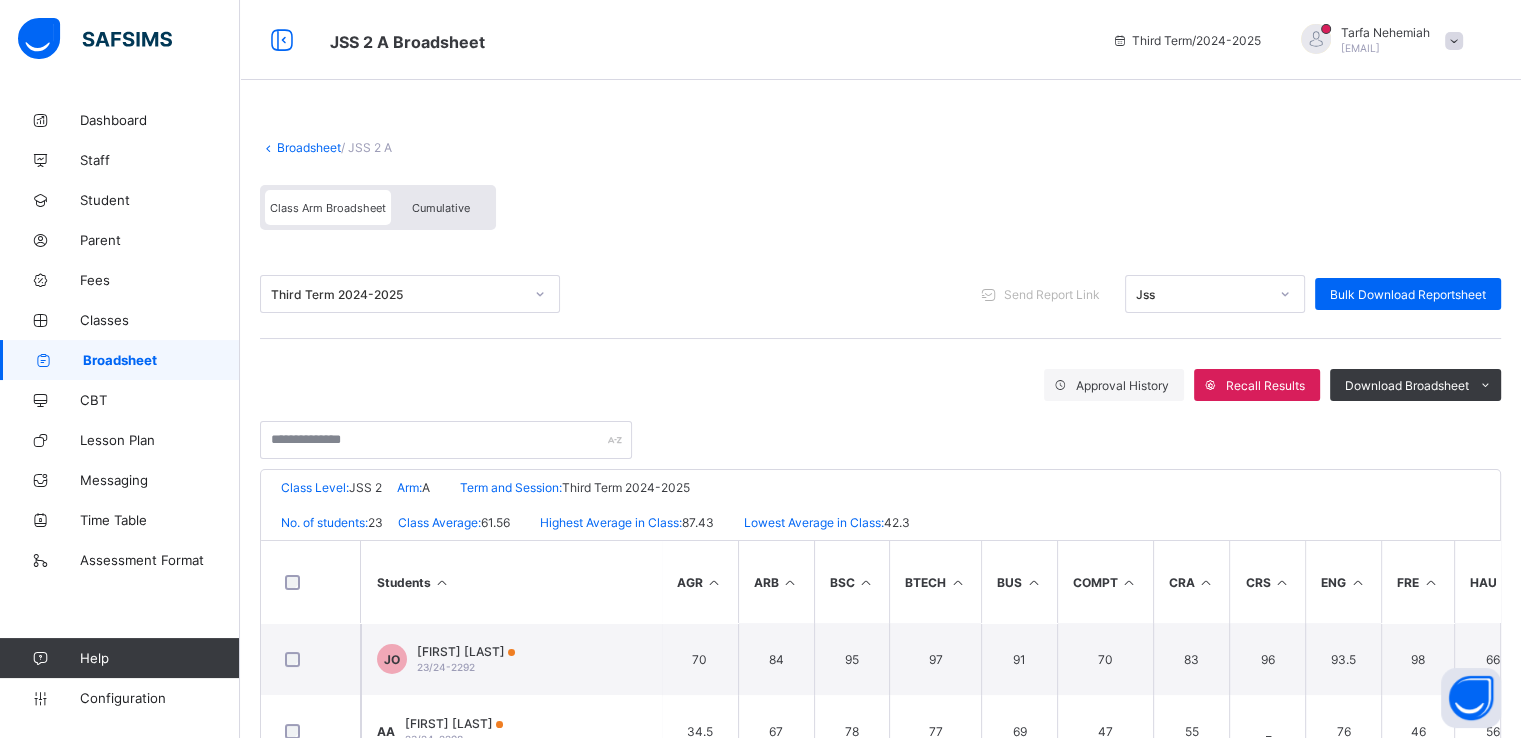 click on "Broadsheet" at bounding box center [309, 147] 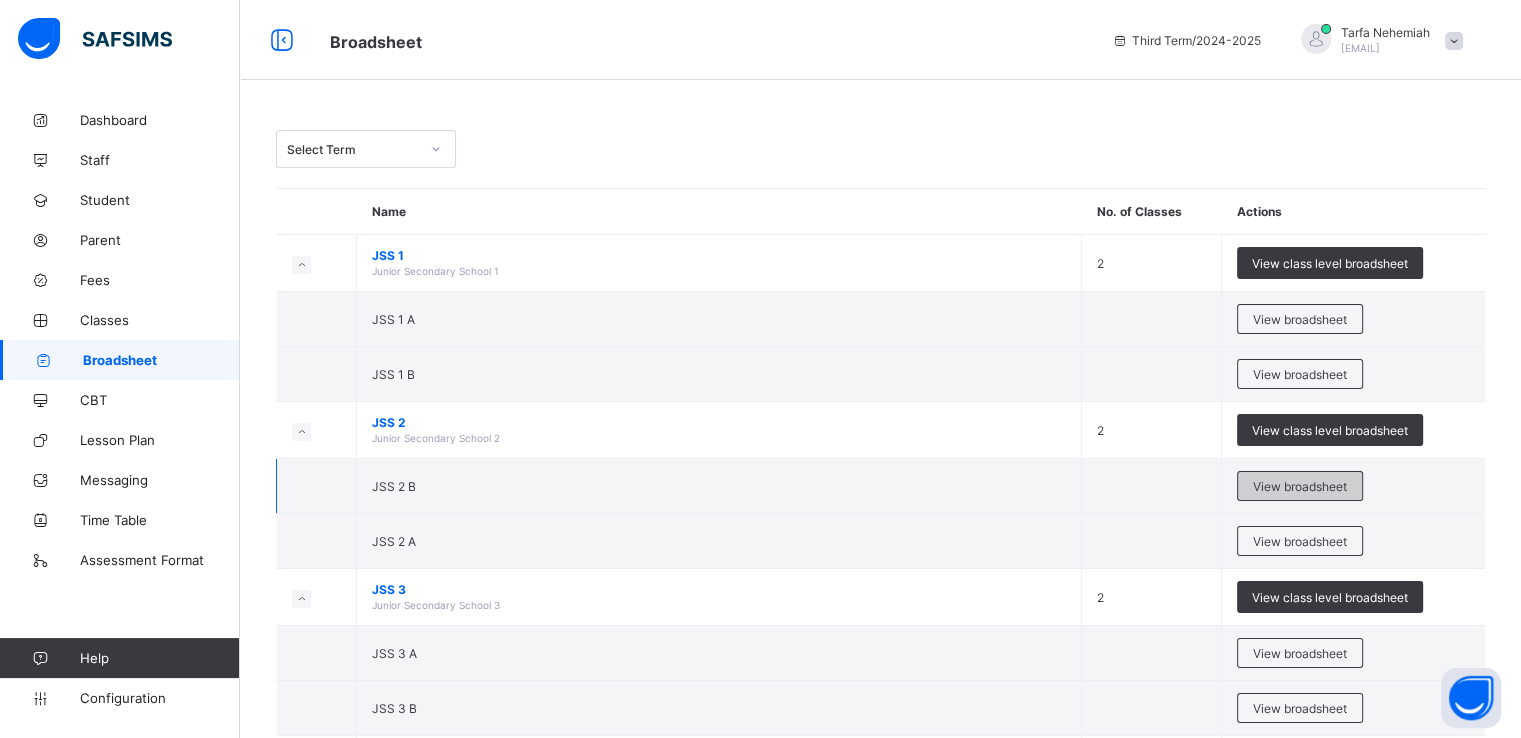 click on "View broadsheet" at bounding box center (1300, 486) 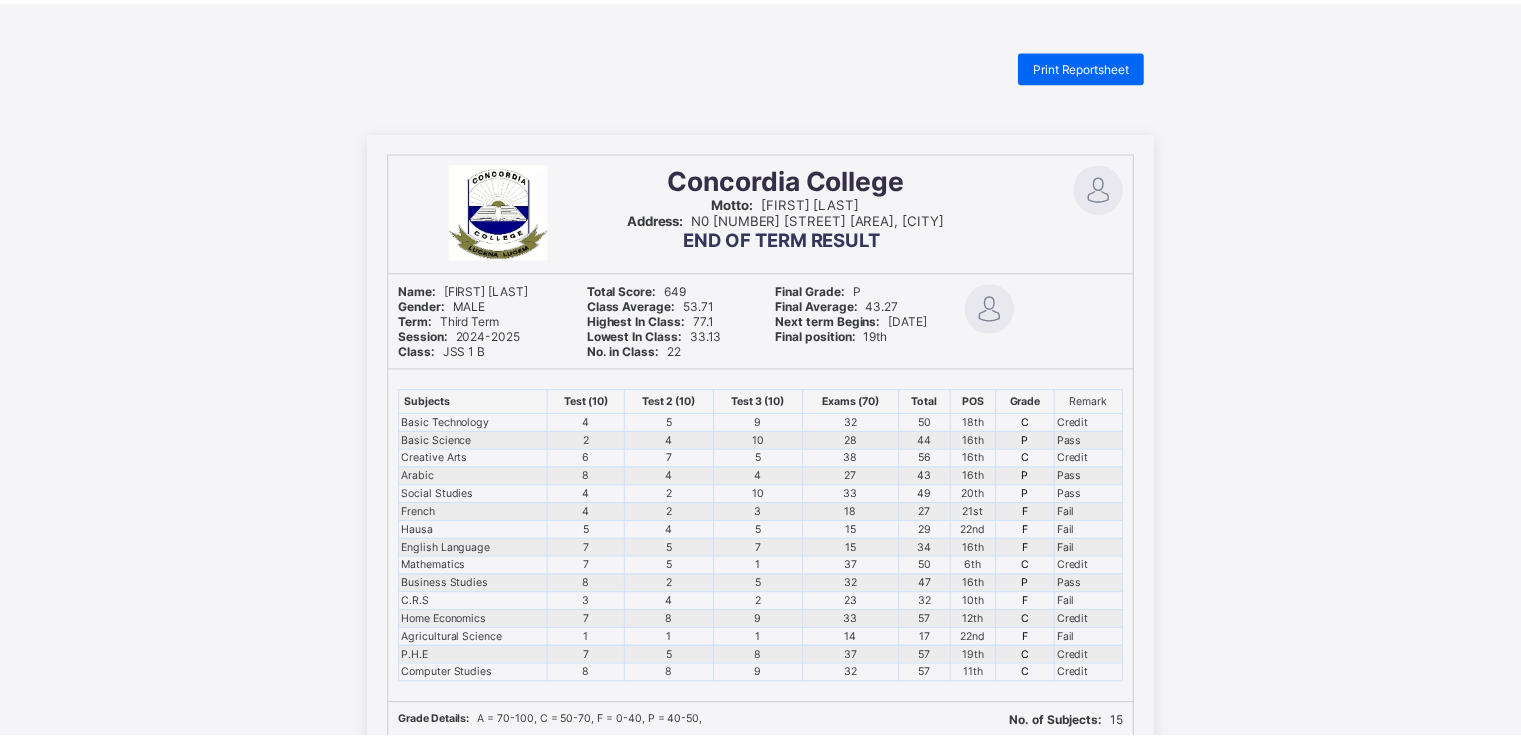 scroll, scrollTop: 0, scrollLeft: 0, axis: both 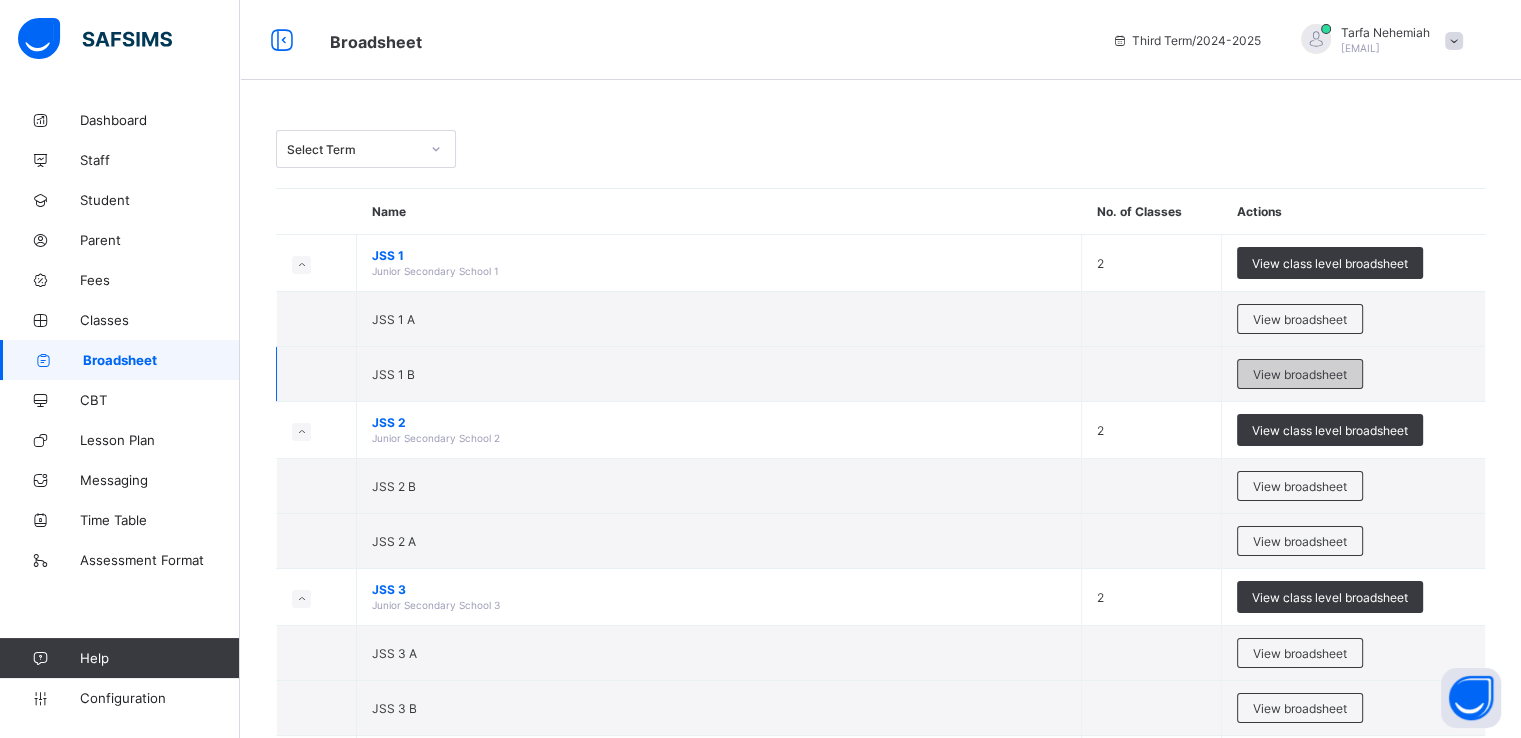 click on "View broadsheet" at bounding box center (1300, 374) 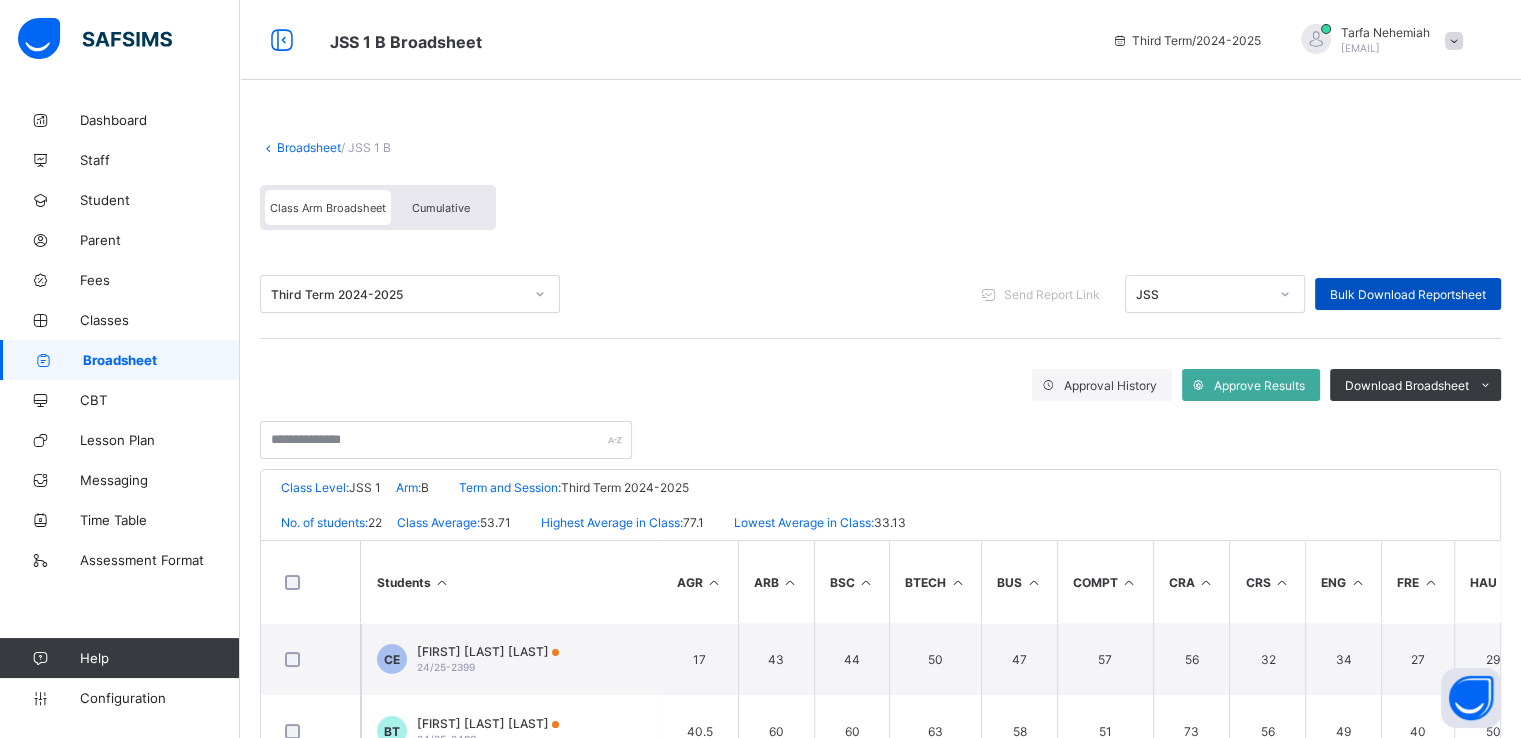 click on "Bulk Download Reportsheet" at bounding box center (1408, 294) 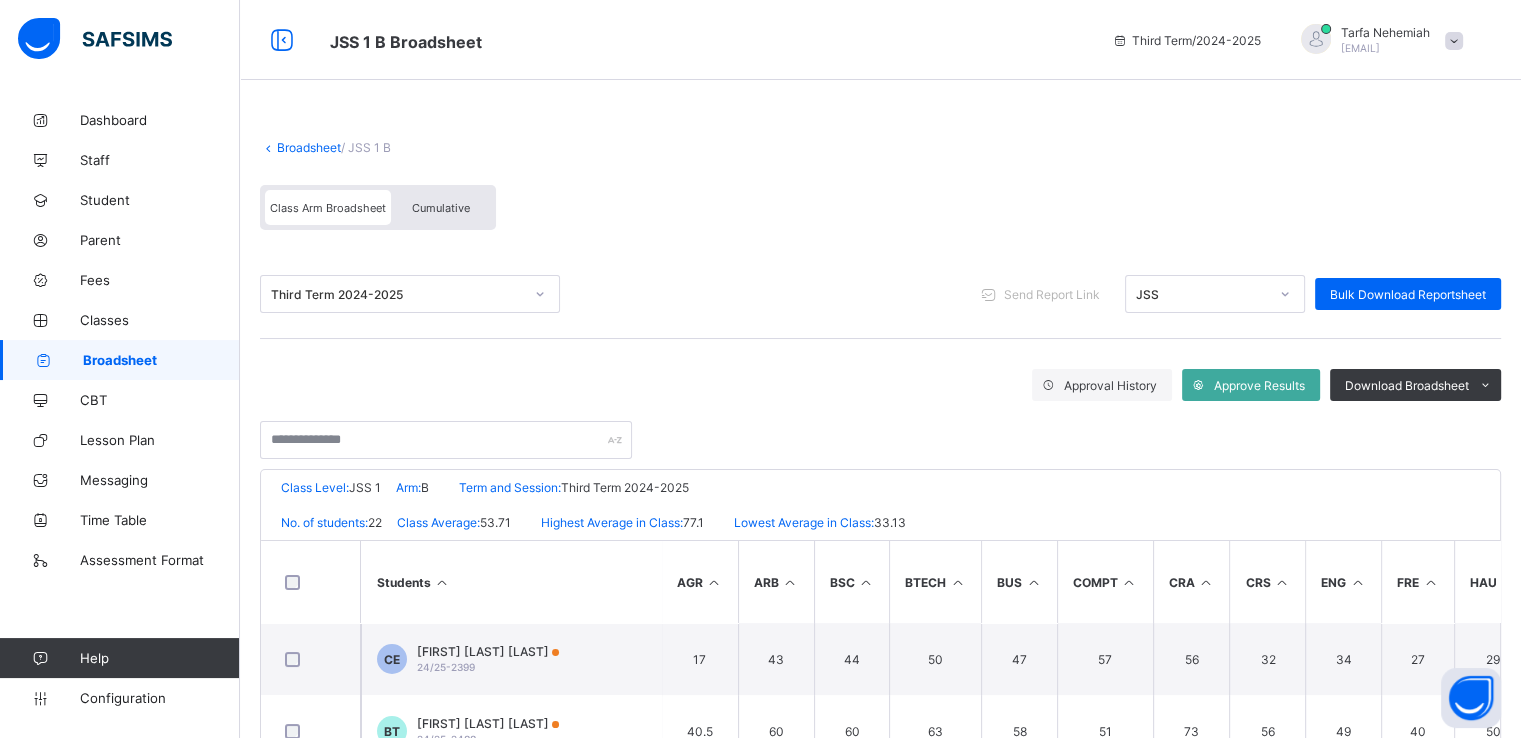 click on "Broadsheet" at bounding box center (309, 147) 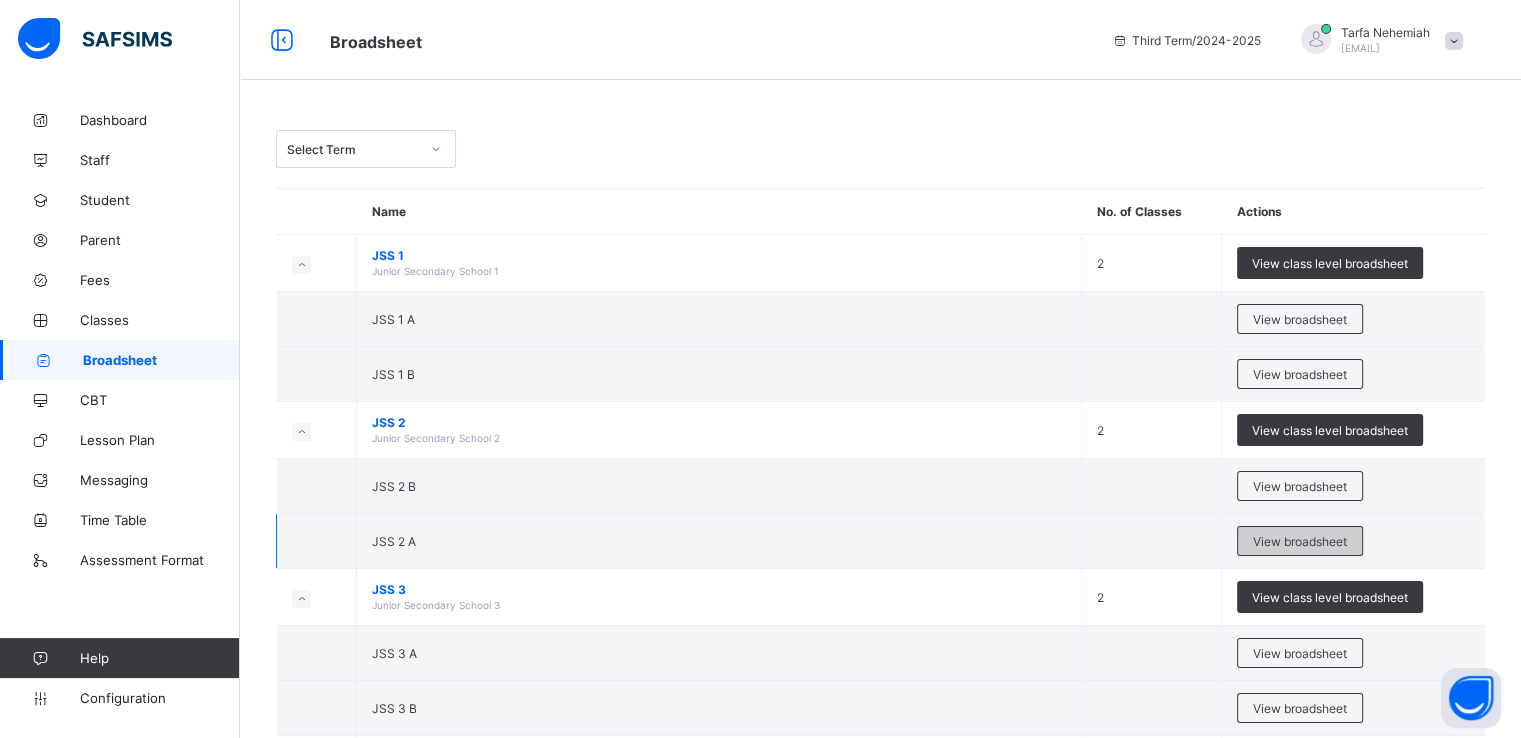 click on "View broadsheet" at bounding box center (1300, 541) 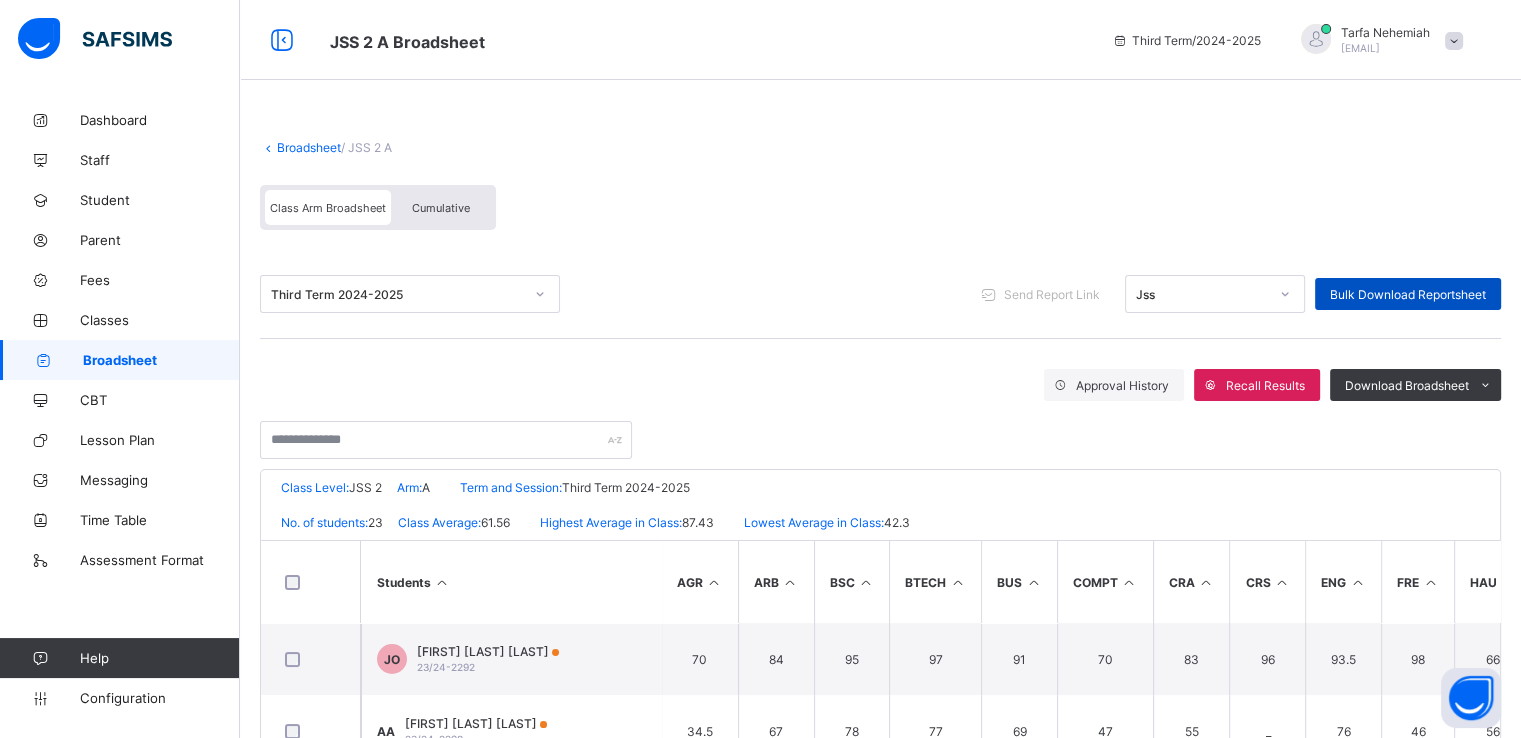 click on "Bulk Download Reportsheet" at bounding box center (1408, 294) 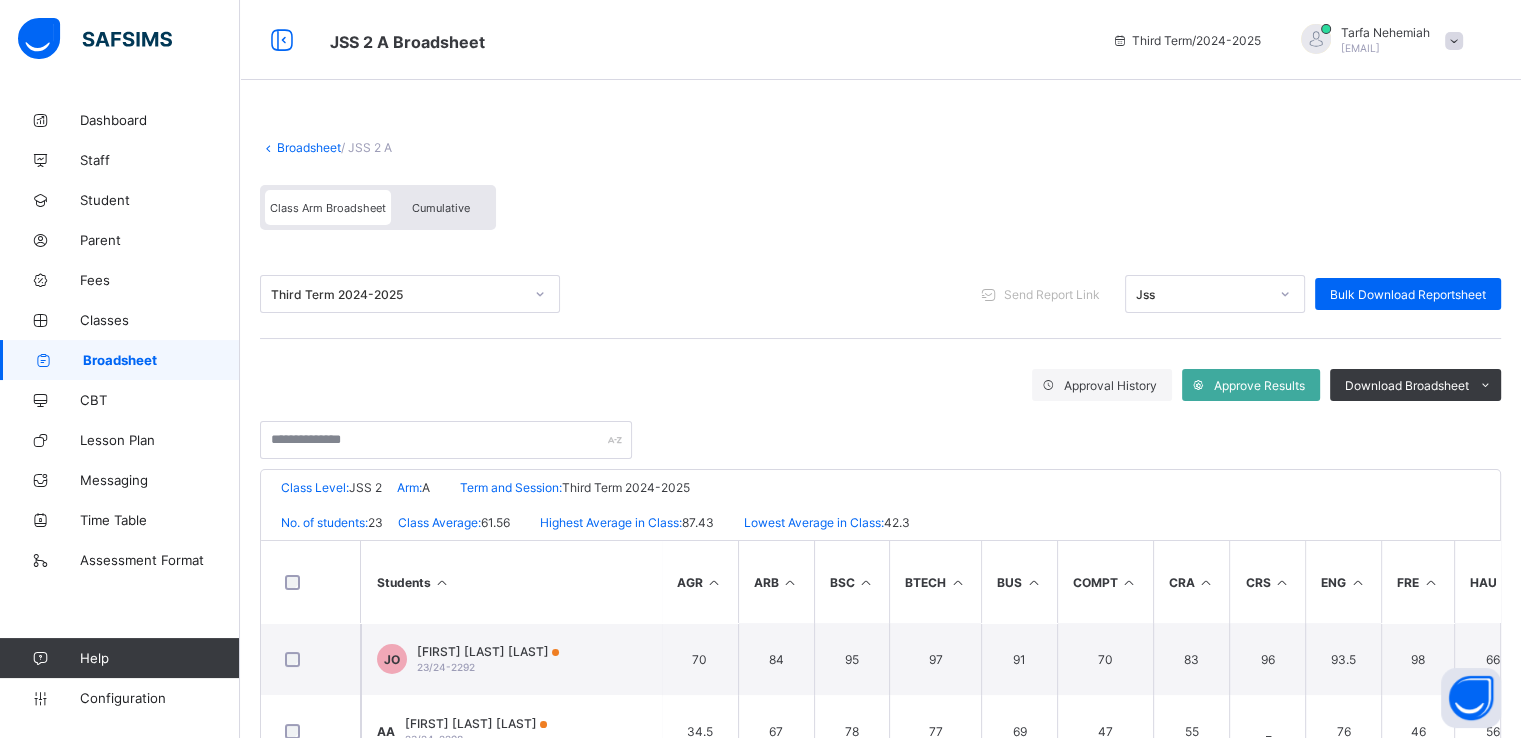 click on "Broadsheet" at bounding box center [309, 147] 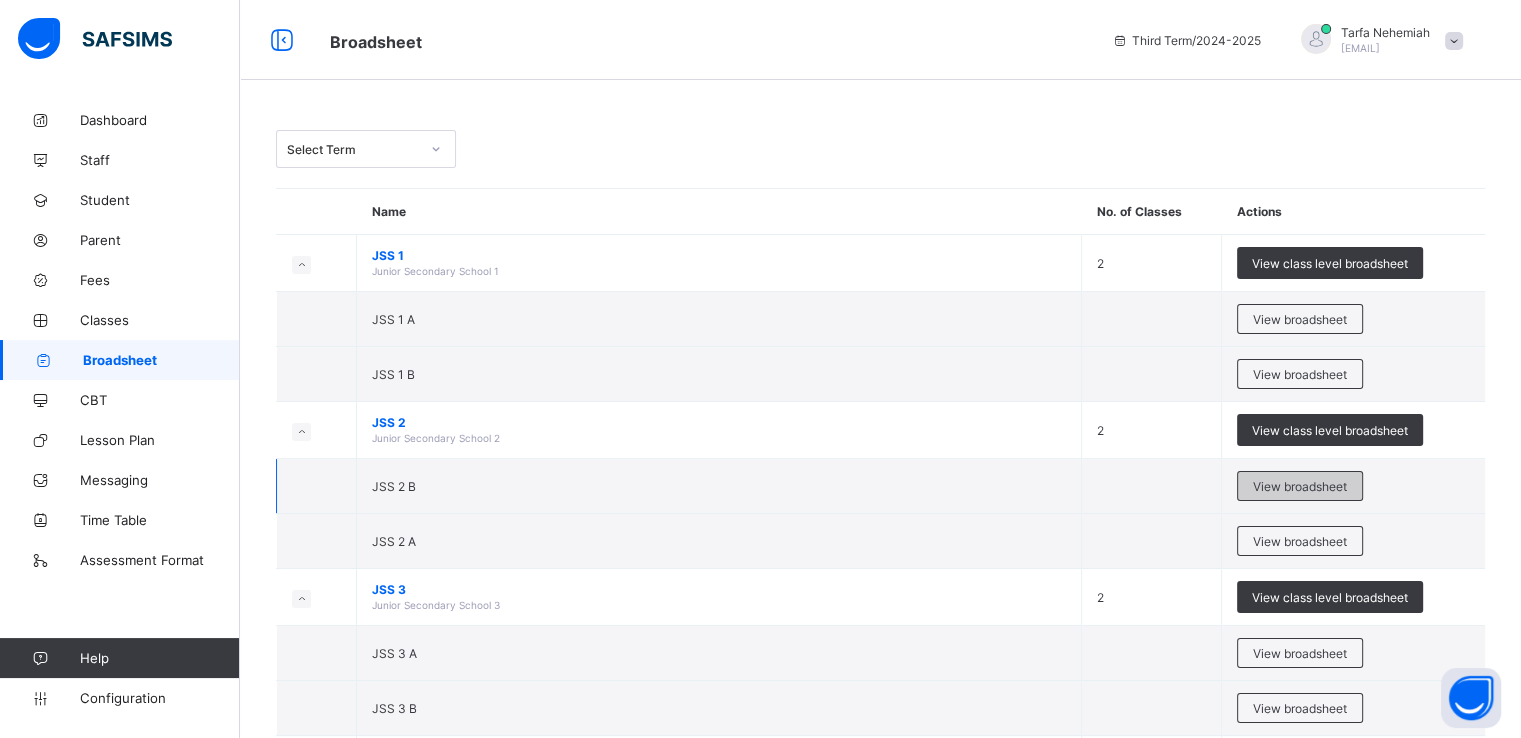 click on "View broadsheet" at bounding box center (1300, 486) 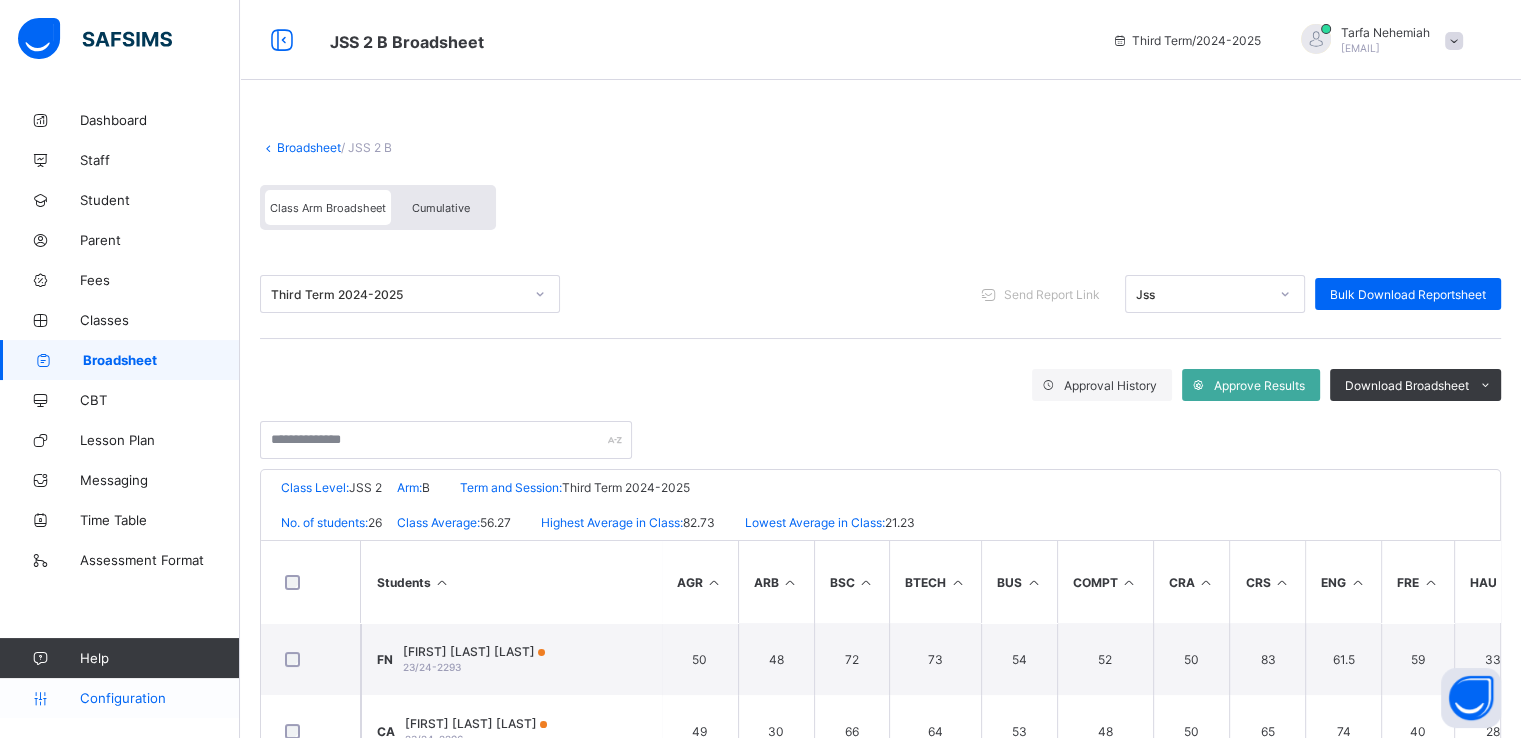 click on "Configuration" at bounding box center (159, 698) 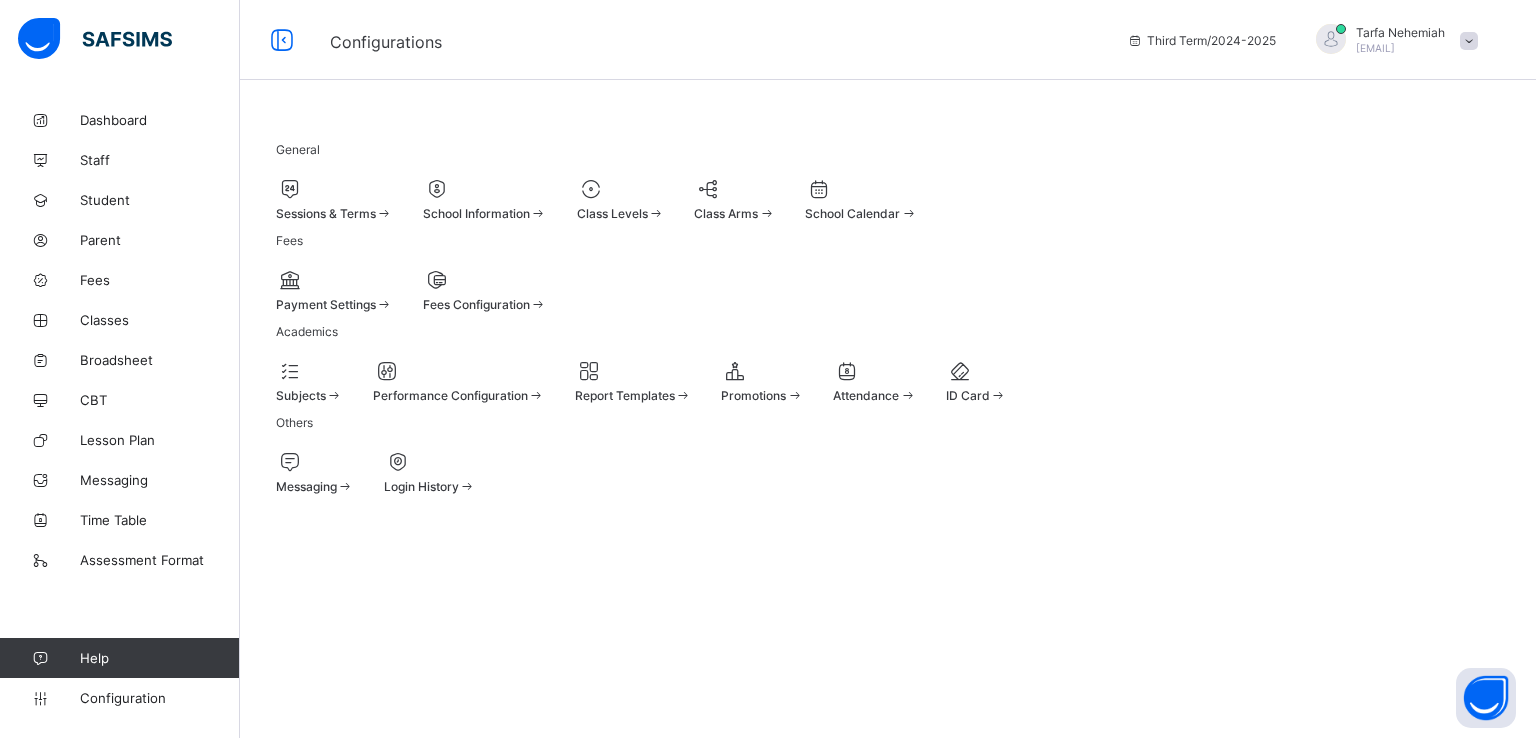 click at bounding box center [334, 203] 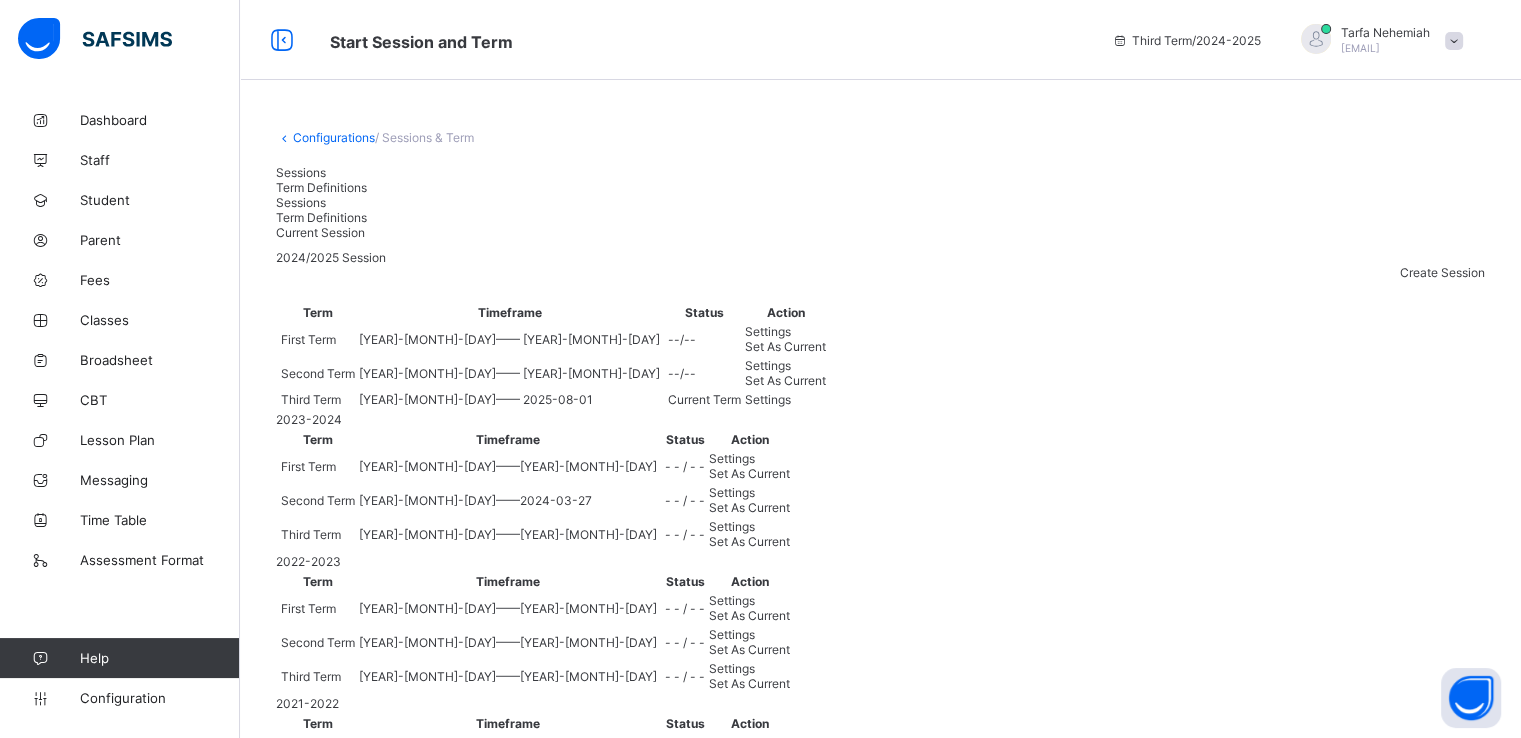 click on "Settings" at bounding box center (785, 399) 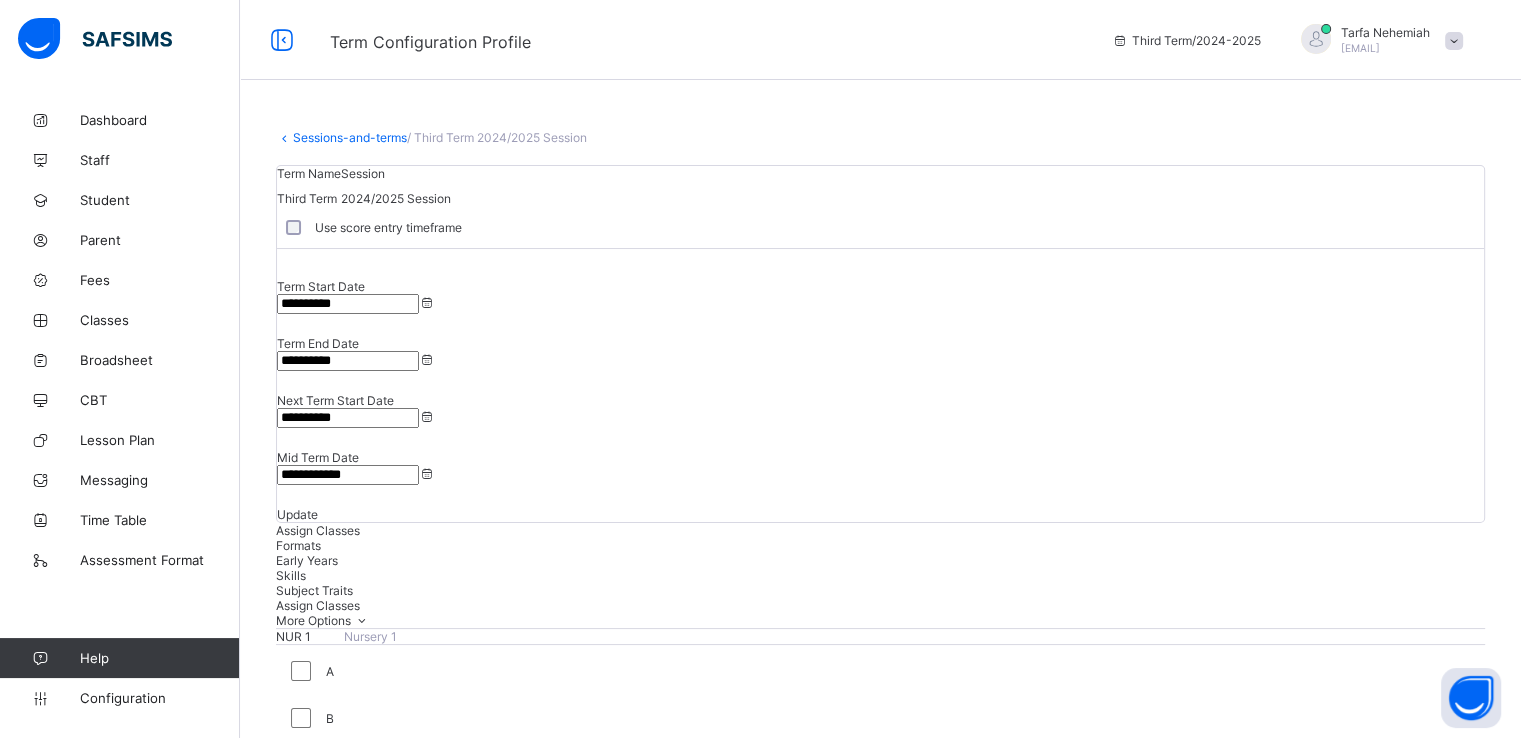 click on "**********" at bounding box center [348, 418] 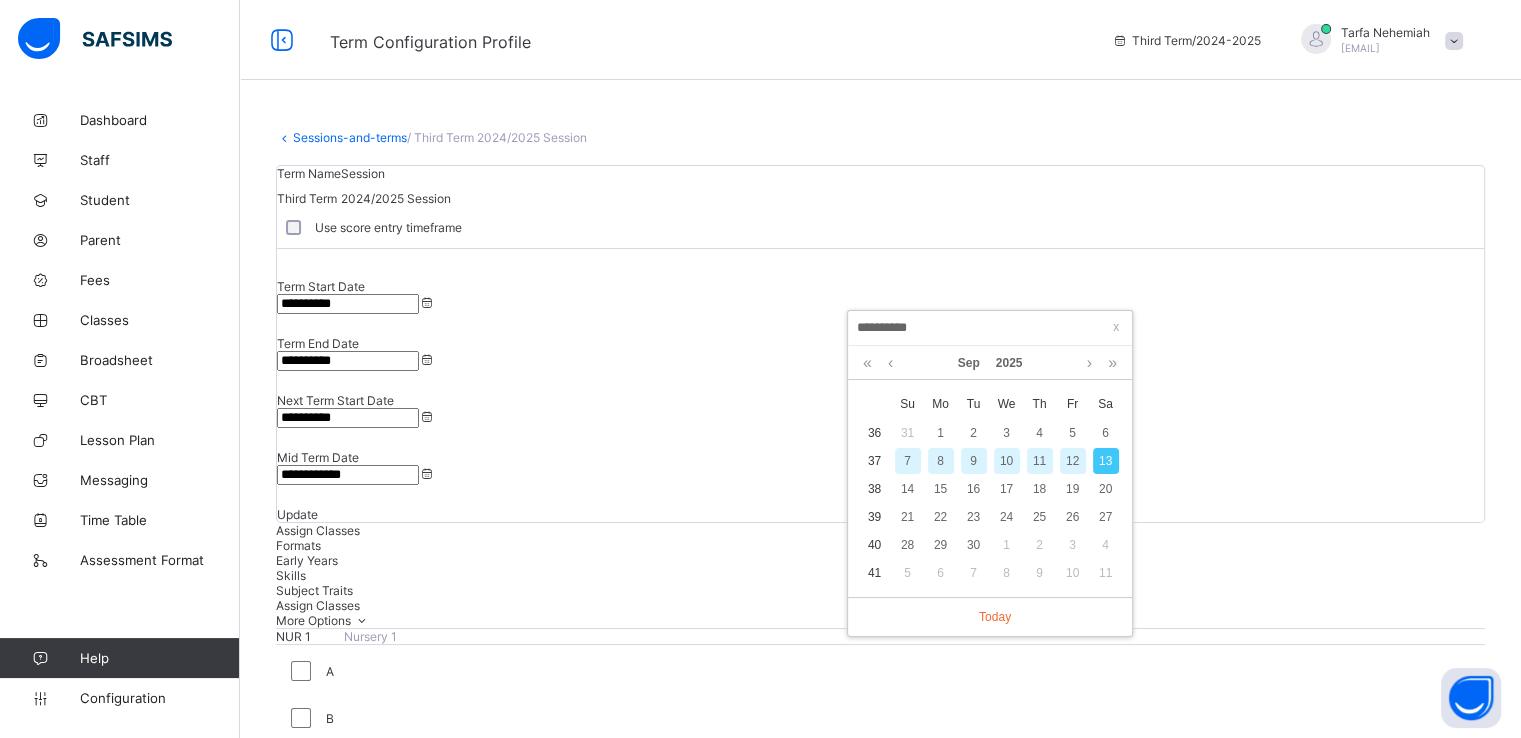 click on "**********" at bounding box center [990, 328] 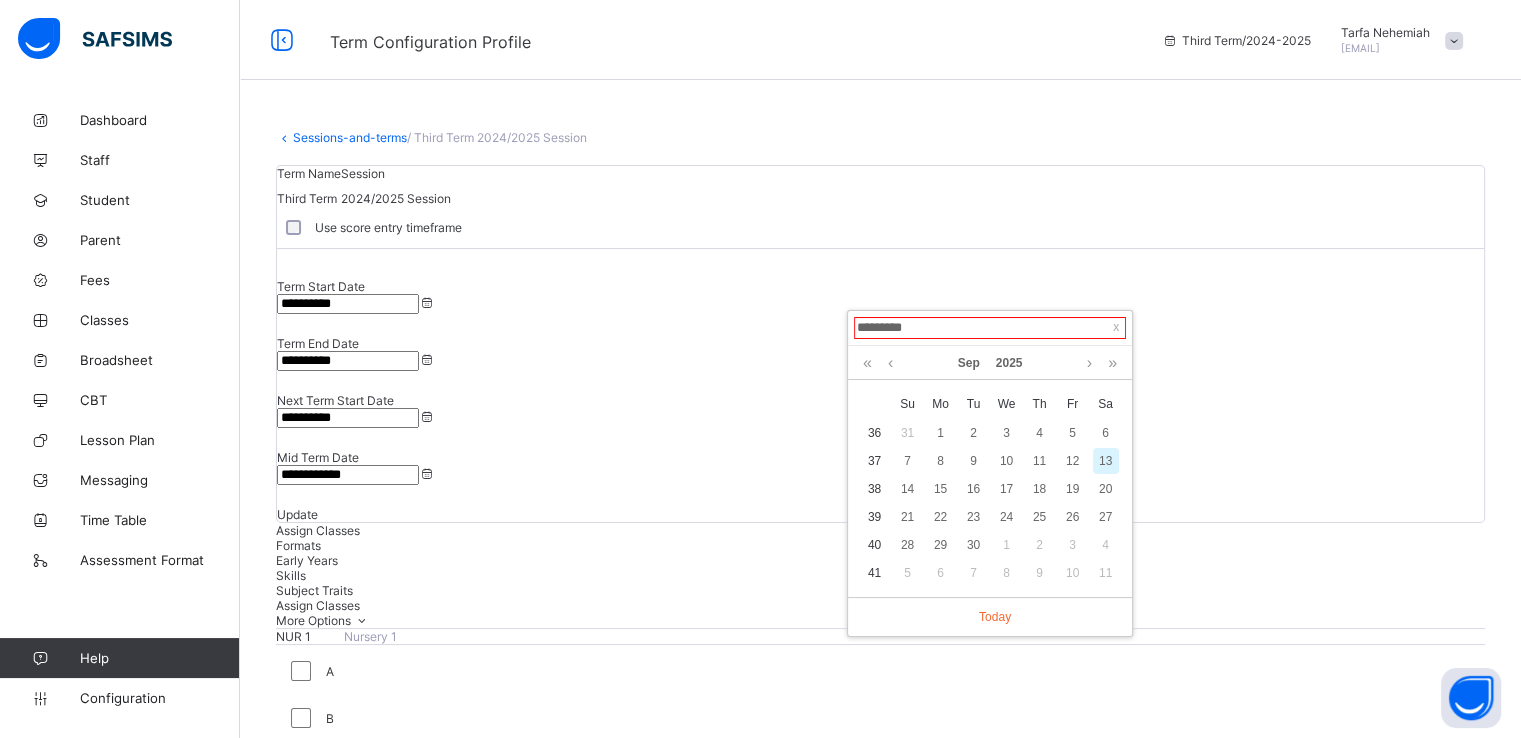 type on "**********" 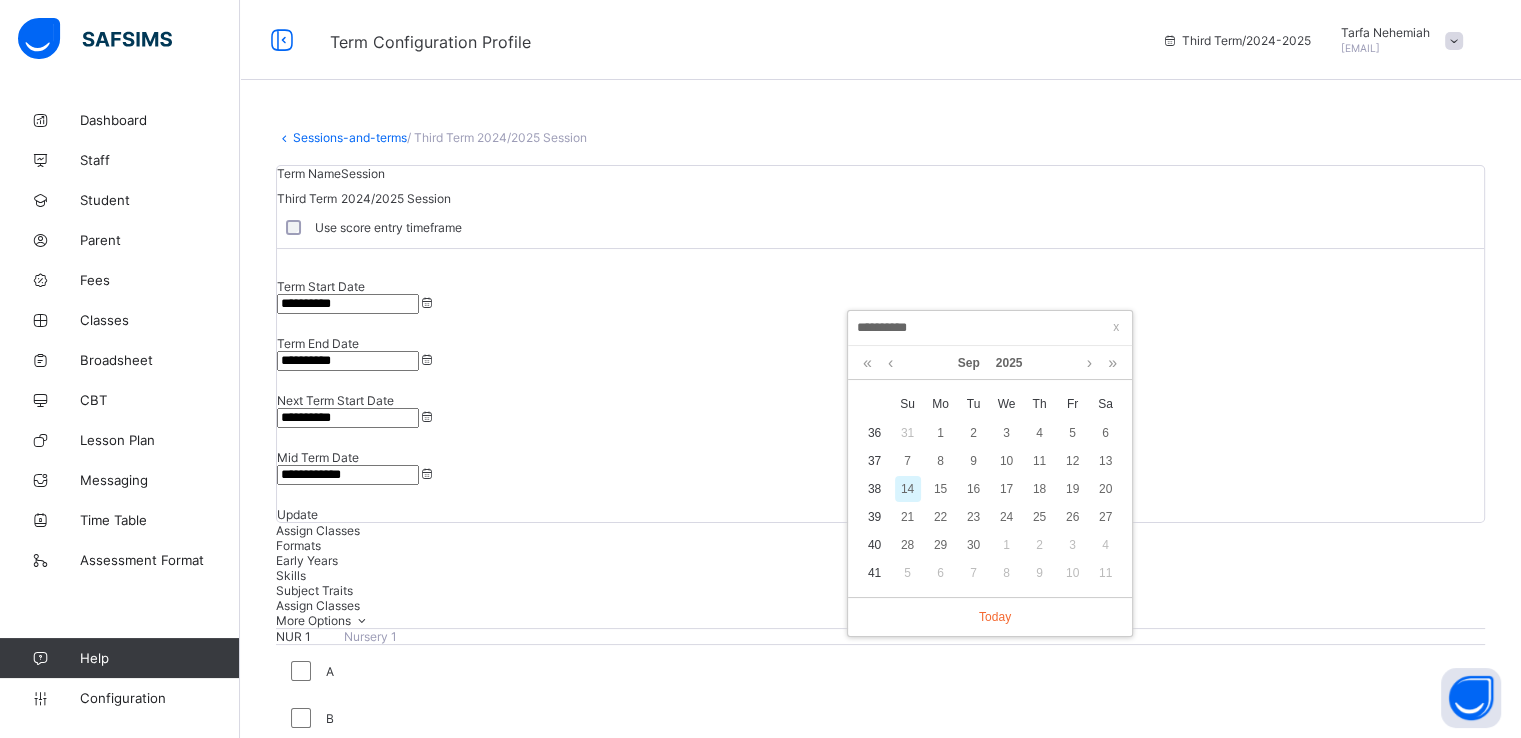 type on "**********" 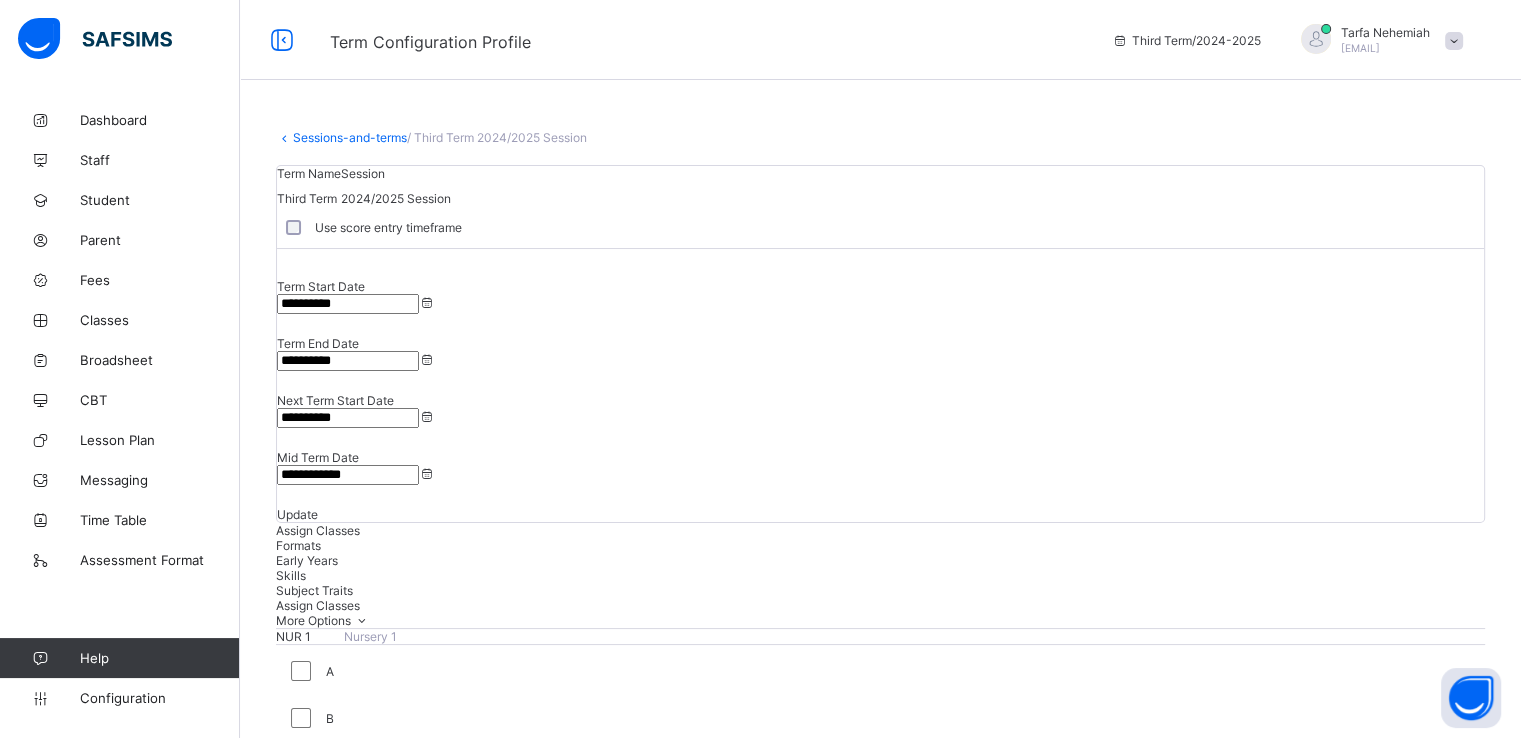 click on "Update" at bounding box center [297, 514] 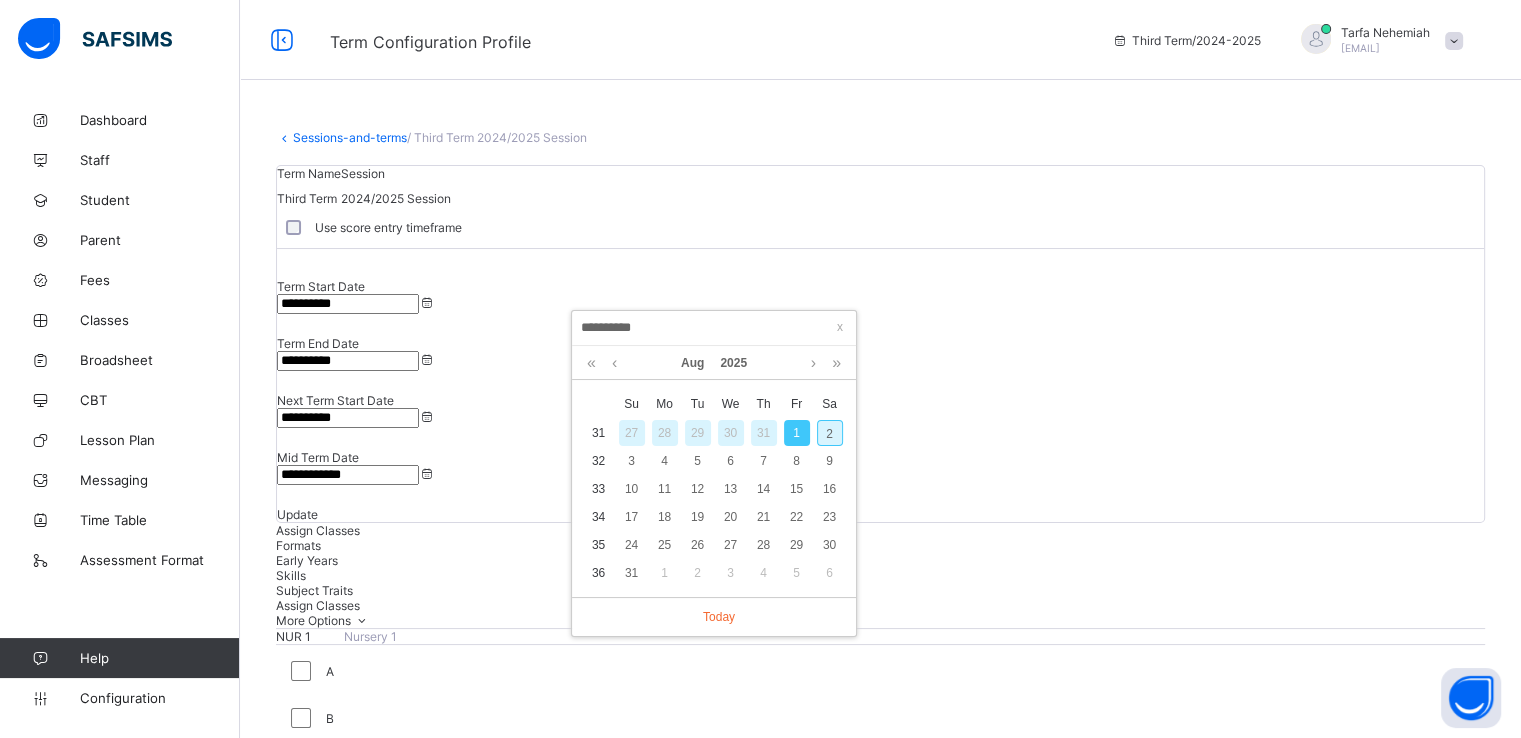 click on "**********" at bounding box center [714, 328] 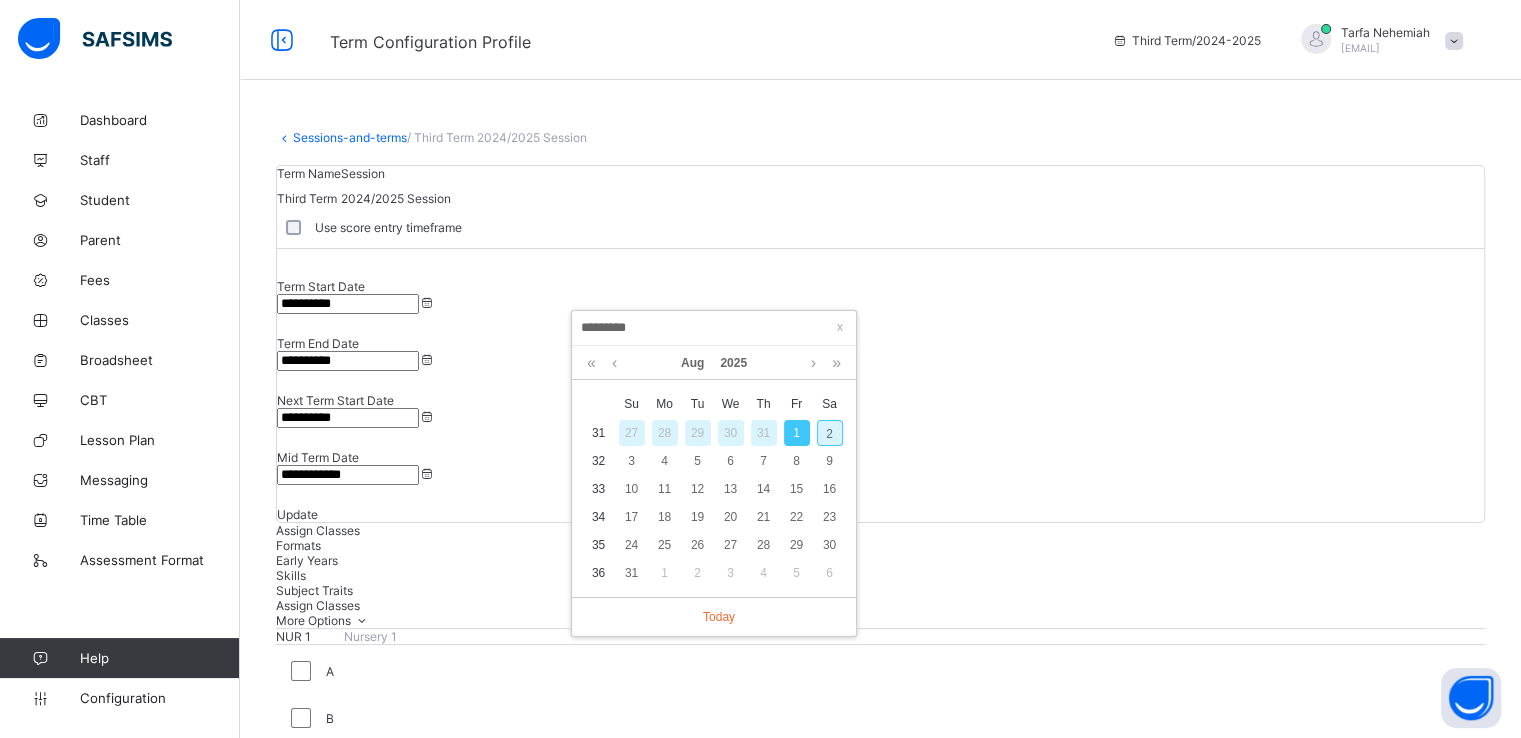type on "**********" 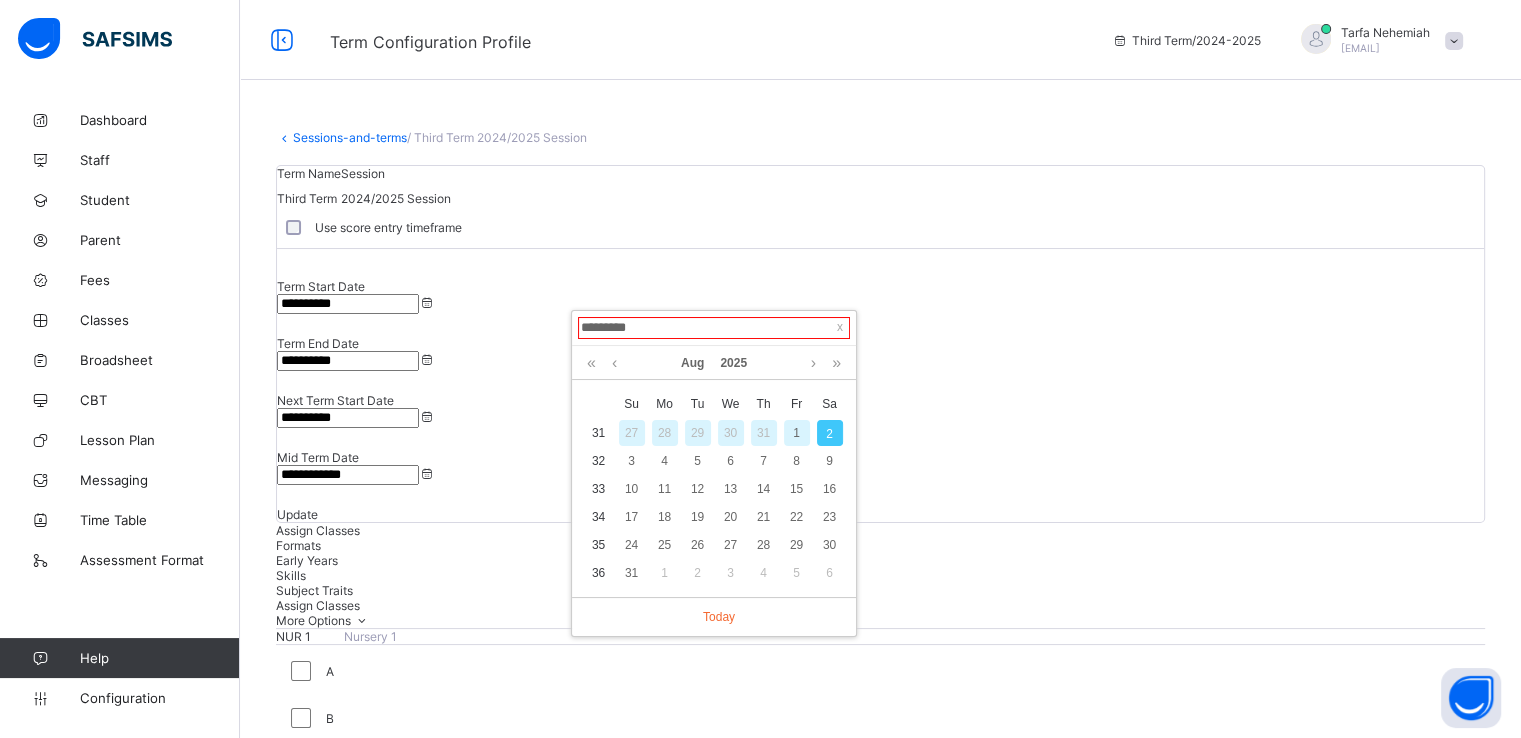type on "**********" 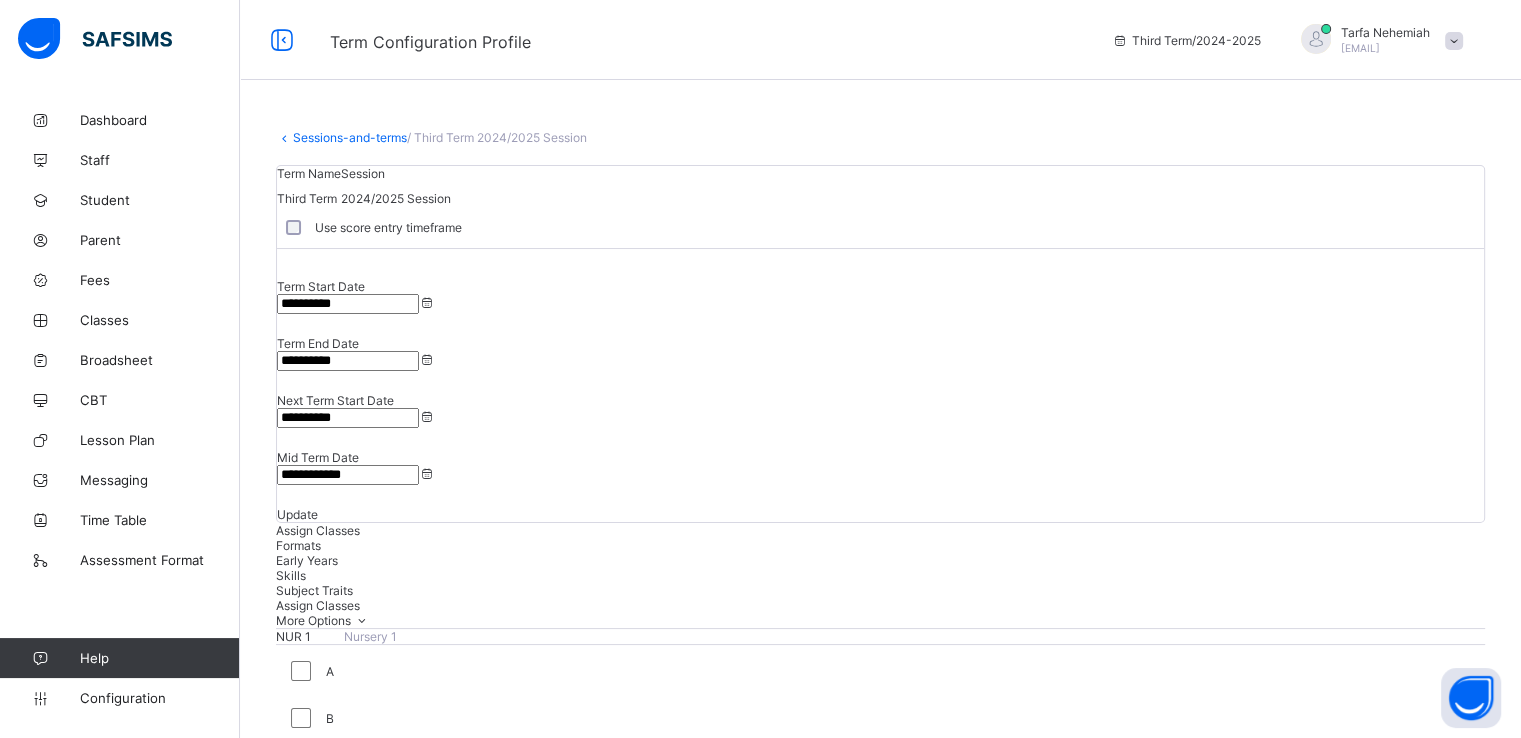 click on "Update" at bounding box center (297, 514) 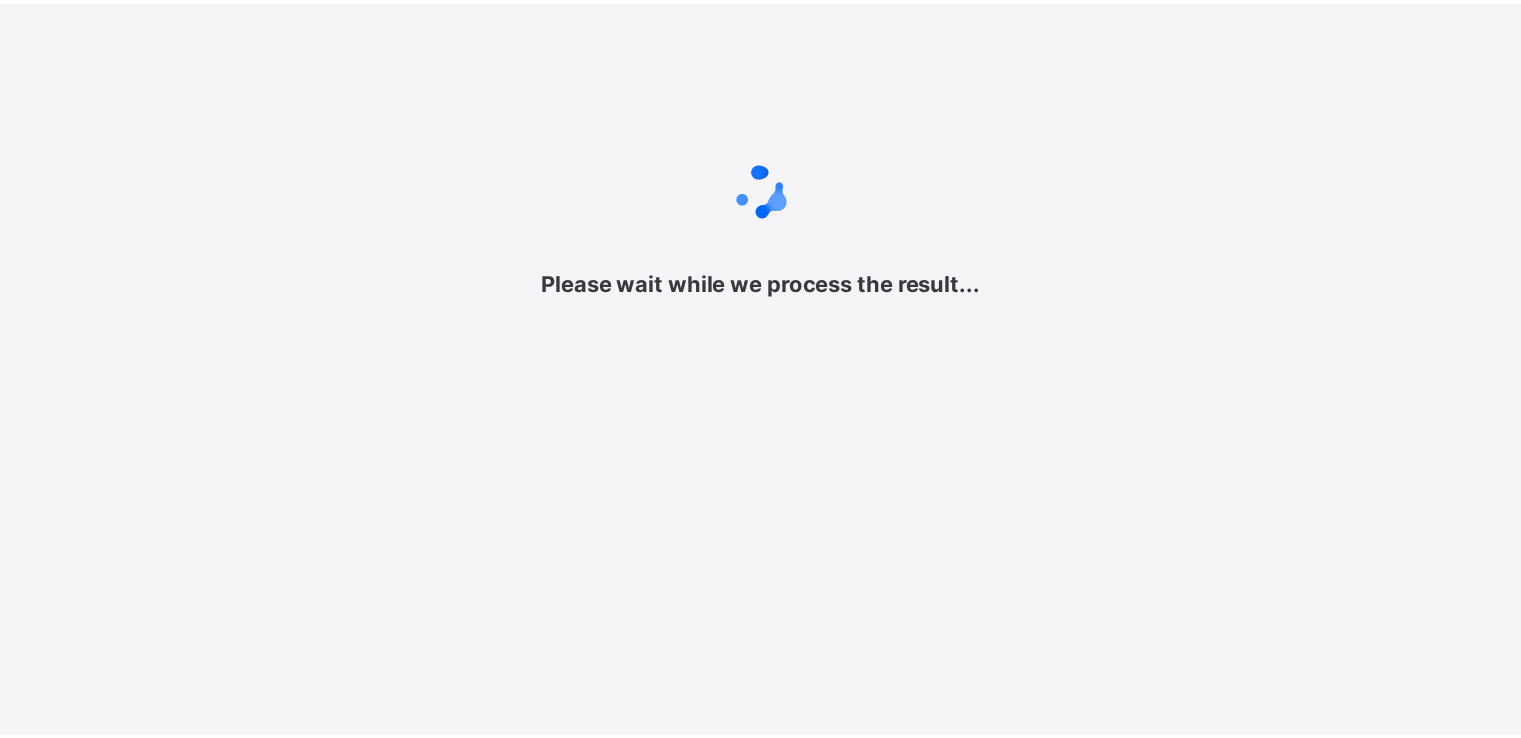 scroll, scrollTop: 0, scrollLeft: 0, axis: both 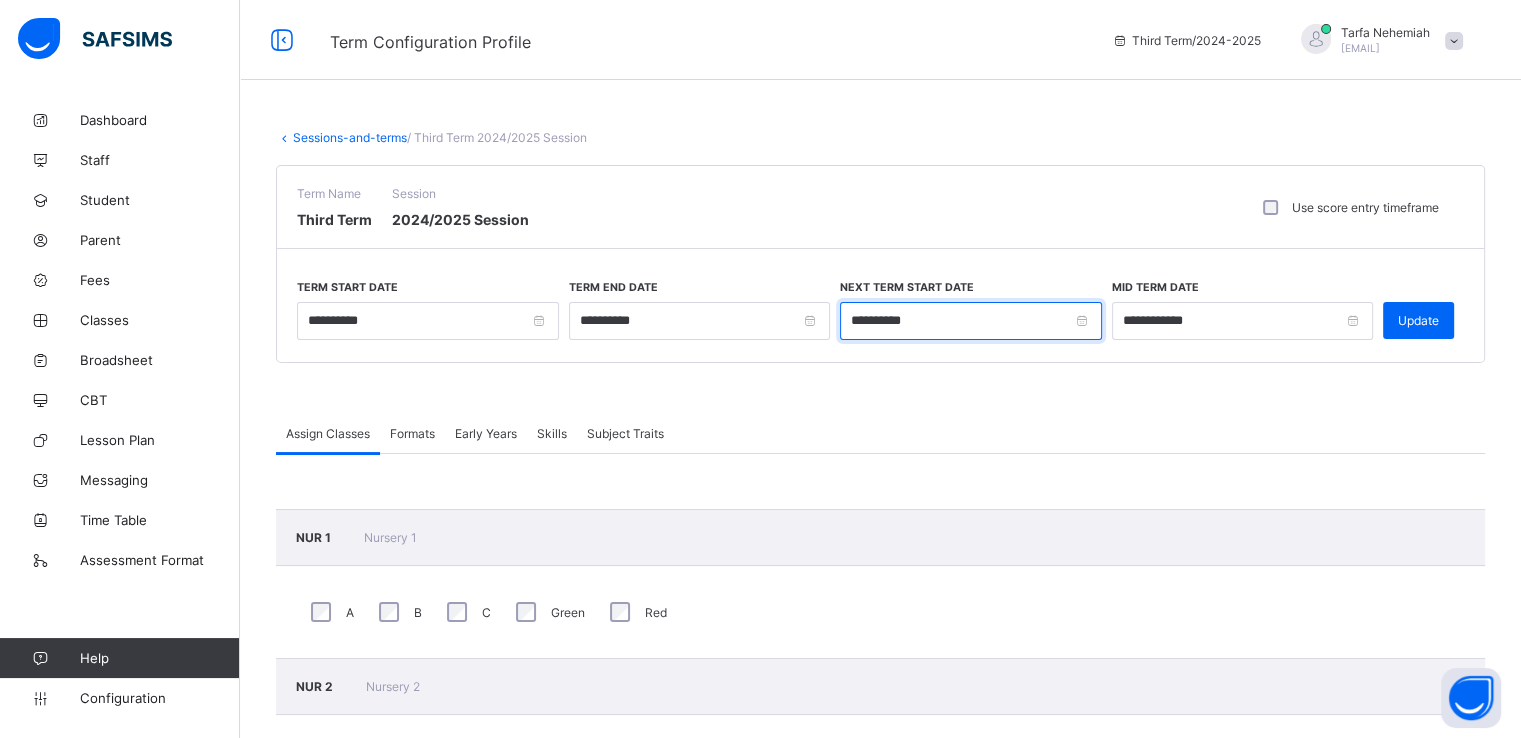 click on "**********" at bounding box center [971, 321] 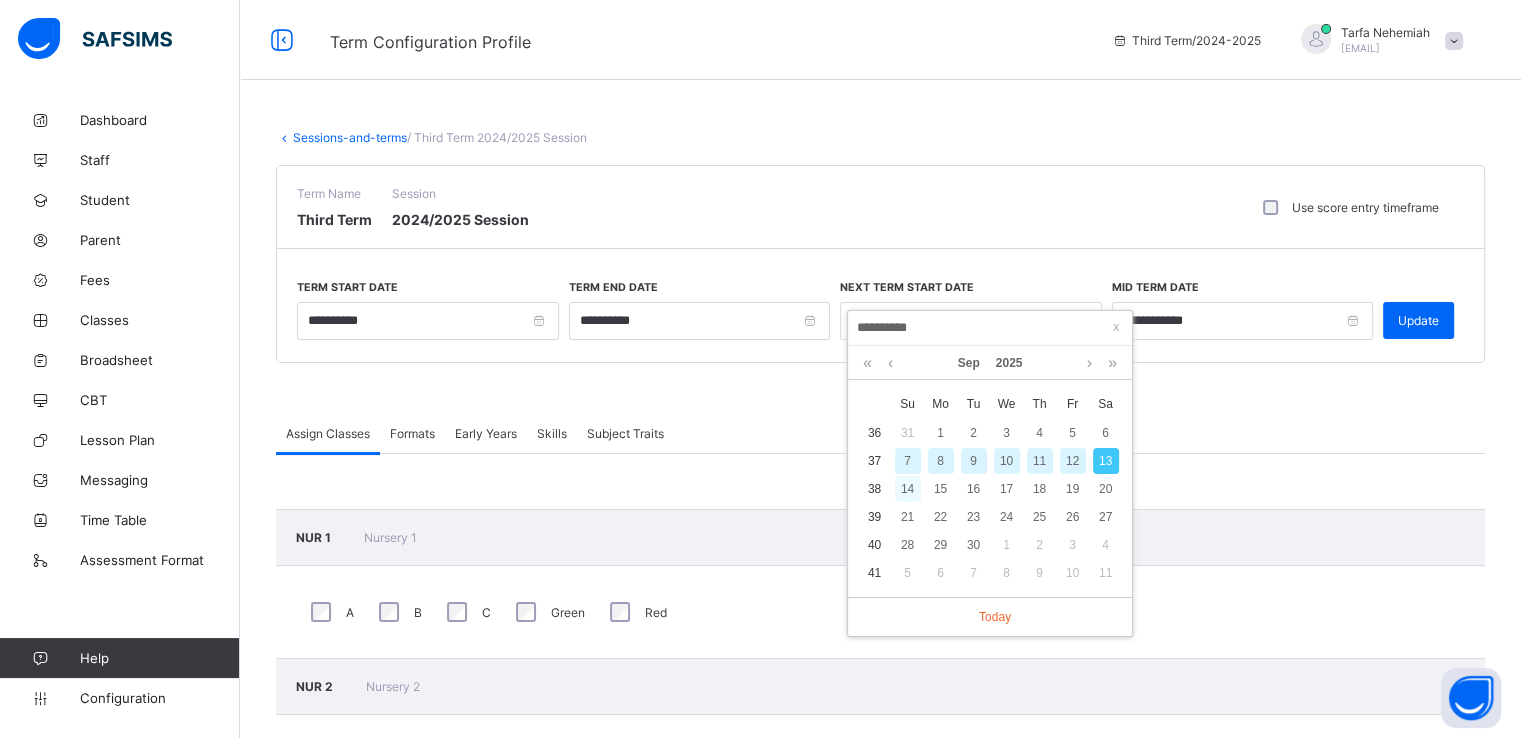 click on "14" at bounding box center [908, 489] 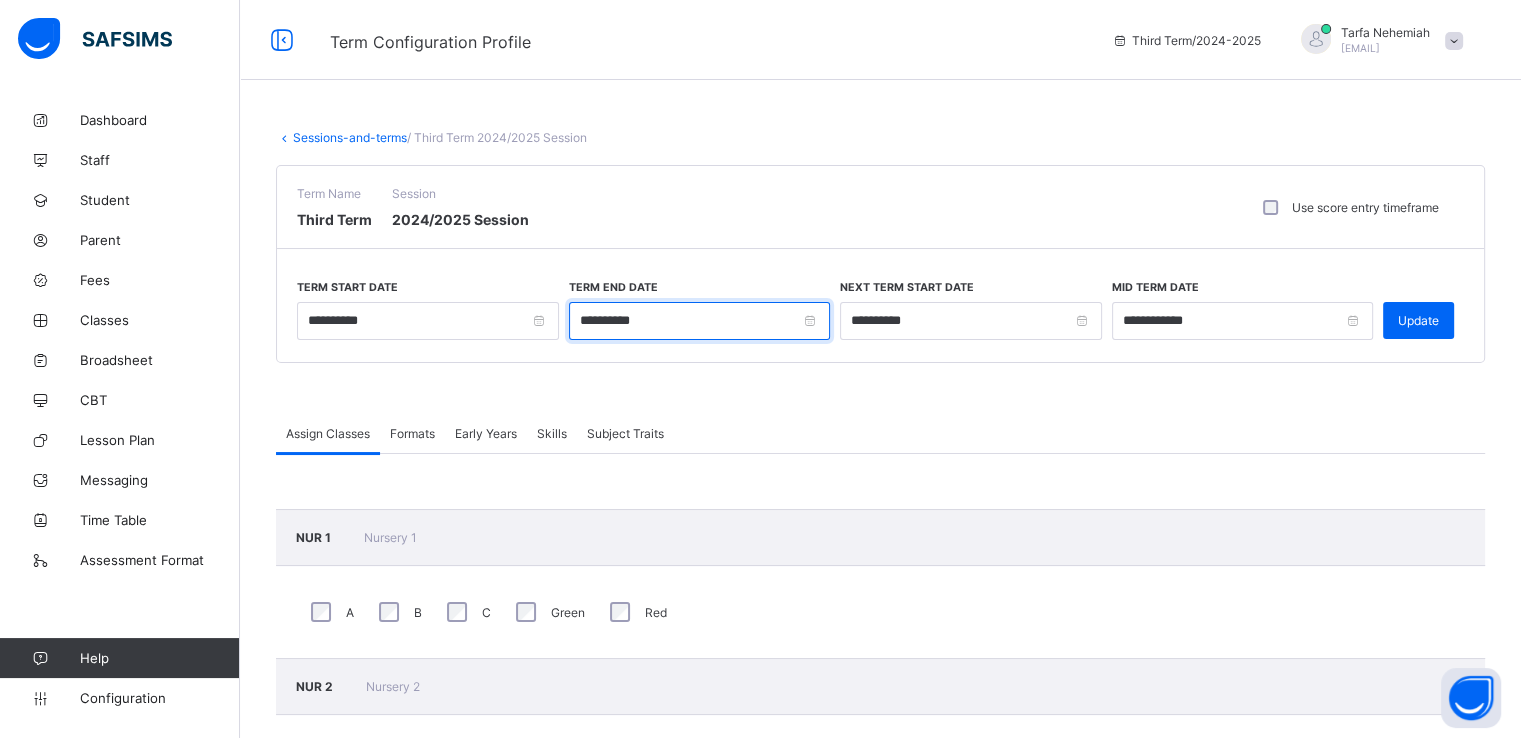 click on "**********" at bounding box center [700, 321] 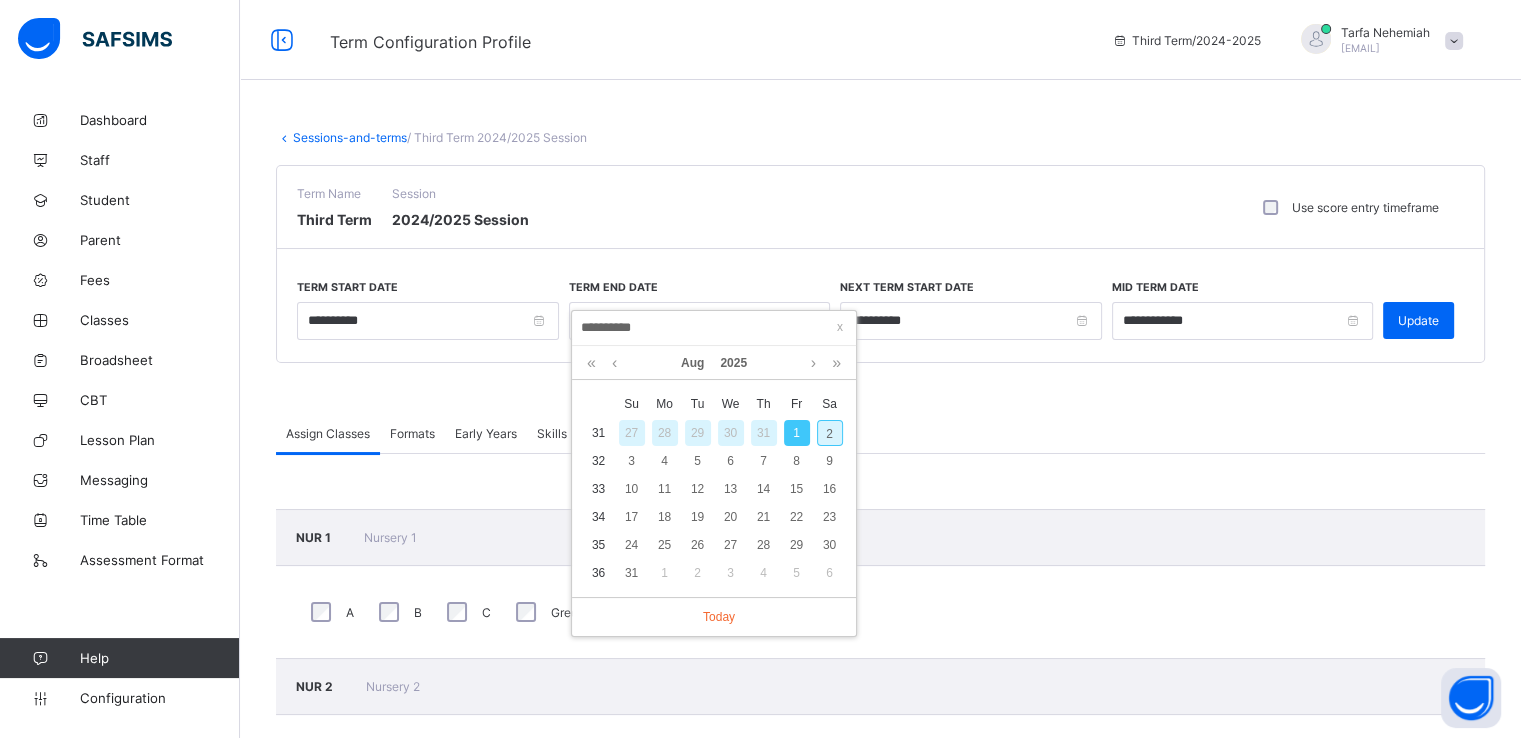 click on "2" at bounding box center [830, 433] 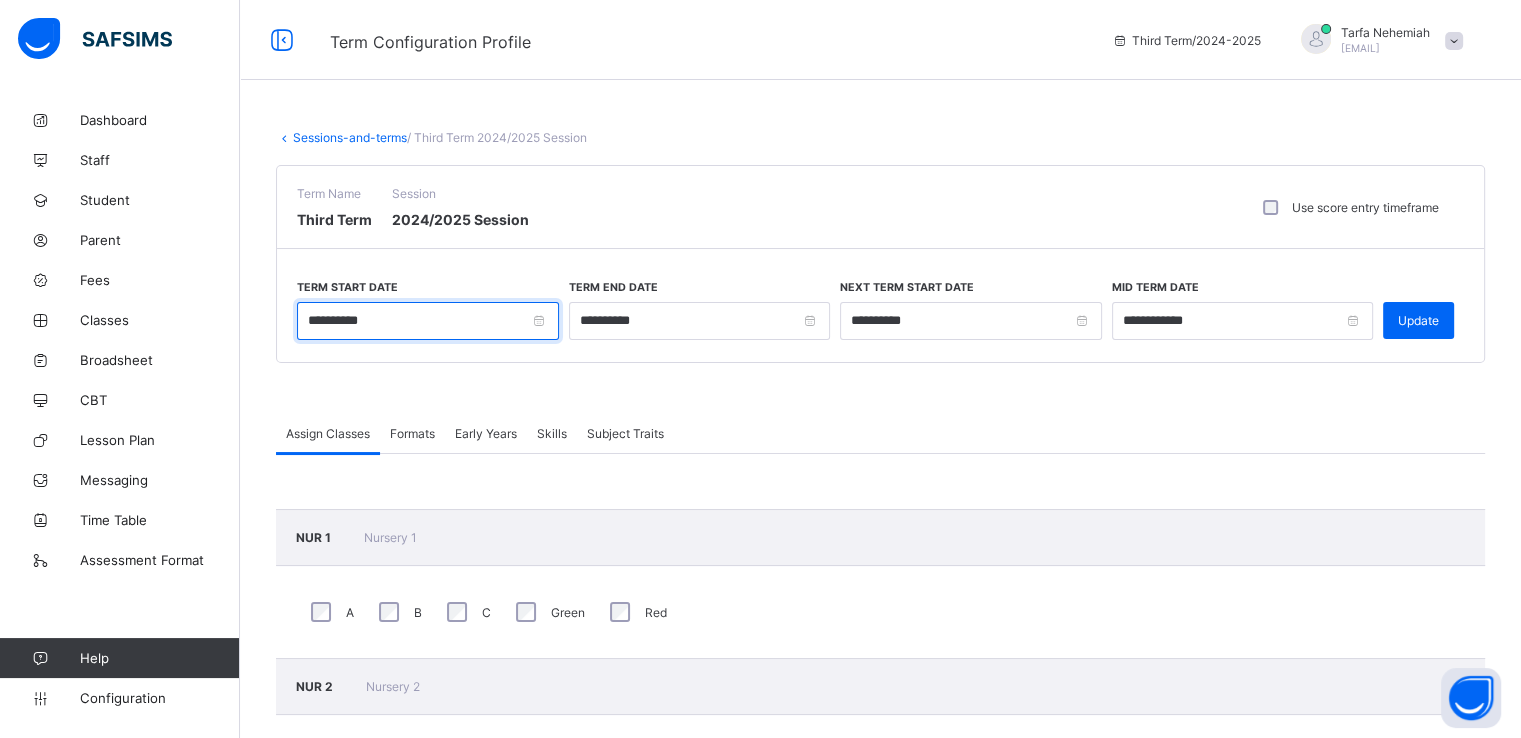 click on "**********" at bounding box center (428, 321) 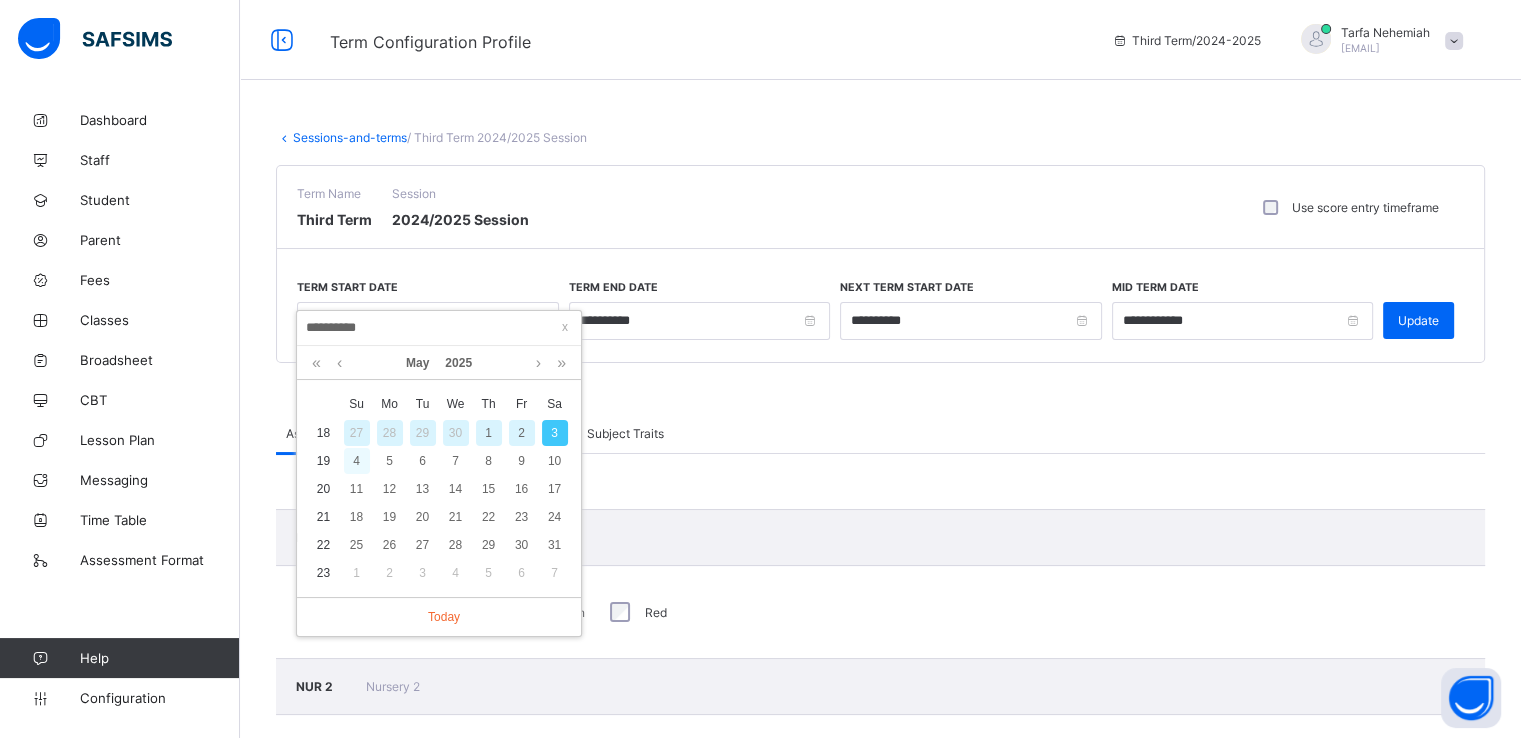 click on "4" at bounding box center (357, 461) 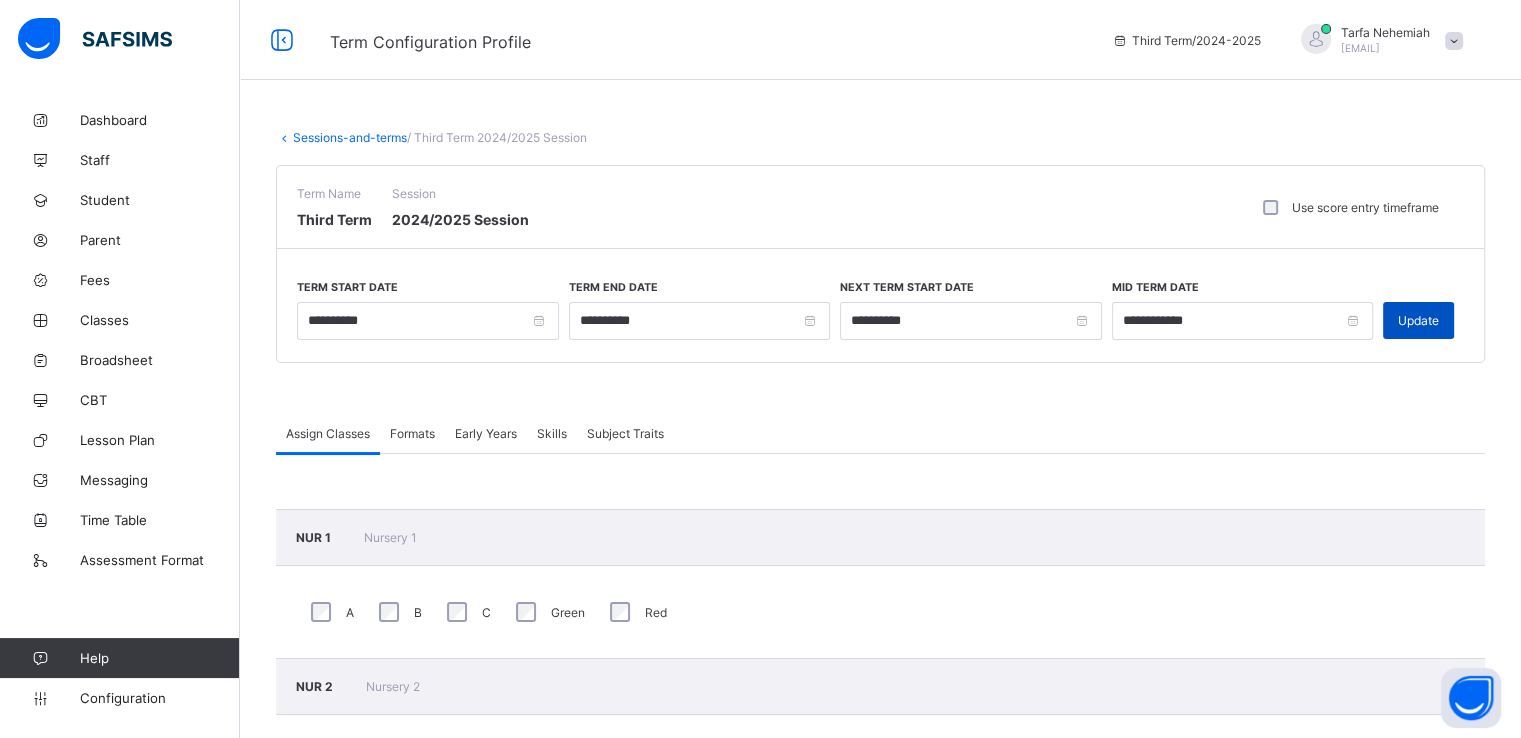 click on "Update" at bounding box center (1418, 320) 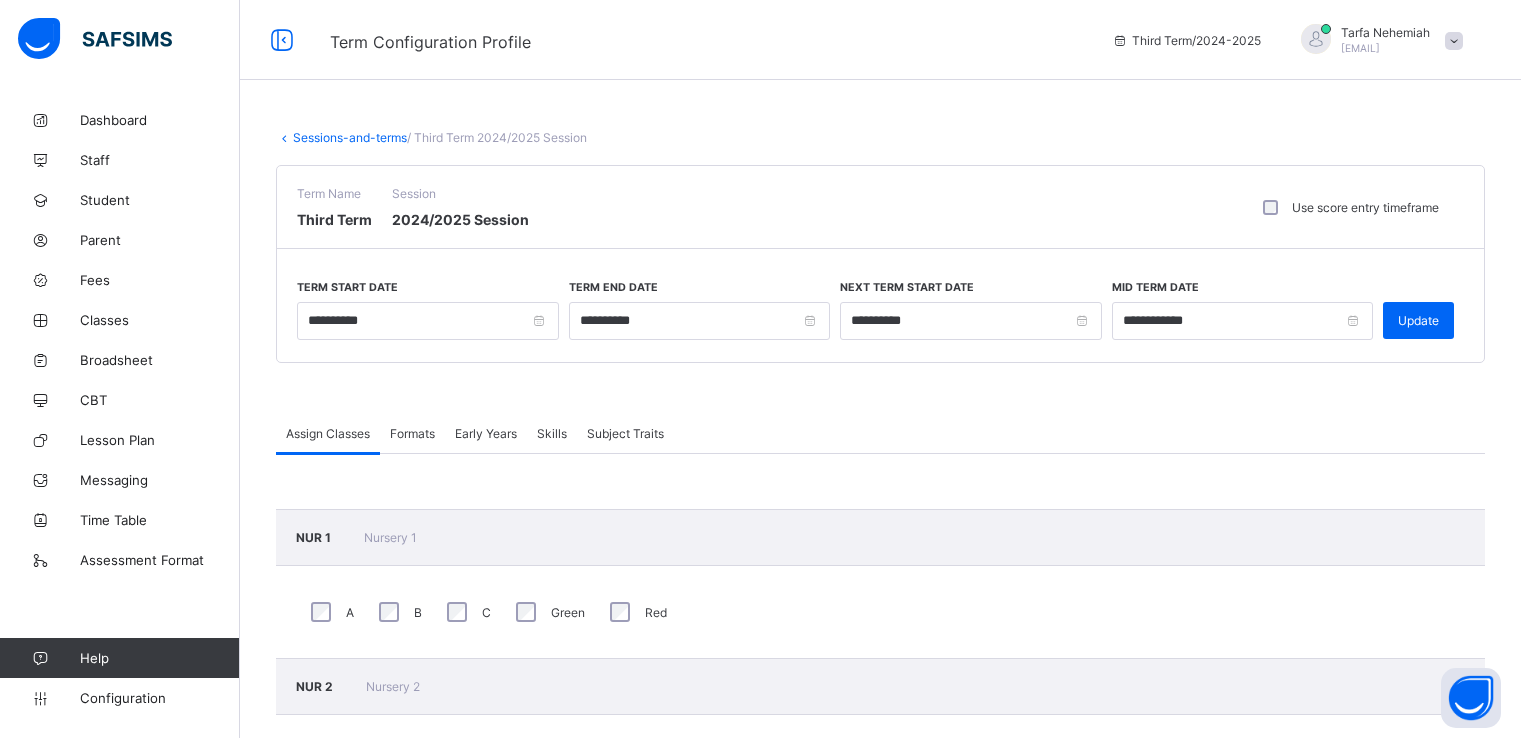 scroll, scrollTop: 0, scrollLeft: 0, axis: both 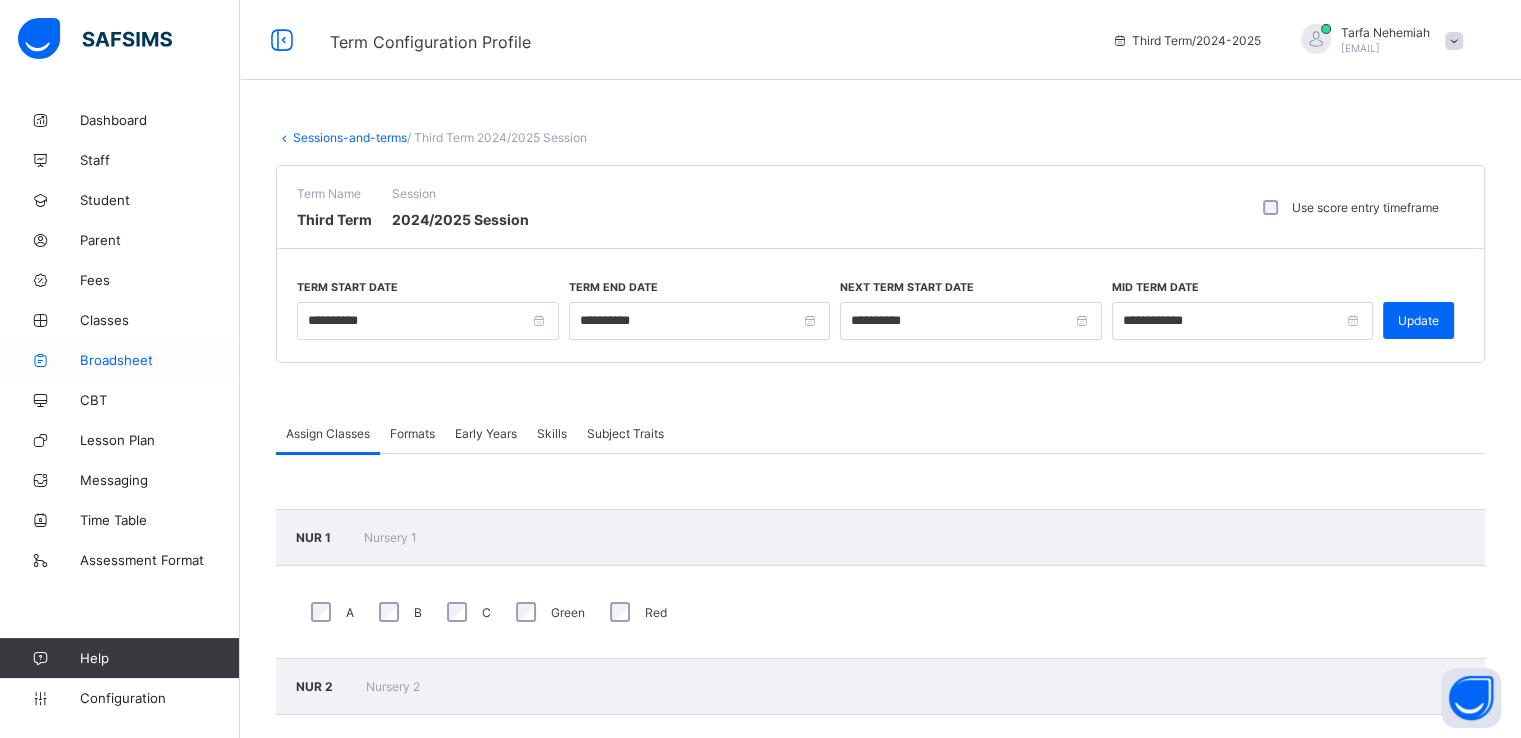 click on "Broadsheet" at bounding box center (160, 360) 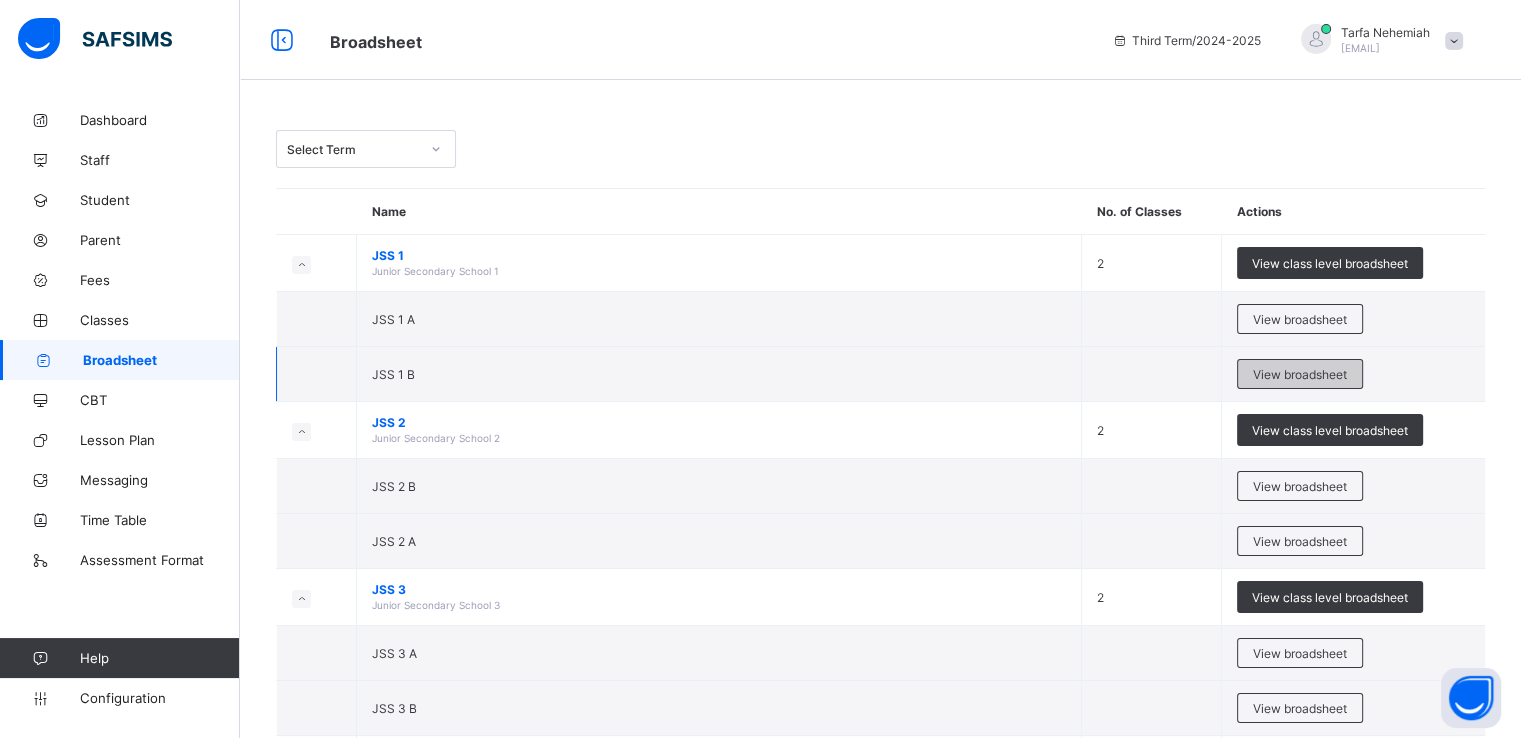 click on "View broadsheet" at bounding box center [1300, 374] 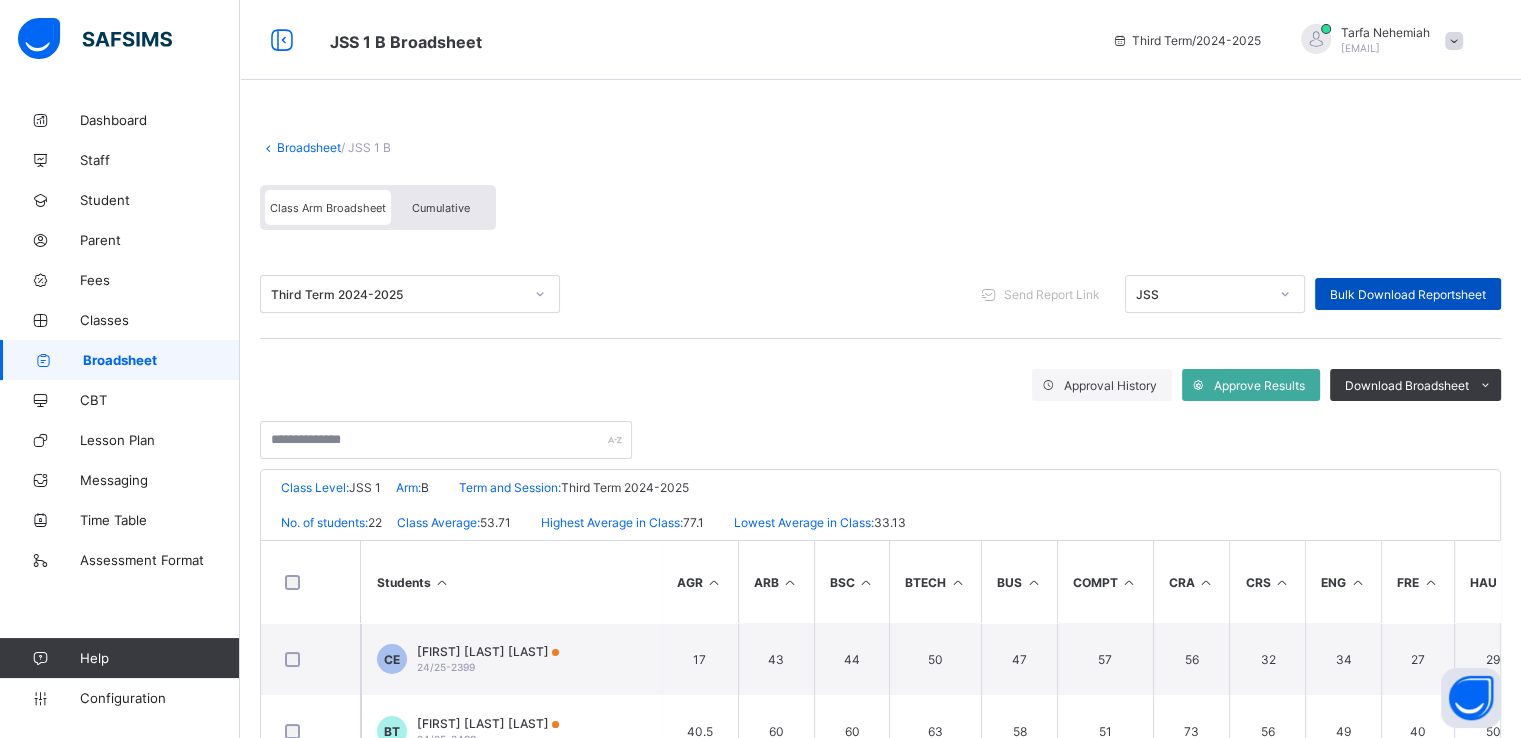 click on "Bulk Download Reportsheet" at bounding box center (1408, 294) 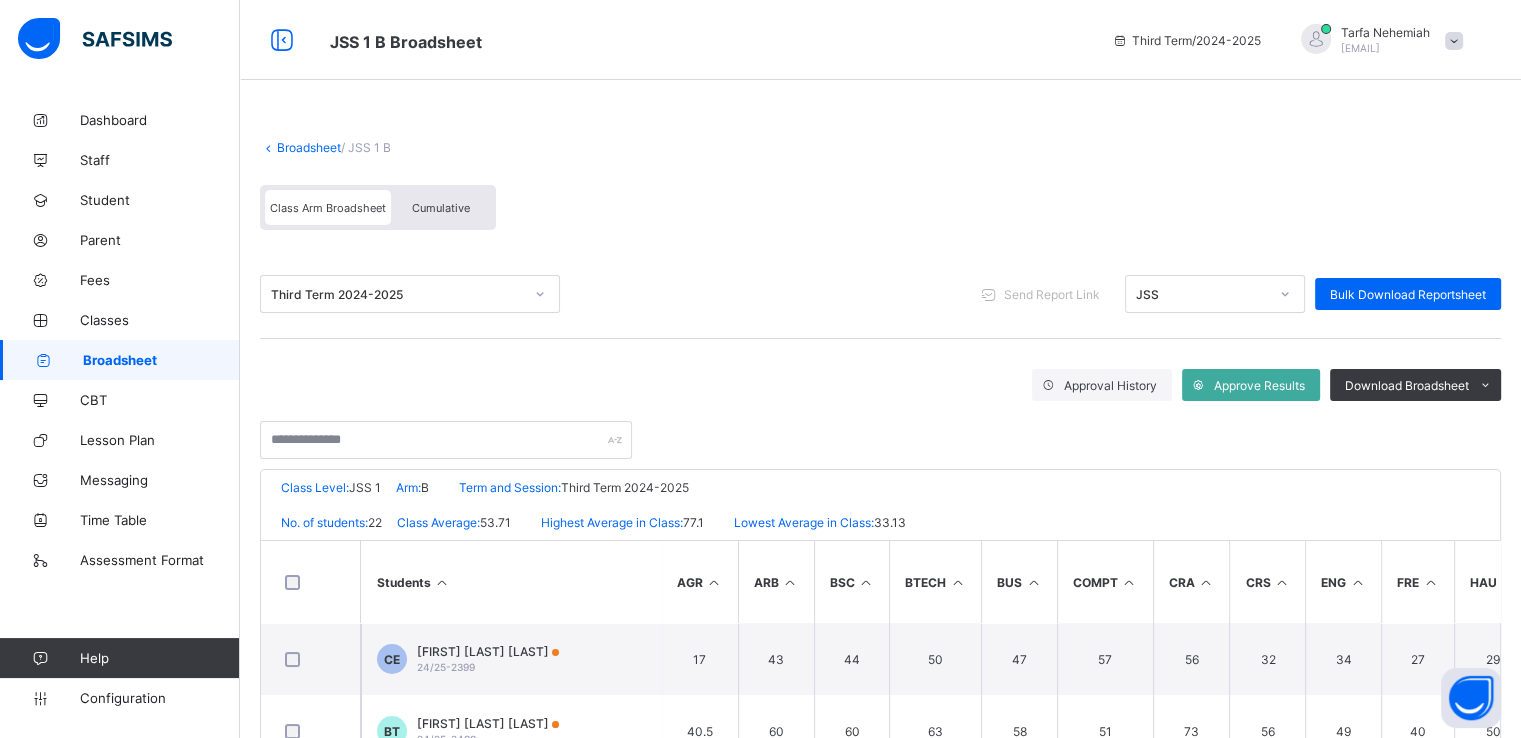 click on "Broadsheet" at bounding box center (309, 147) 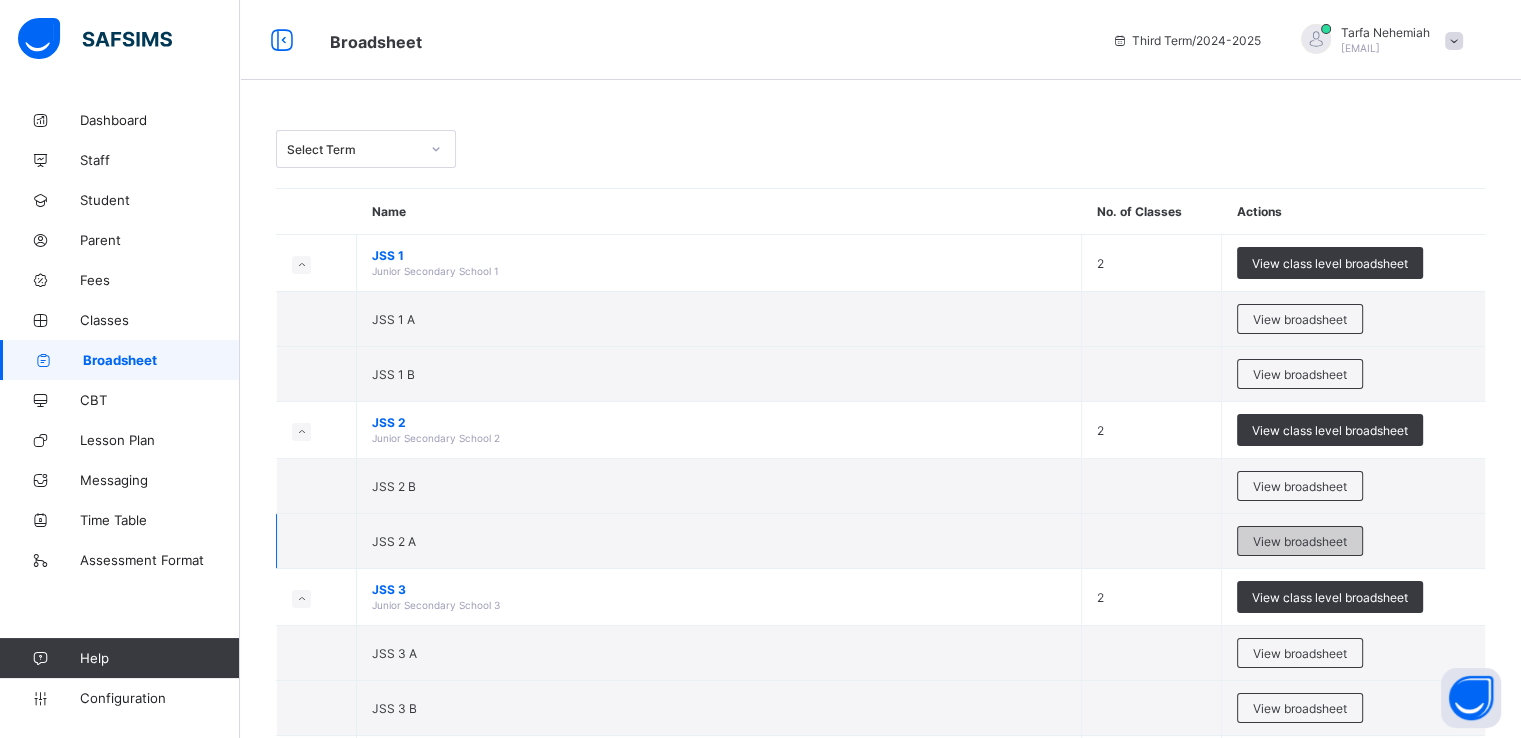 click on "View broadsheet" at bounding box center [1300, 541] 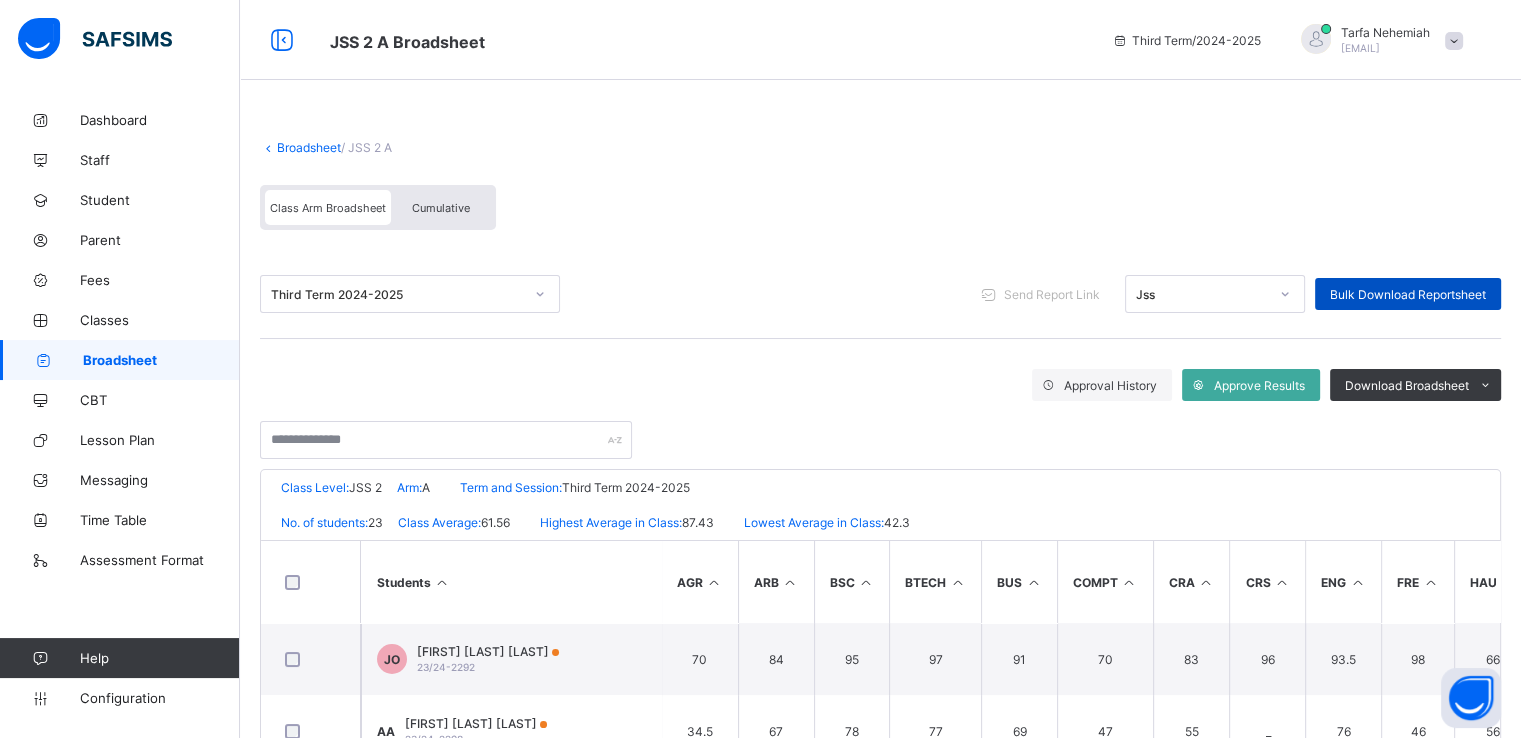 click on "Bulk Download Reportsheet" at bounding box center [1408, 294] 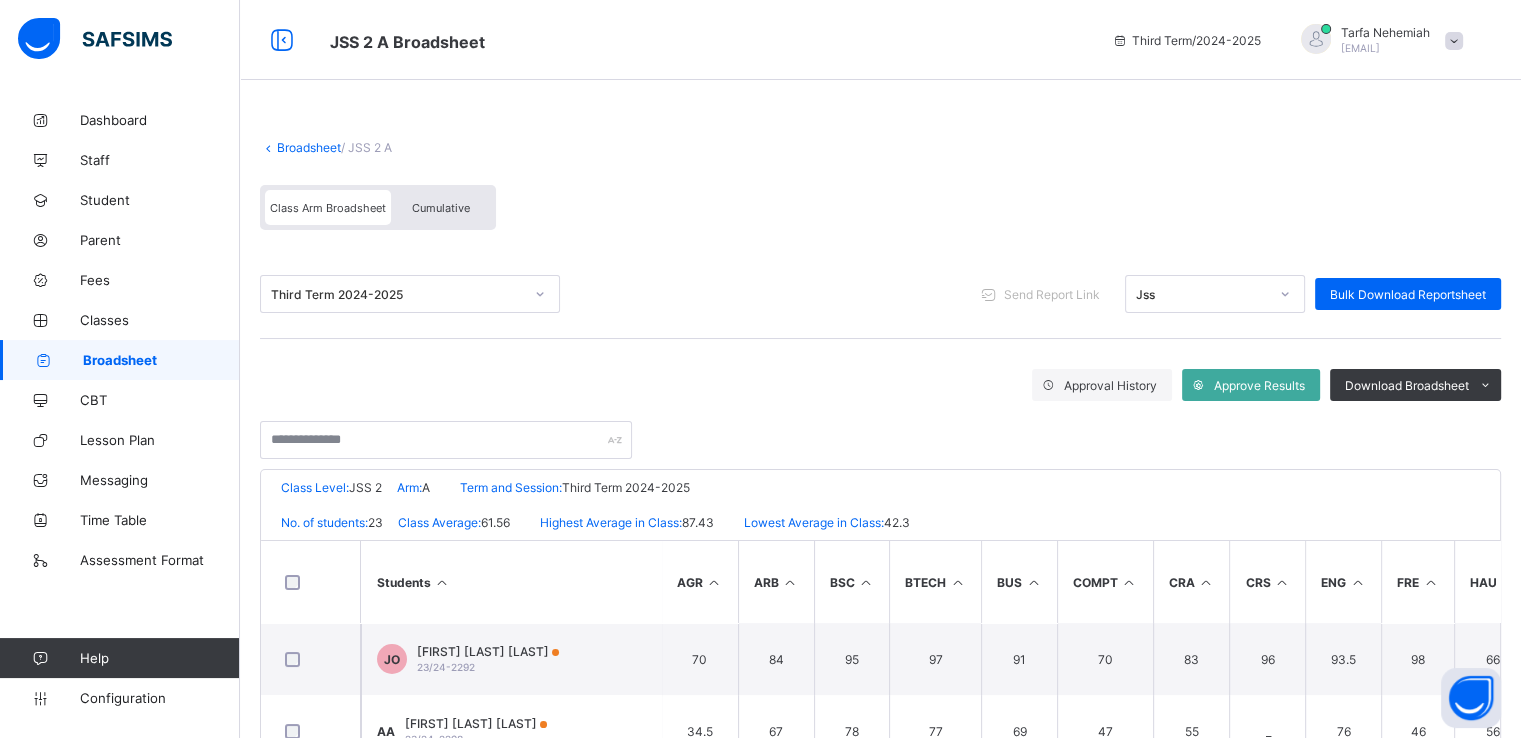 click on "Broadsheet" at bounding box center [309, 147] 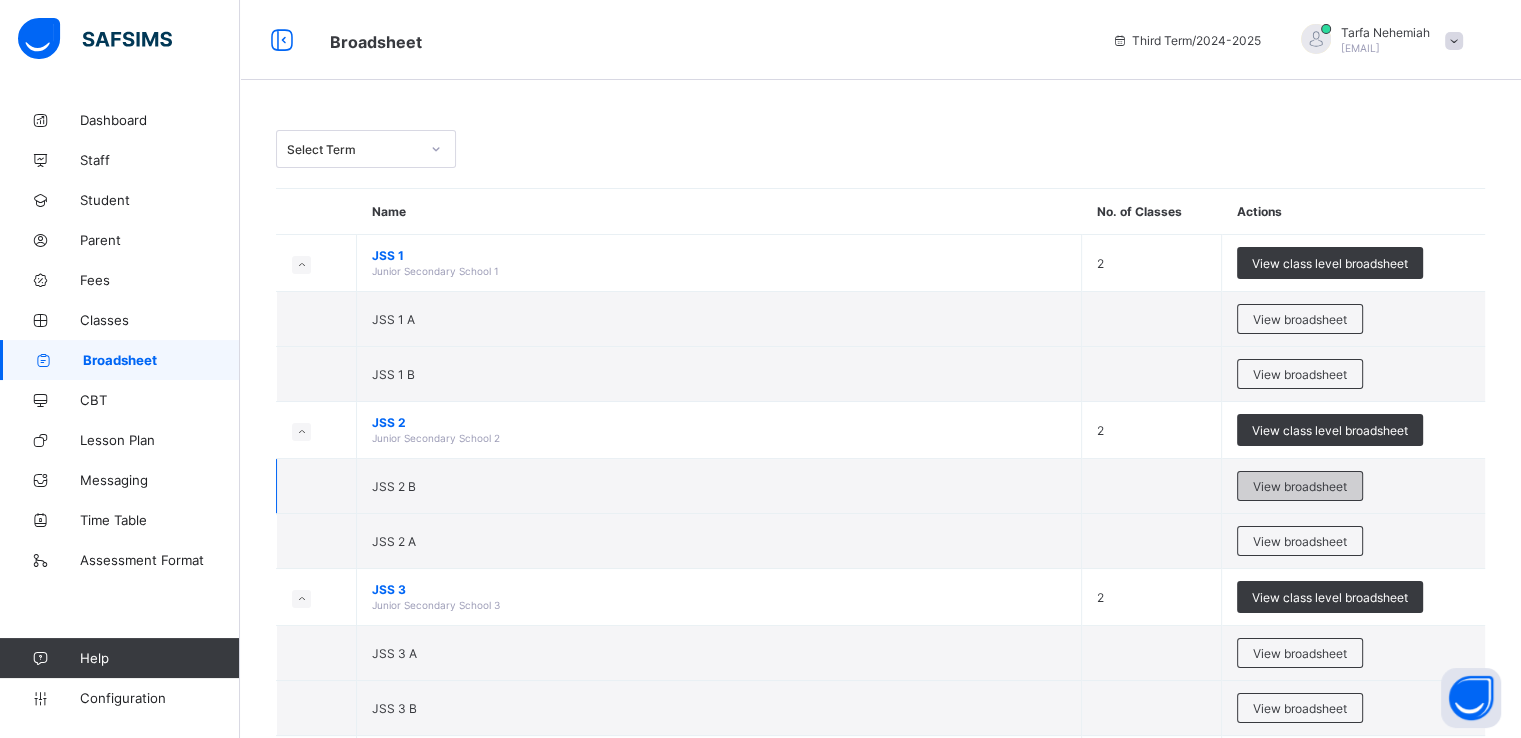 click on "View broadsheet" at bounding box center (1300, 486) 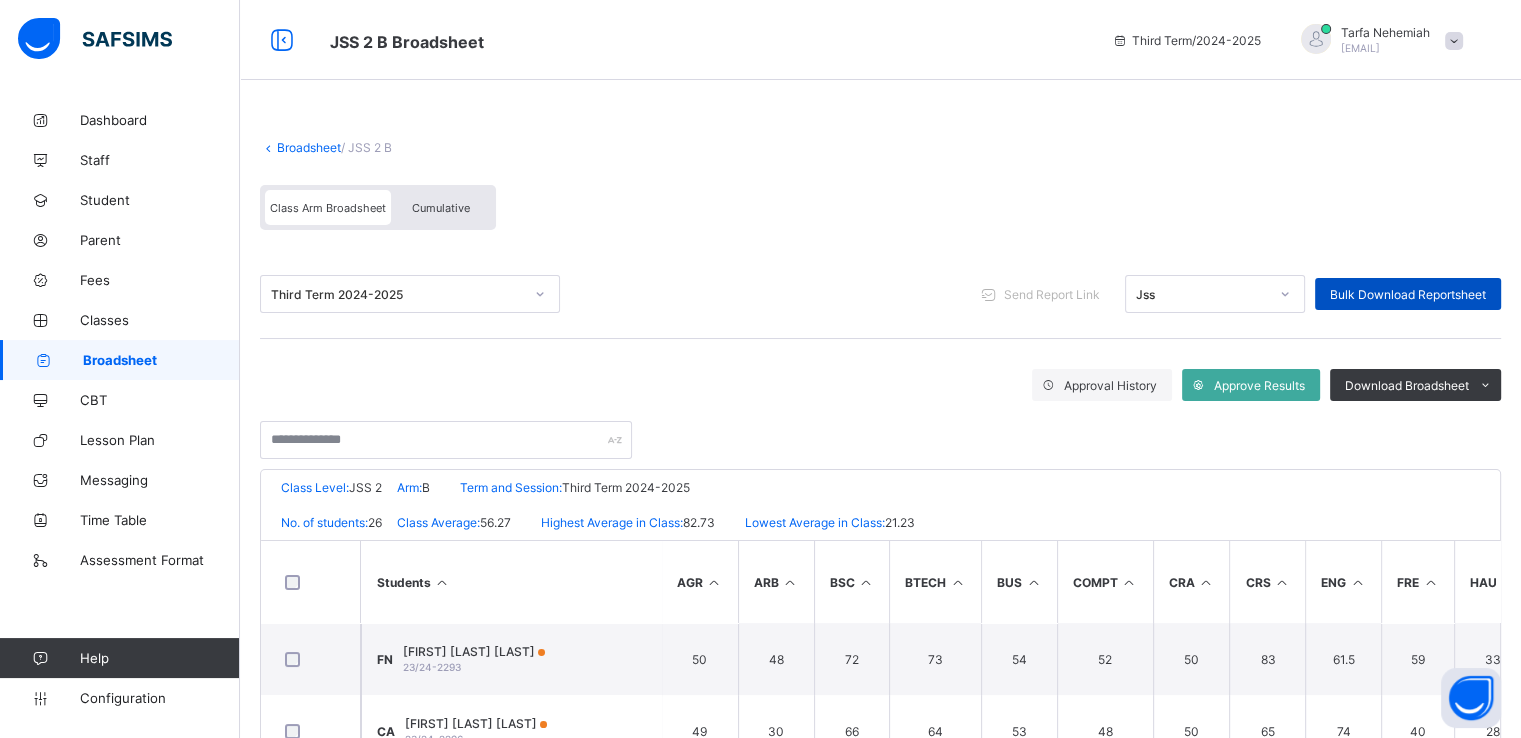 click on "Bulk Download Reportsheet" at bounding box center (1408, 294) 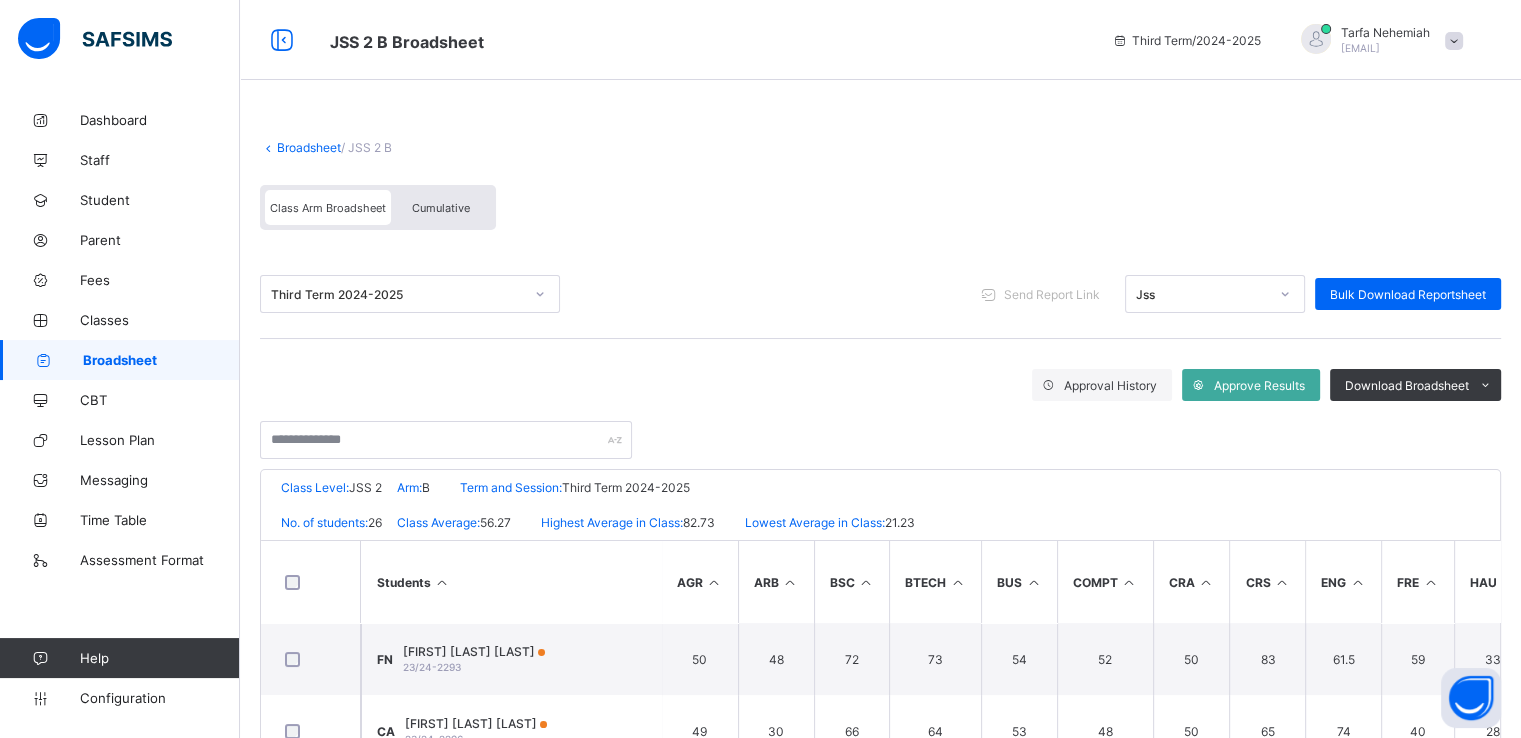 click on "Broadsheet" at bounding box center [309, 147] 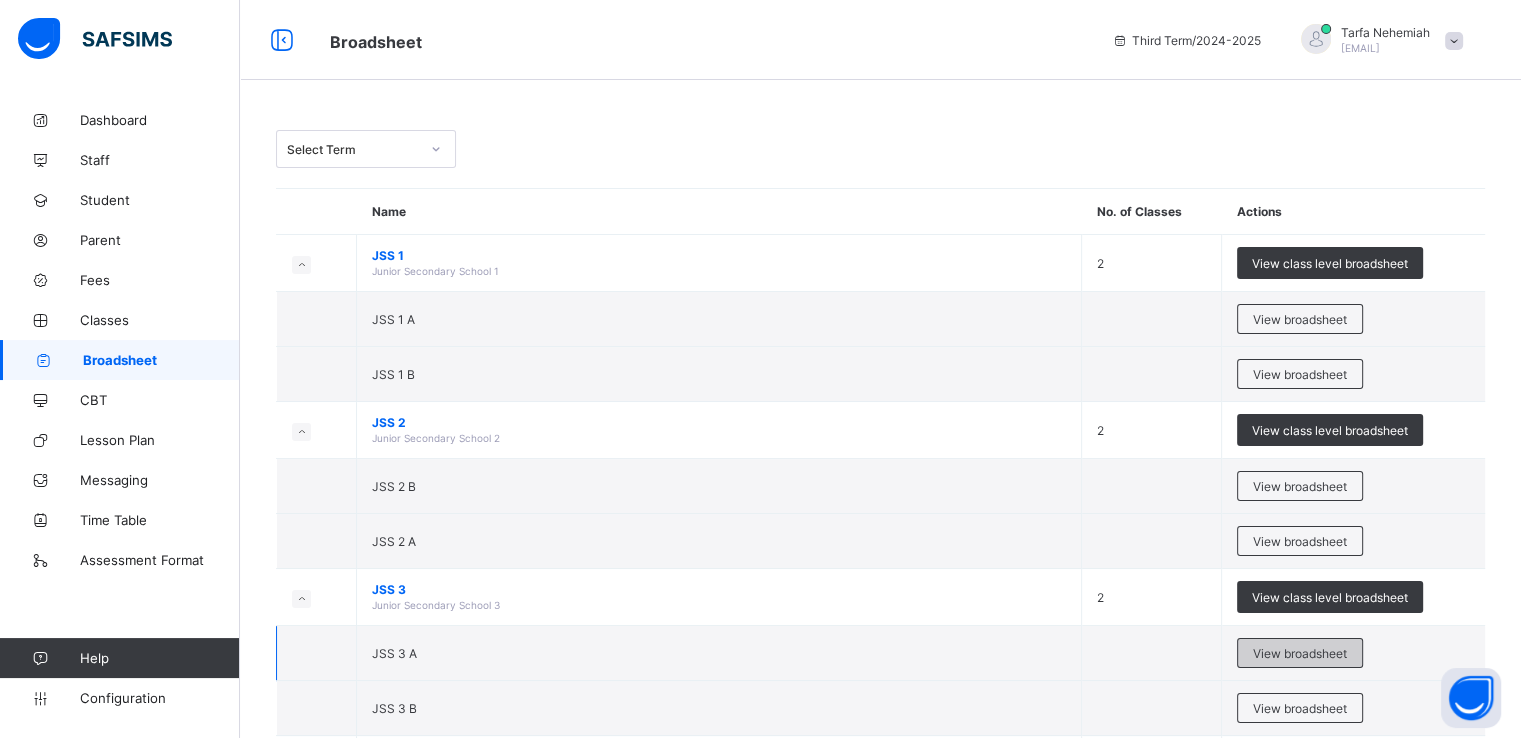 click on "View broadsheet" at bounding box center [1300, 653] 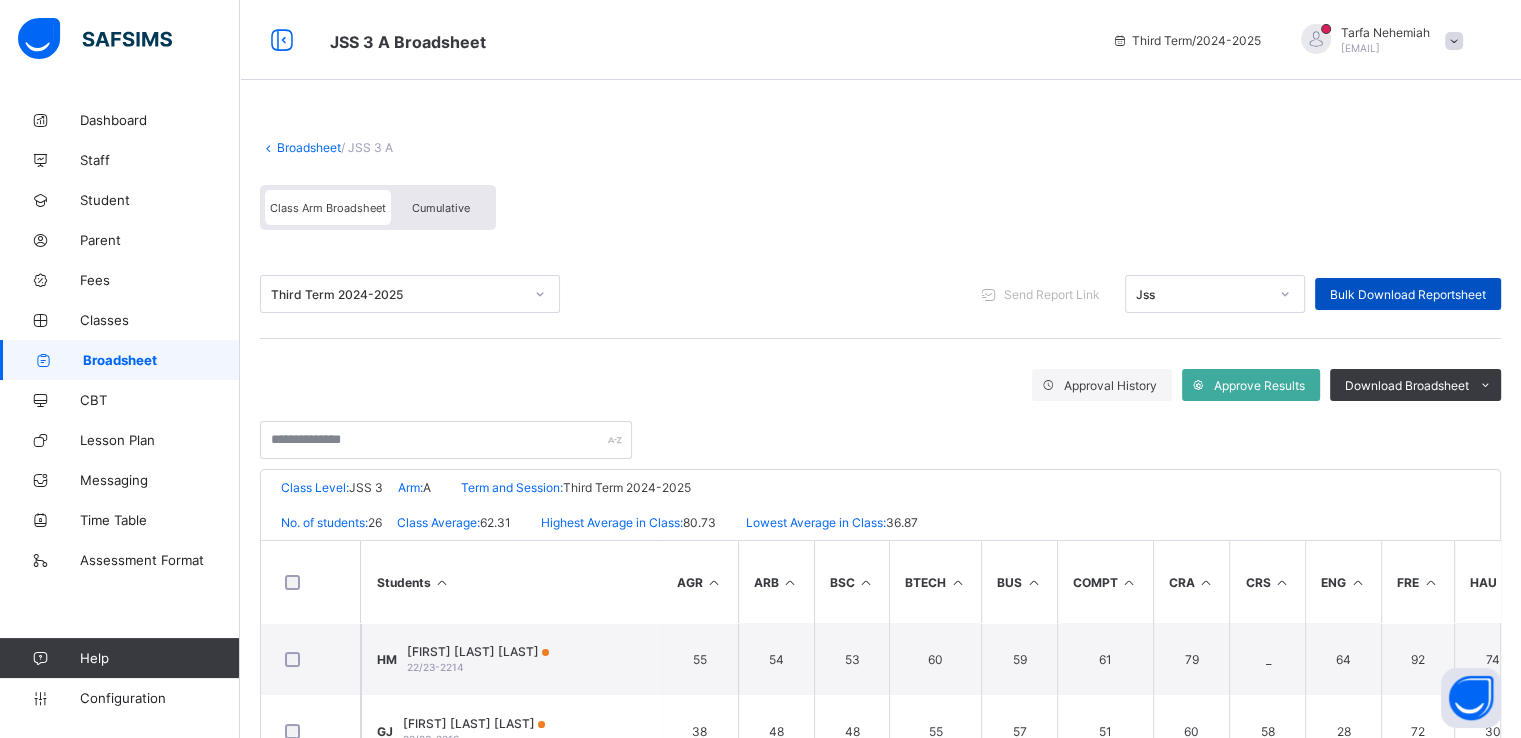 click on "Bulk Download Reportsheet" at bounding box center [1408, 294] 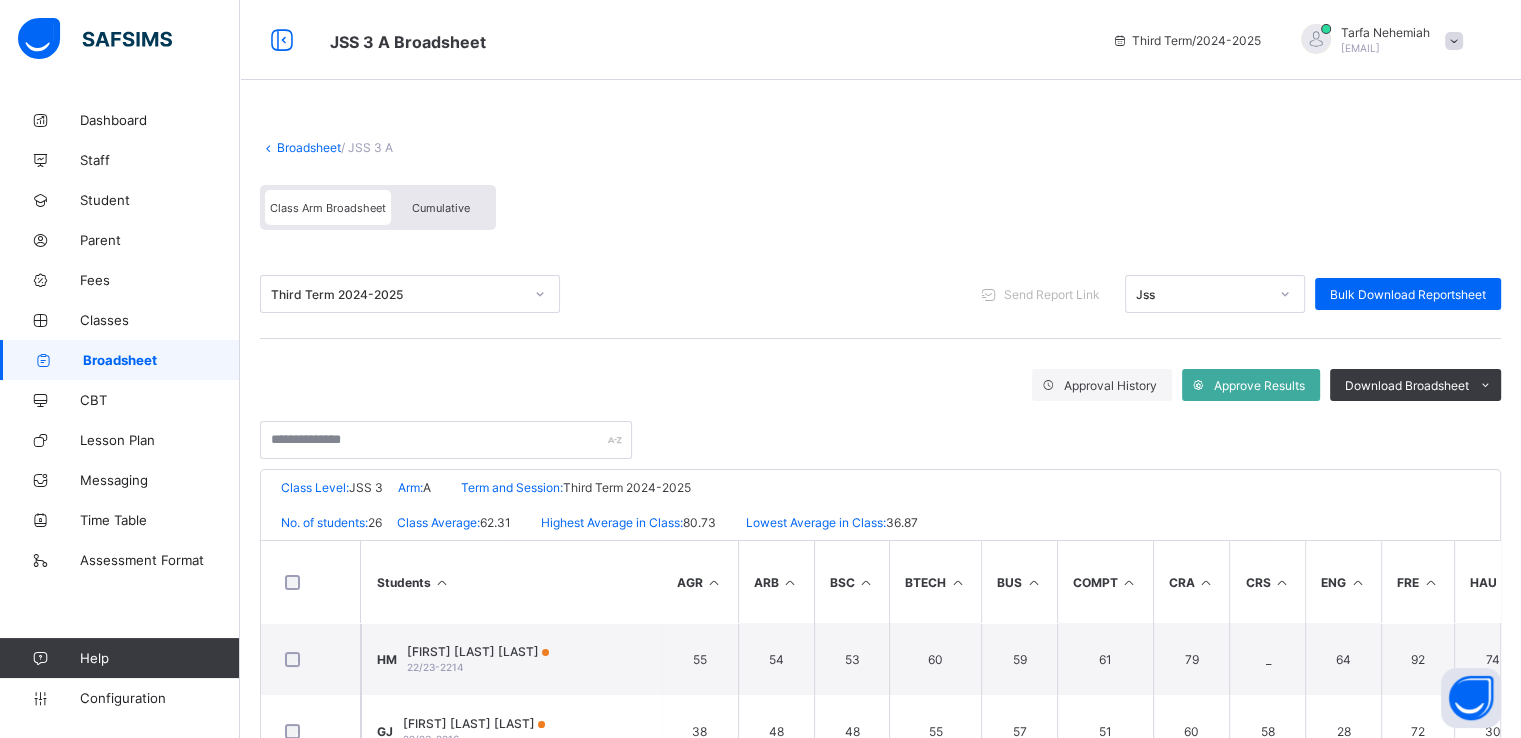 click on "Broadsheet" at bounding box center [309, 147] 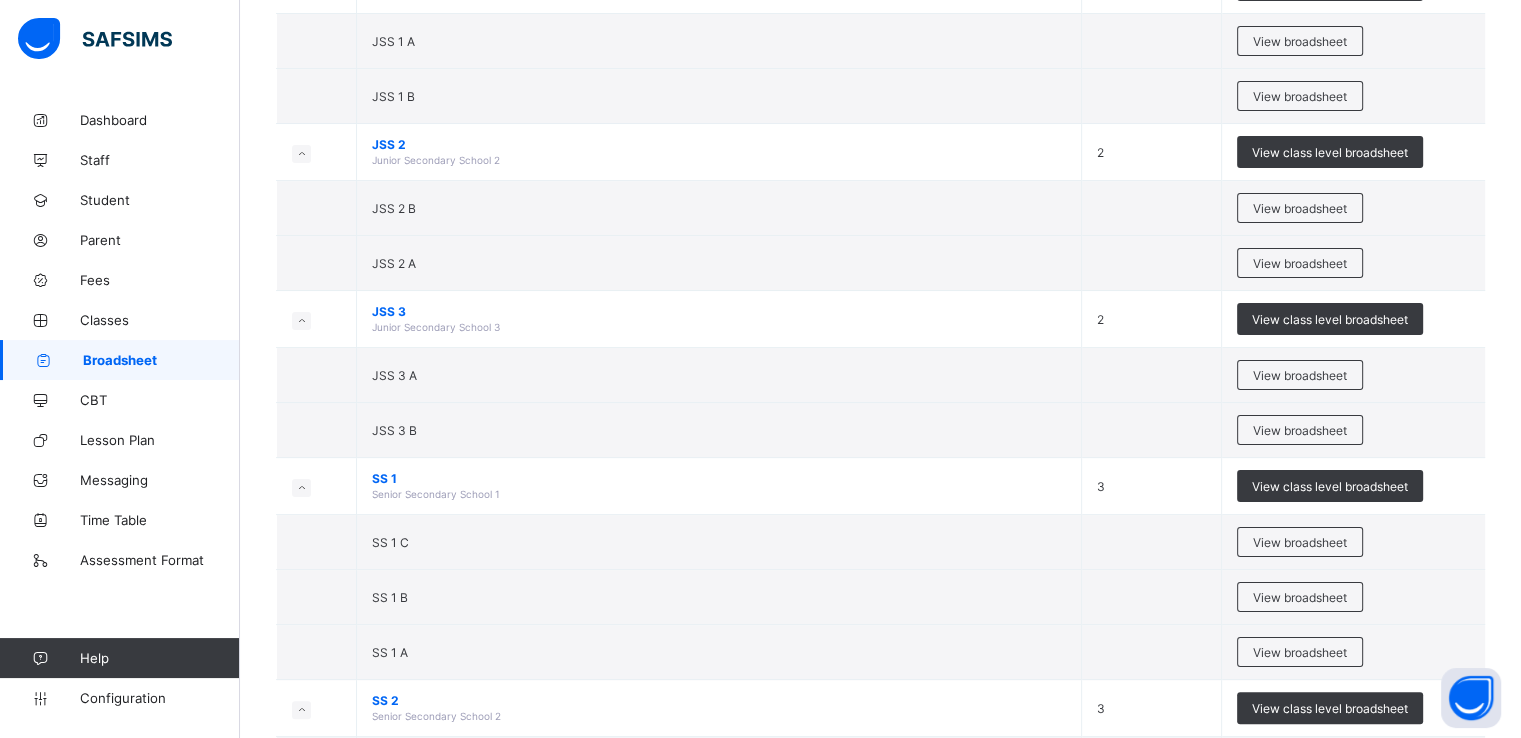 scroll, scrollTop: 289, scrollLeft: 0, axis: vertical 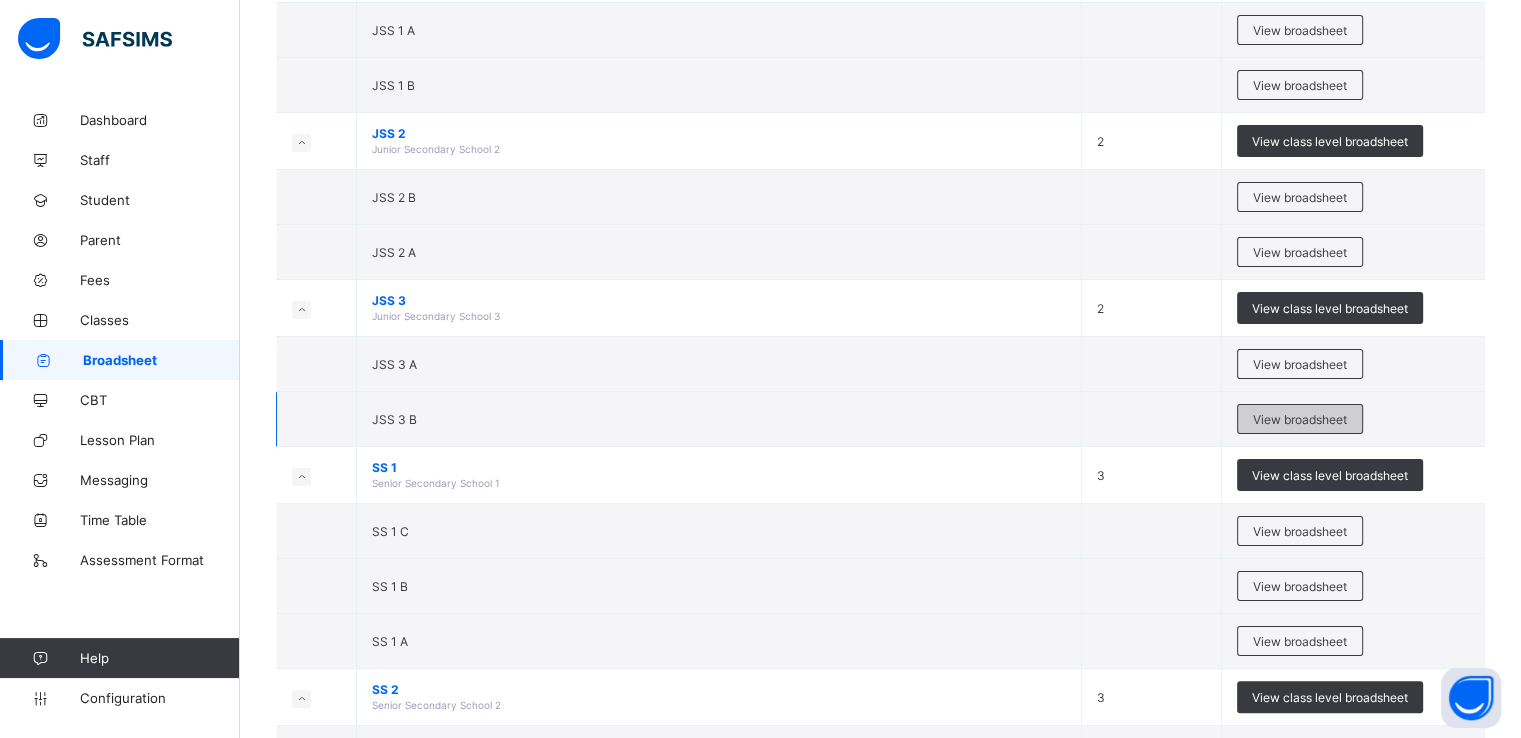 click on "View broadsheet" at bounding box center (1300, 419) 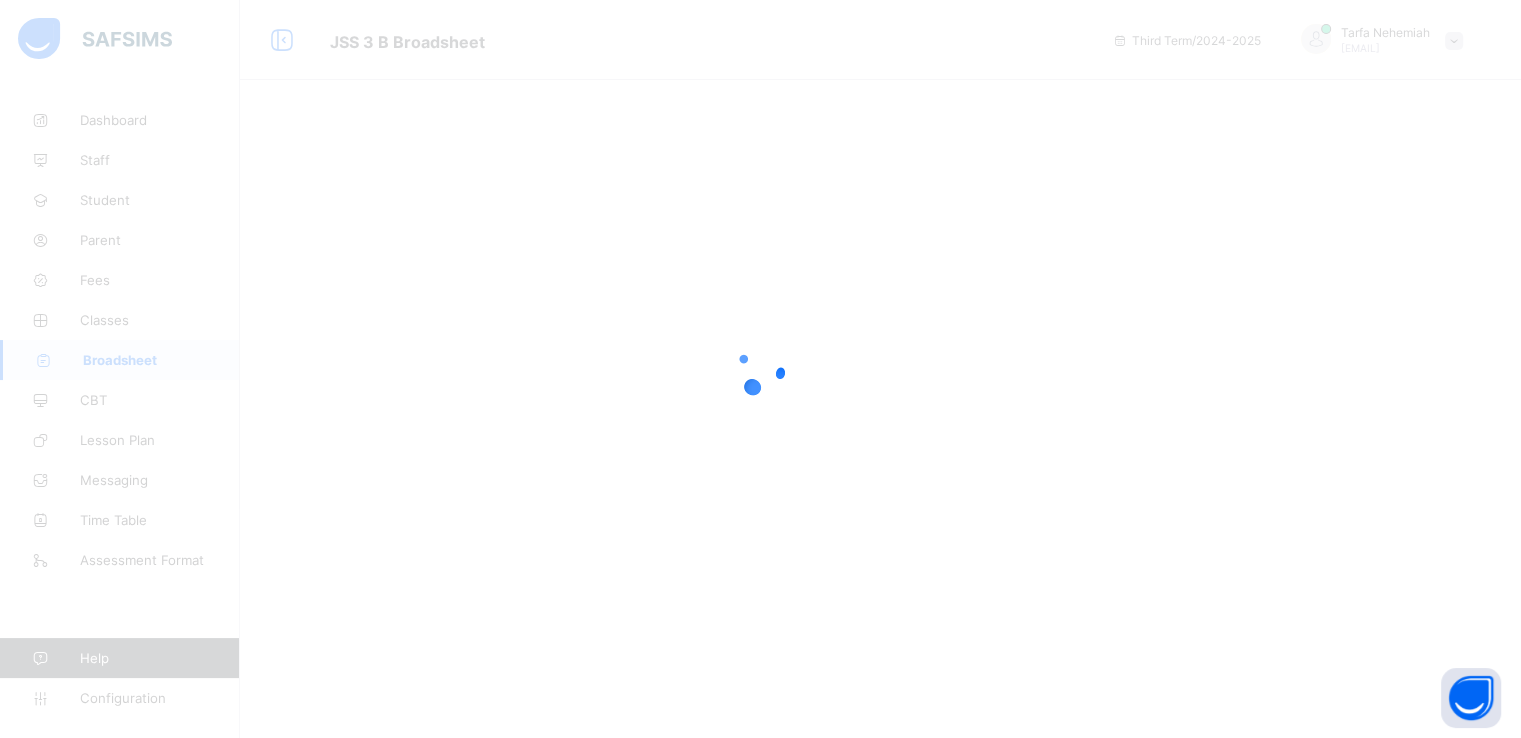 scroll, scrollTop: 0, scrollLeft: 0, axis: both 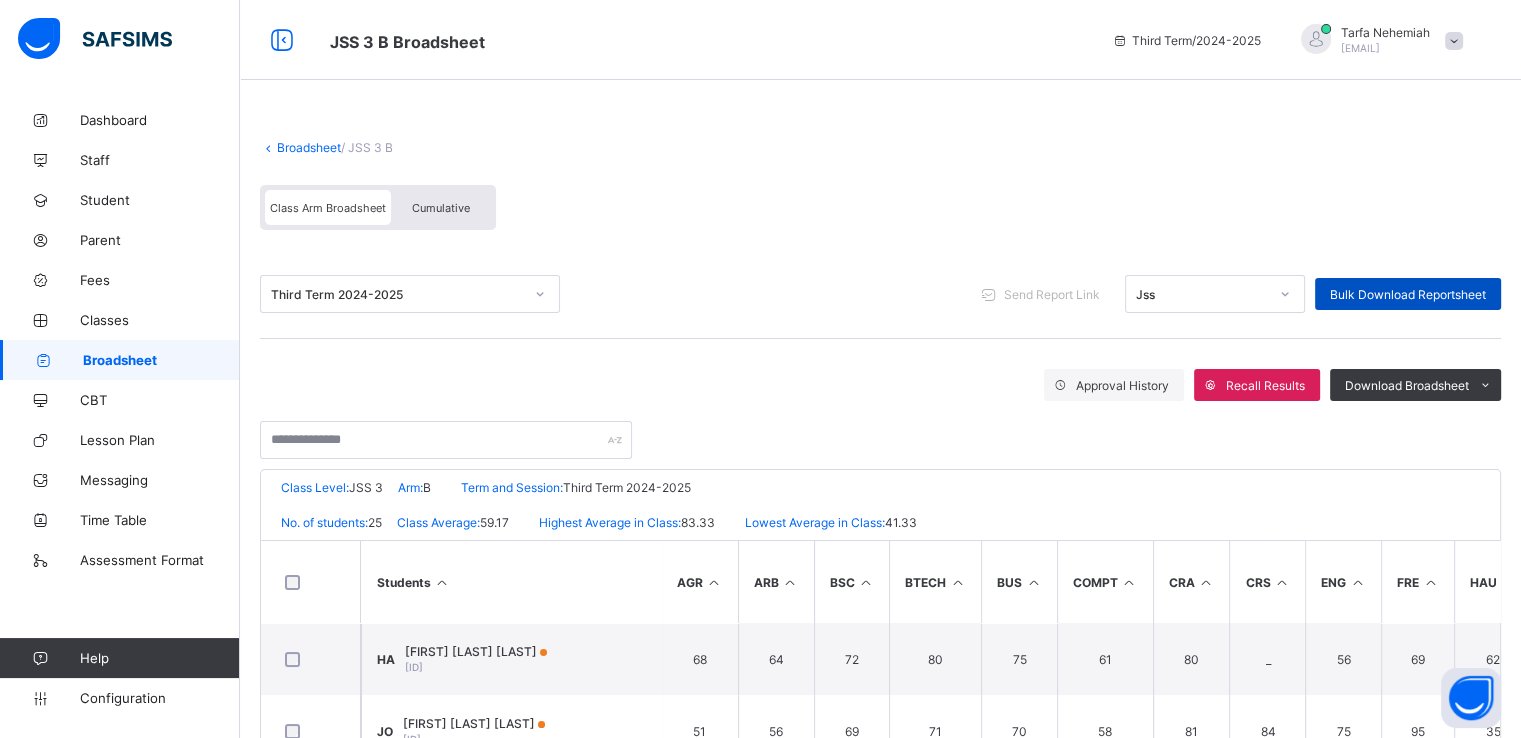 click on "Bulk Download Reportsheet" at bounding box center (1408, 294) 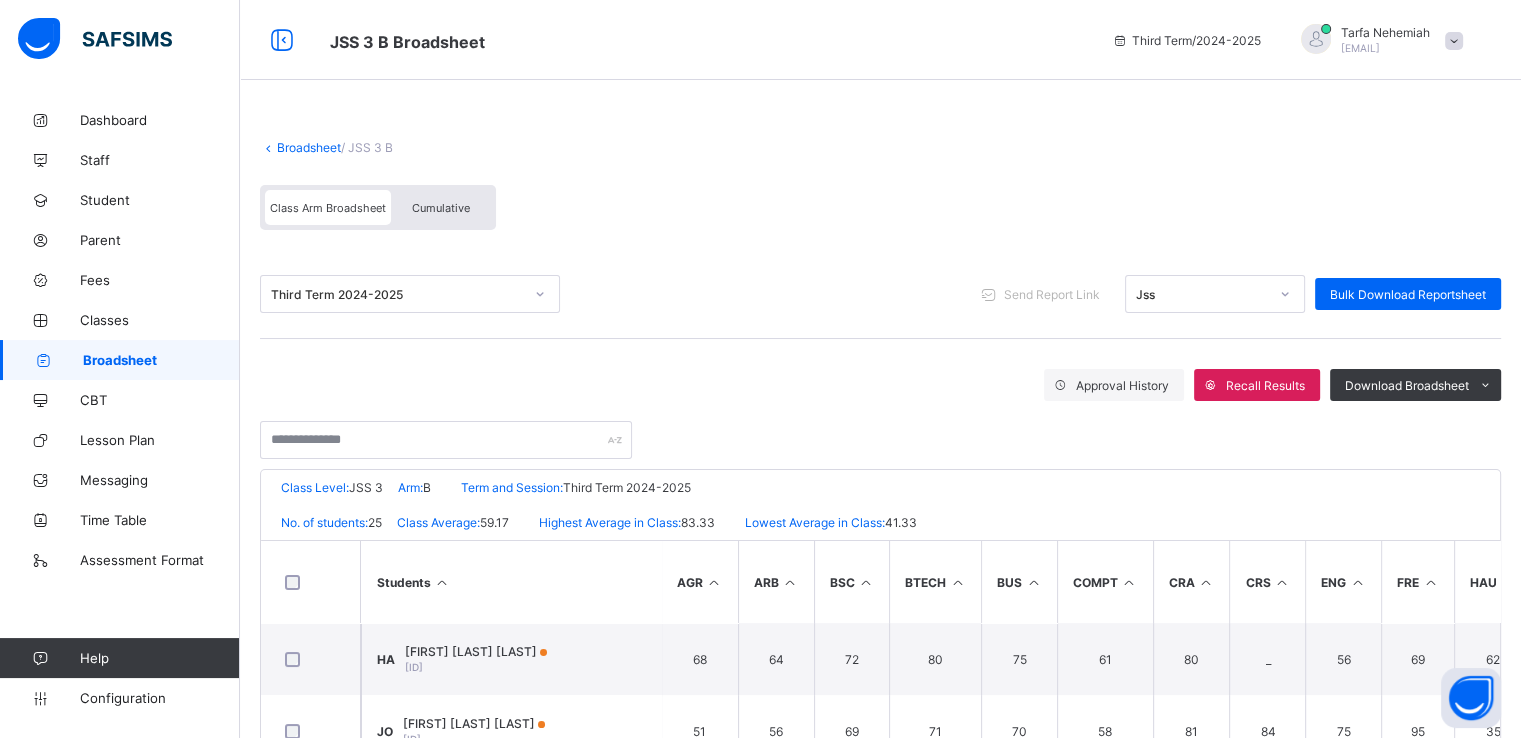 click on "Broadsheet" at bounding box center [309, 147] 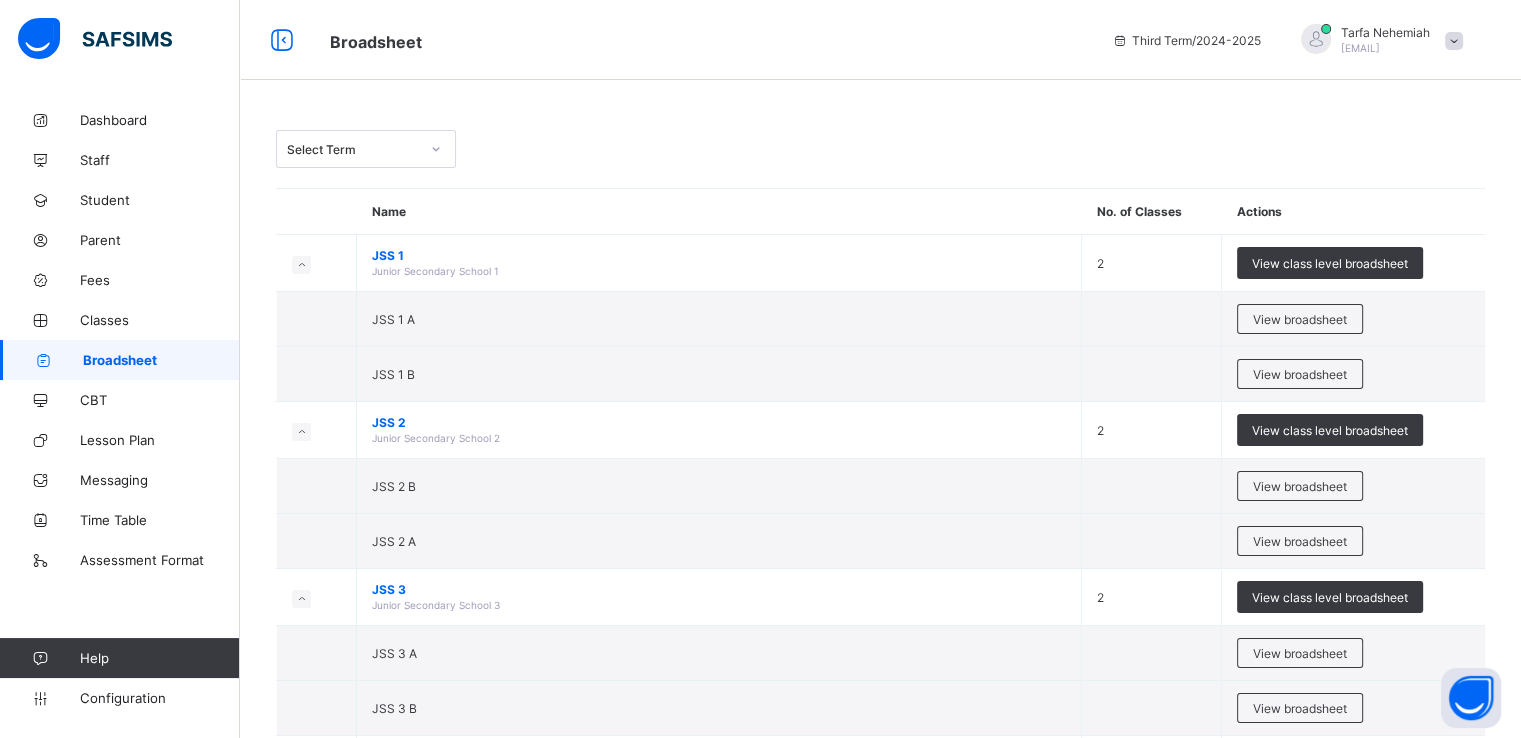 scroll, scrollTop: 403, scrollLeft: 0, axis: vertical 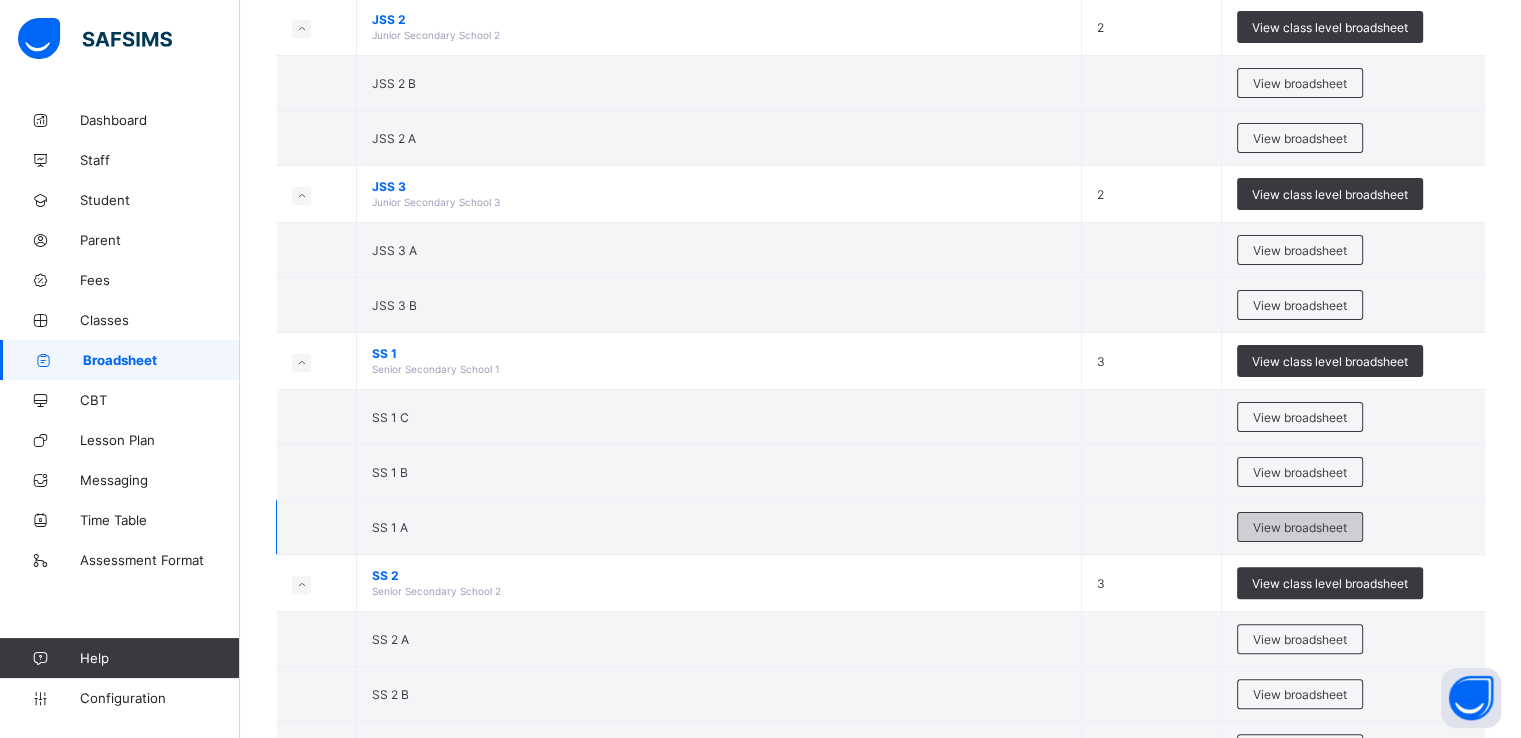 click on "View broadsheet" at bounding box center (1300, 527) 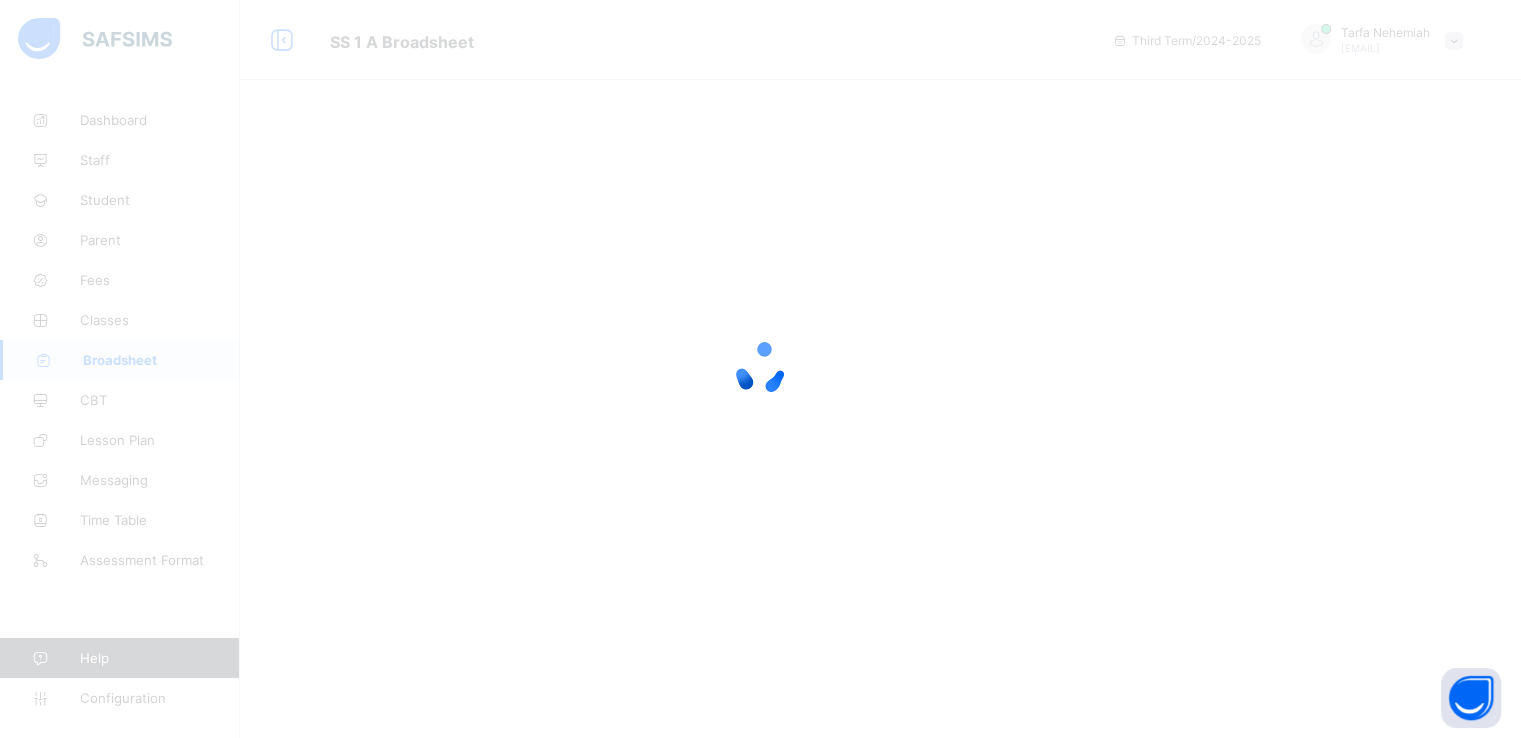 scroll, scrollTop: 0, scrollLeft: 0, axis: both 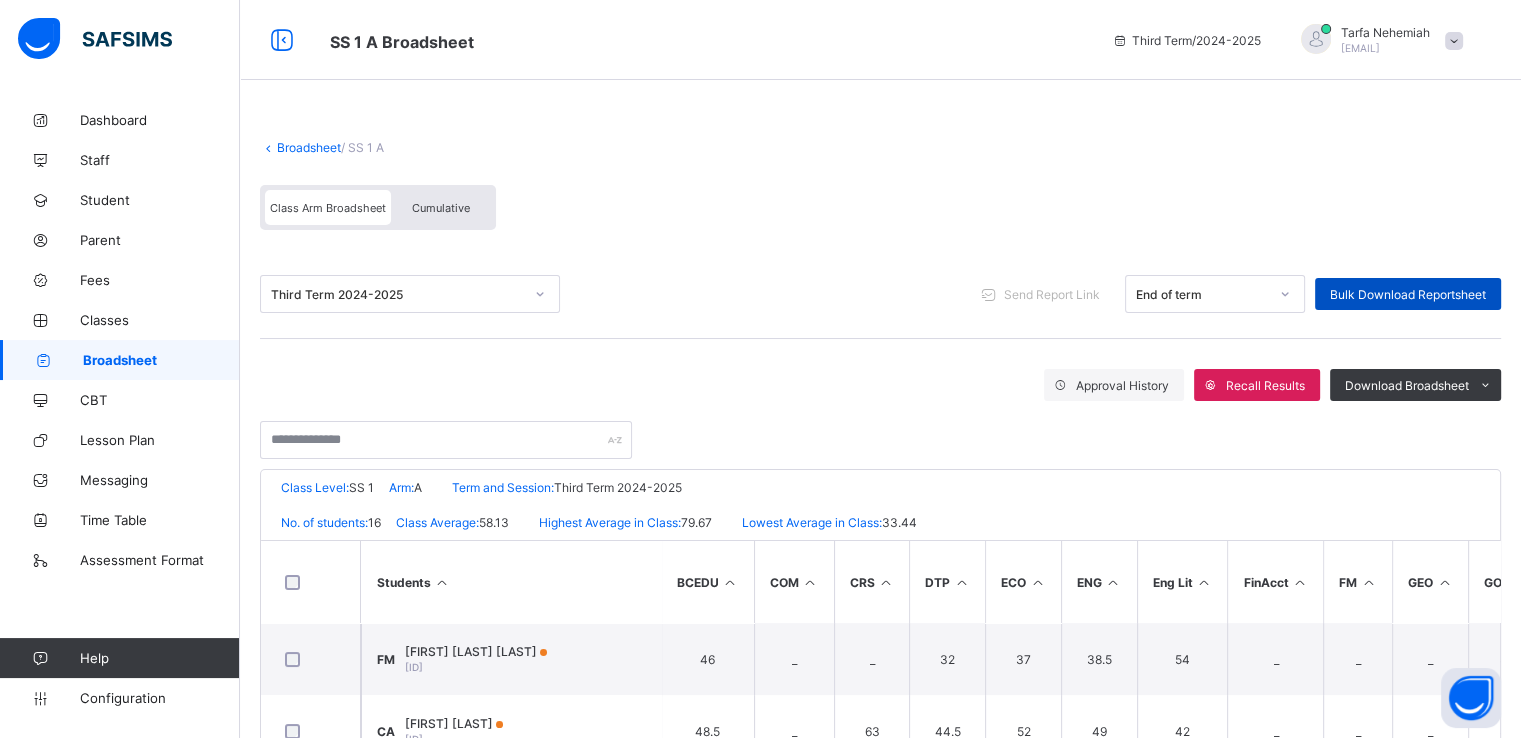 click on "Bulk Download Reportsheet" at bounding box center (1408, 294) 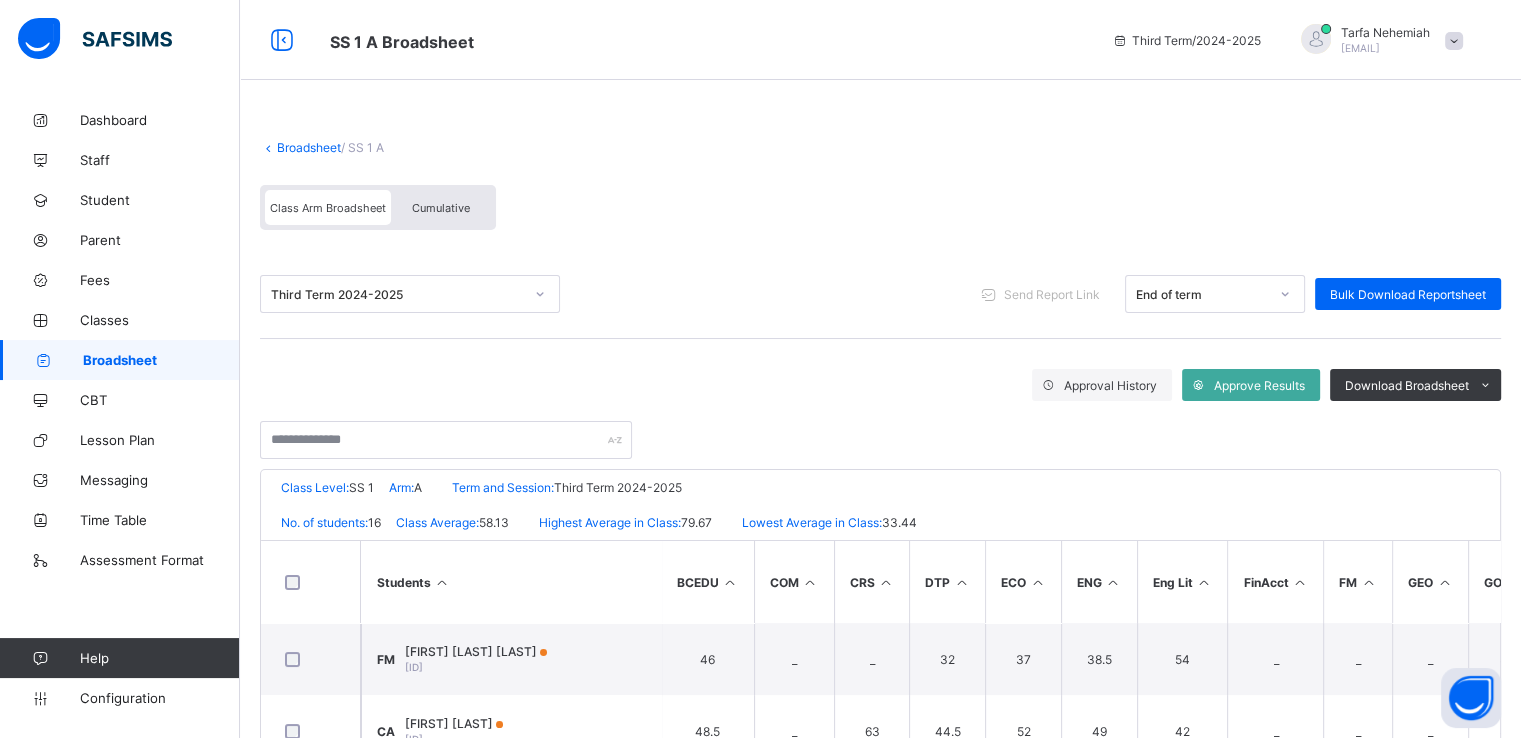 click on "Broadsheet" at bounding box center (309, 147) 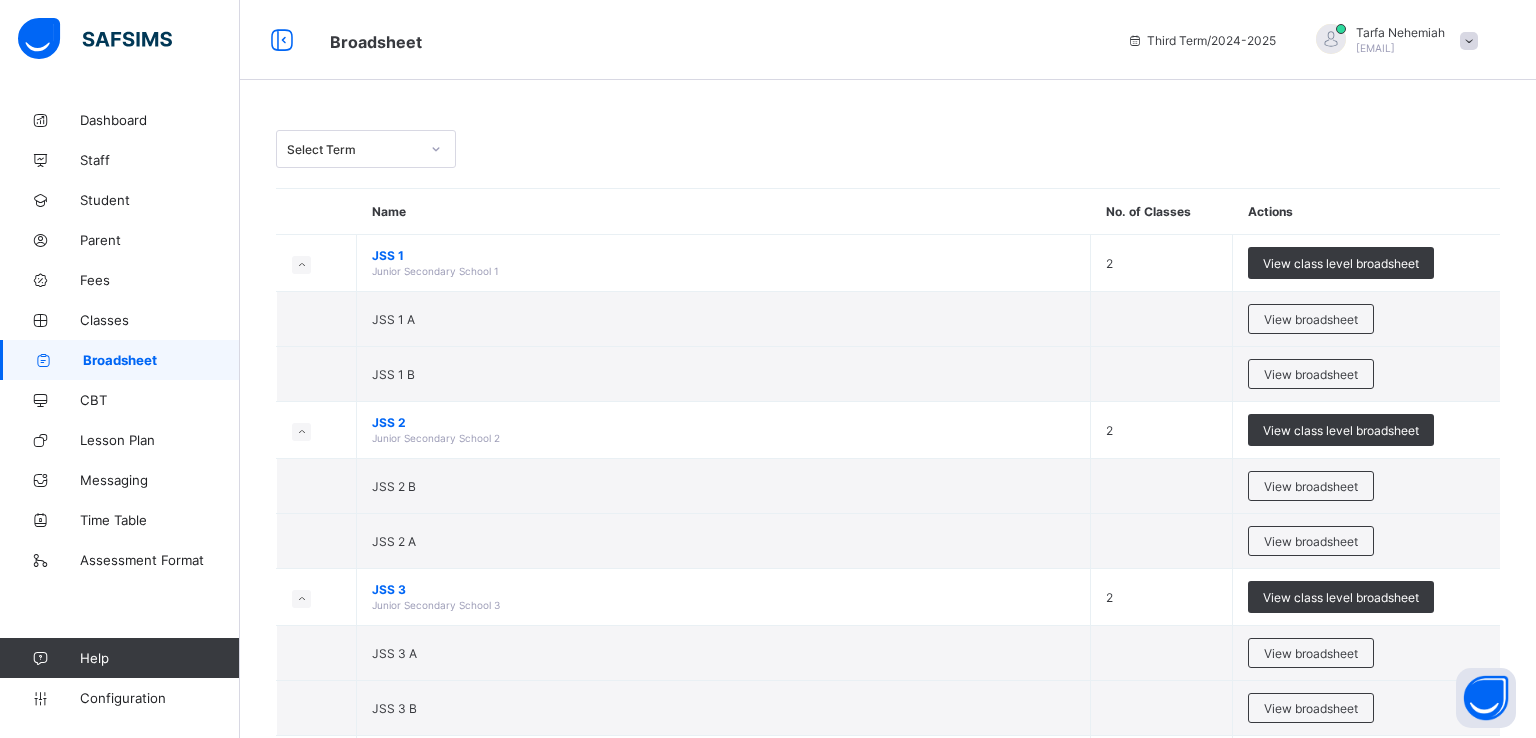 drag, startPoint x: 1528, startPoint y: 305, endPoint x: 1532, endPoint y: 329, distance: 24.33105 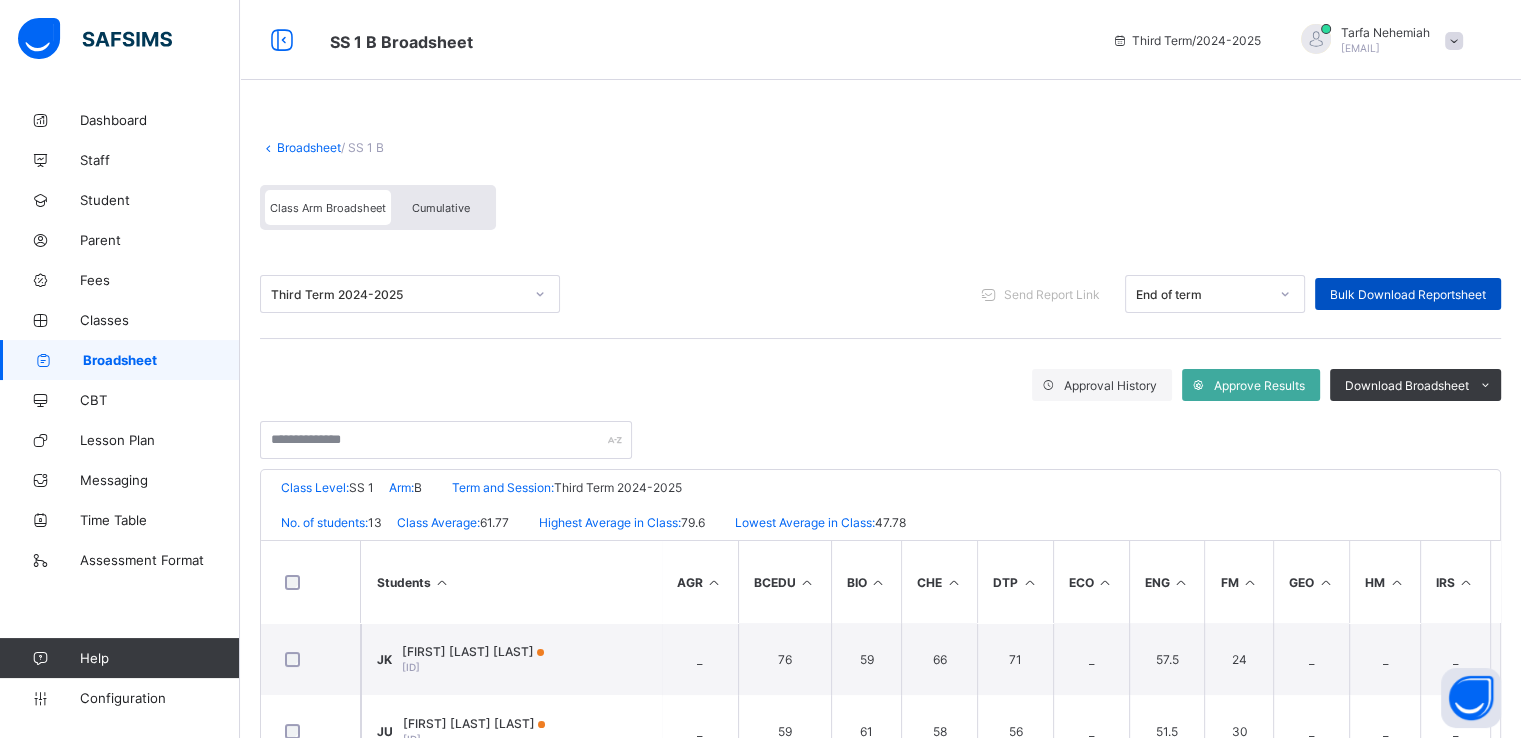 click on "Bulk Download Reportsheet" at bounding box center [1408, 294] 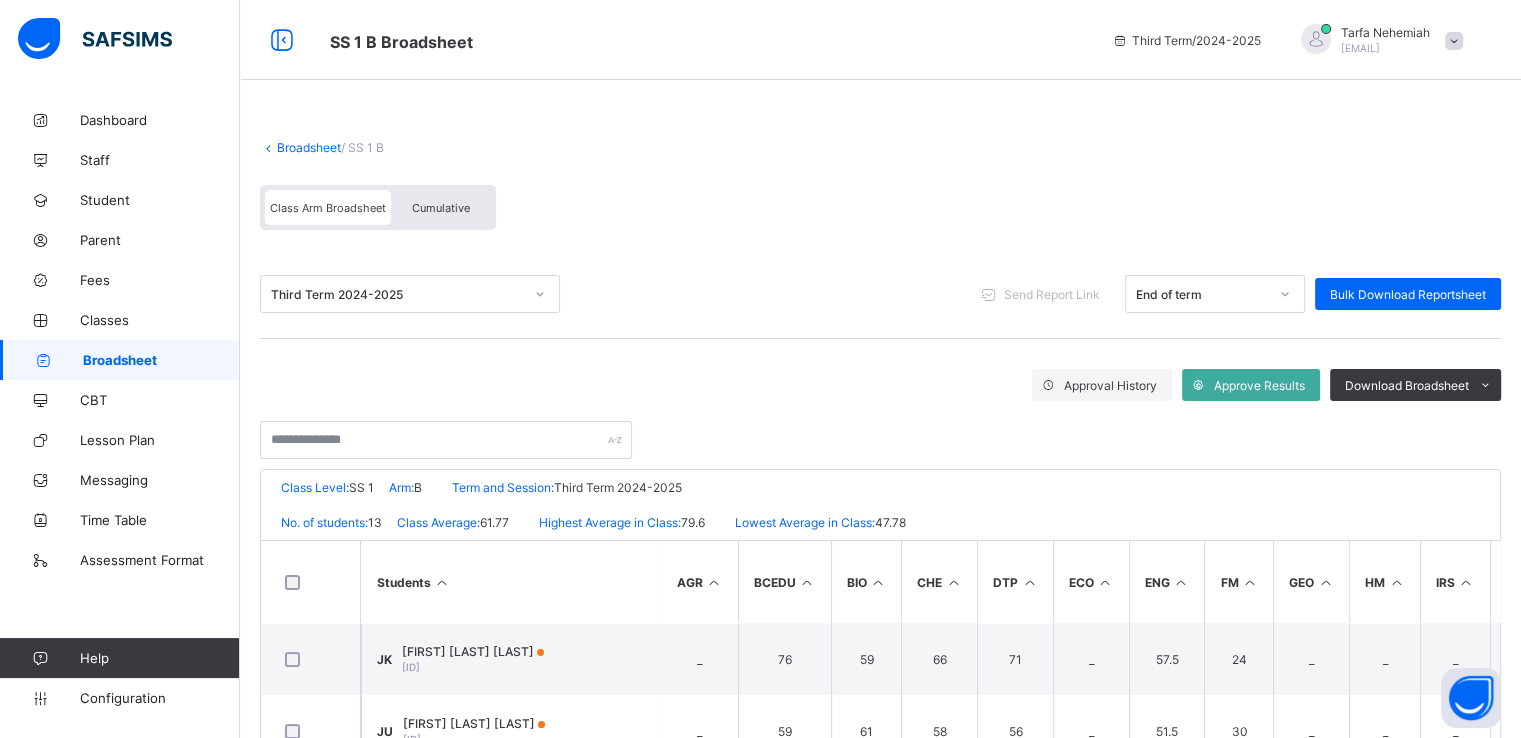 click on "Broadsheet" at bounding box center [309, 147] 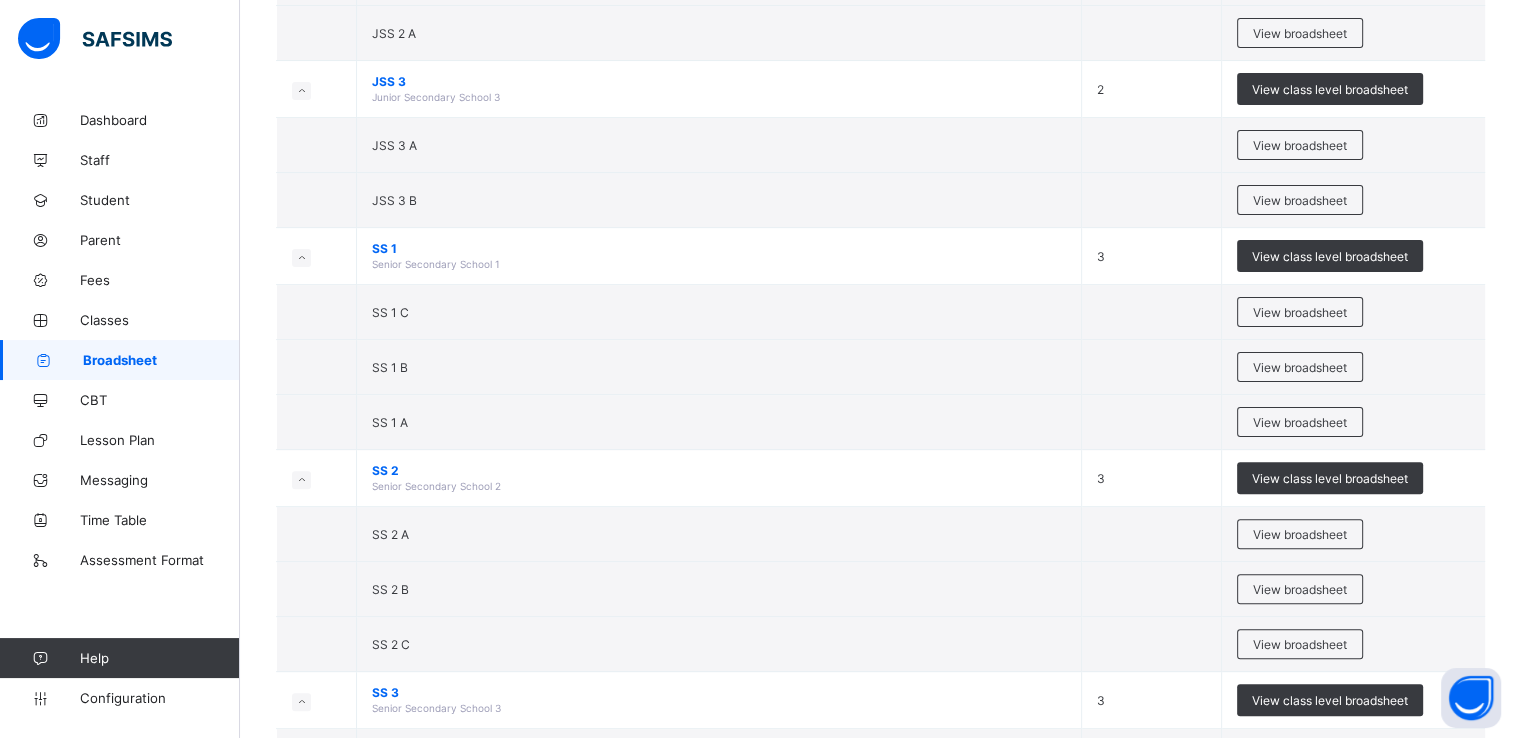 scroll, scrollTop: 512, scrollLeft: 0, axis: vertical 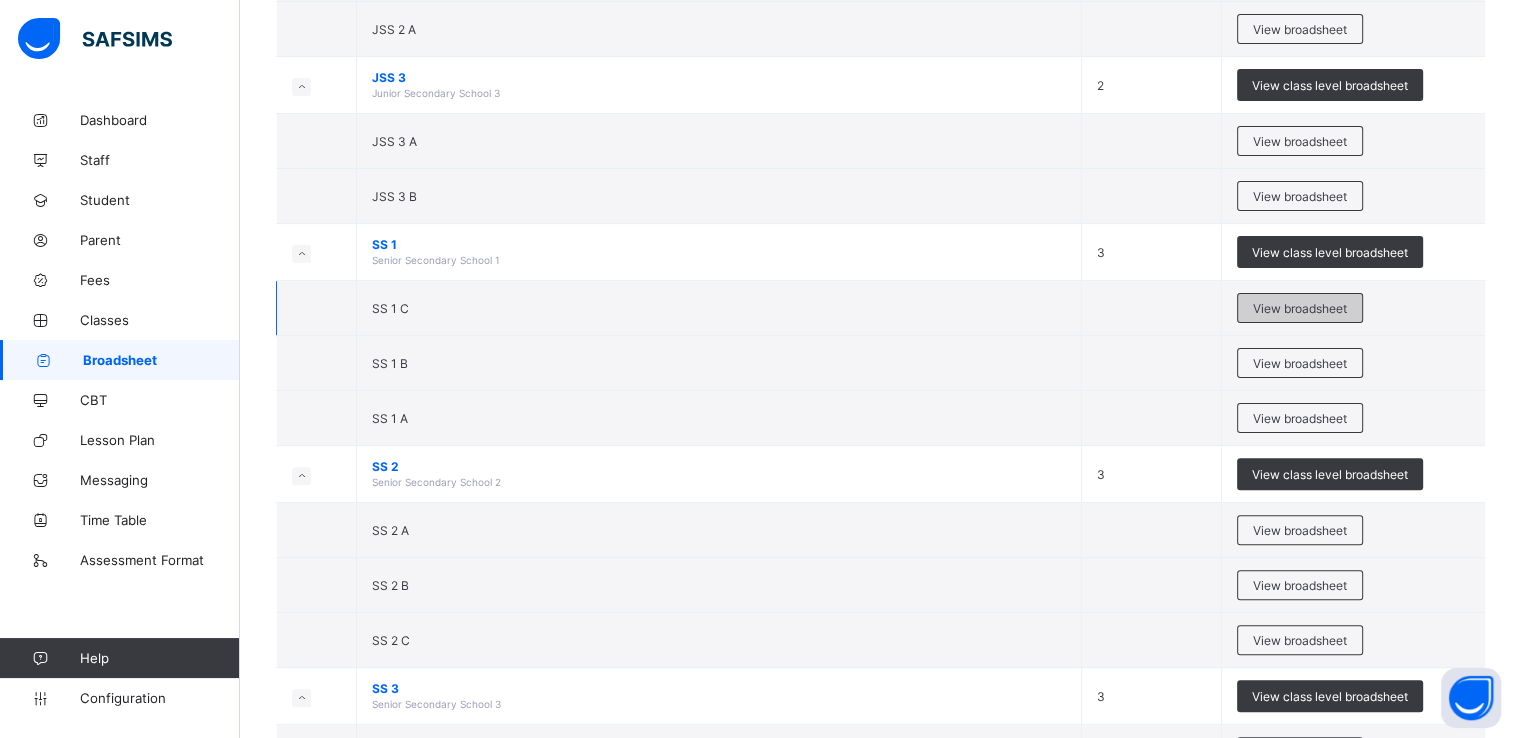 click on "View broadsheet" at bounding box center [1300, 308] 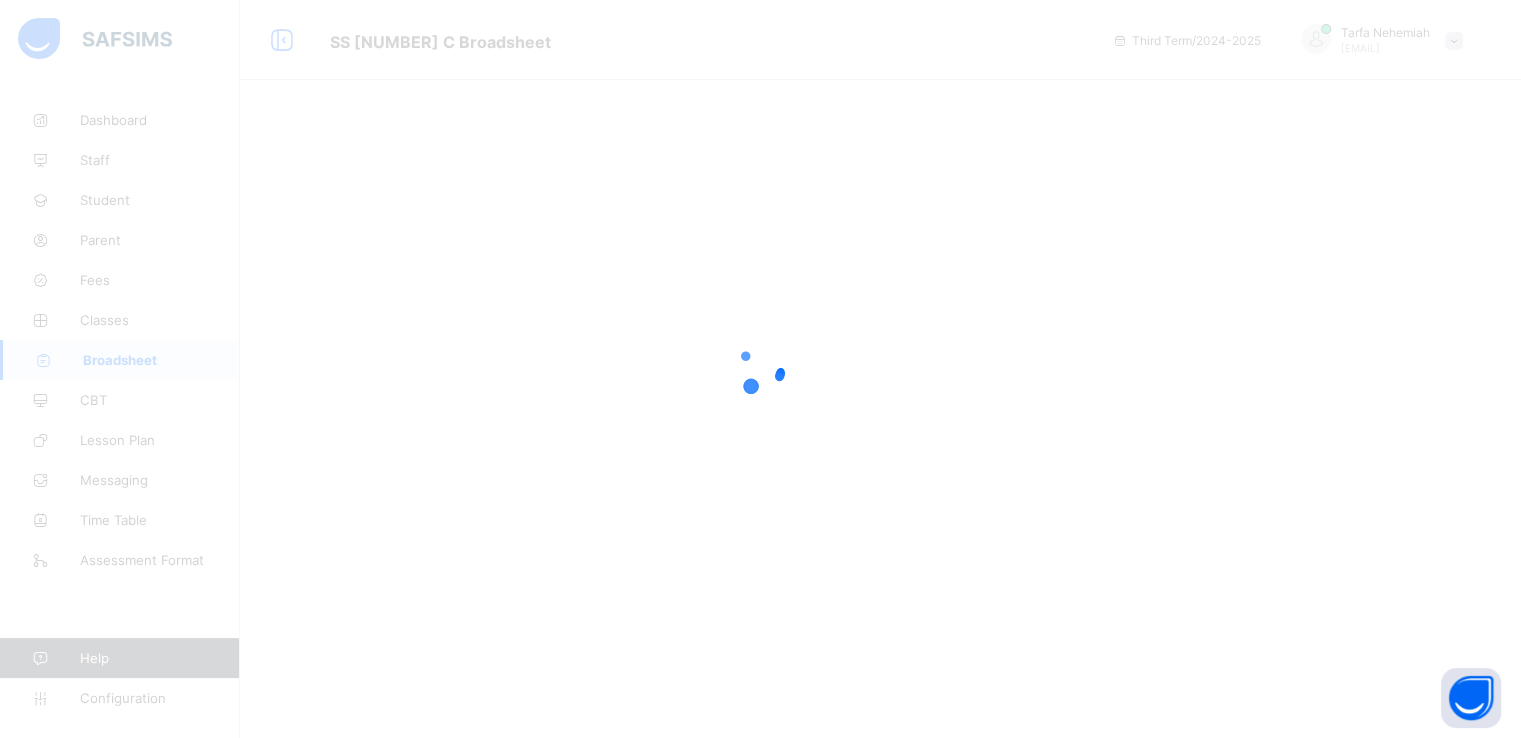 scroll, scrollTop: 0, scrollLeft: 0, axis: both 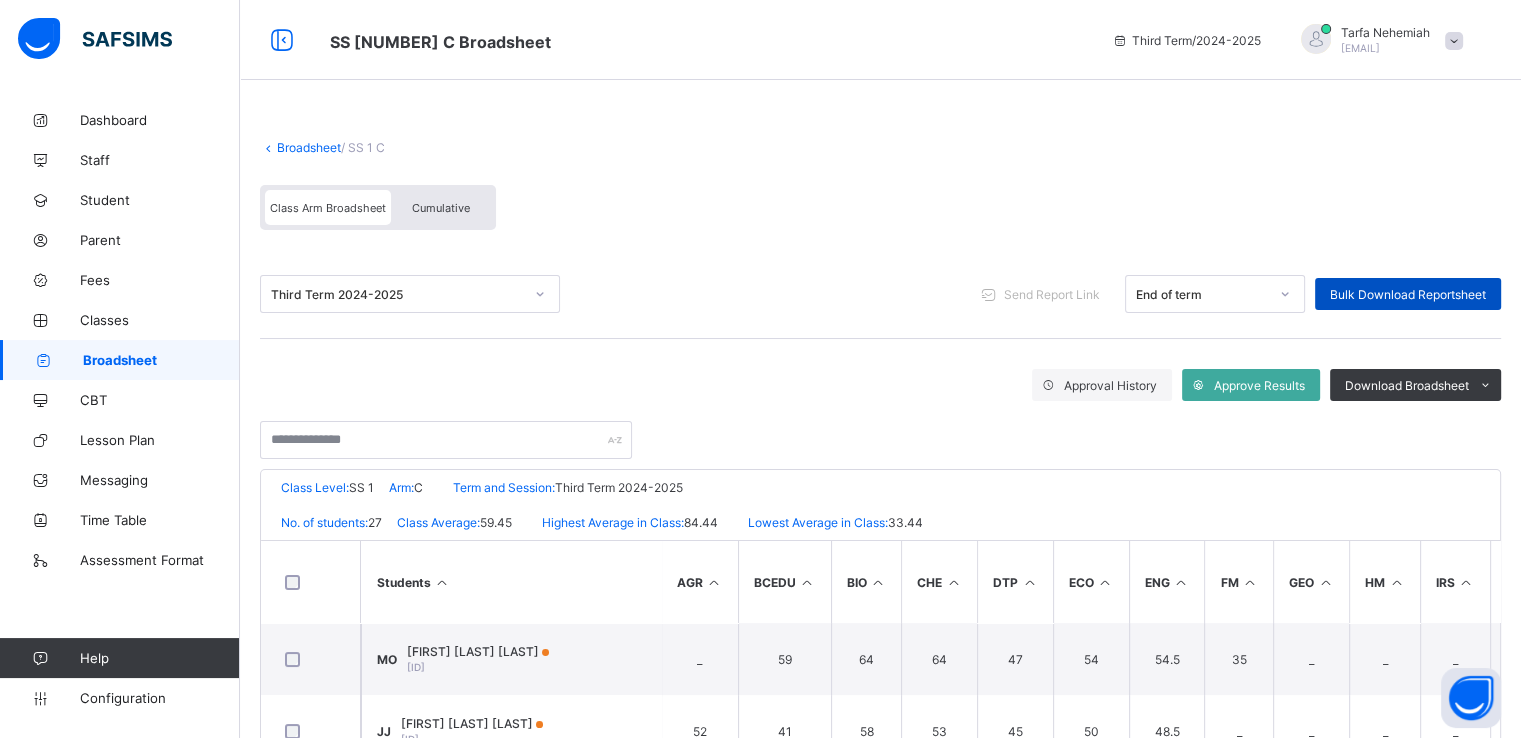 click on "Bulk Download Reportsheet" at bounding box center (1408, 294) 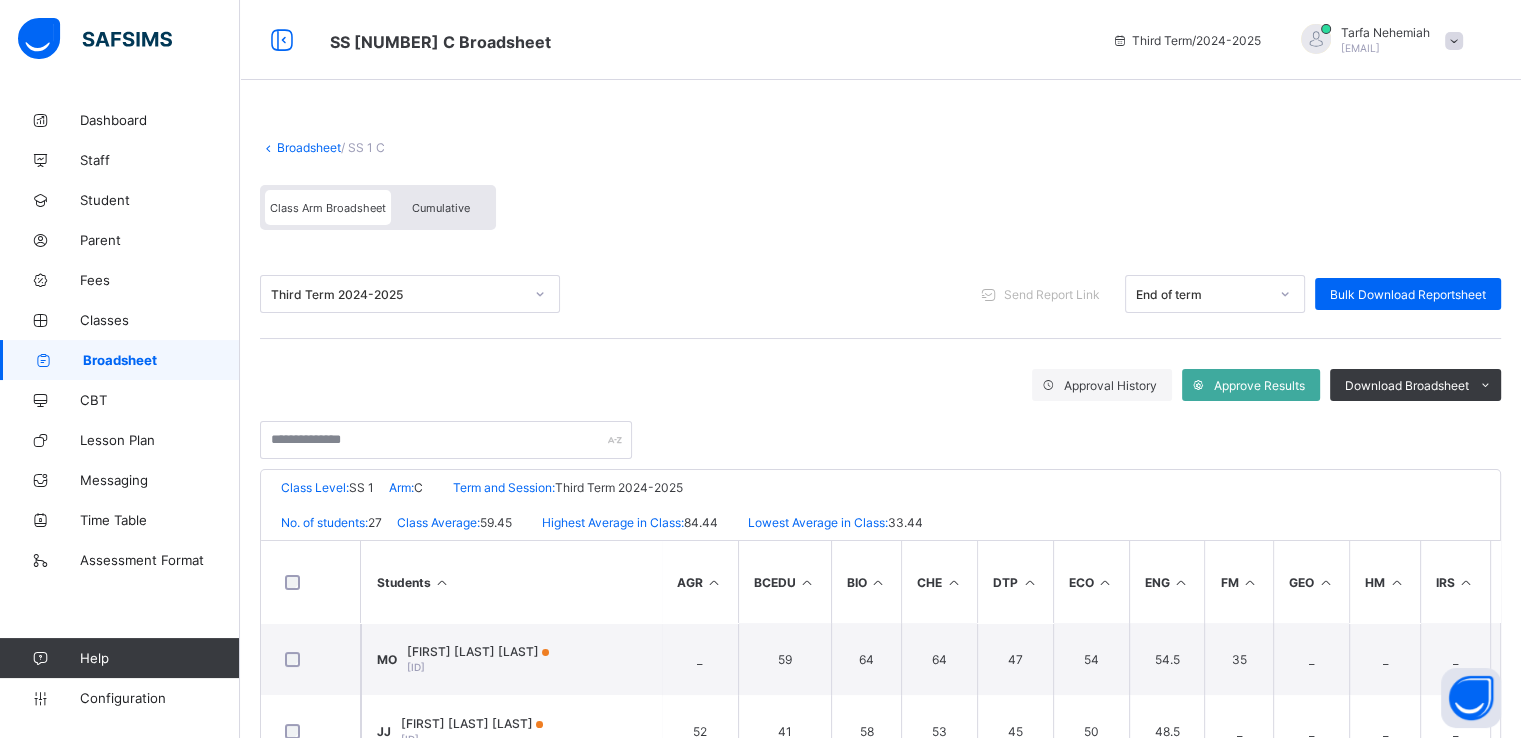 click on "Broadsheet" at bounding box center [309, 147] 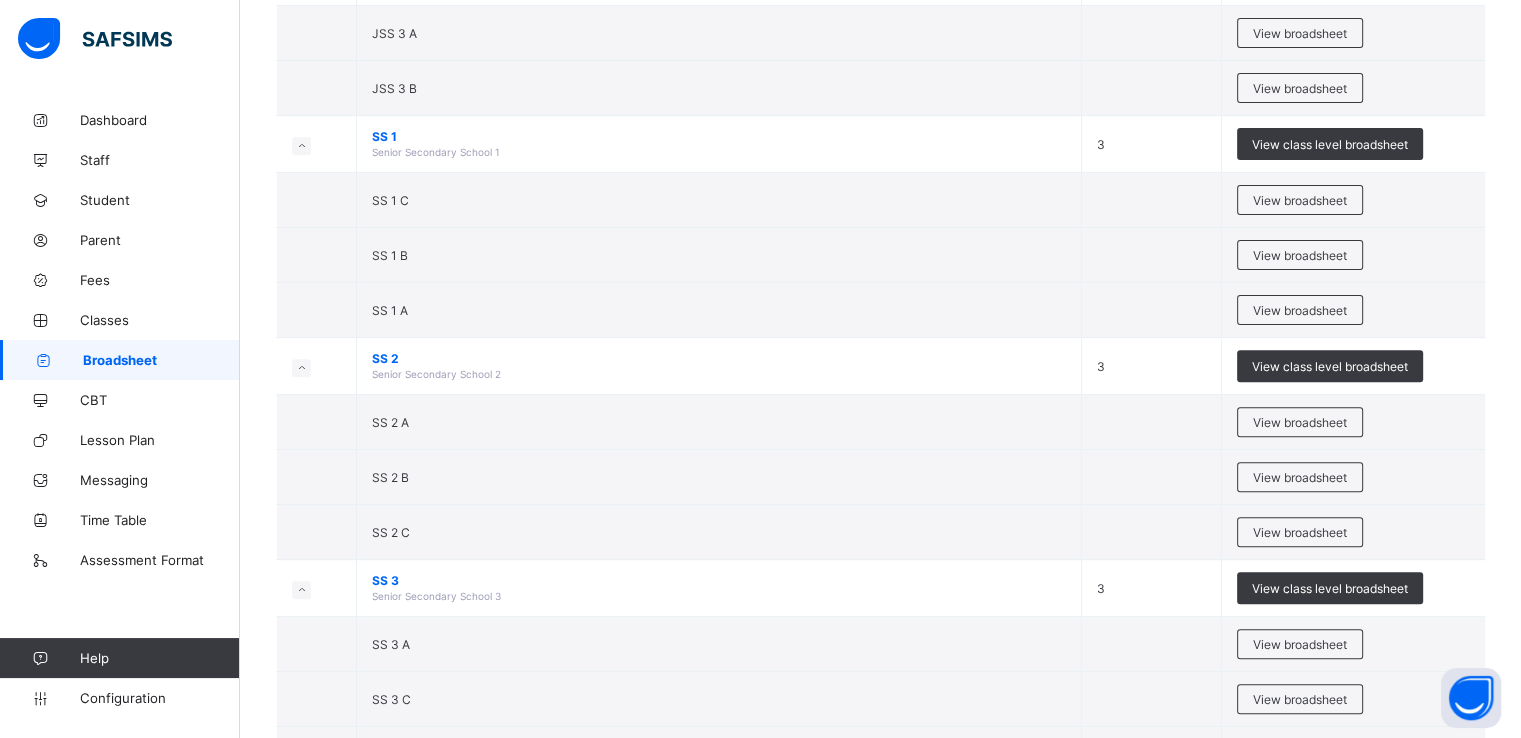 scroll, scrollTop: 637, scrollLeft: 0, axis: vertical 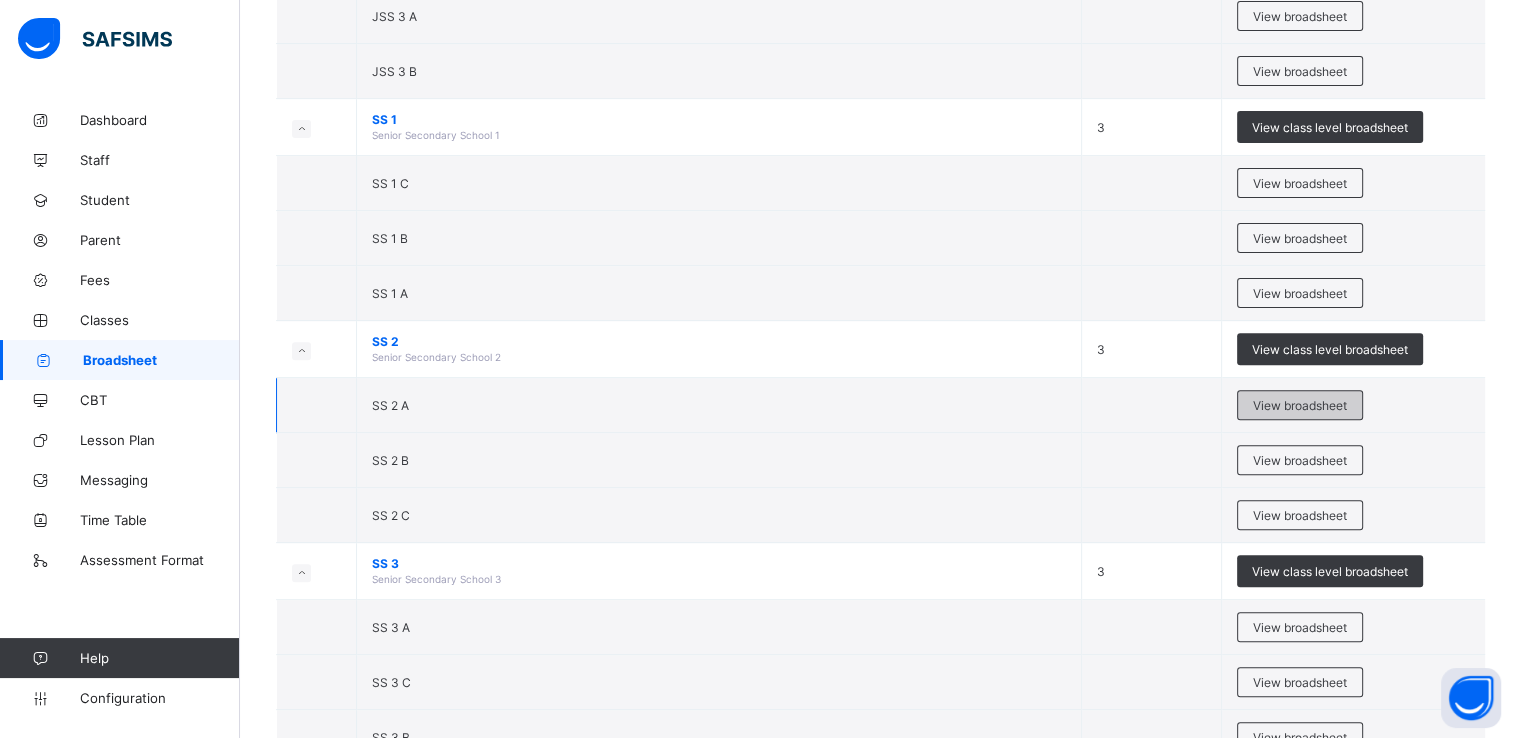 click on "View broadsheet" at bounding box center [1300, 405] 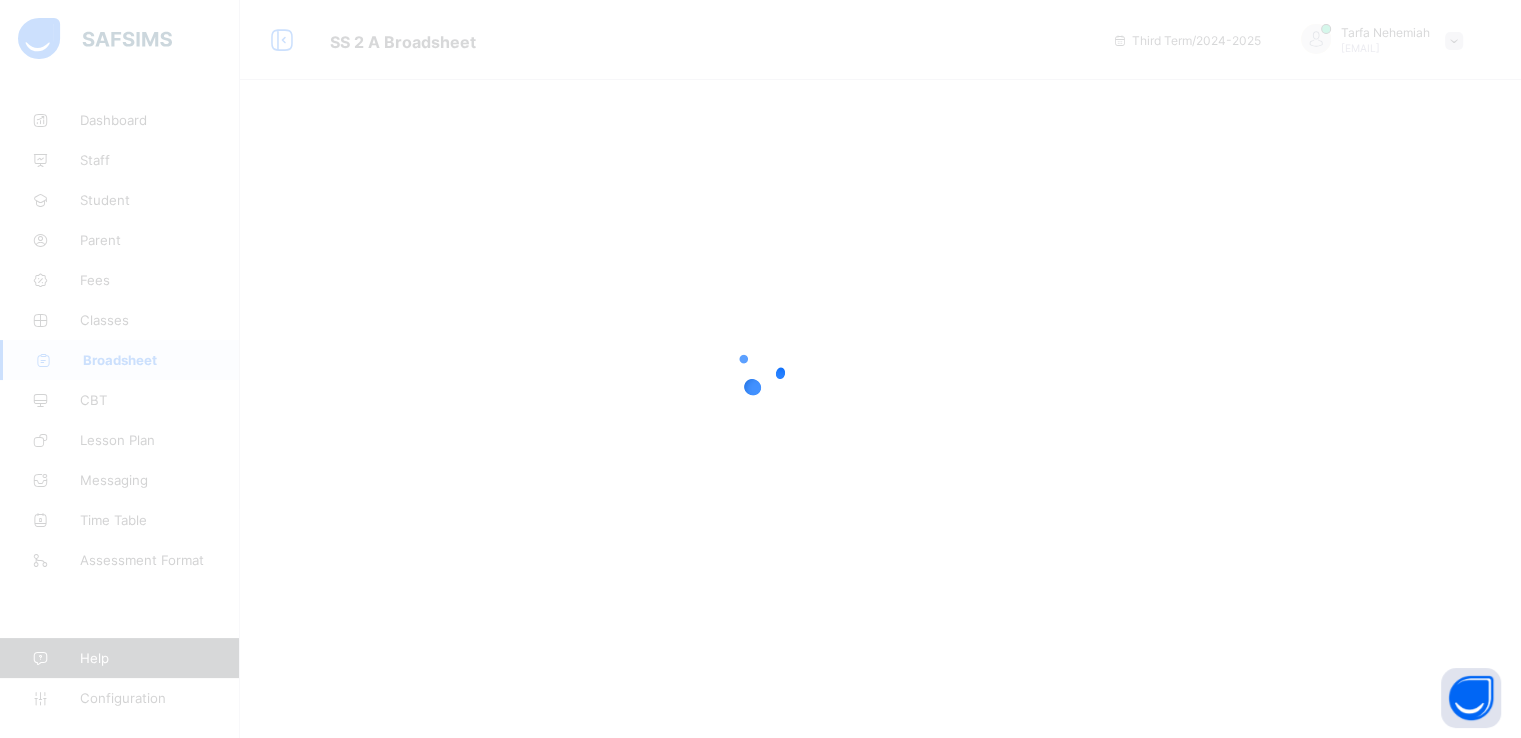scroll, scrollTop: 0, scrollLeft: 0, axis: both 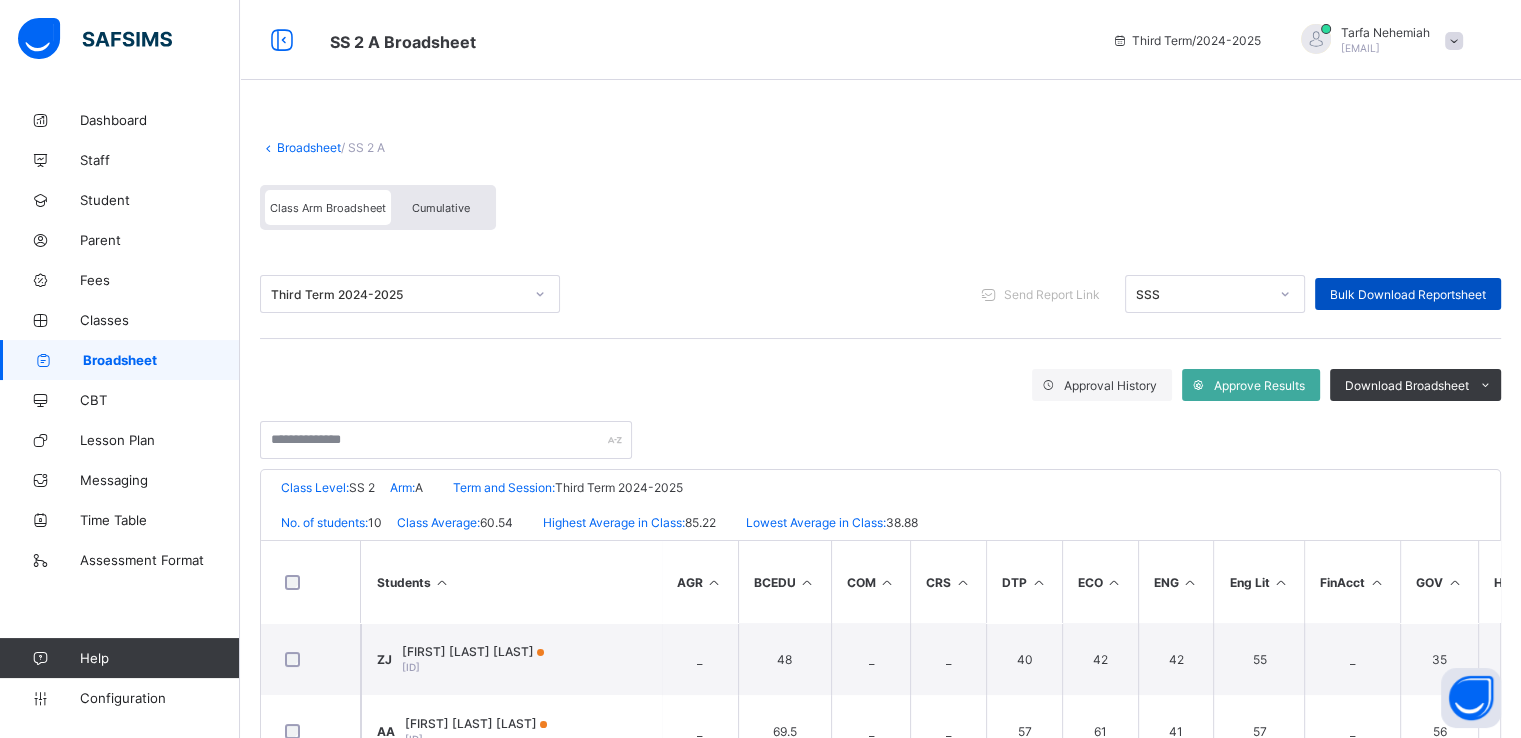 click on "Bulk Download Reportsheet" at bounding box center [1408, 294] 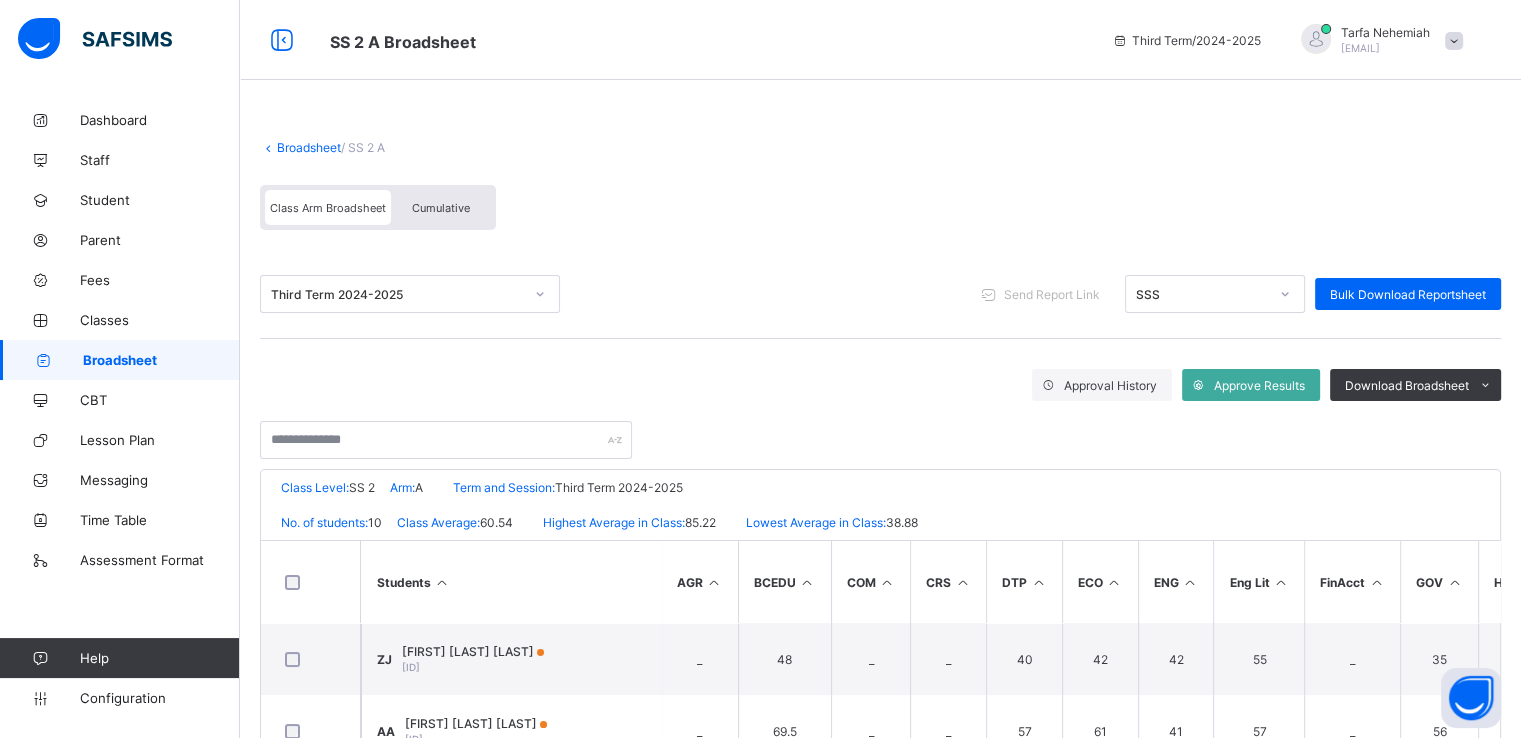 click on "Broadsheet" at bounding box center (309, 147) 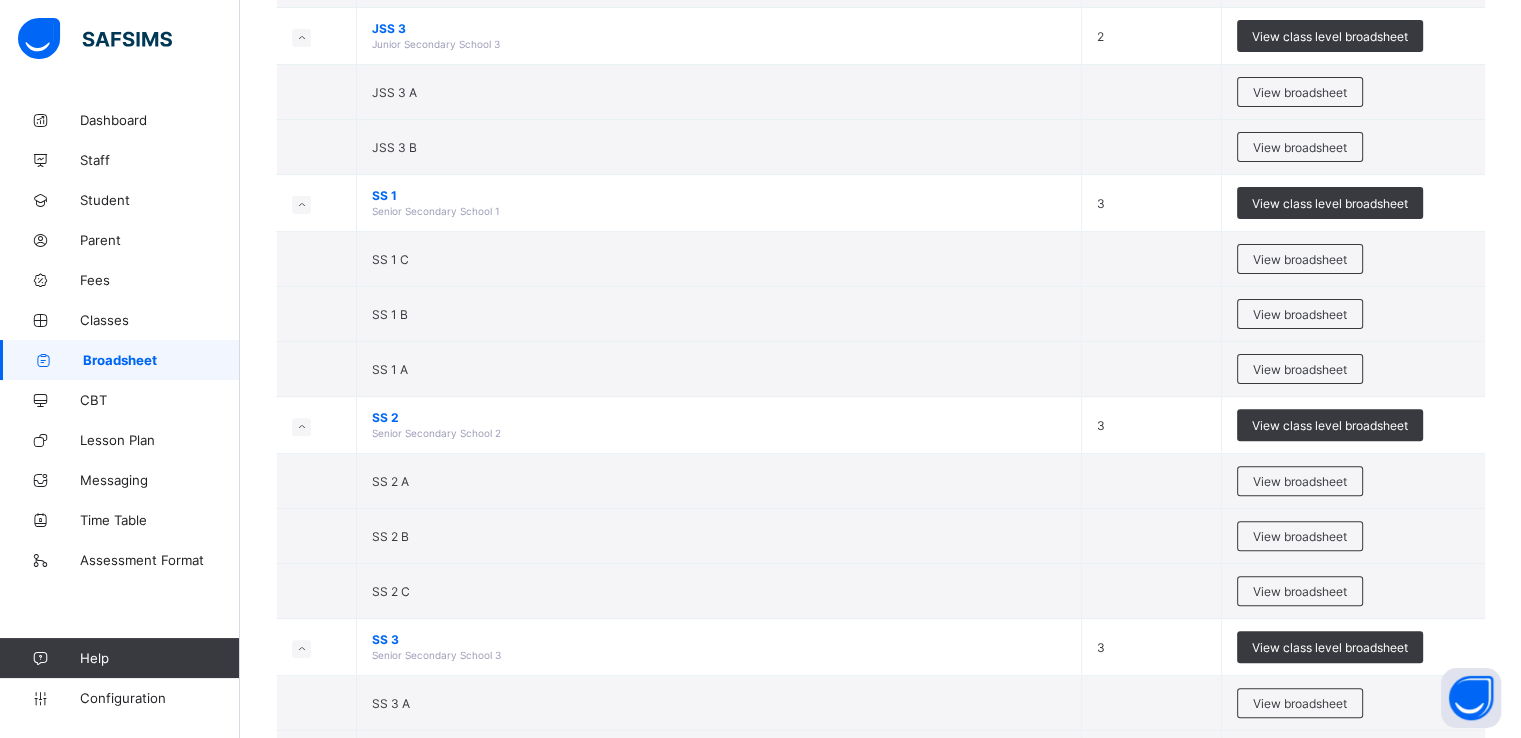 scroll, scrollTop: 588, scrollLeft: 0, axis: vertical 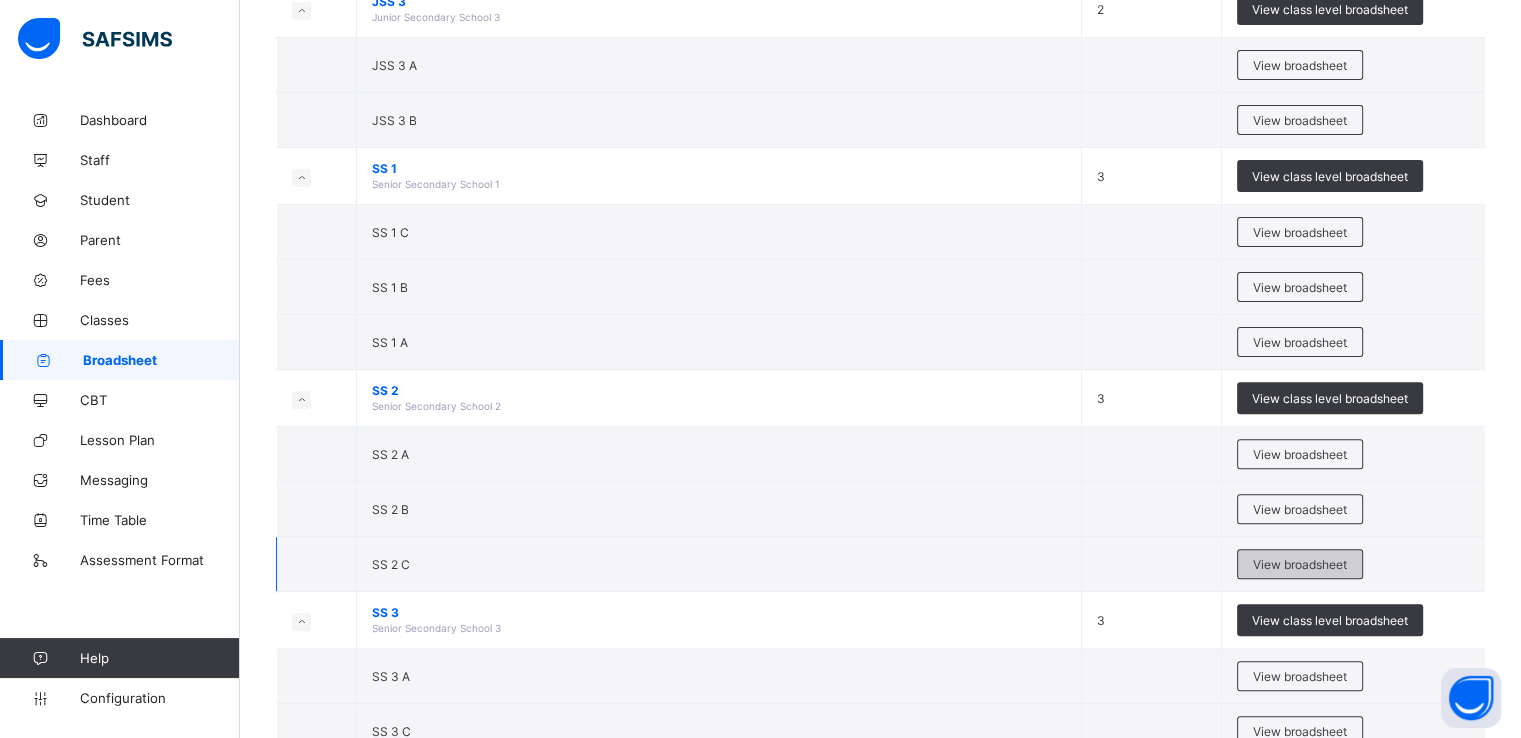 click on "View broadsheet" at bounding box center [1300, 564] 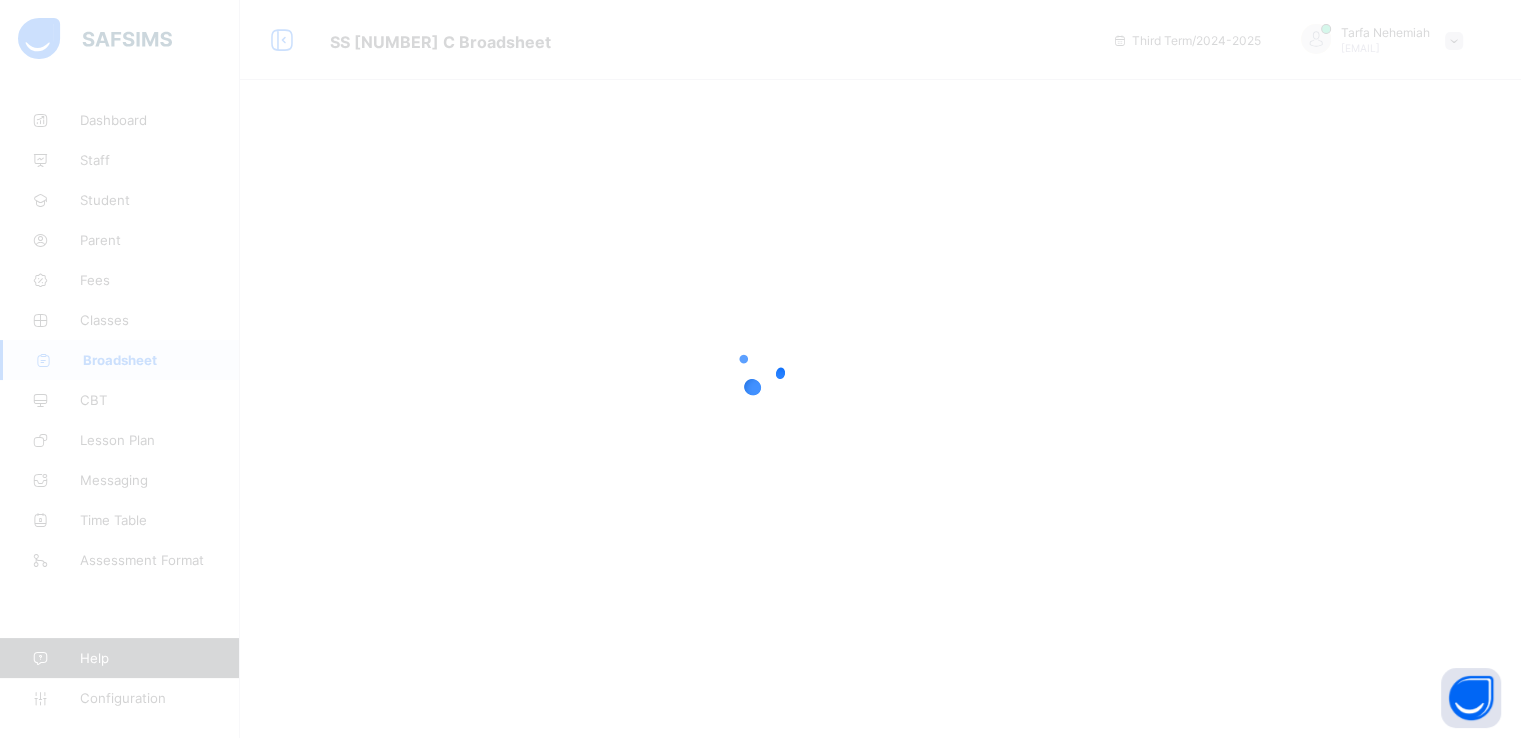 scroll, scrollTop: 0, scrollLeft: 0, axis: both 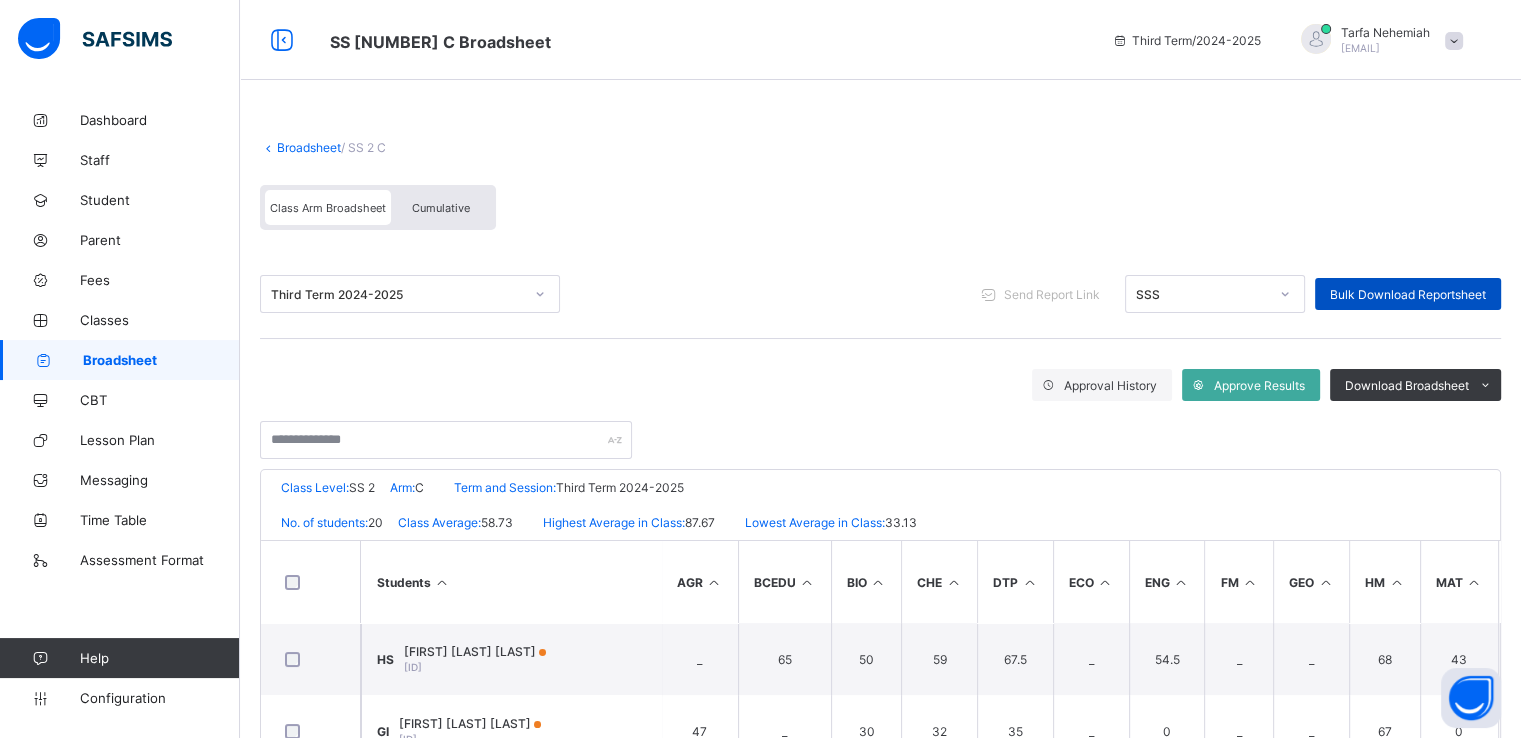 click on "Bulk Download Reportsheet" at bounding box center (1408, 294) 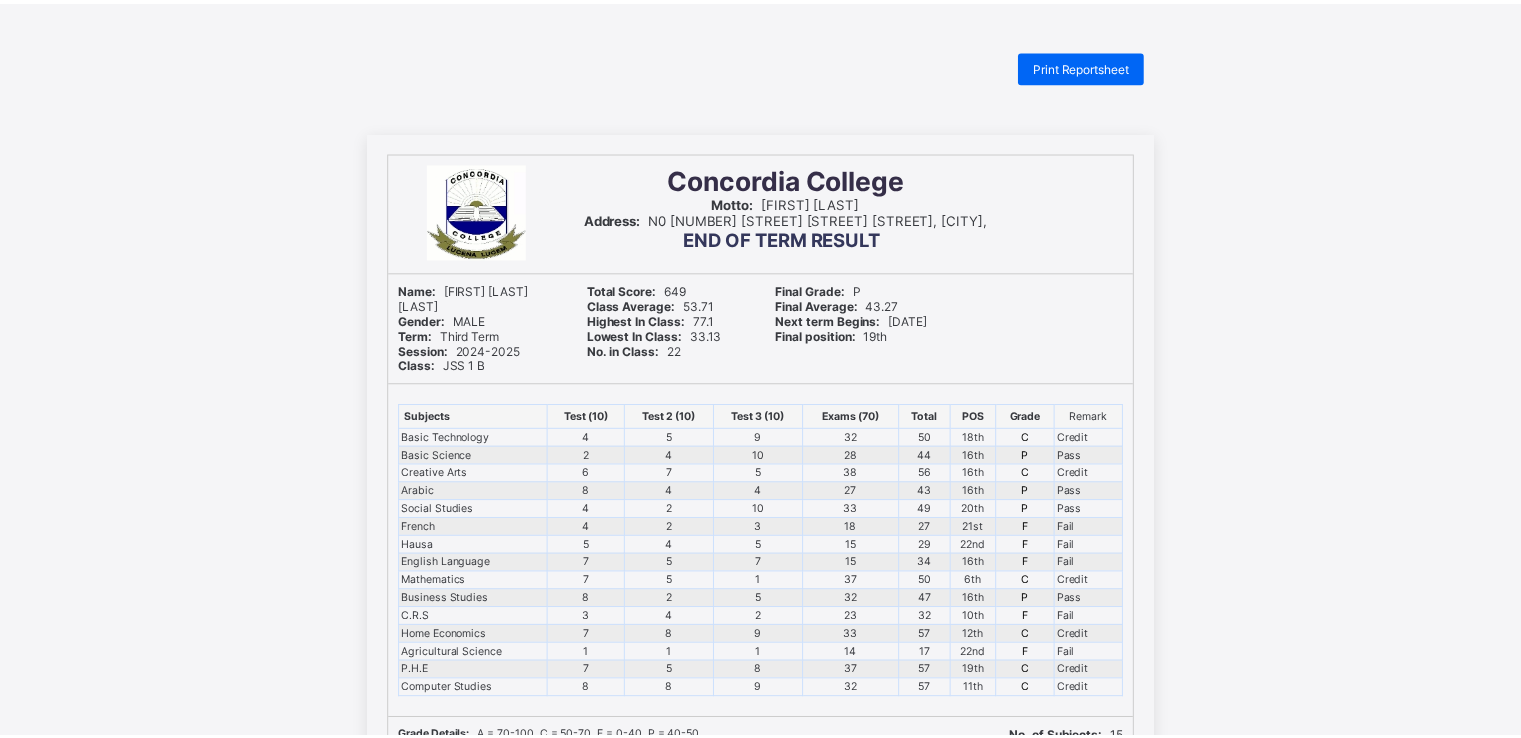 scroll, scrollTop: 0, scrollLeft: 0, axis: both 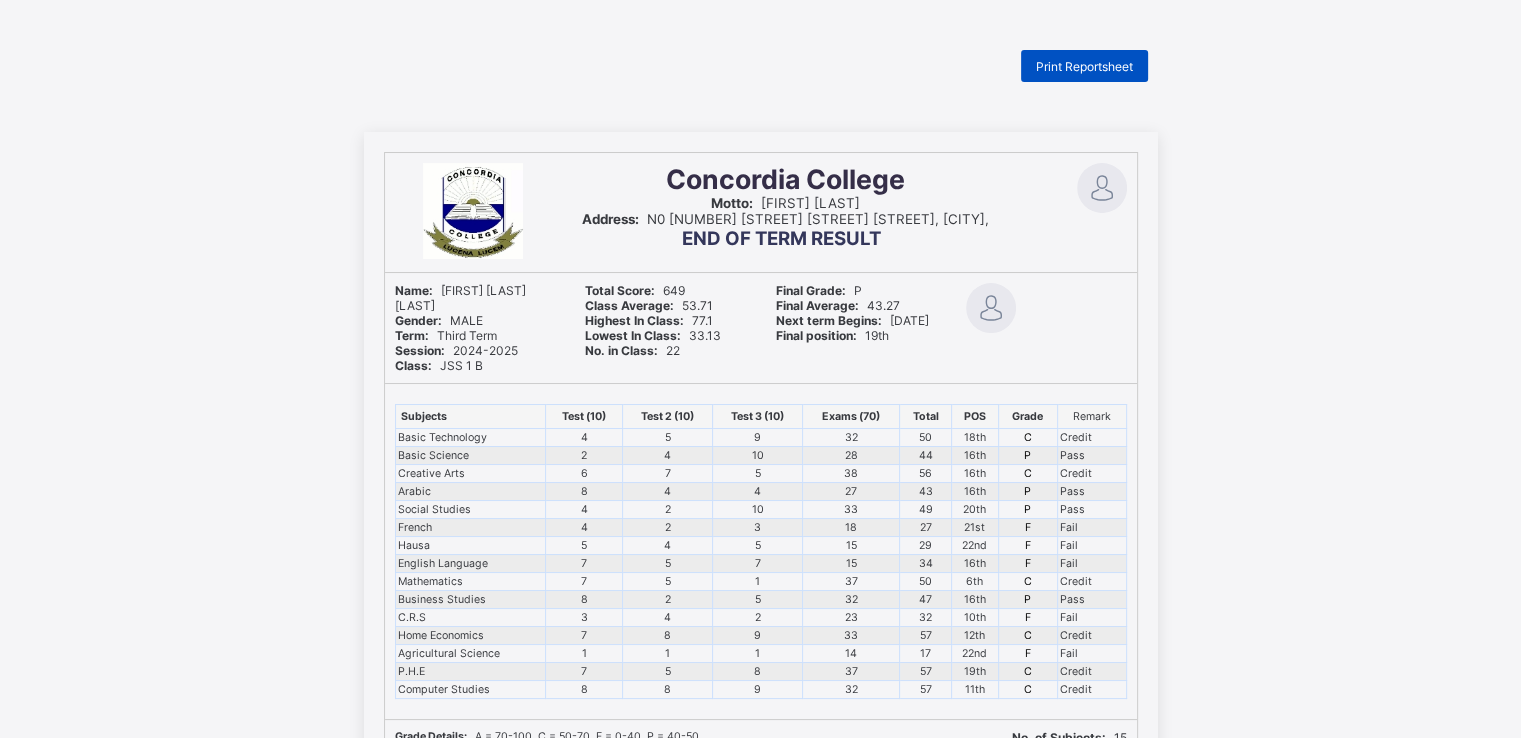 click on "Print Reportsheet" at bounding box center [1084, 66] 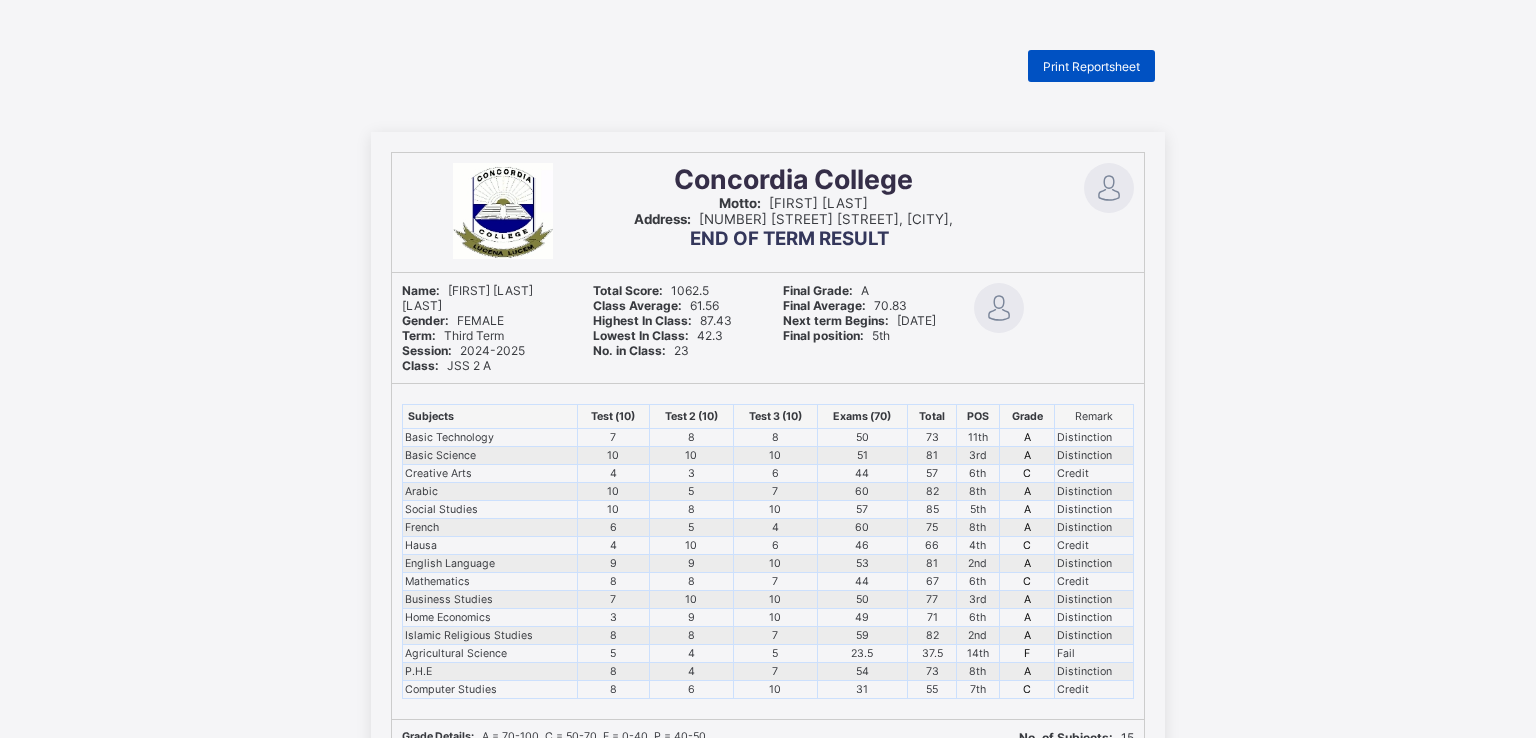 click on "Print Reportsheet" at bounding box center (1091, 66) 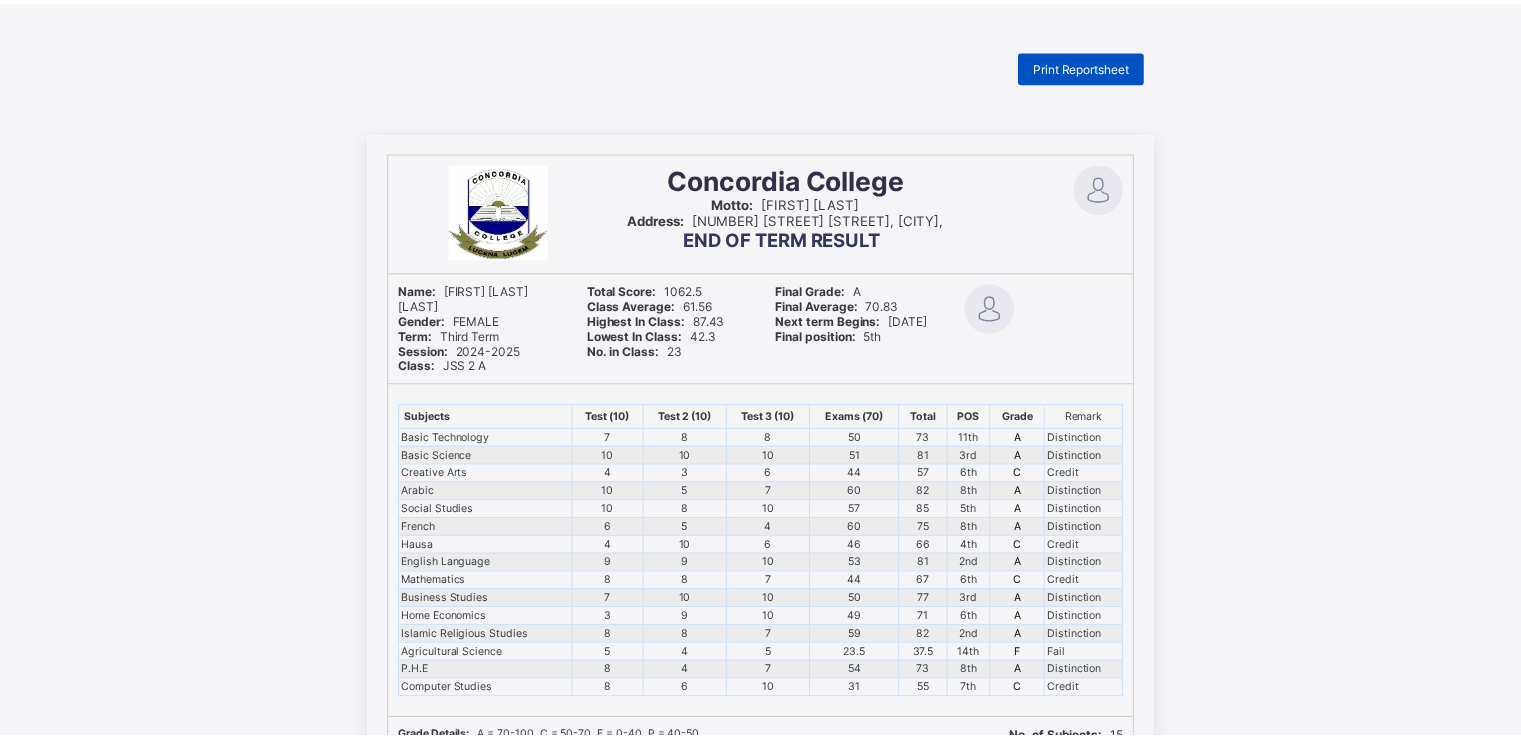 scroll, scrollTop: 0, scrollLeft: 0, axis: both 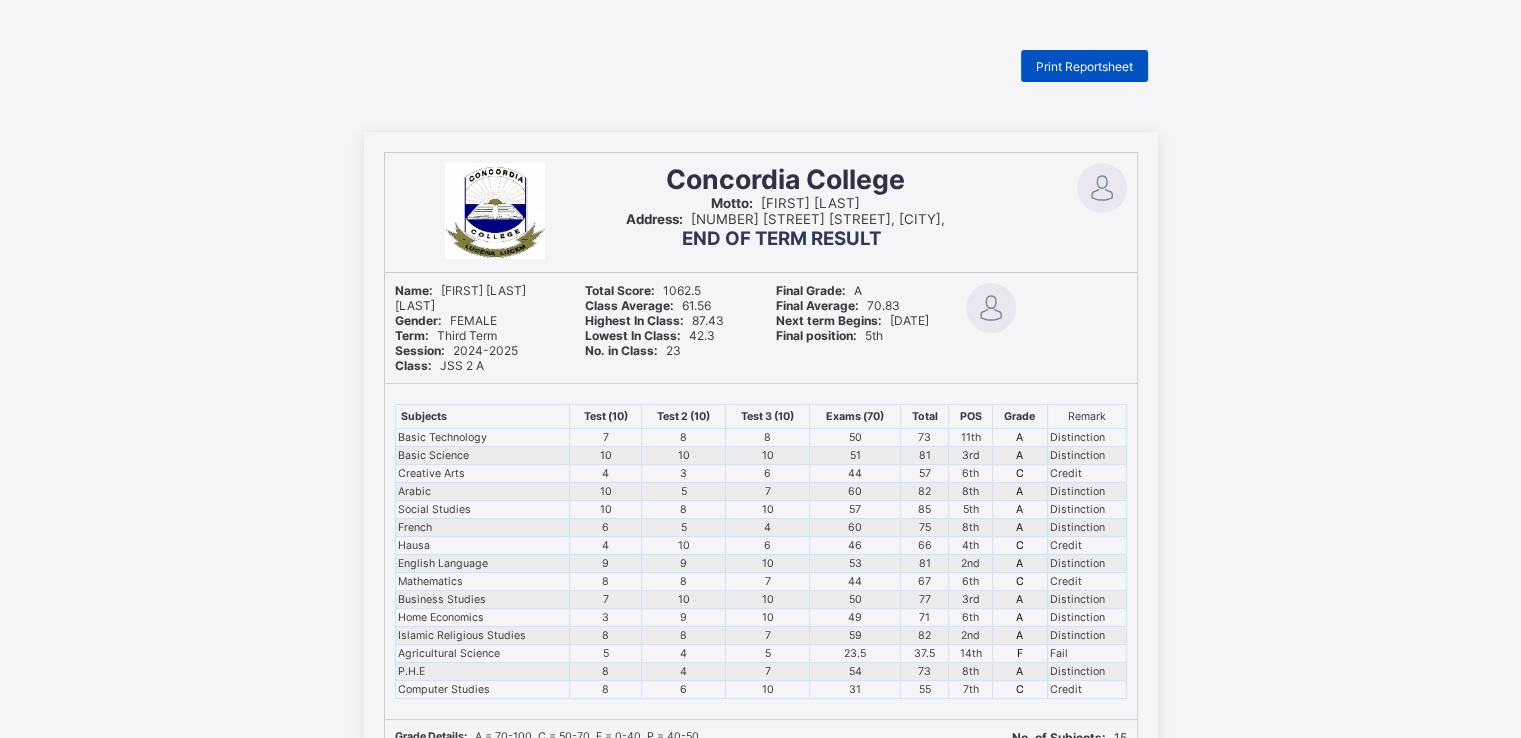 click on "Print Reportsheet" at bounding box center (1084, 66) 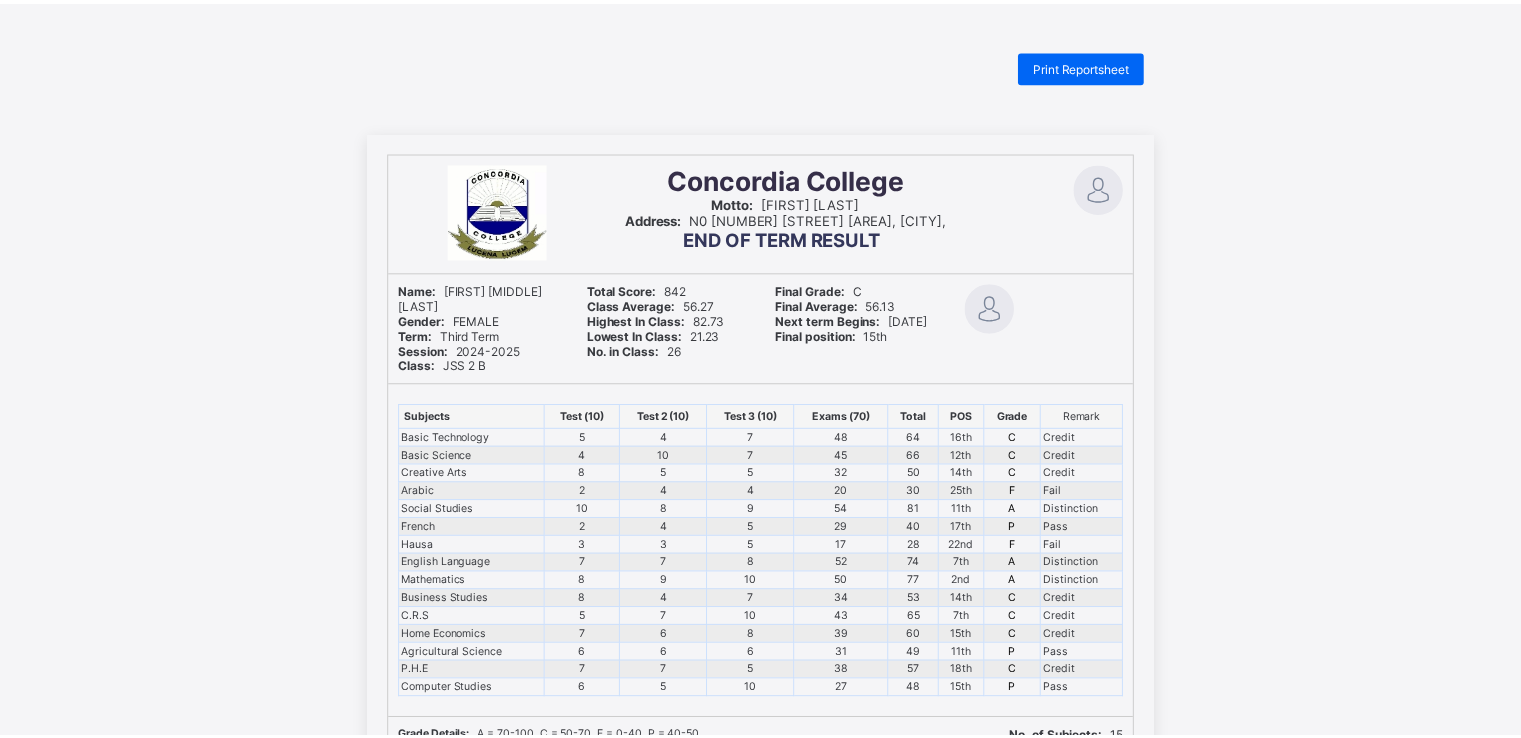 scroll, scrollTop: 0, scrollLeft: 0, axis: both 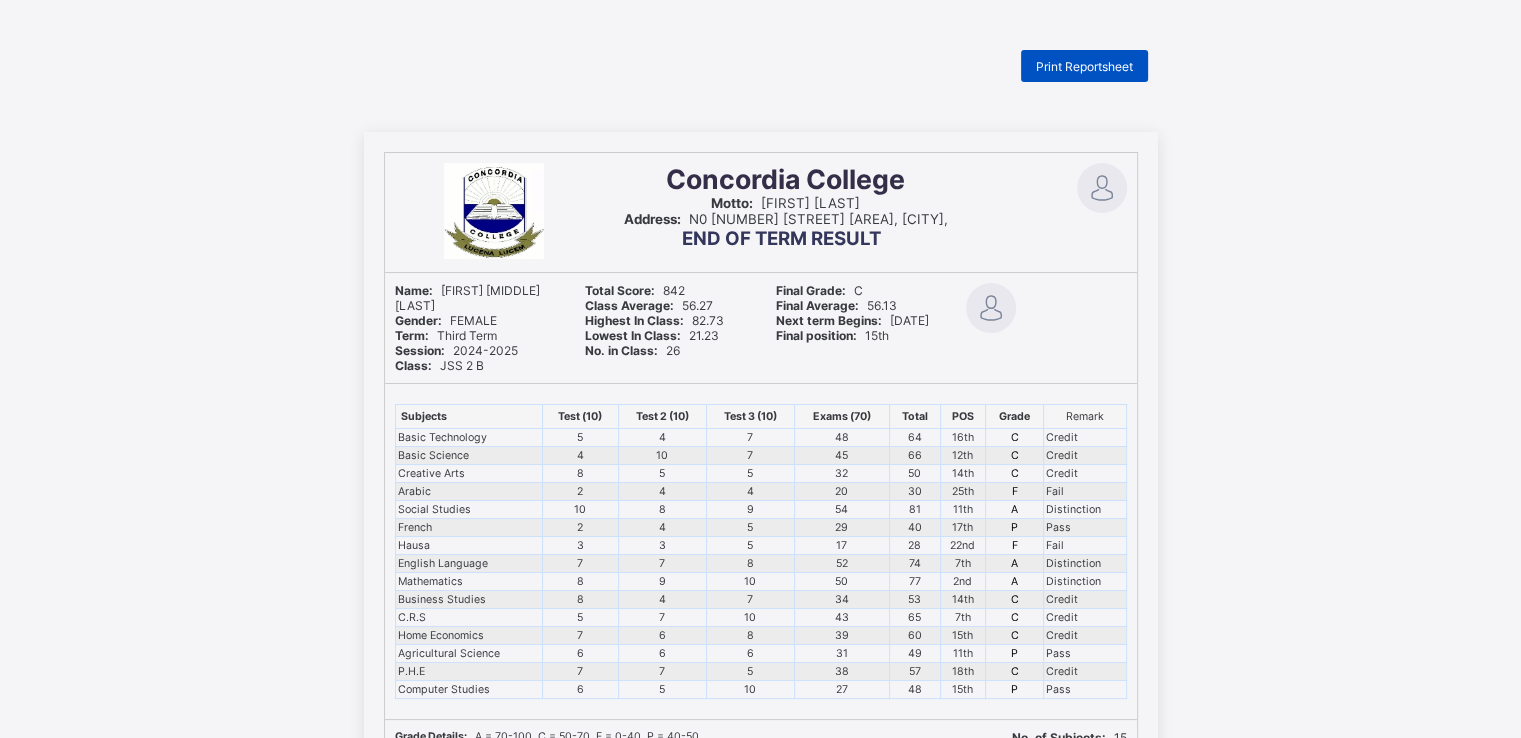 click on "Print Reportsheet" at bounding box center (1084, 66) 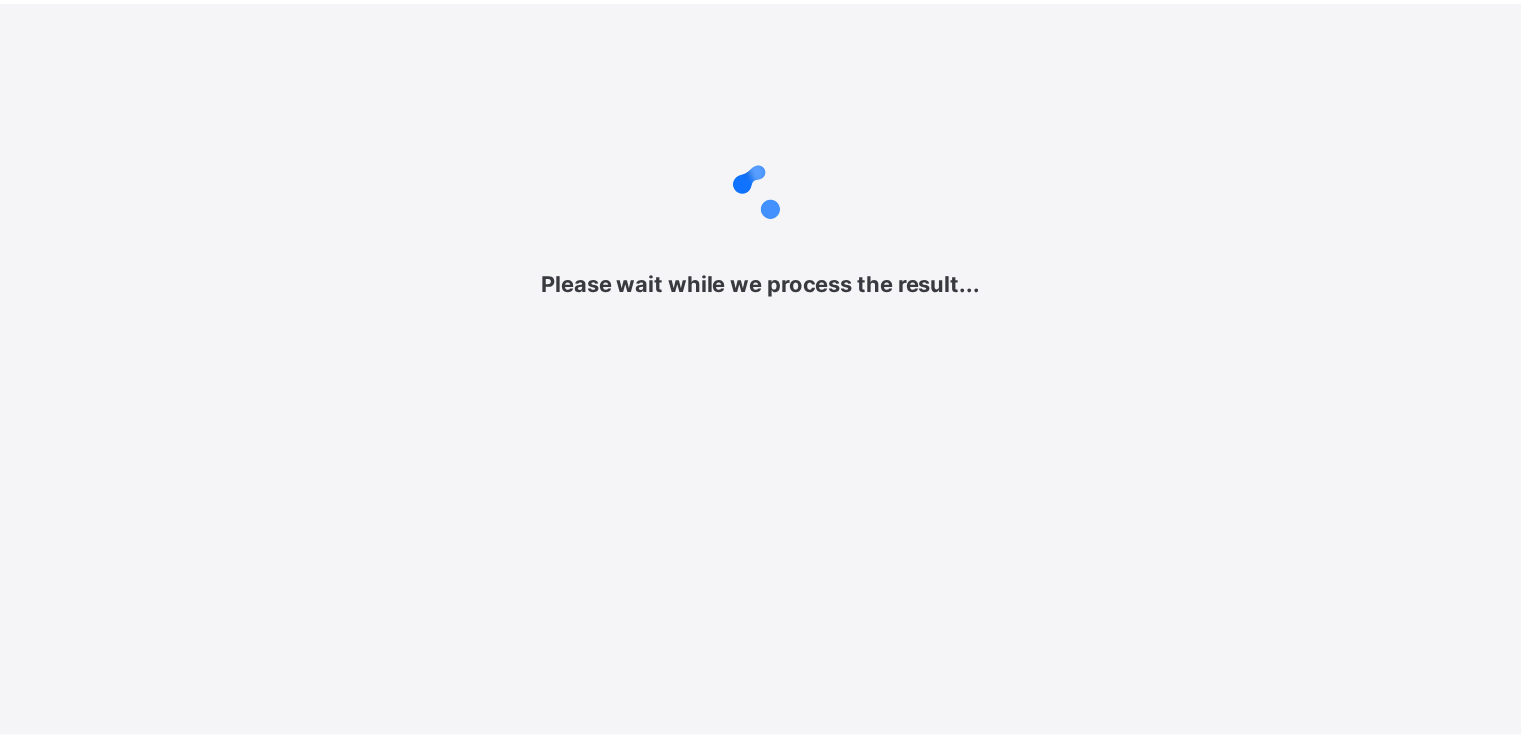 scroll, scrollTop: 0, scrollLeft: 0, axis: both 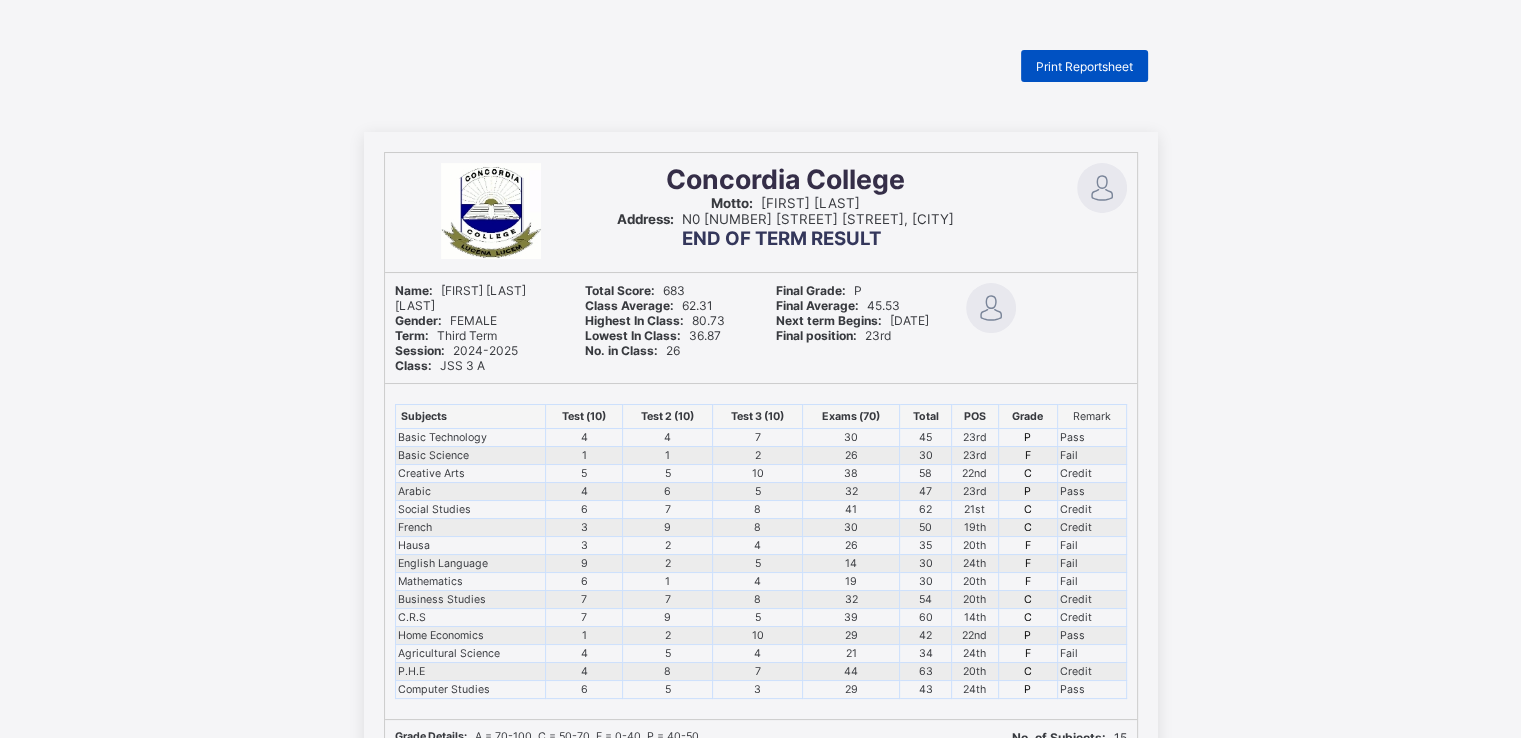 click on "Print Reportsheet" at bounding box center [1084, 66] 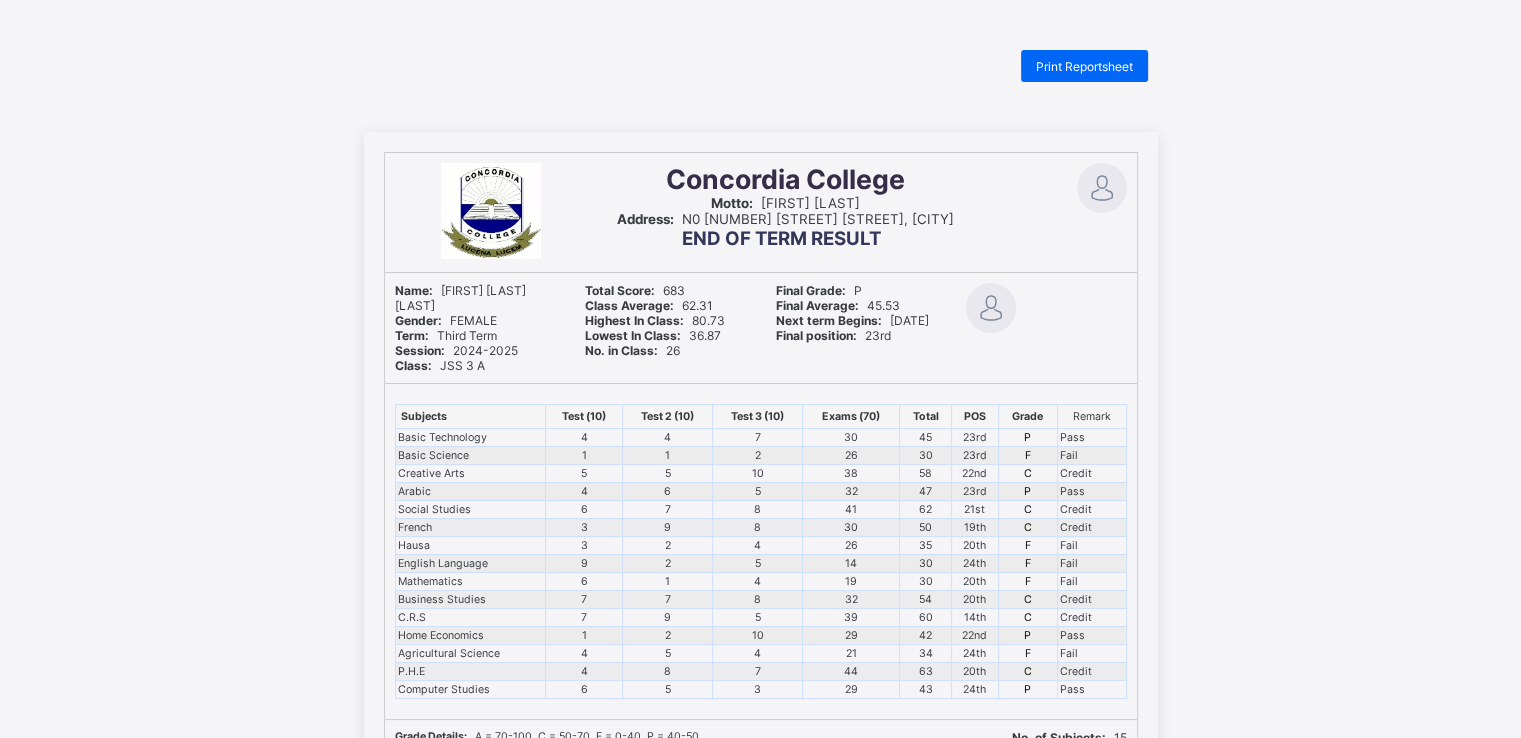 scroll, scrollTop: 0, scrollLeft: 0, axis: both 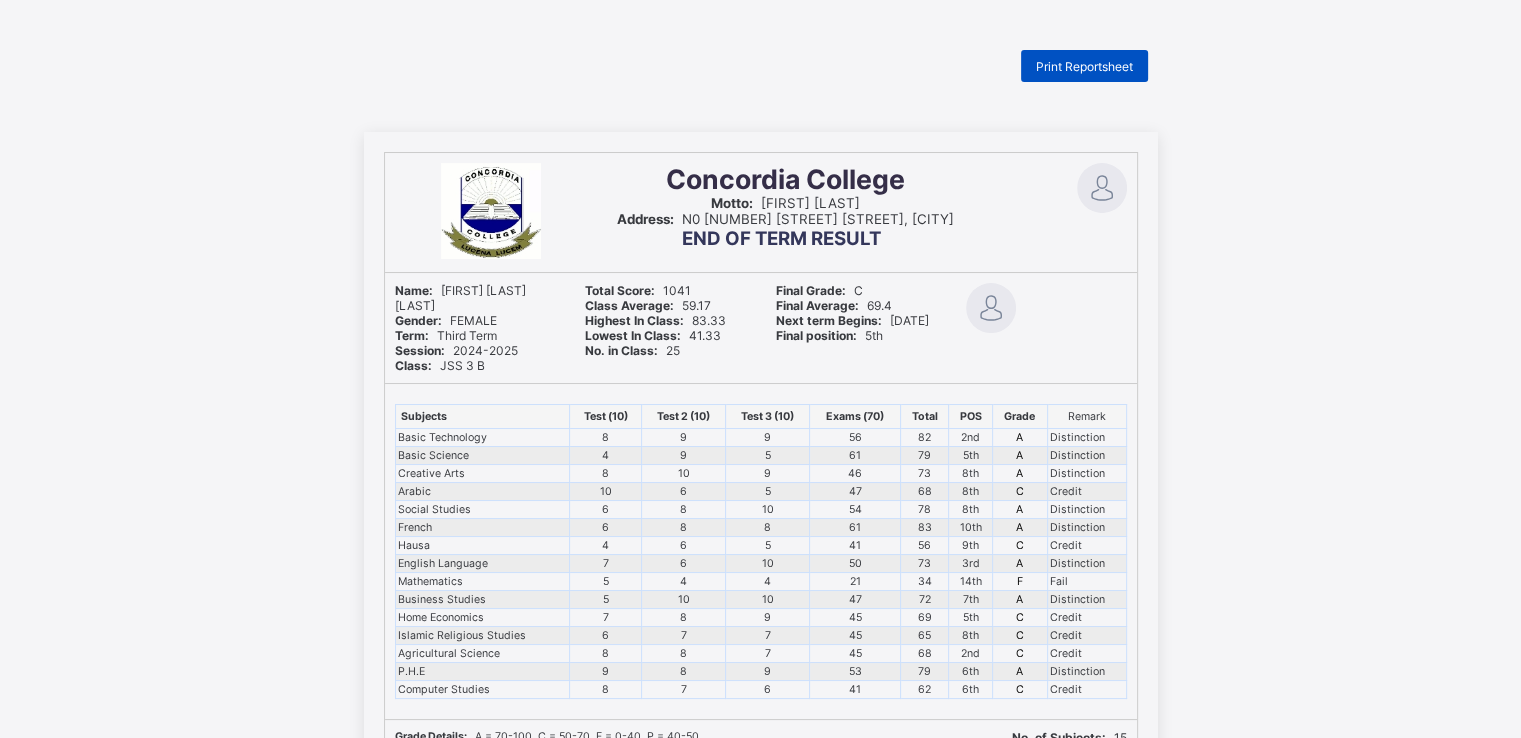click on "Print Reportsheet" at bounding box center (1084, 66) 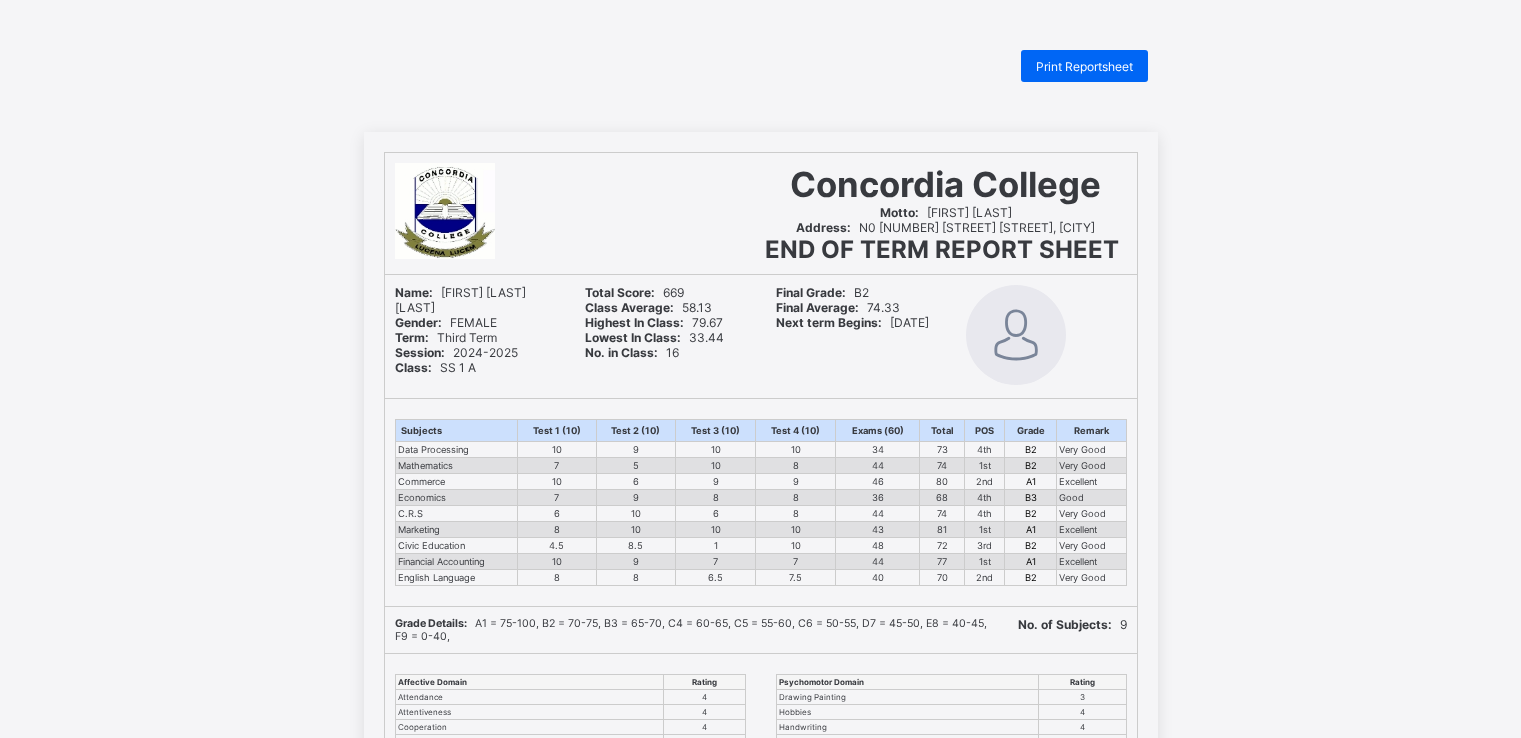 scroll, scrollTop: 0, scrollLeft: 0, axis: both 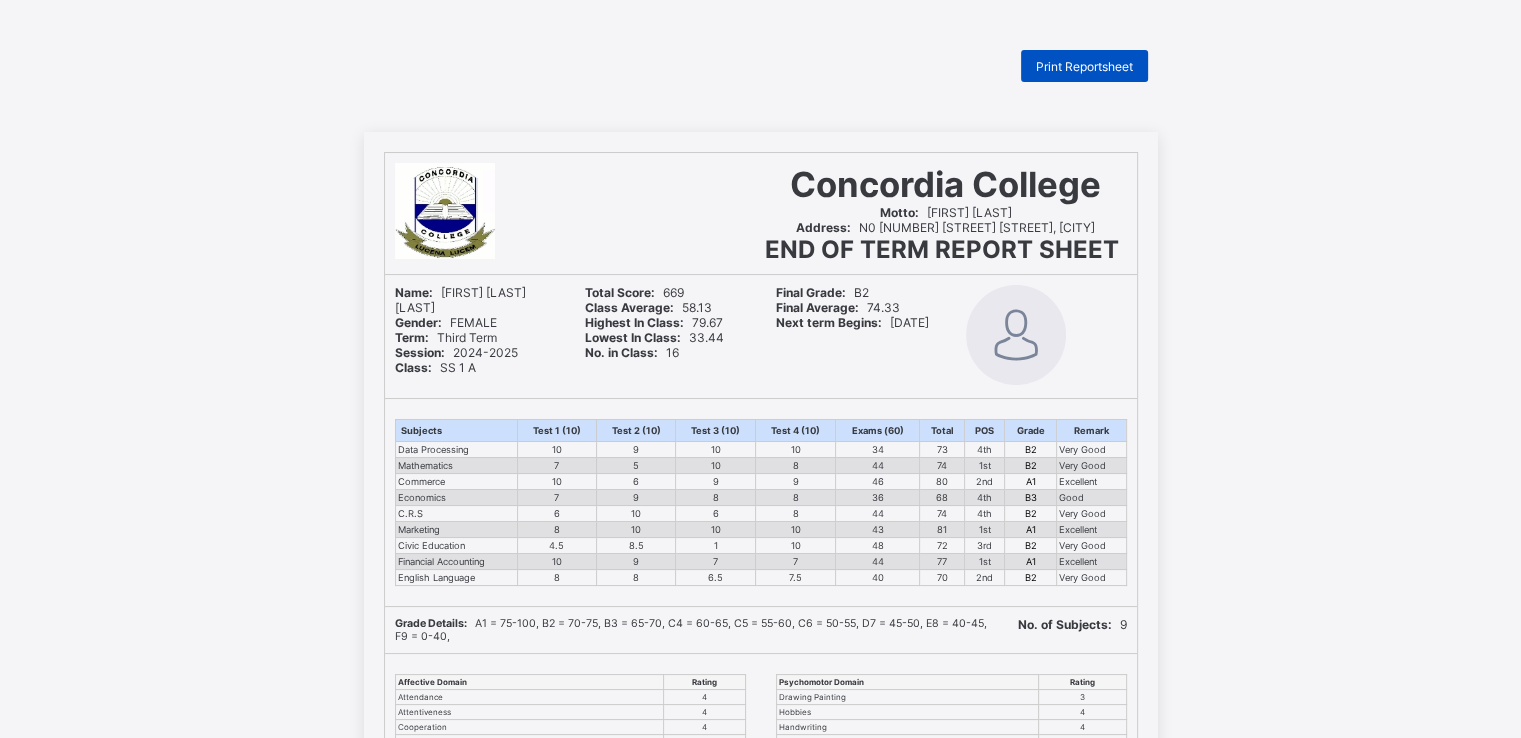 click on "Print Reportsheet" at bounding box center [1084, 66] 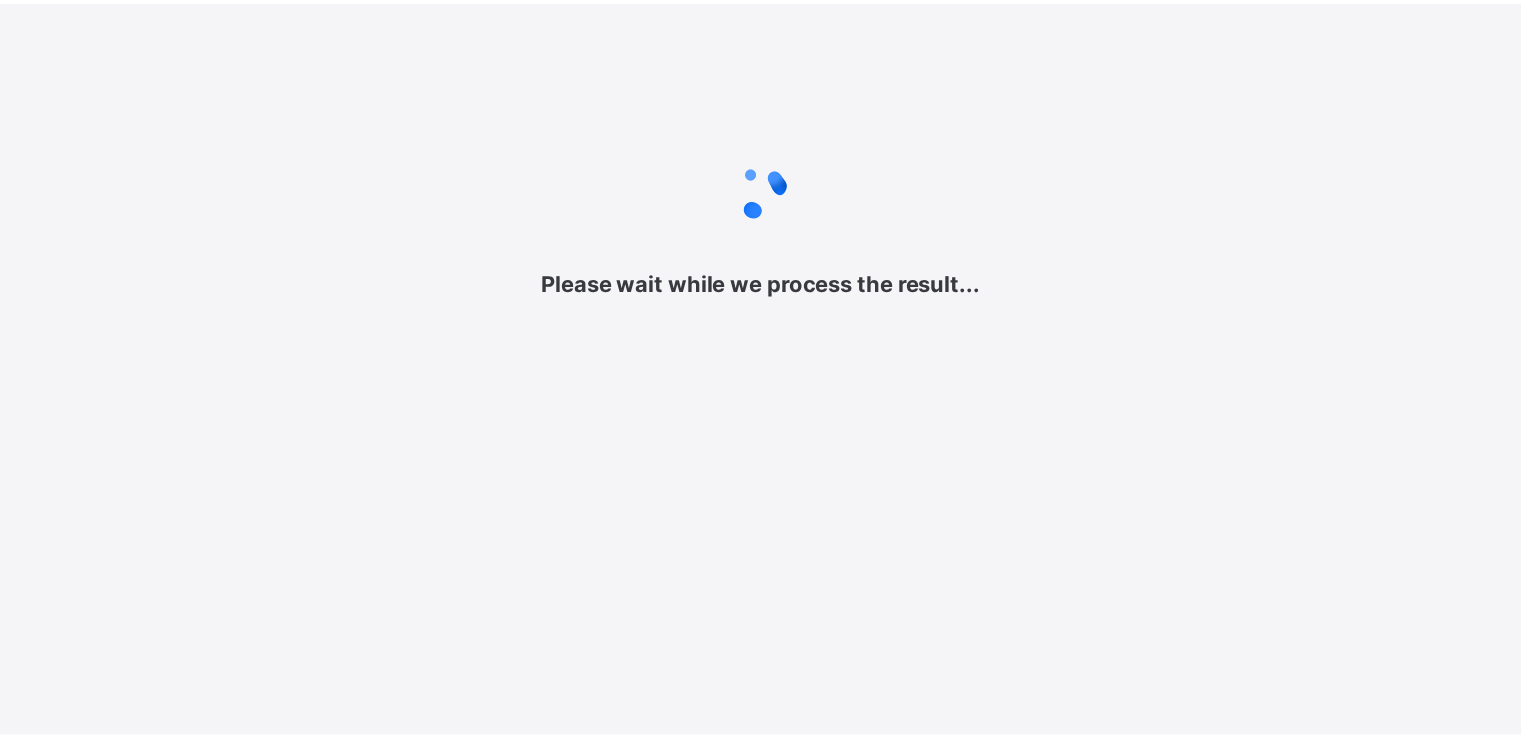 scroll, scrollTop: 0, scrollLeft: 0, axis: both 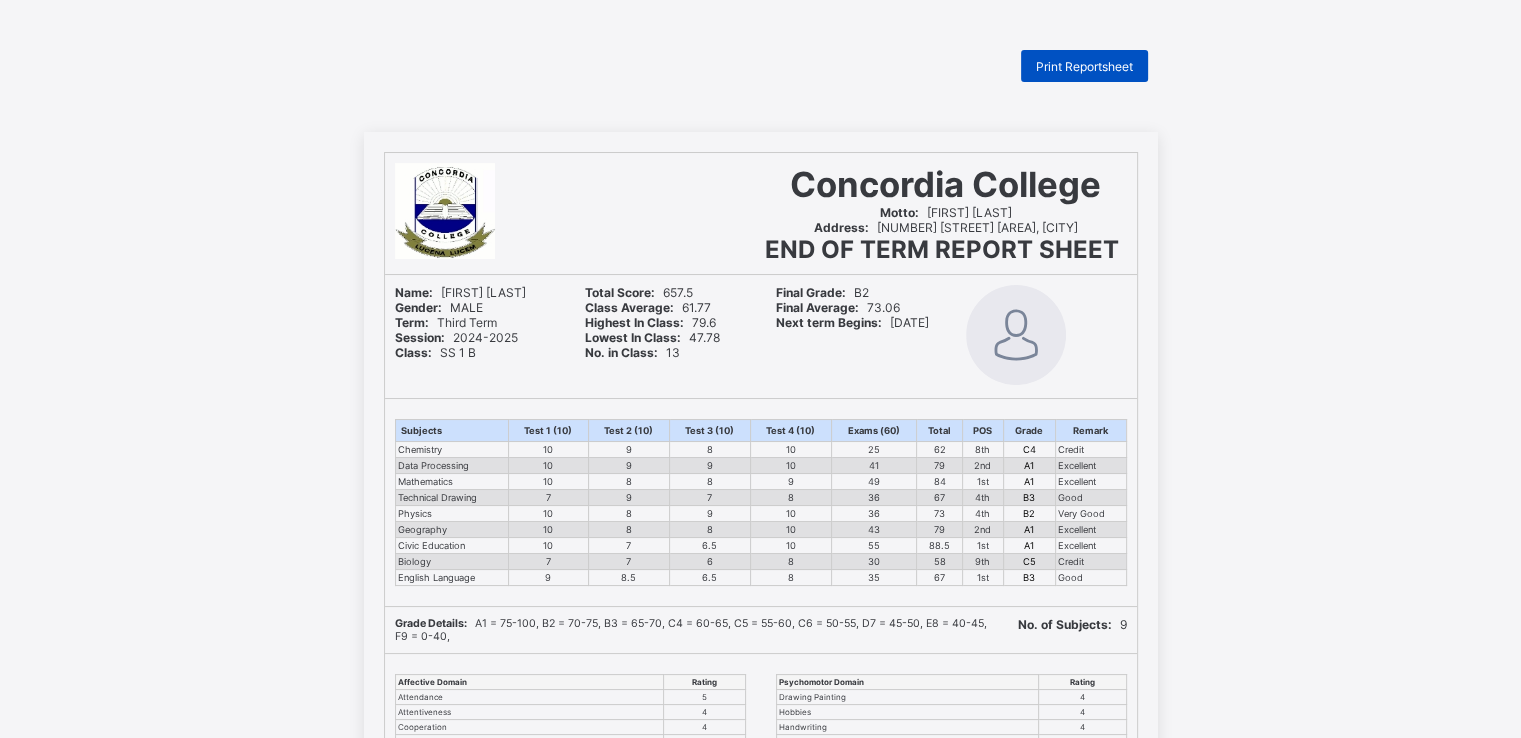 click on "Print Reportsheet" at bounding box center (1084, 66) 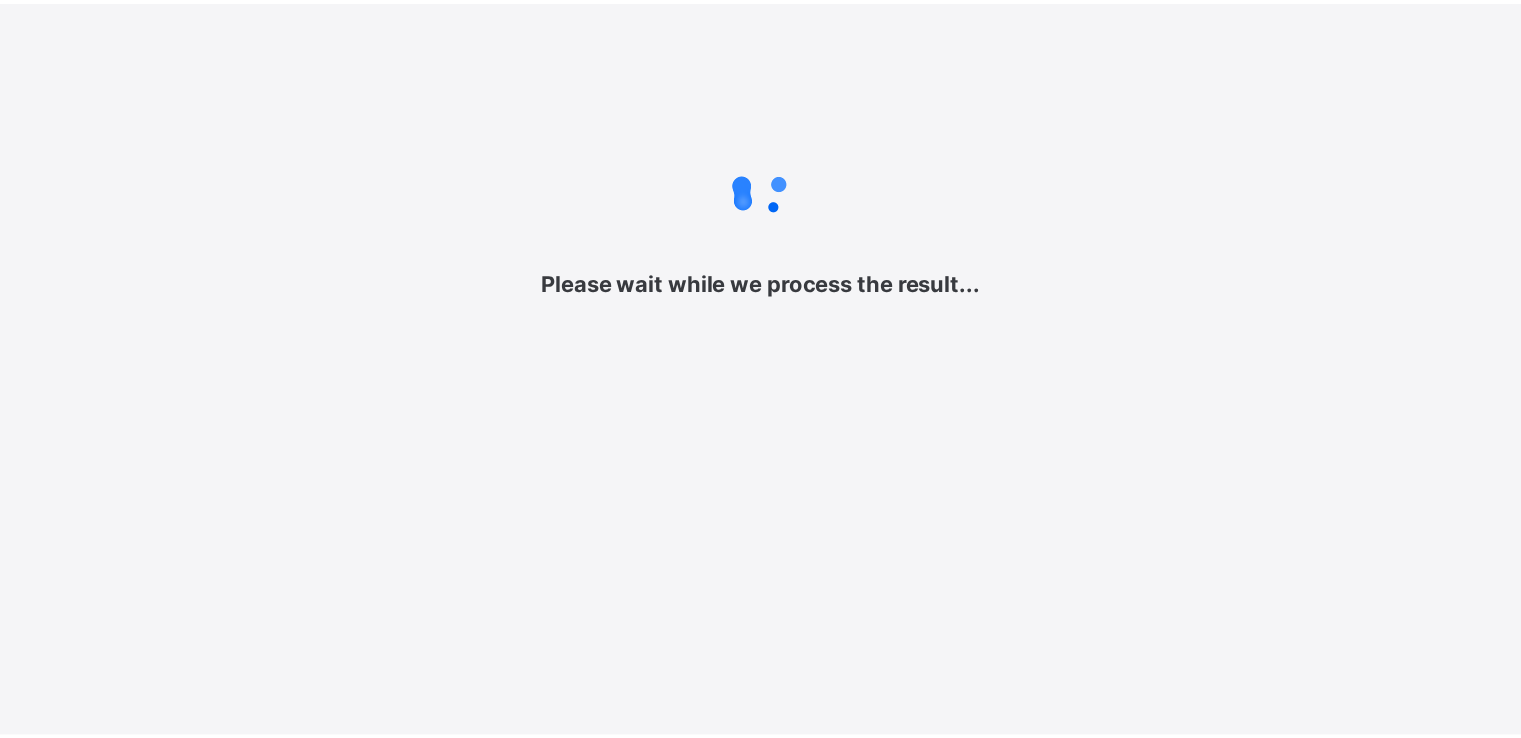 scroll, scrollTop: 0, scrollLeft: 0, axis: both 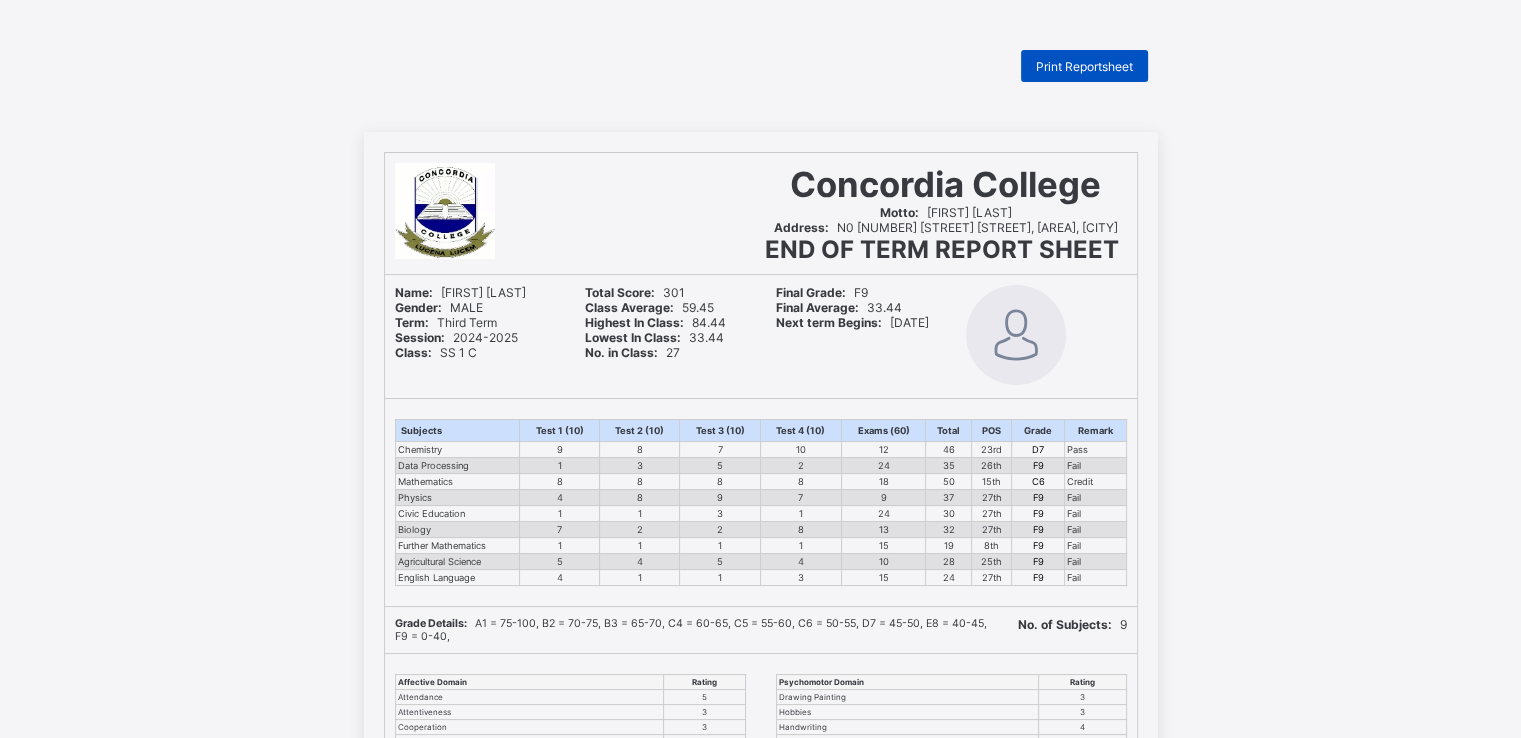 click on "Print Reportsheet" at bounding box center (1084, 66) 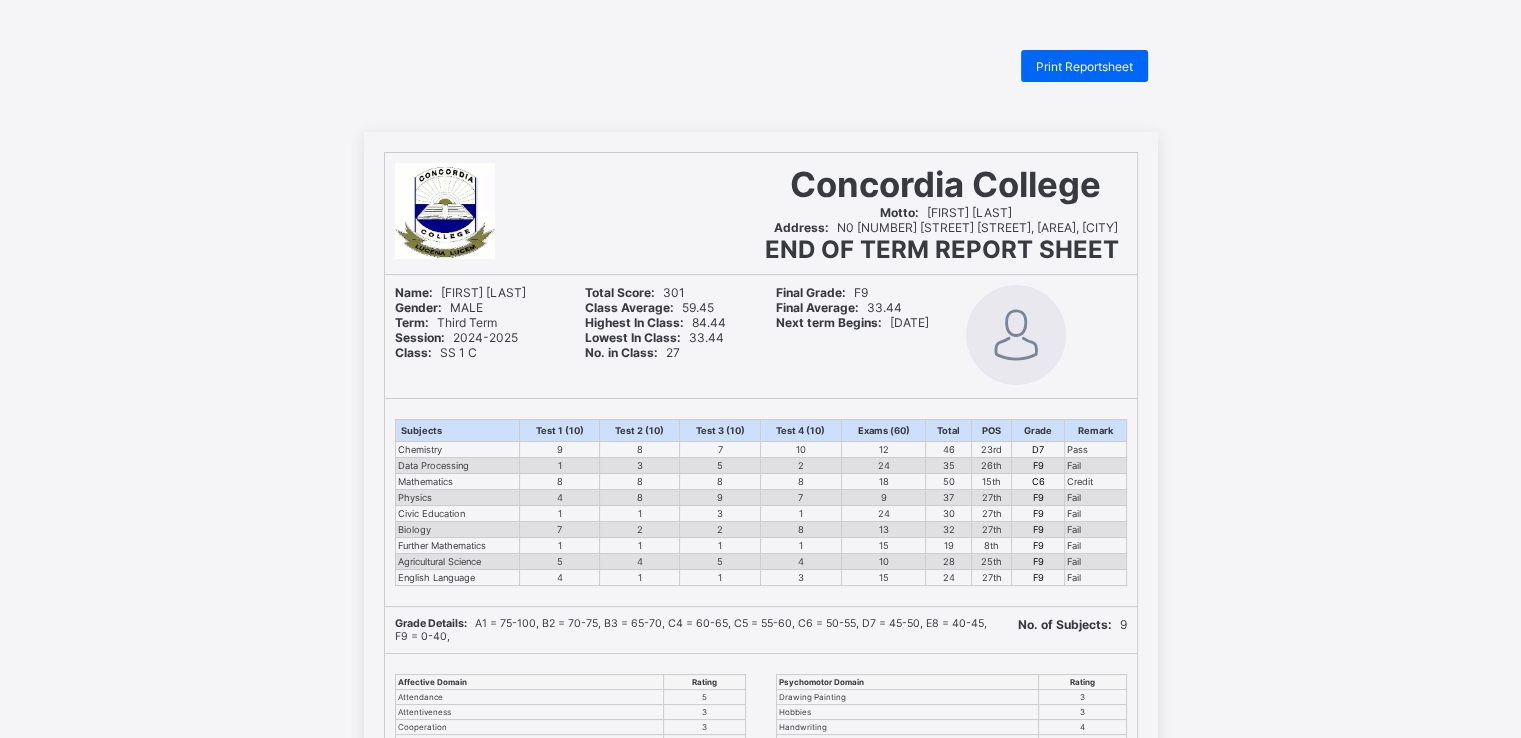 scroll, scrollTop: 0, scrollLeft: 0, axis: both 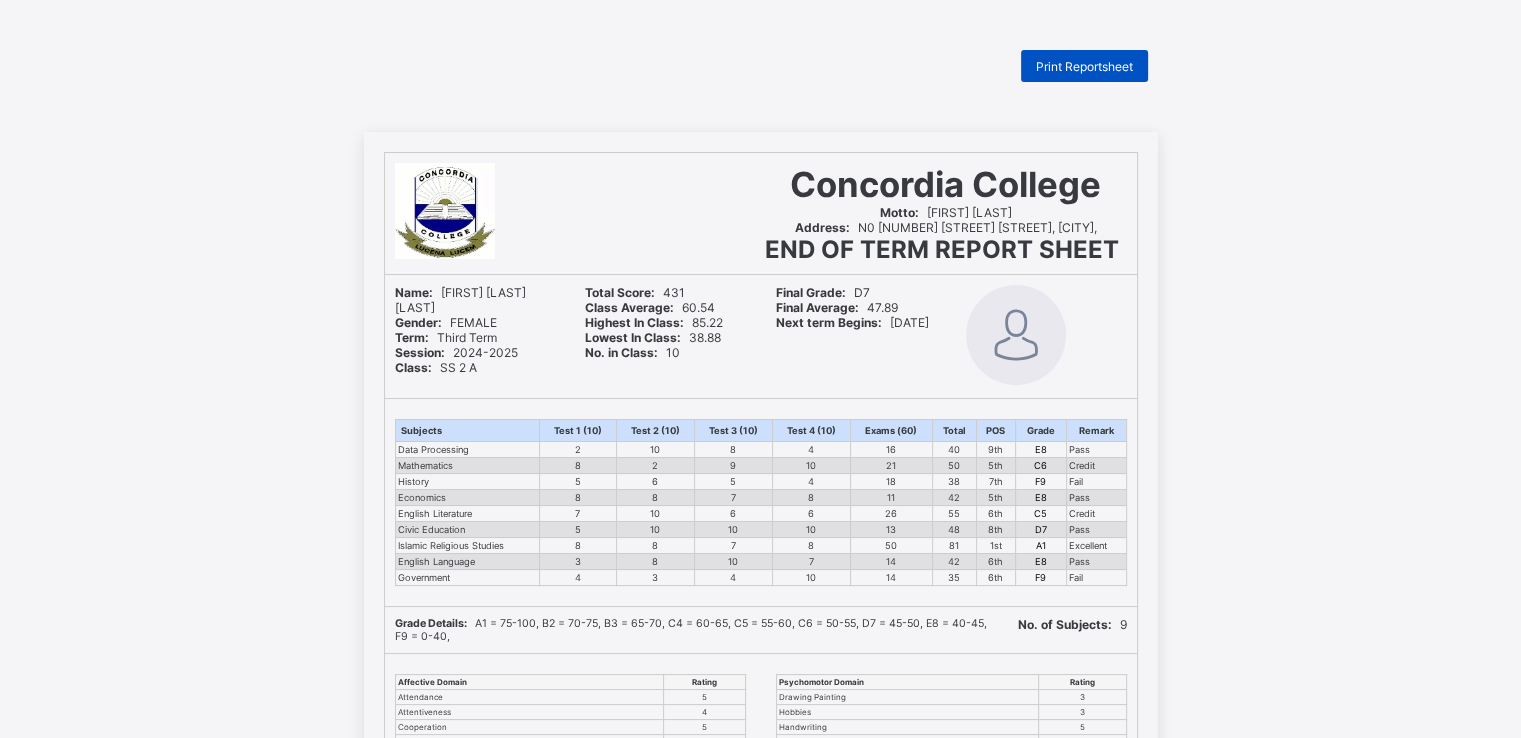 click on "Print Reportsheet" at bounding box center [1084, 66] 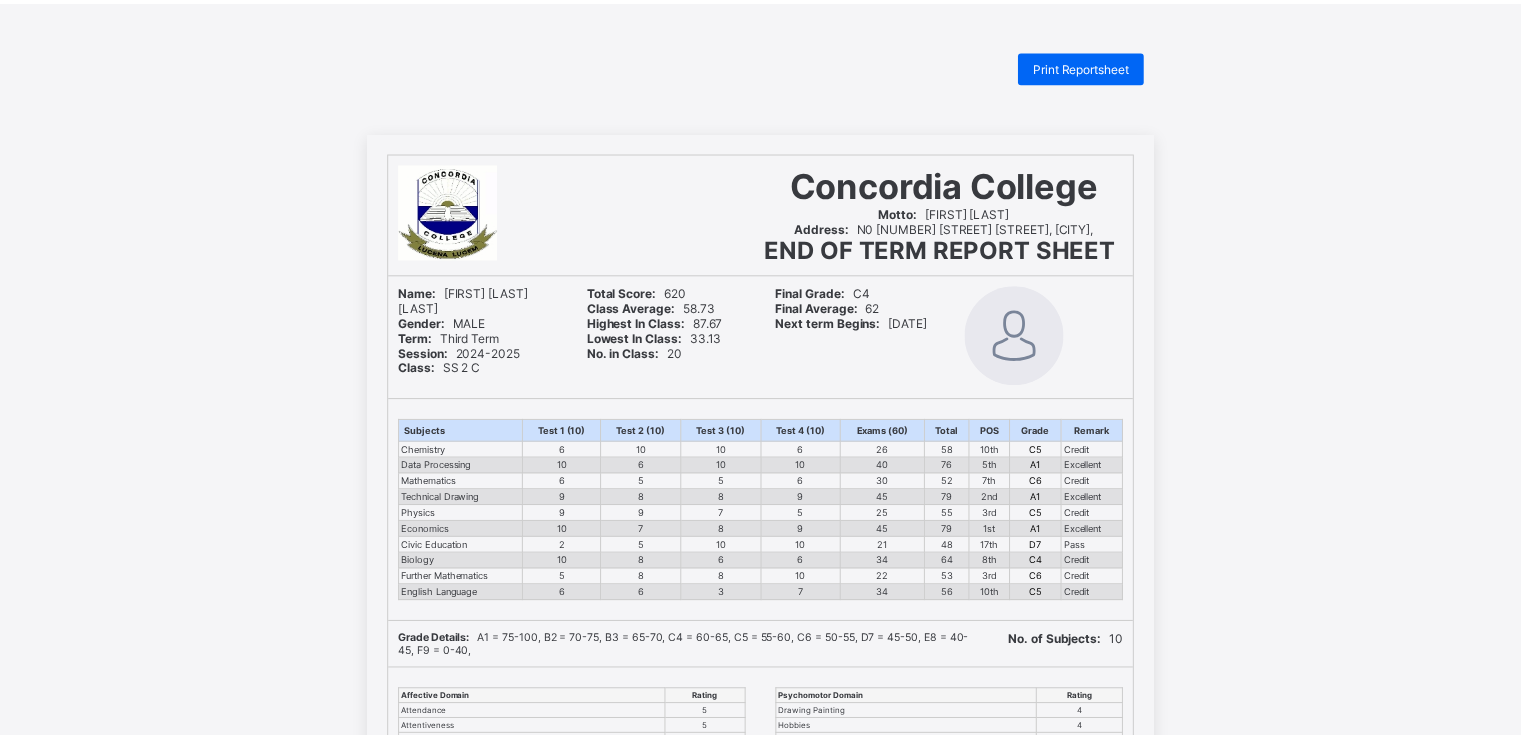 scroll, scrollTop: 0, scrollLeft: 0, axis: both 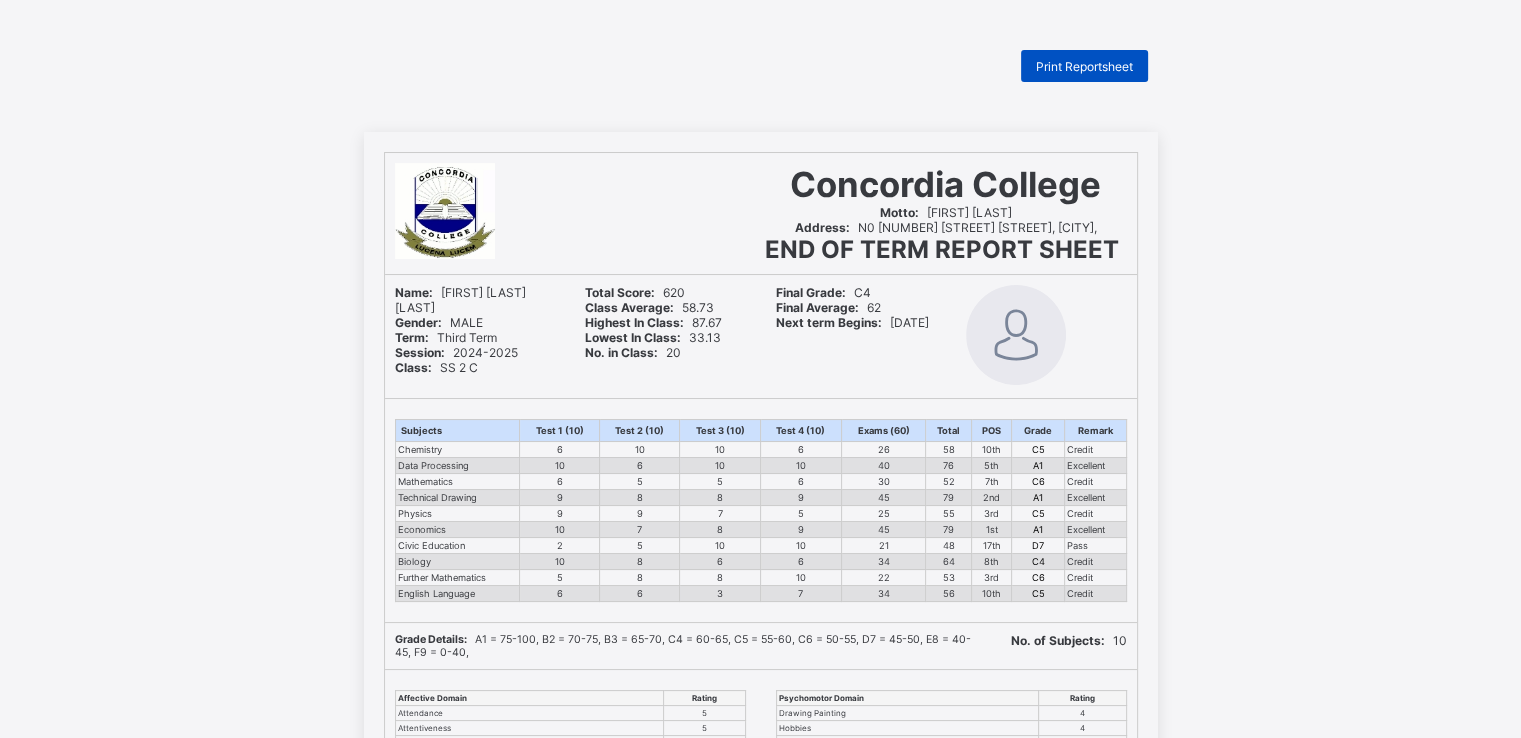 click on "Print Reportsheet" at bounding box center (1084, 66) 